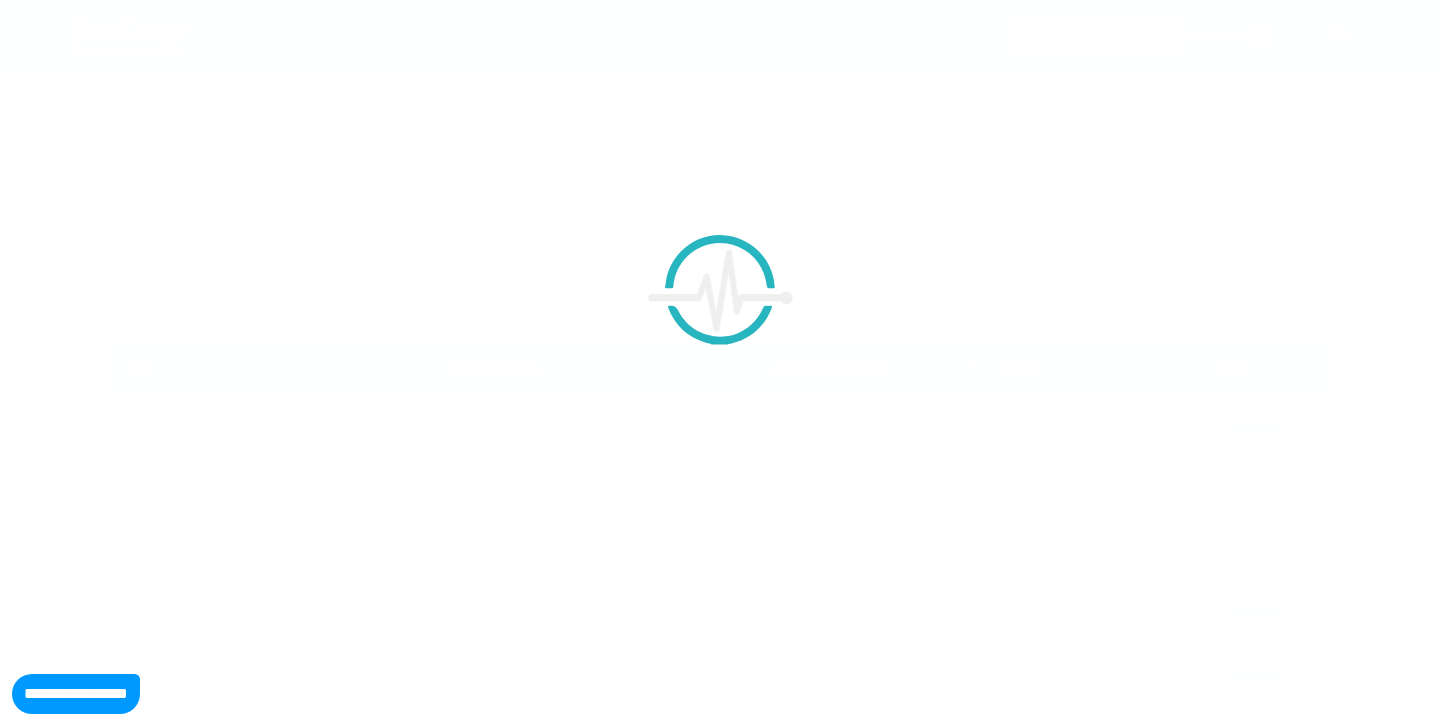 scroll, scrollTop: 0, scrollLeft: 0, axis: both 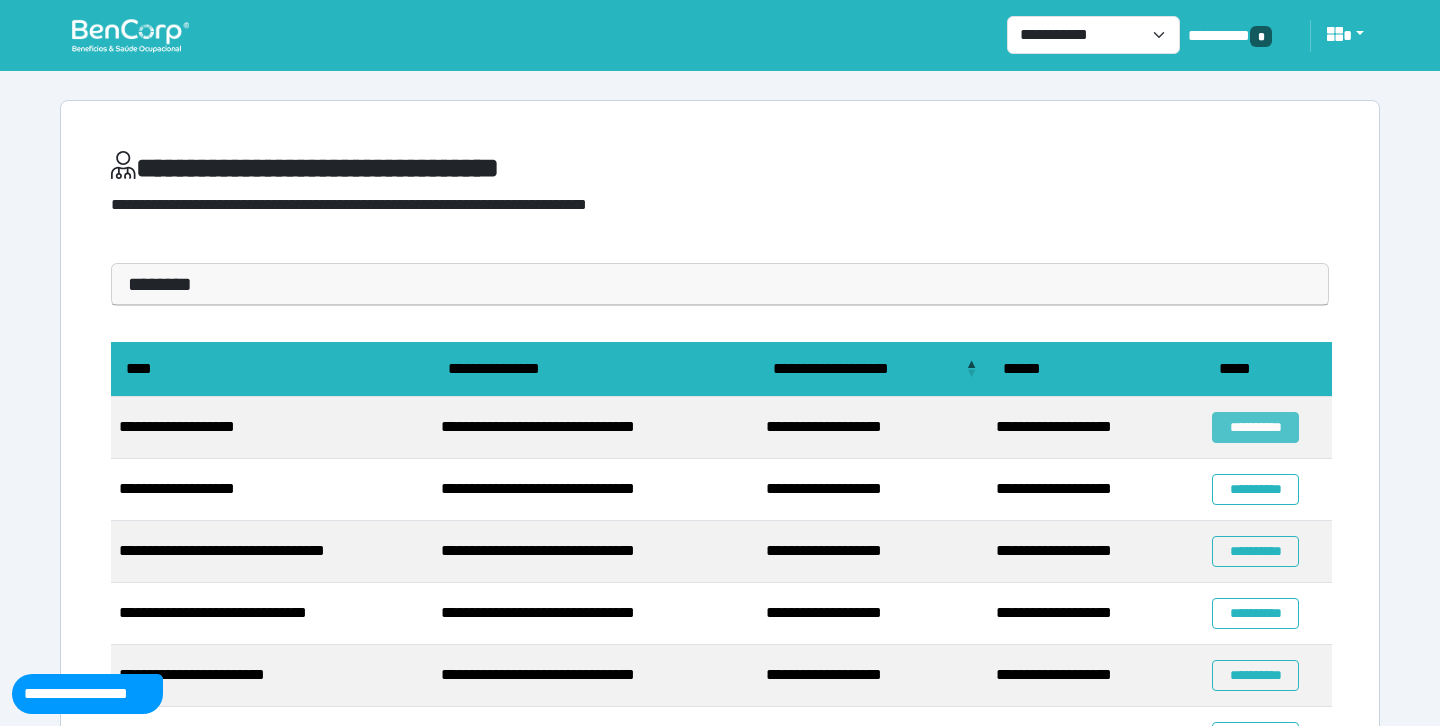 click on "**********" at bounding box center [1255, 427] 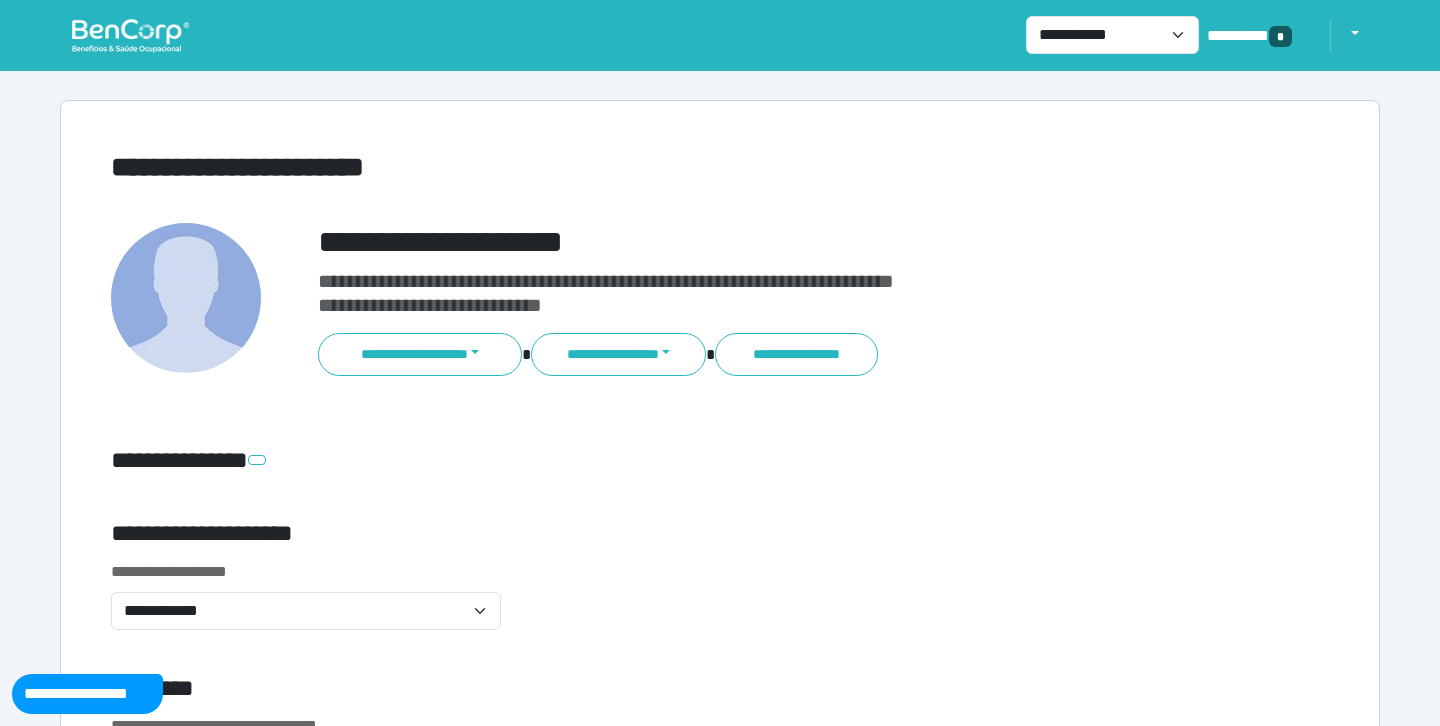 scroll, scrollTop: 0, scrollLeft: 0, axis: both 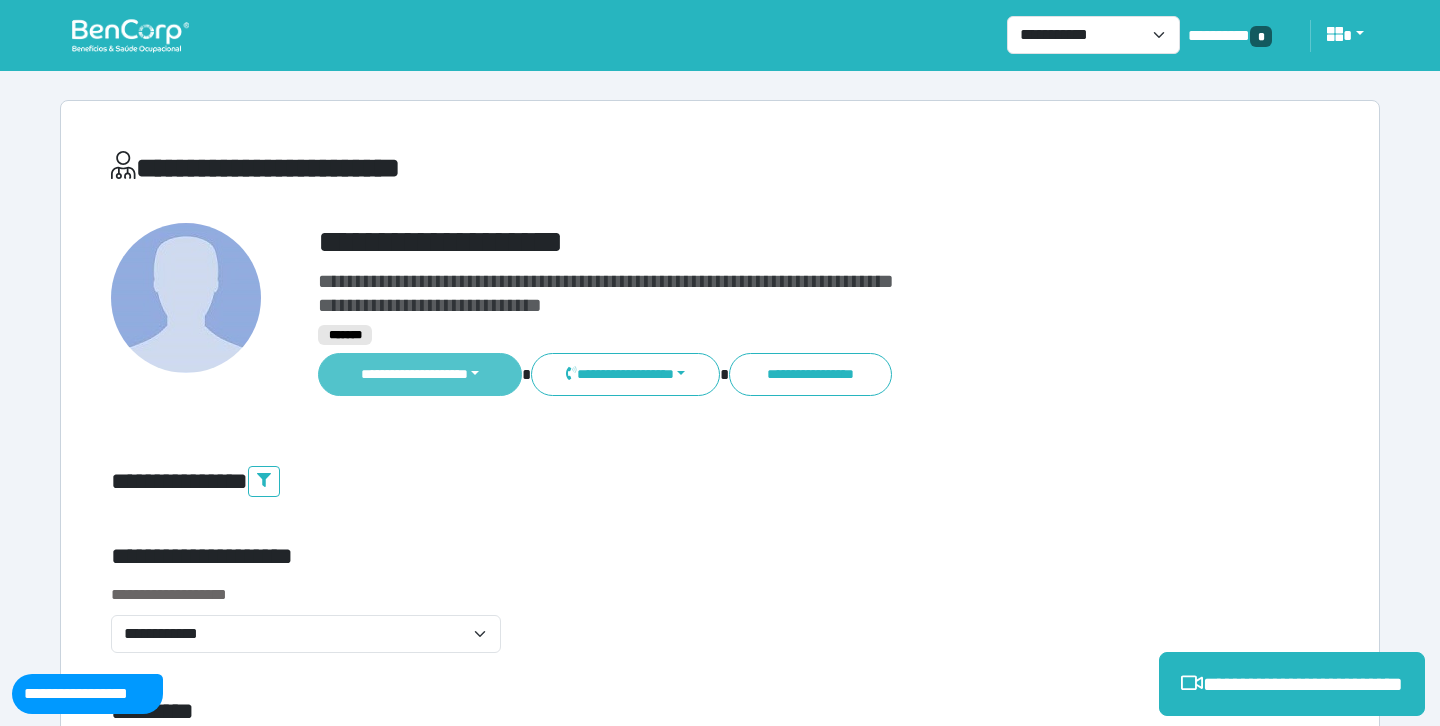click on "**********" at bounding box center [420, 374] 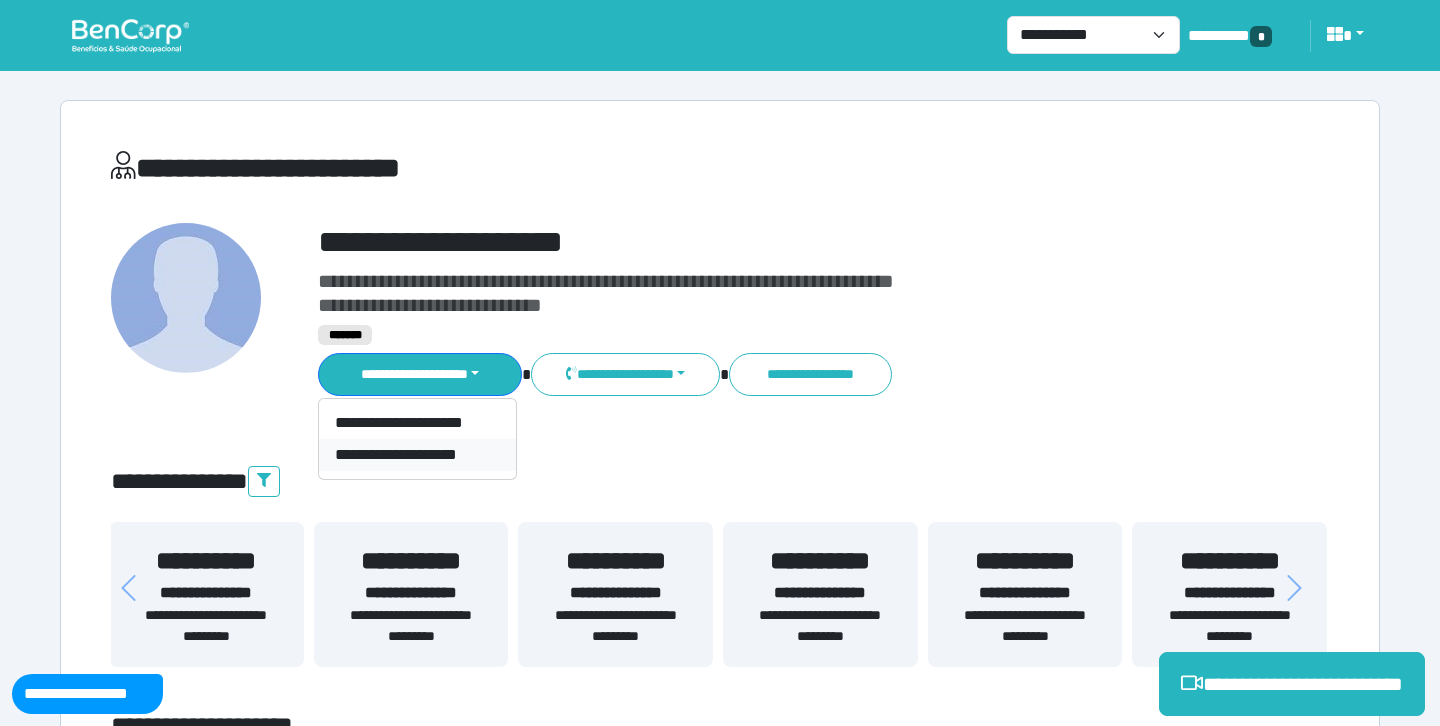 click on "**********" at bounding box center [417, 455] 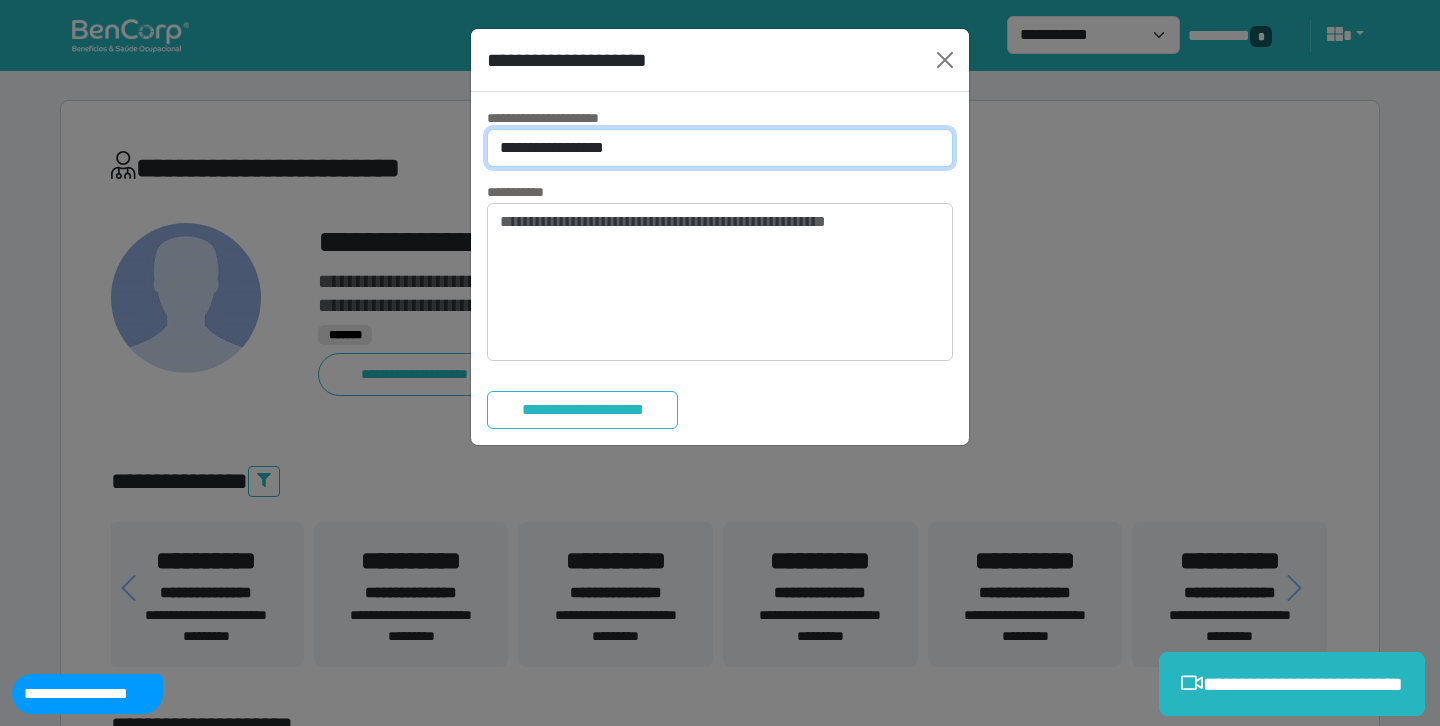 click on "**********" at bounding box center [720, 148] 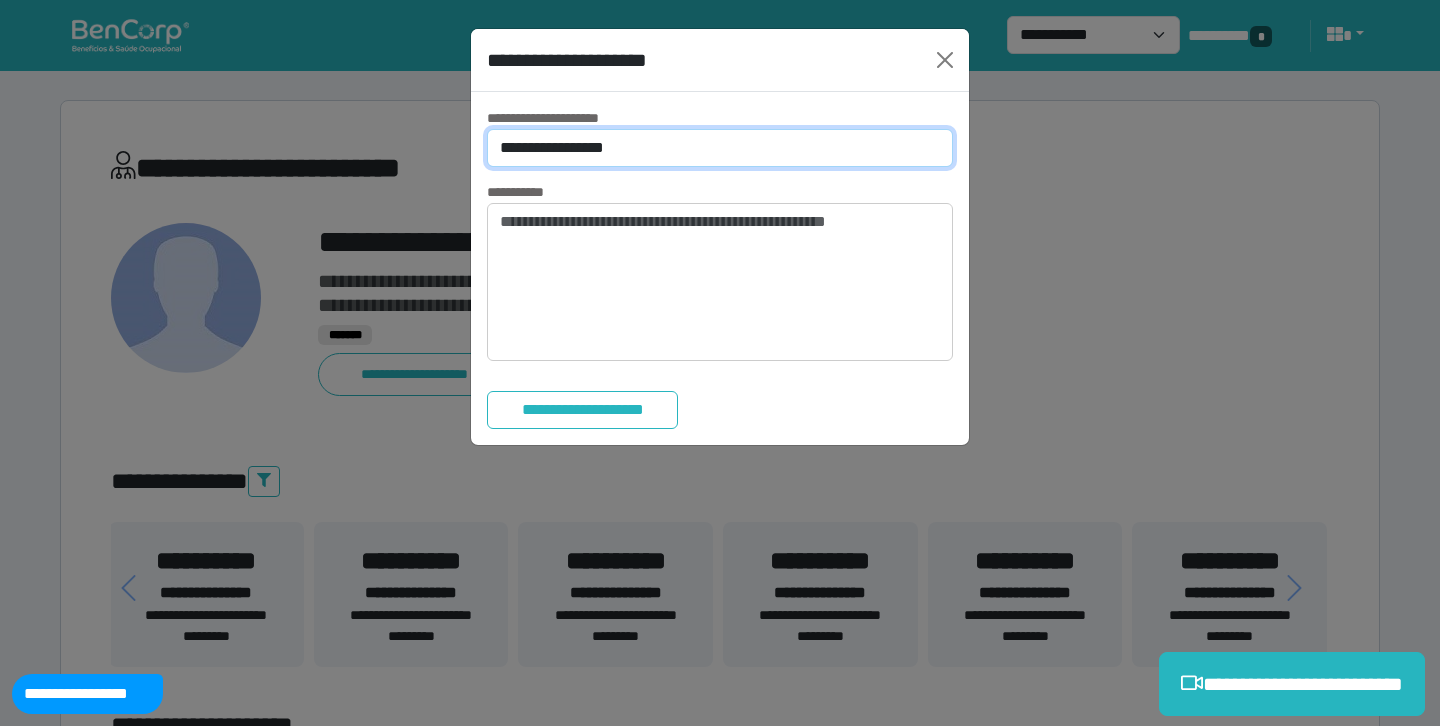 select on "*" 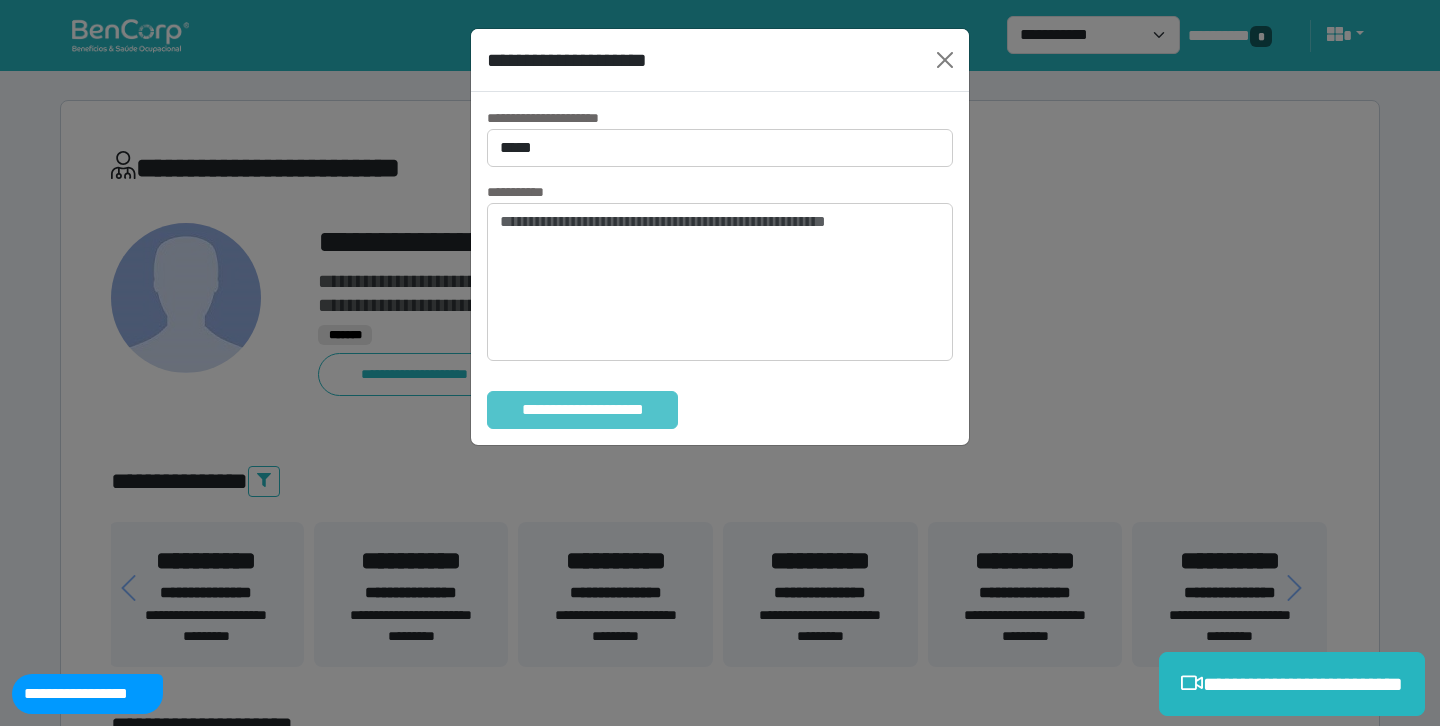 click on "**********" at bounding box center [582, 410] 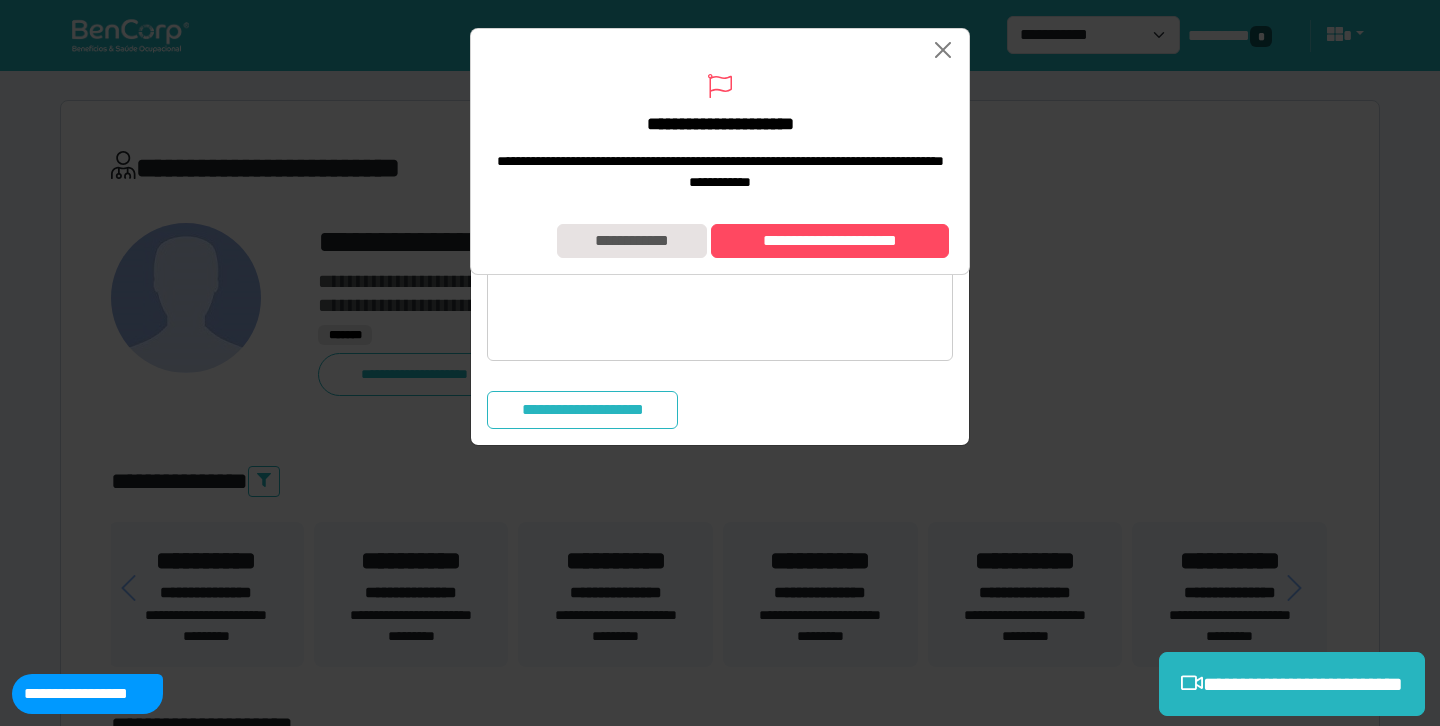 click on "**********" at bounding box center [720, 363] 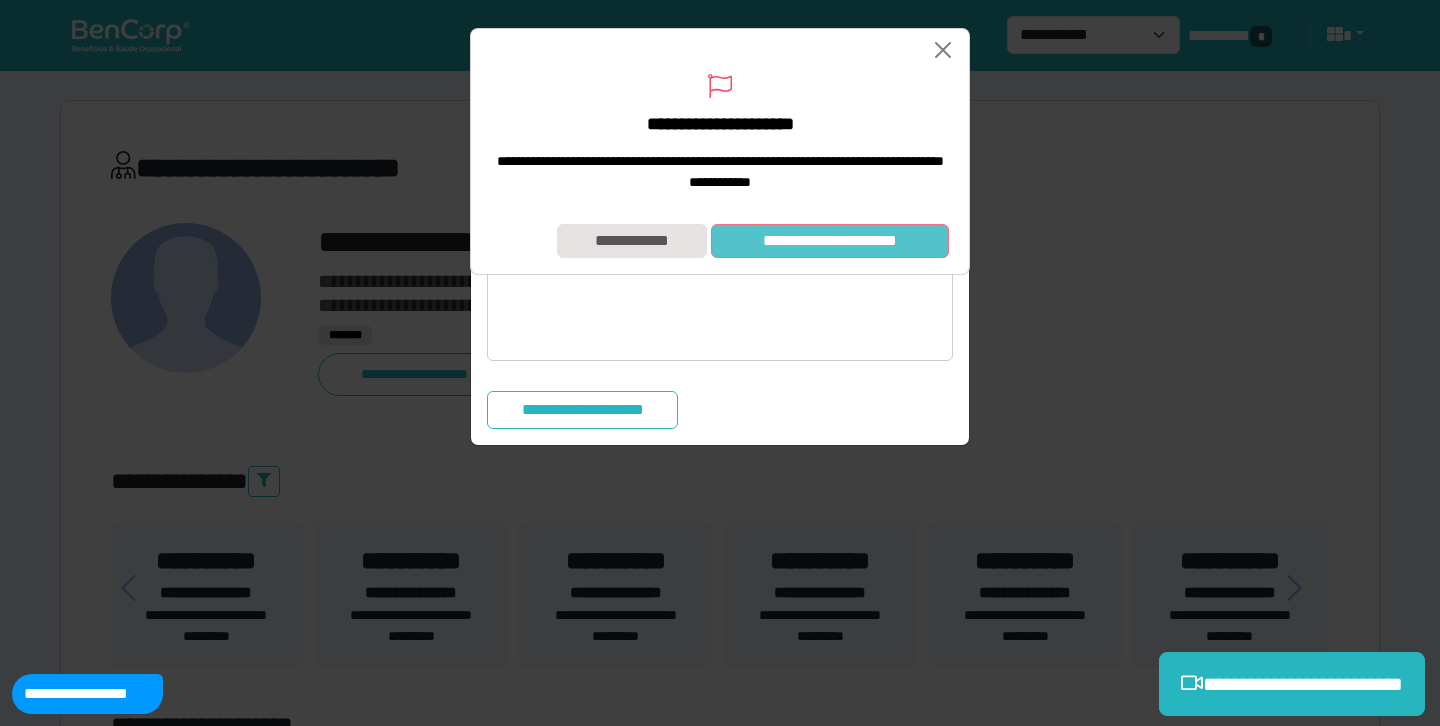 click on "**********" at bounding box center (830, 241) 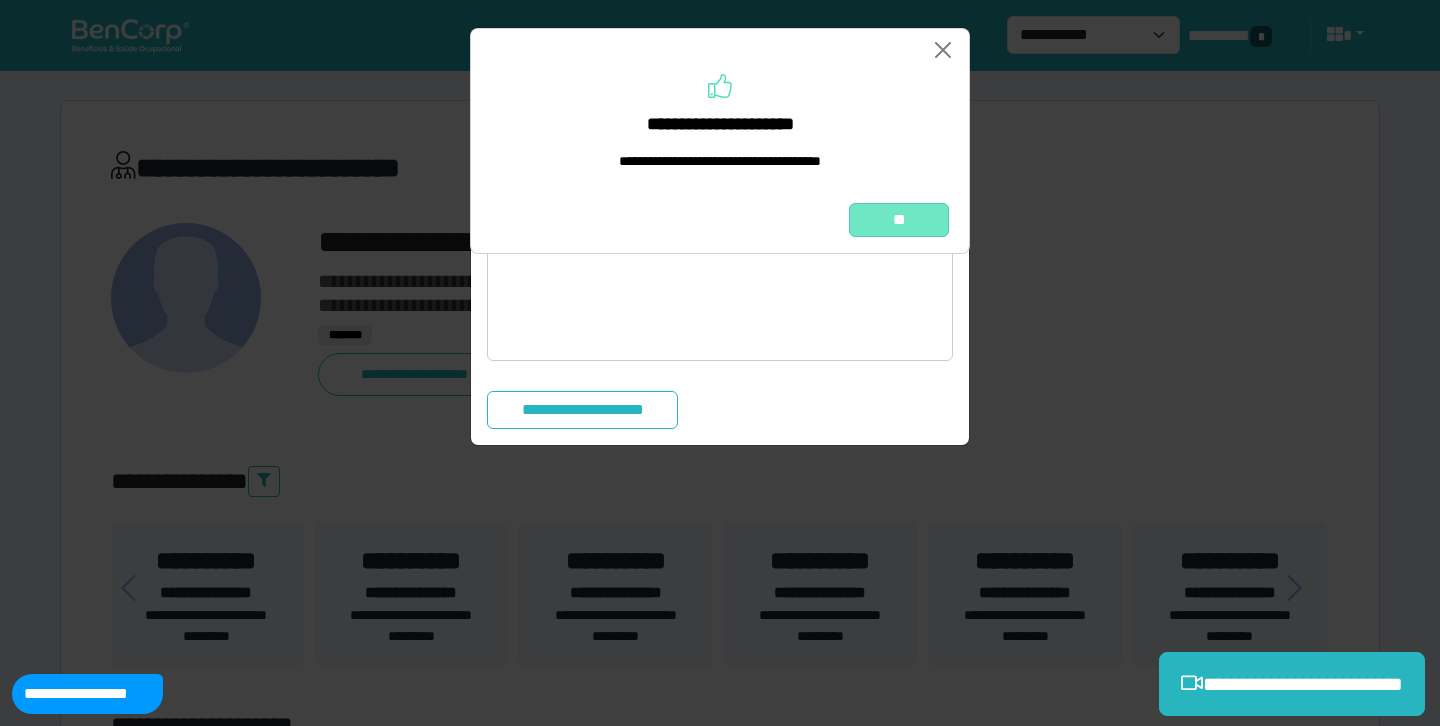 click on "**" at bounding box center [899, 220] 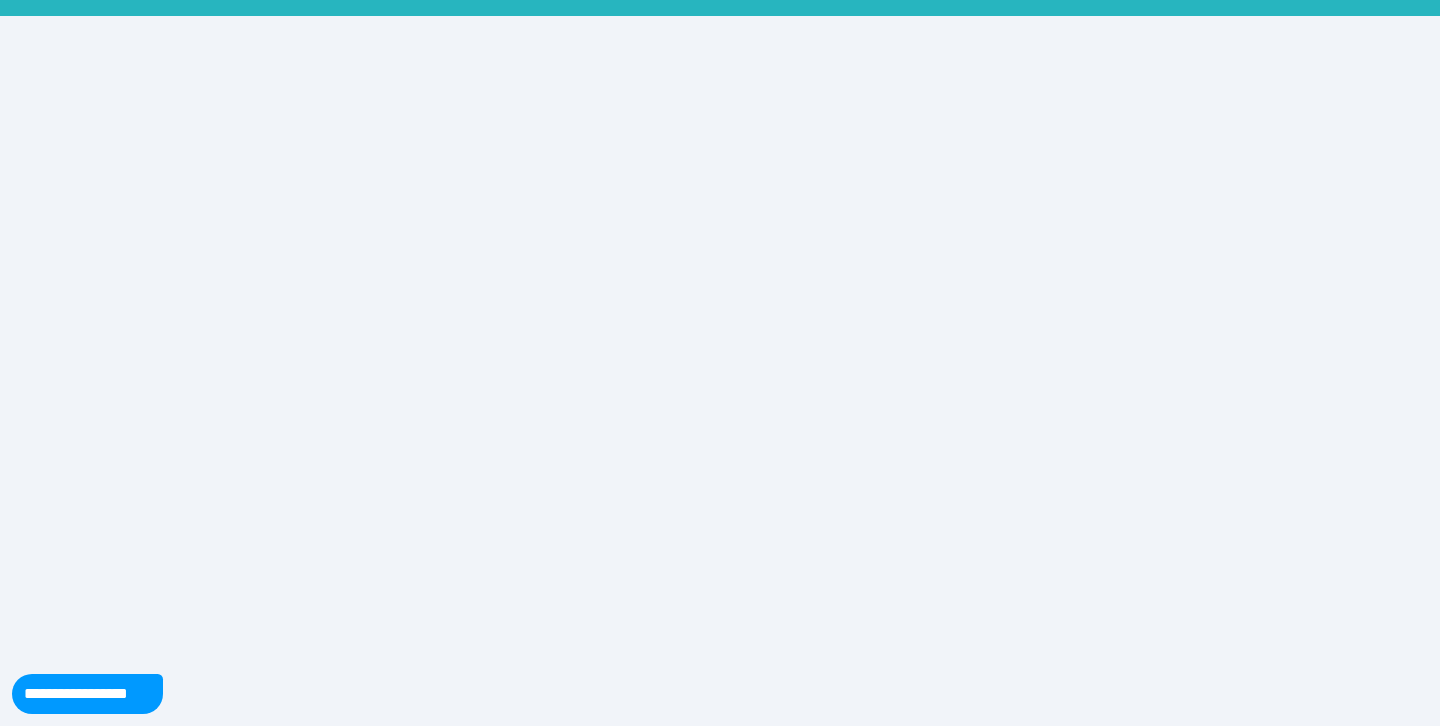 scroll, scrollTop: 0, scrollLeft: 0, axis: both 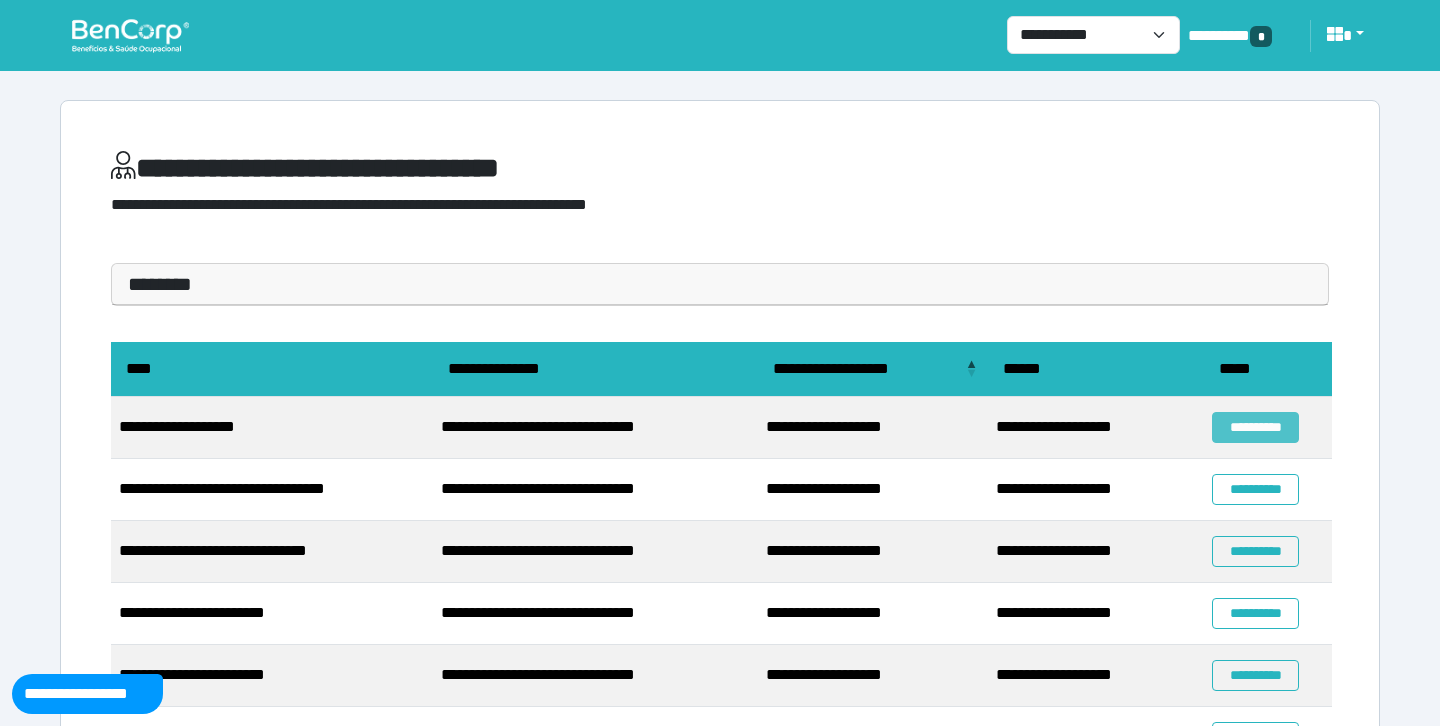 click on "**********" at bounding box center (1255, 427) 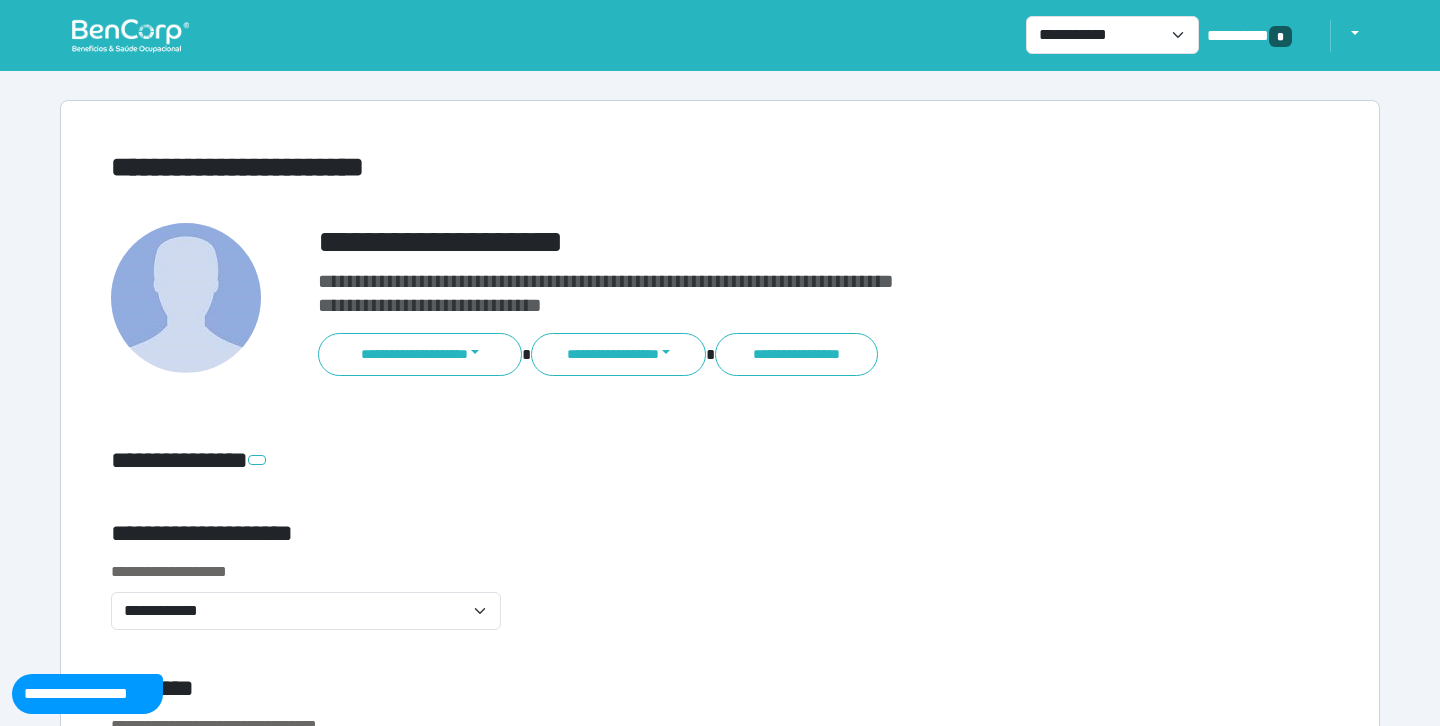 scroll, scrollTop: 0, scrollLeft: 0, axis: both 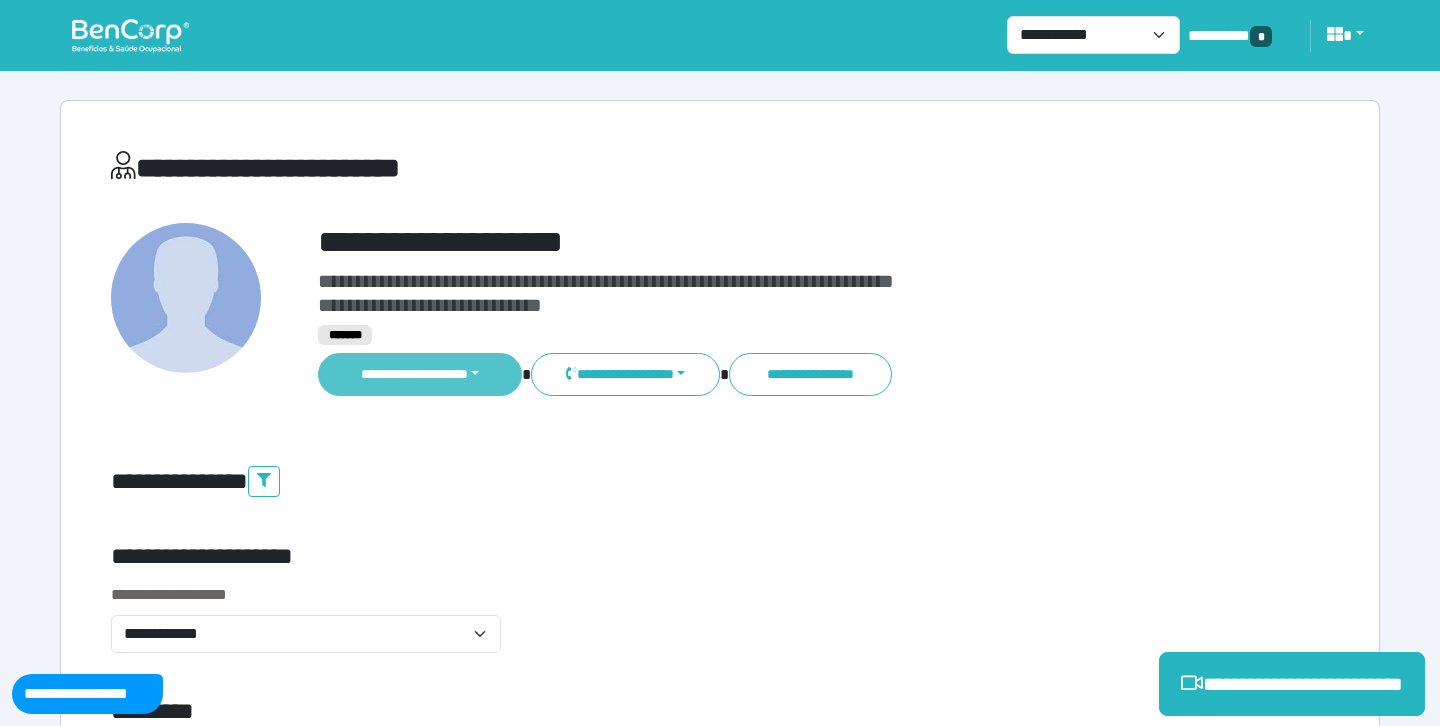 click on "**********" at bounding box center [420, 374] 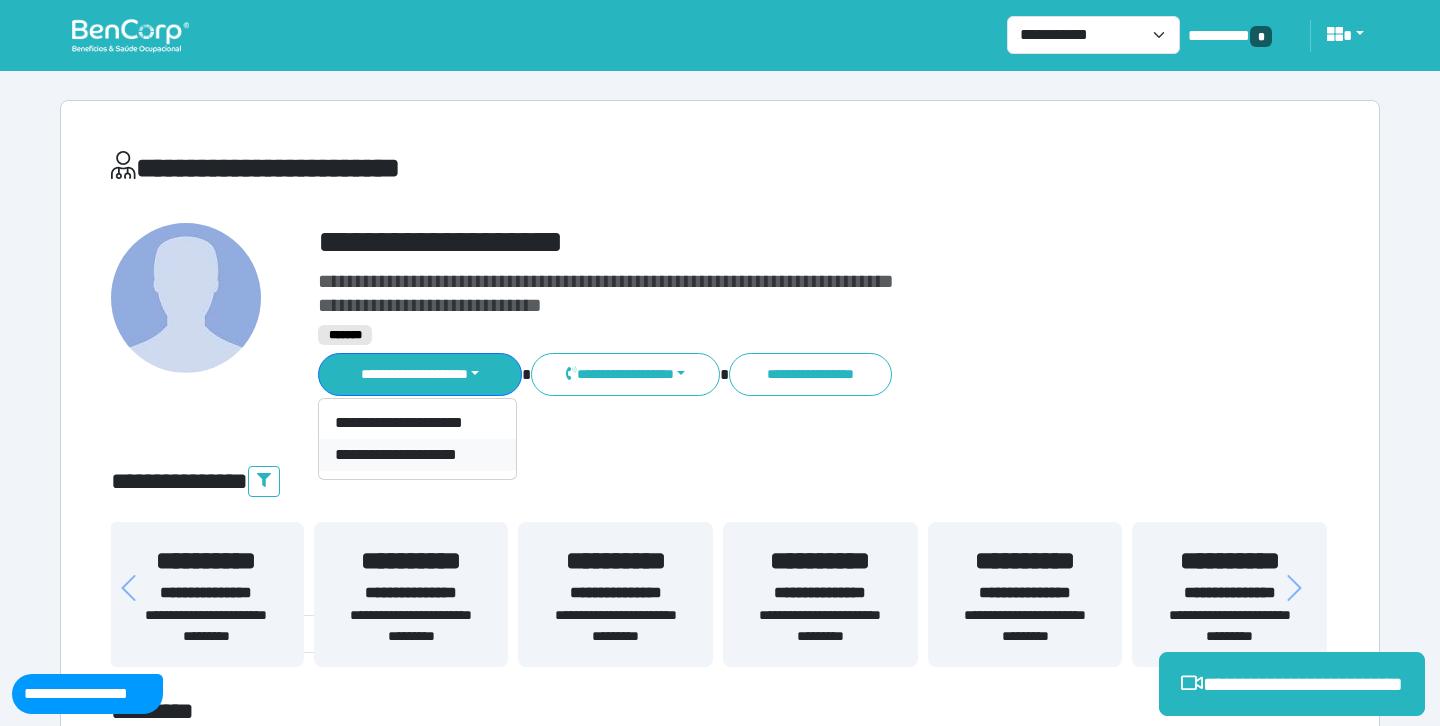 click on "**********" at bounding box center [417, 455] 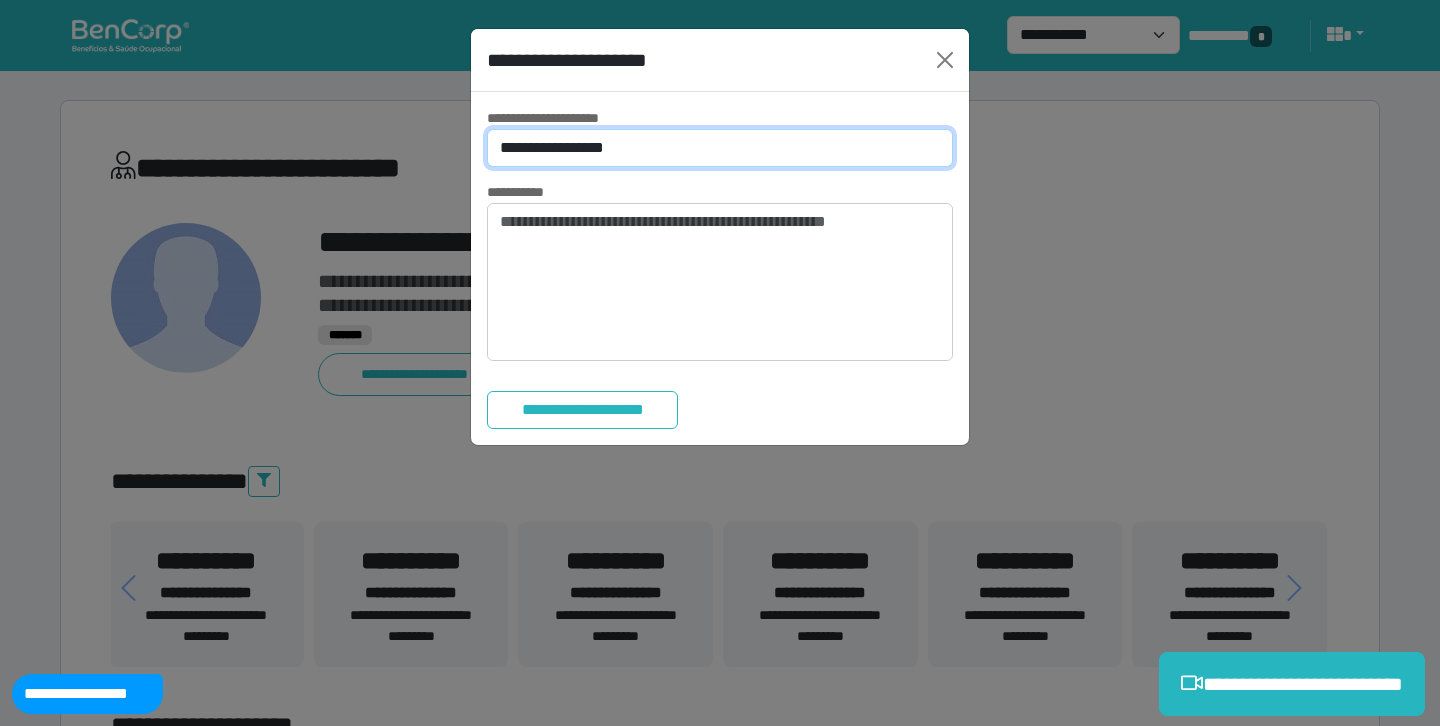click on "**********" at bounding box center (720, 148) 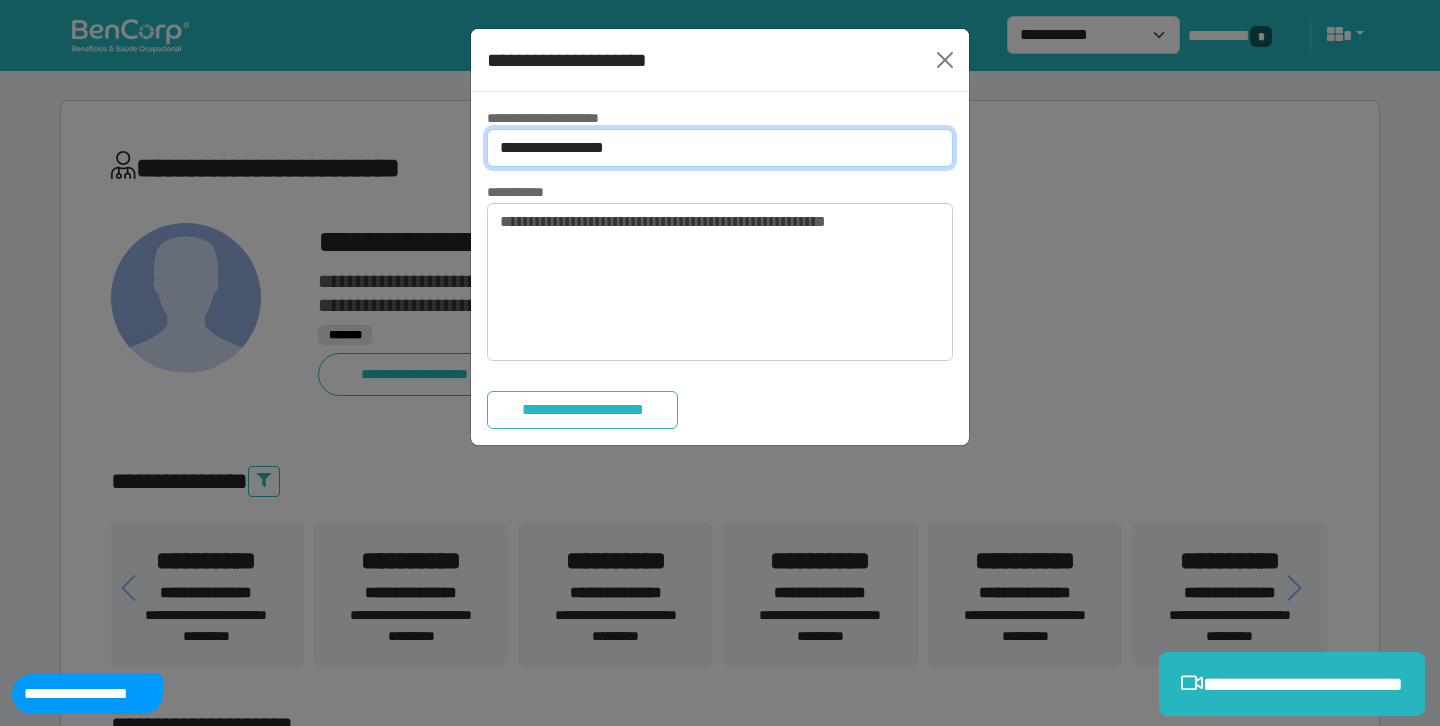 select on "*" 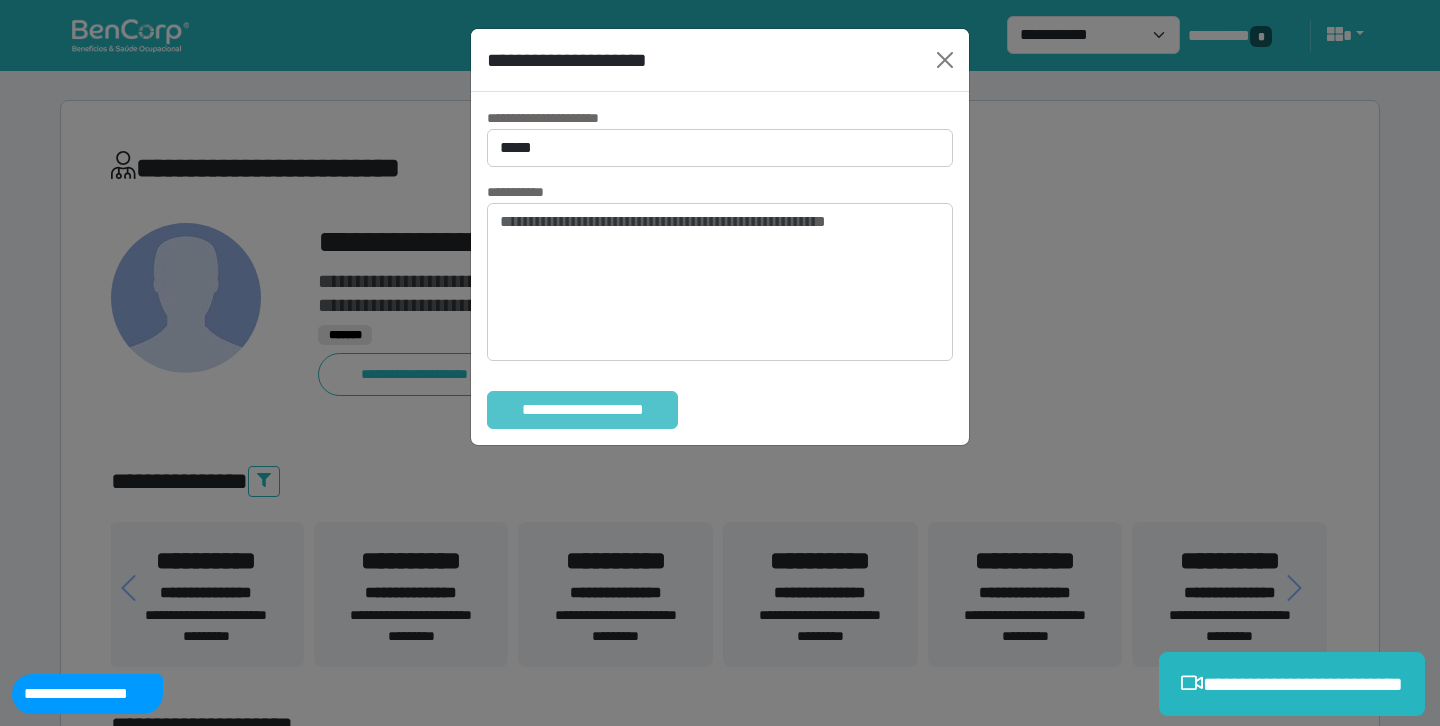 click on "**********" at bounding box center (582, 410) 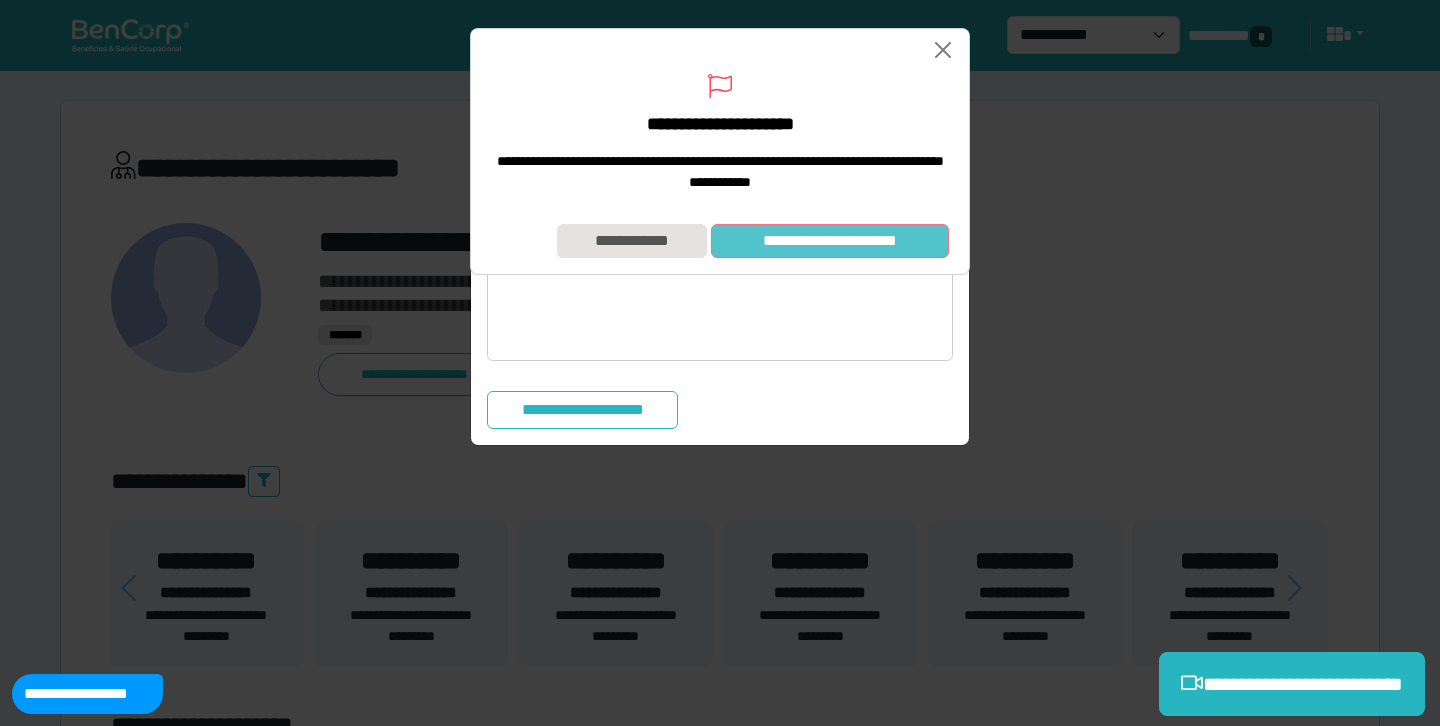 click on "**********" at bounding box center [830, 241] 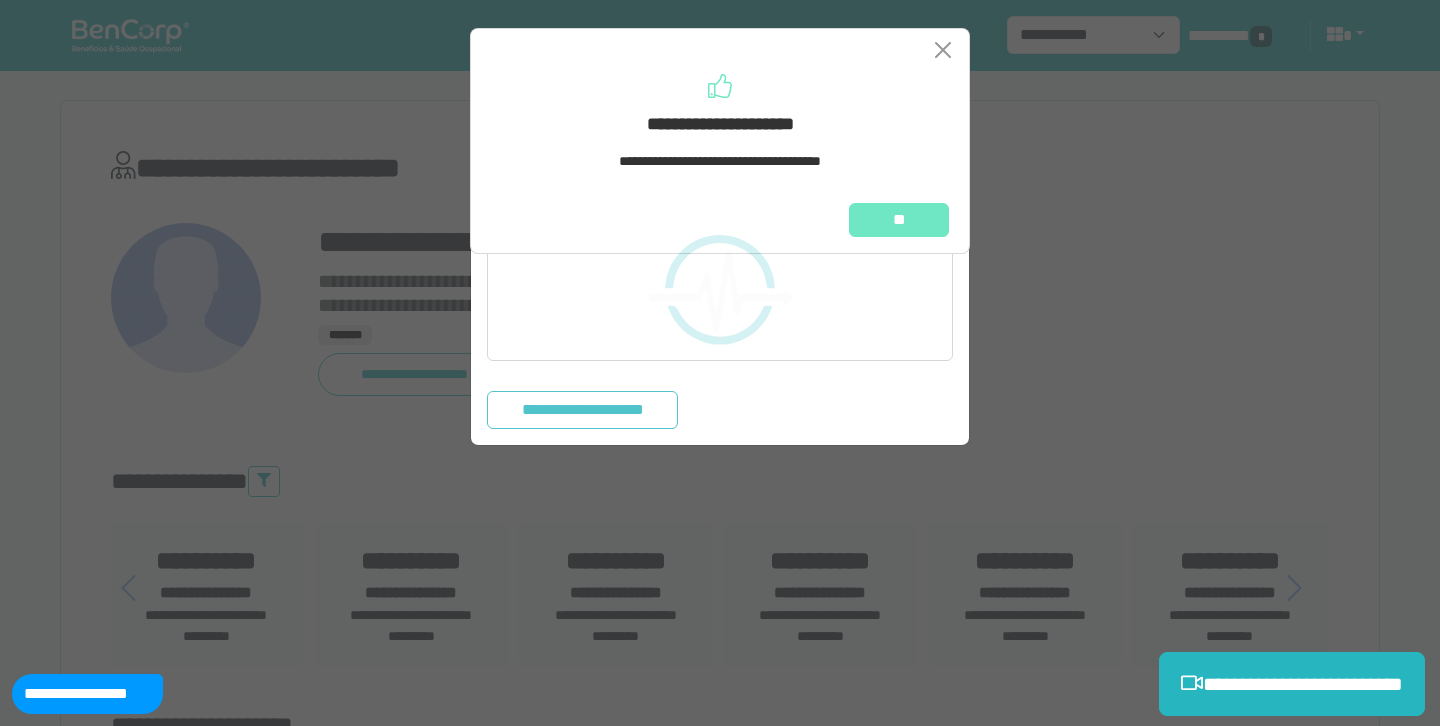 click at bounding box center [720, 363] 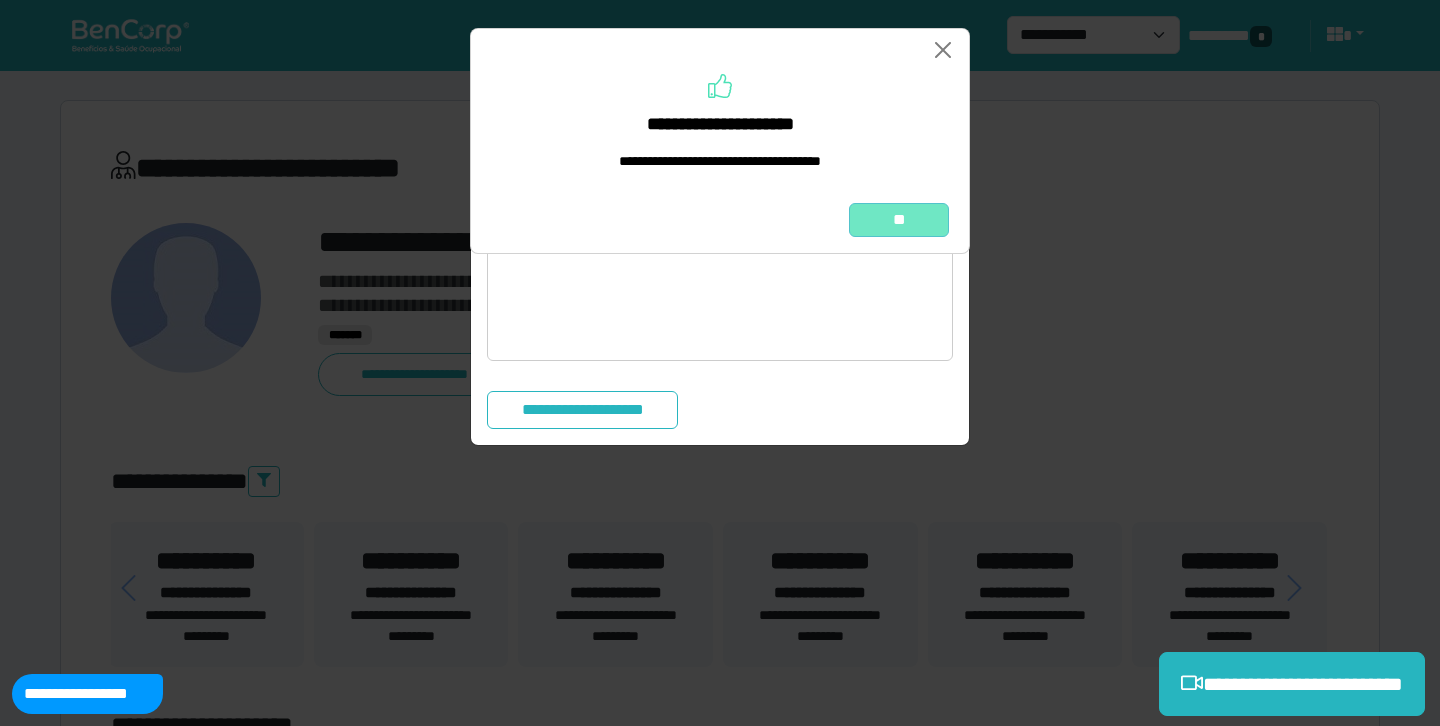 click on "**" at bounding box center (899, 220) 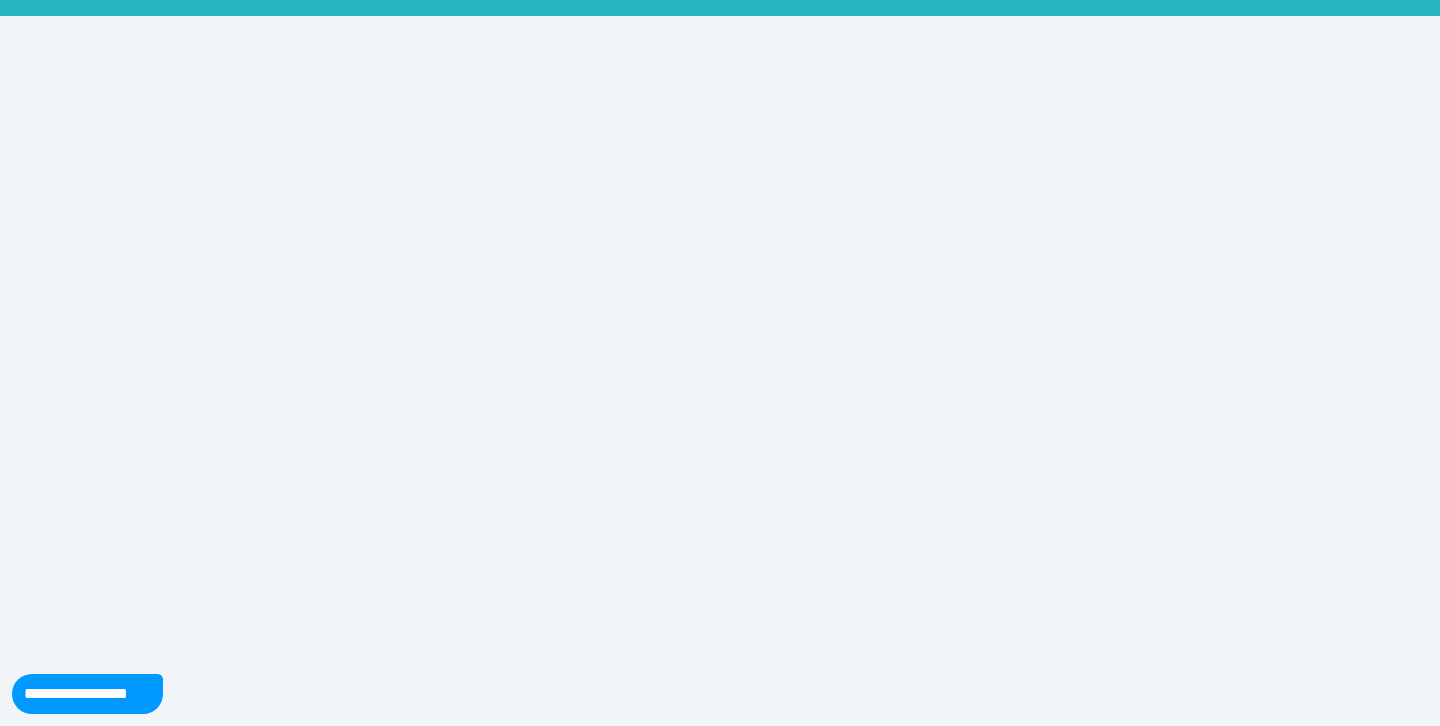scroll, scrollTop: 0, scrollLeft: 0, axis: both 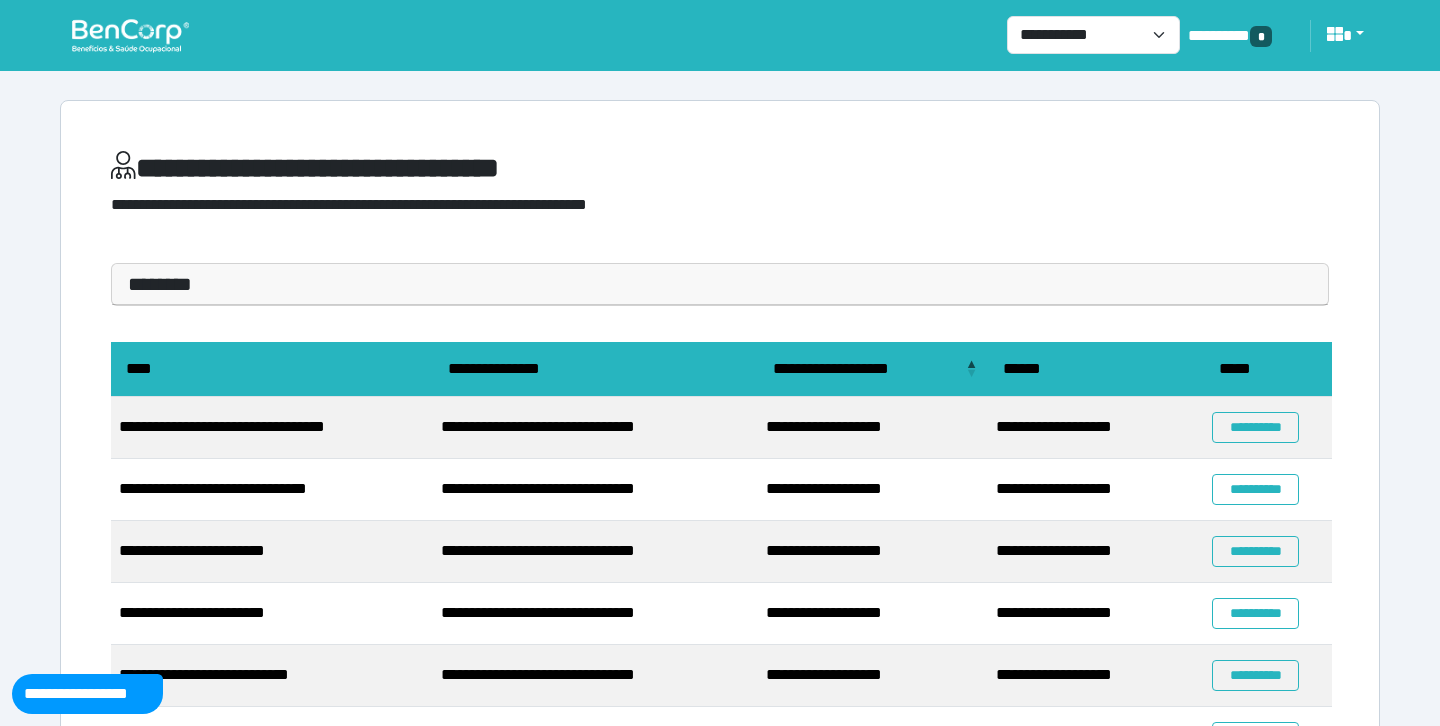 click on "**********" at bounding box center (720, 568) 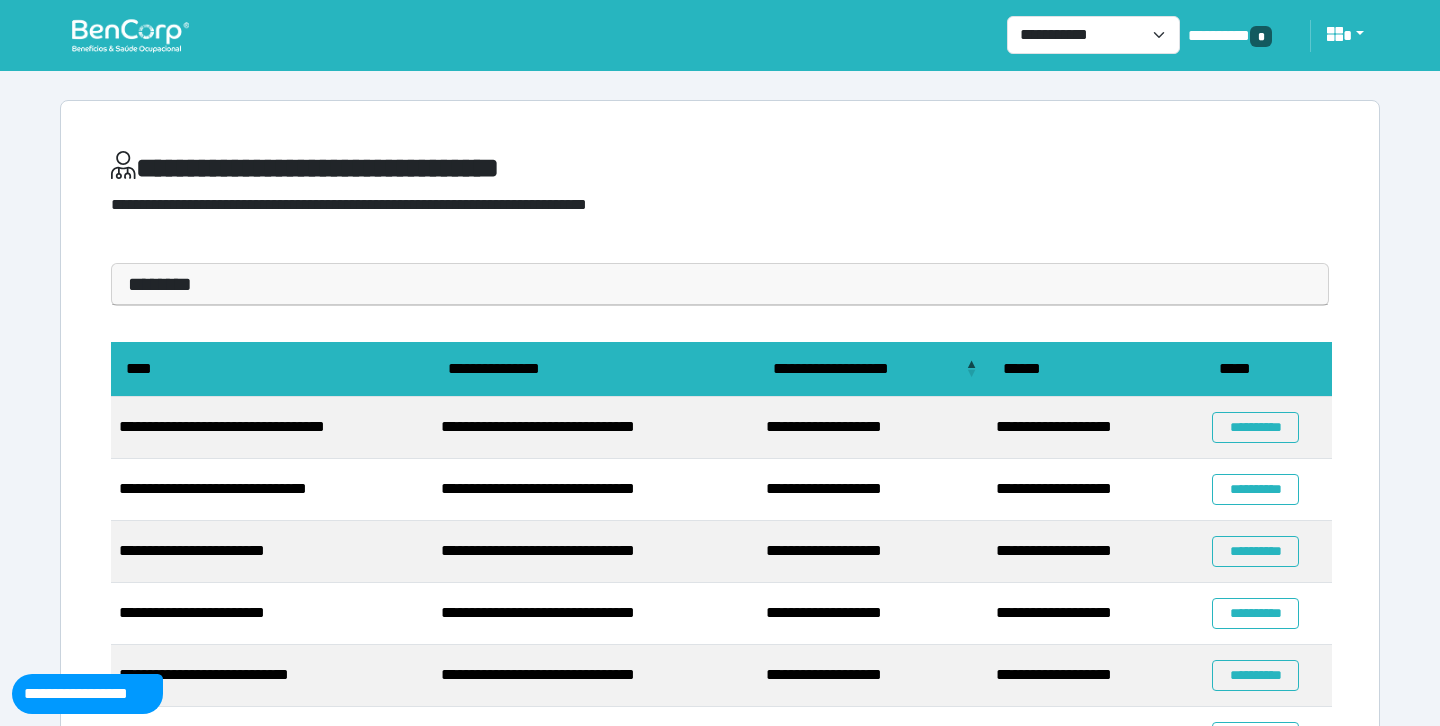 click on "**********" at bounding box center (720, 35) 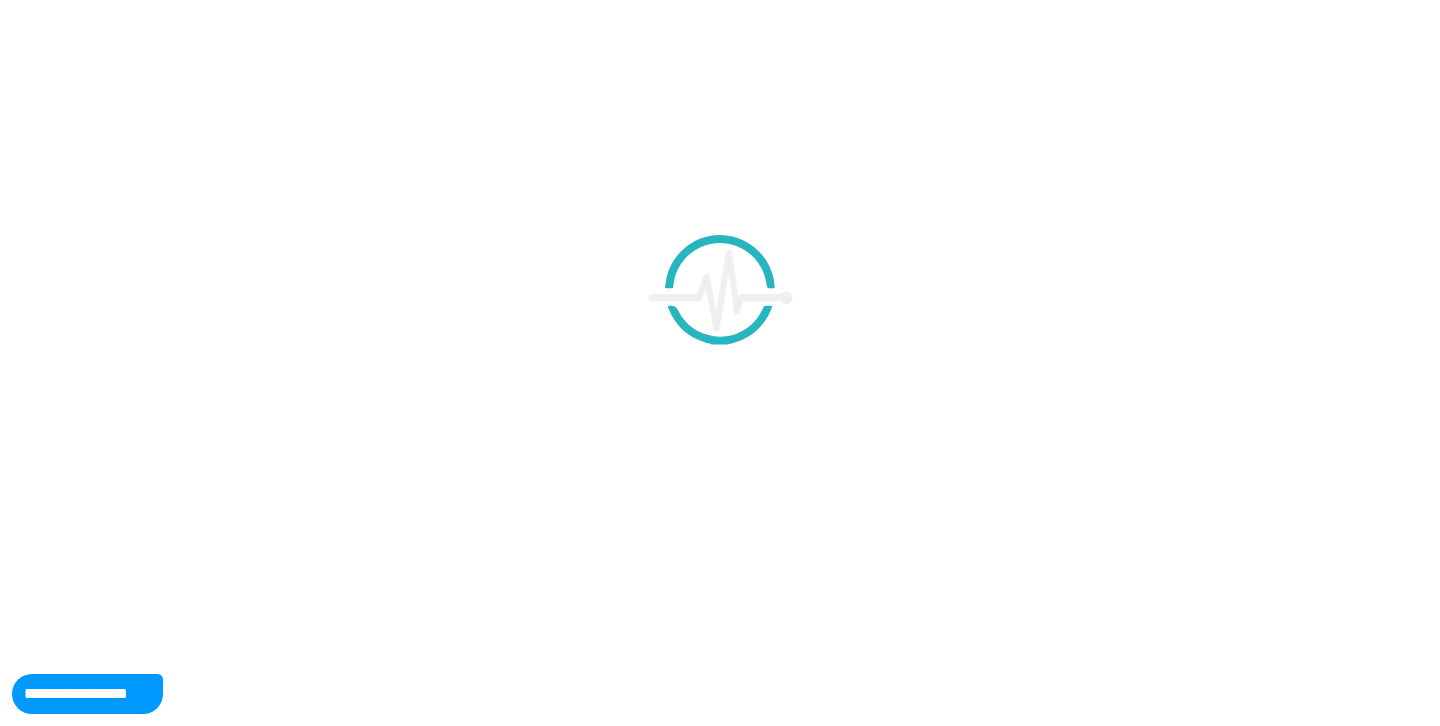 scroll, scrollTop: 0, scrollLeft: 0, axis: both 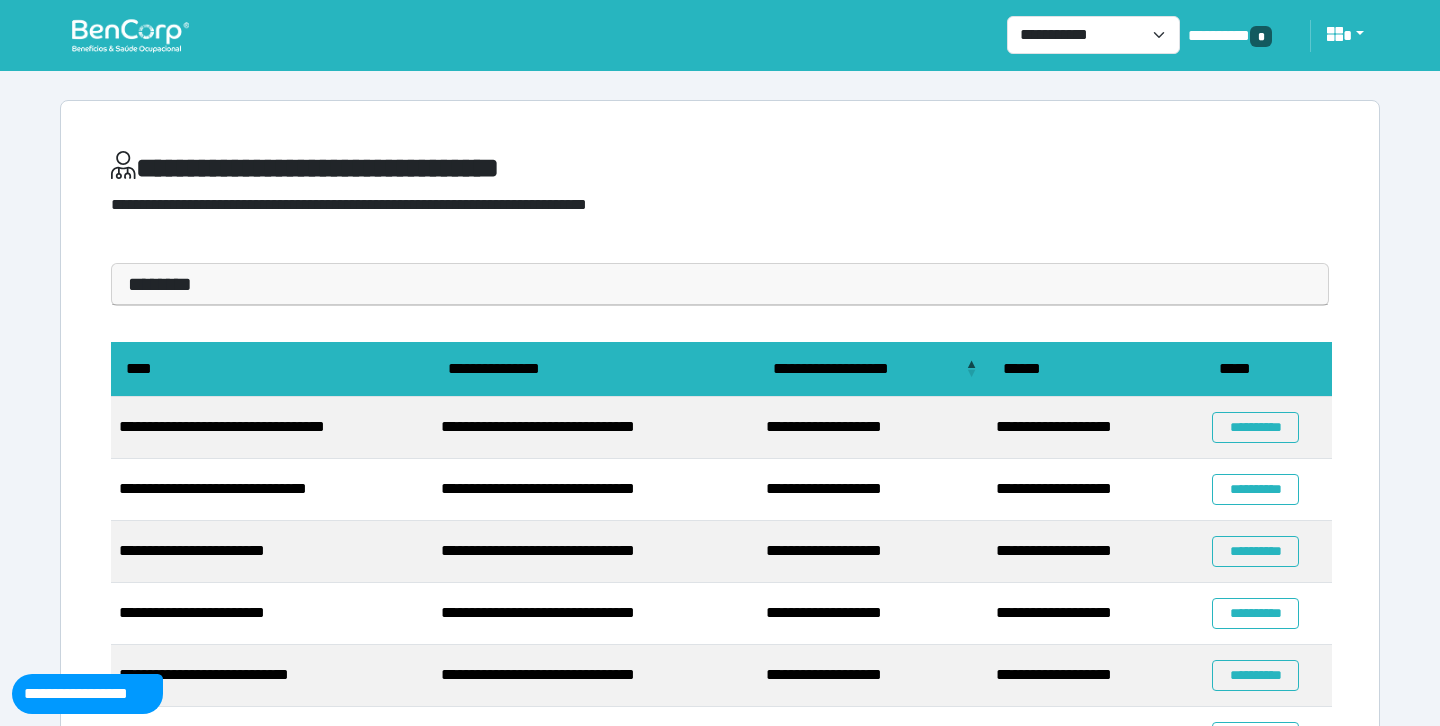 click at bounding box center [1343, 36] 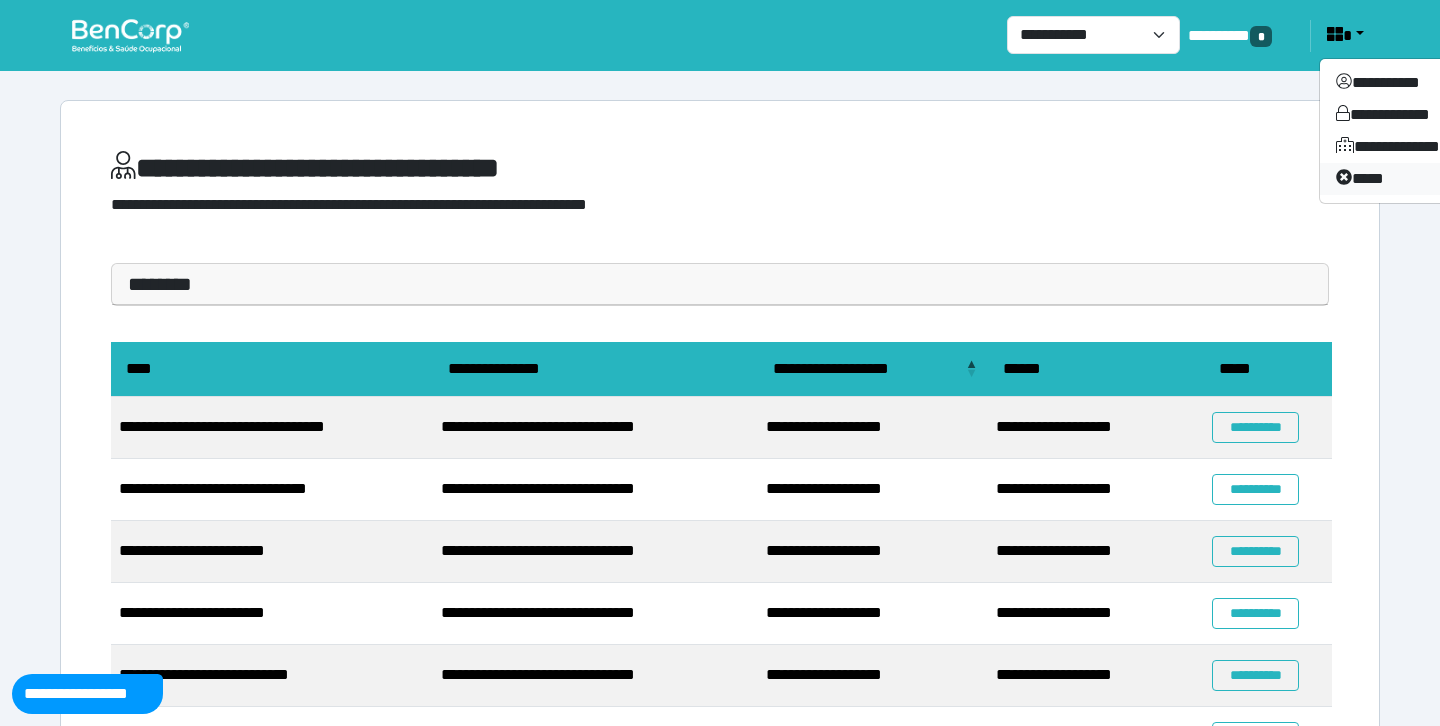 click on "****" at bounding box center [1399, 179] 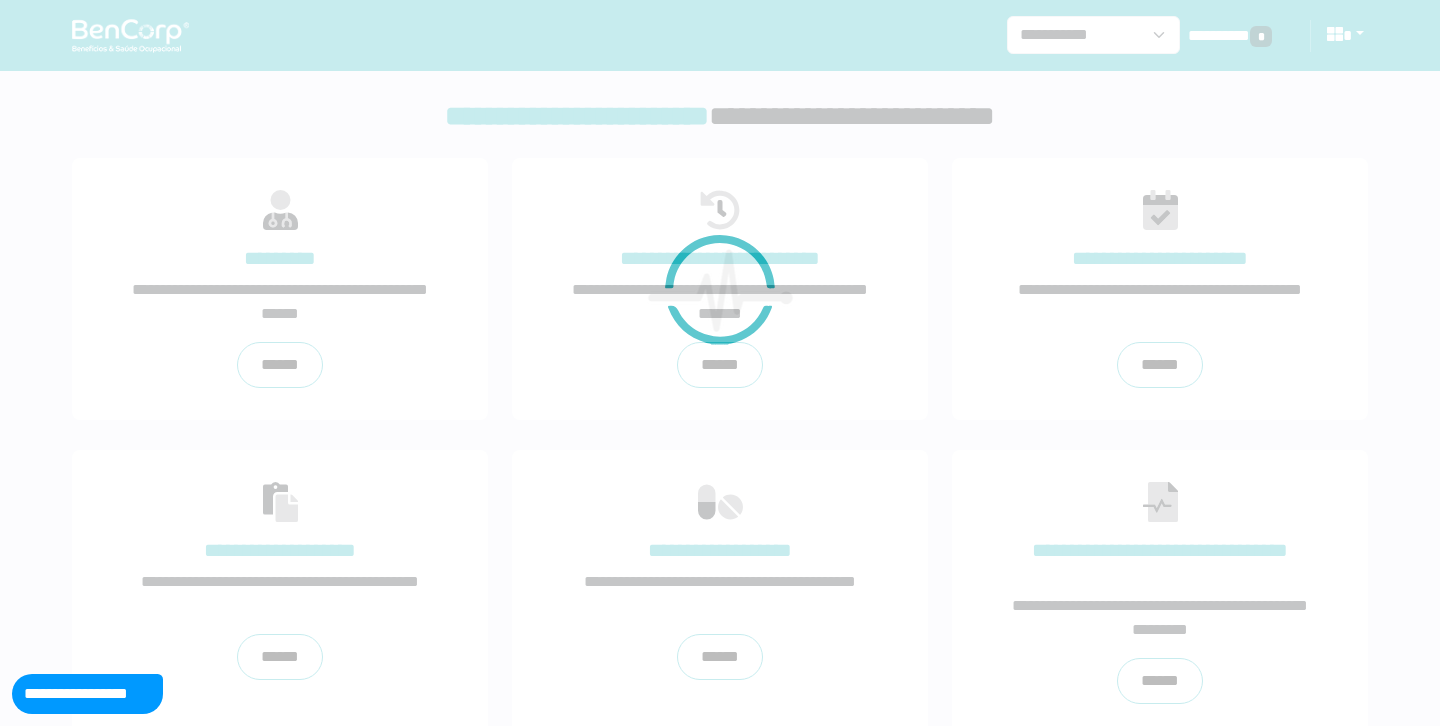 scroll, scrollTop: 0, scrollLeft: 0, axis: both 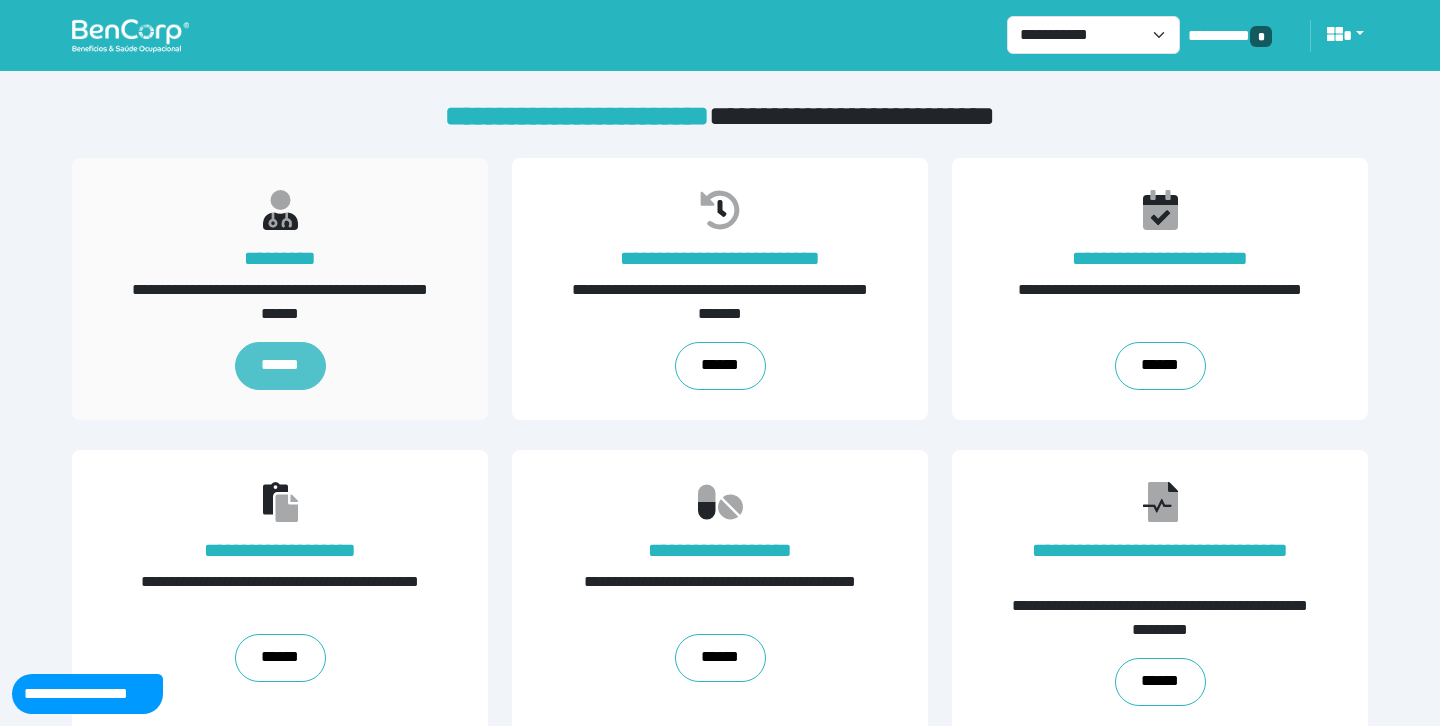 click on "******" at bounding box center [280, 366] 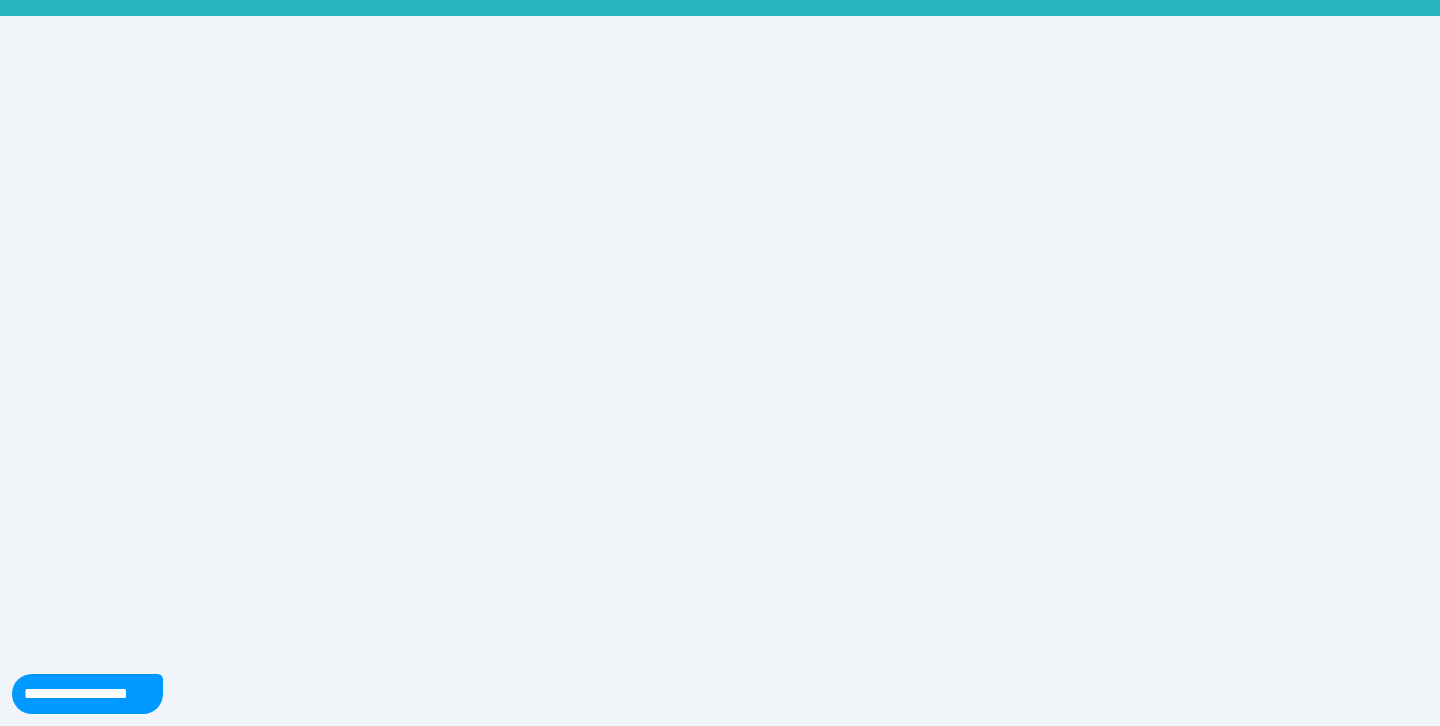 scroll, scrollTop: 0, scrollLeft: 0, axis: both 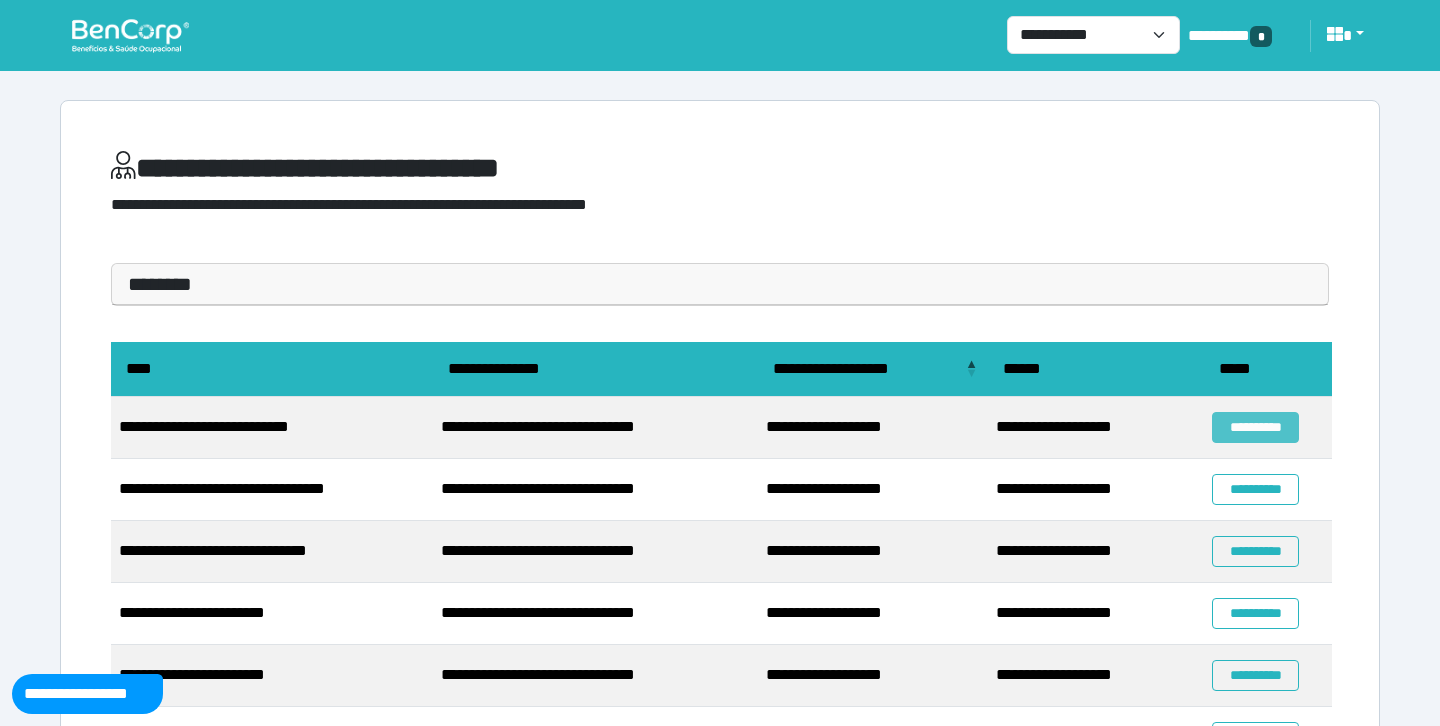 click on "**********" at bounding box center (1255, 427) 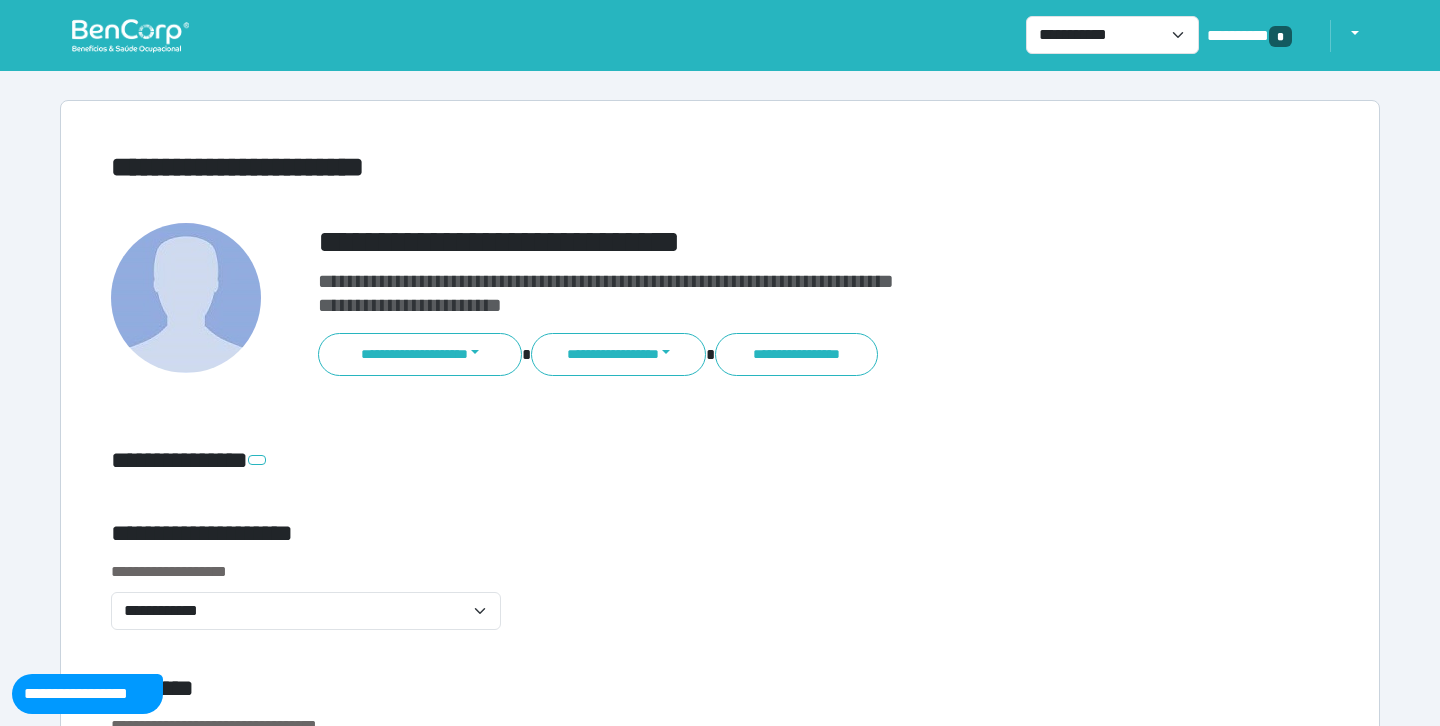 scroll, scrollTop: 0, scrollLeft: 0, axis: both 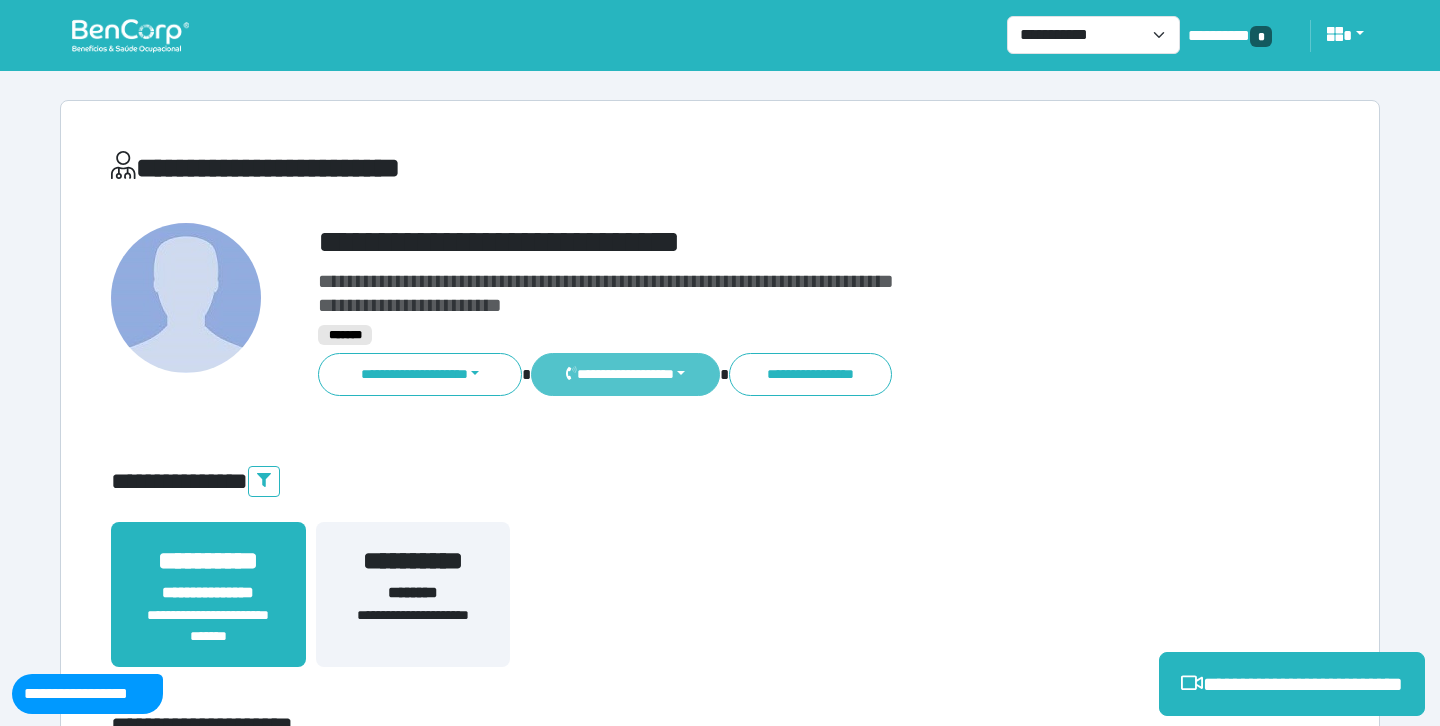 click on "**********" at bounding box center (625, 374) 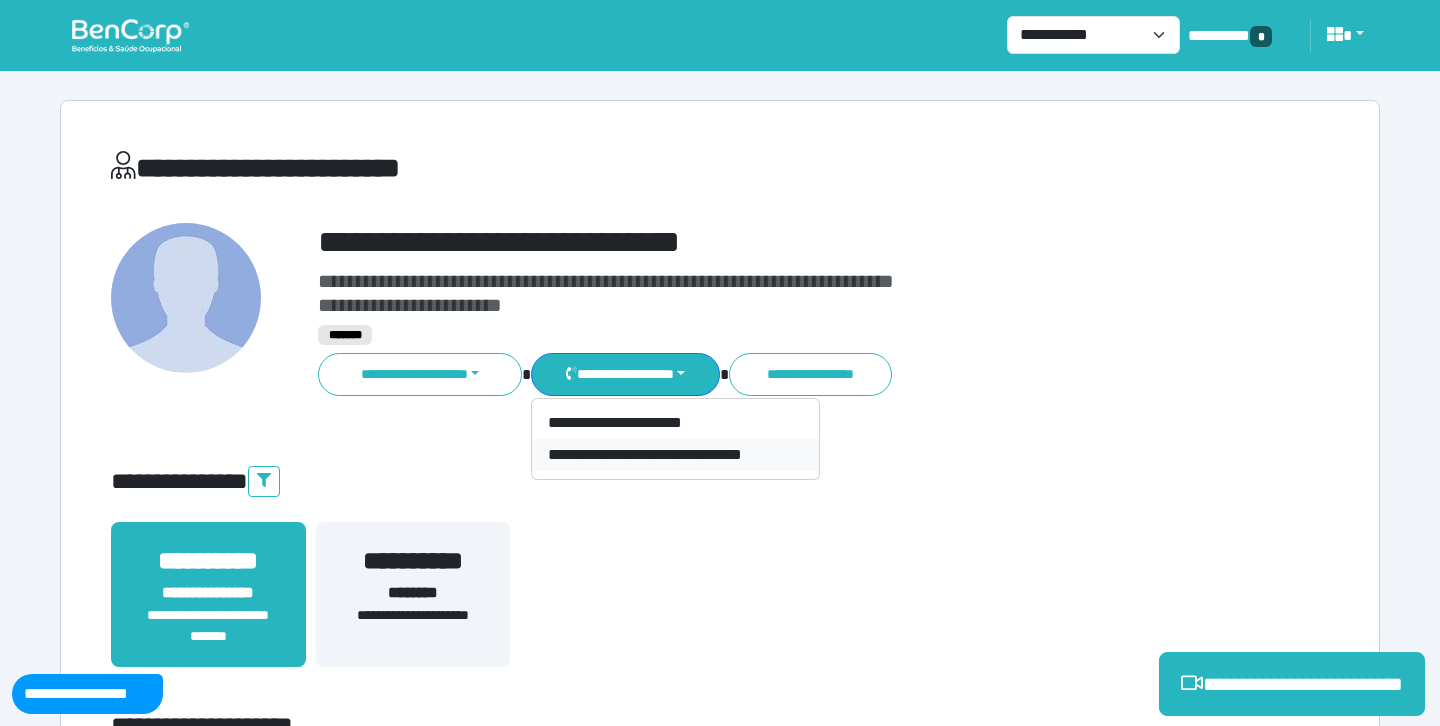 click on "**********" at bounding box center [675, 455] 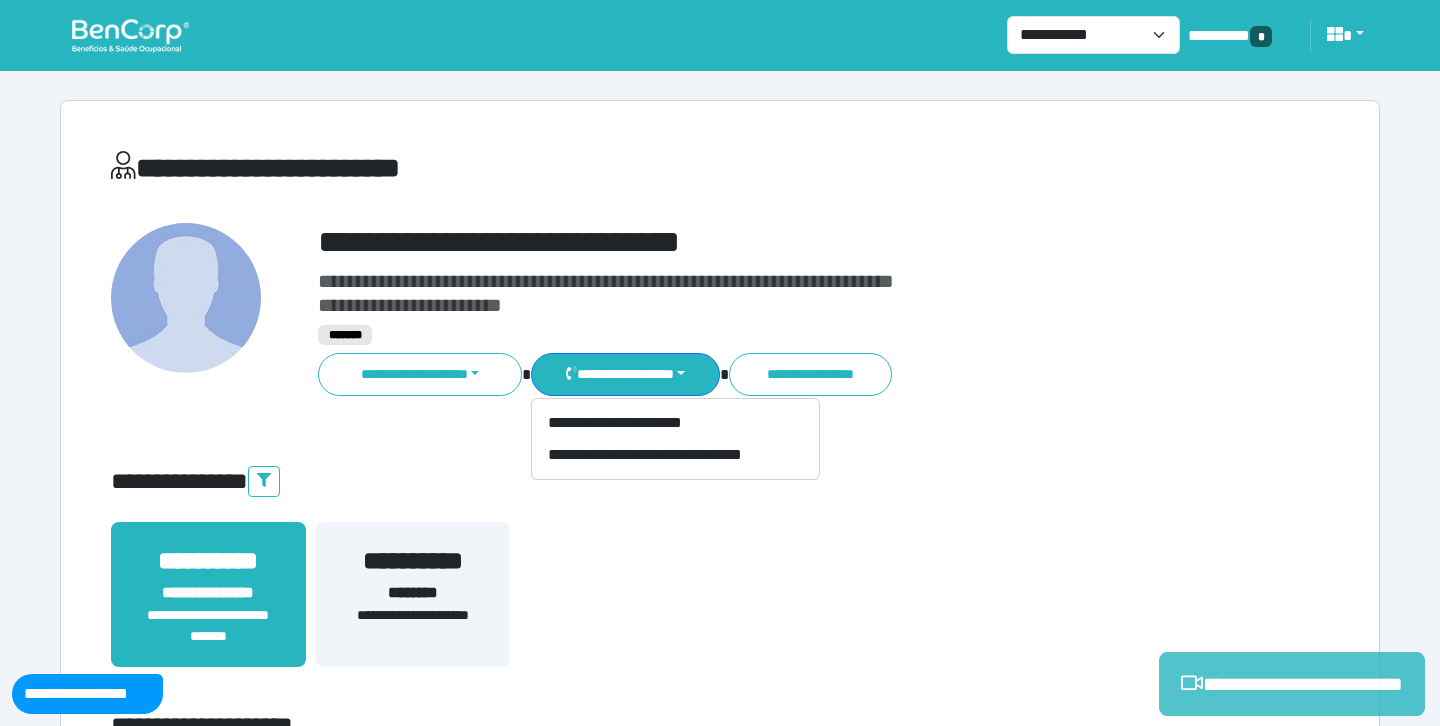 click on "**********" at bounding box center (1292, 684) 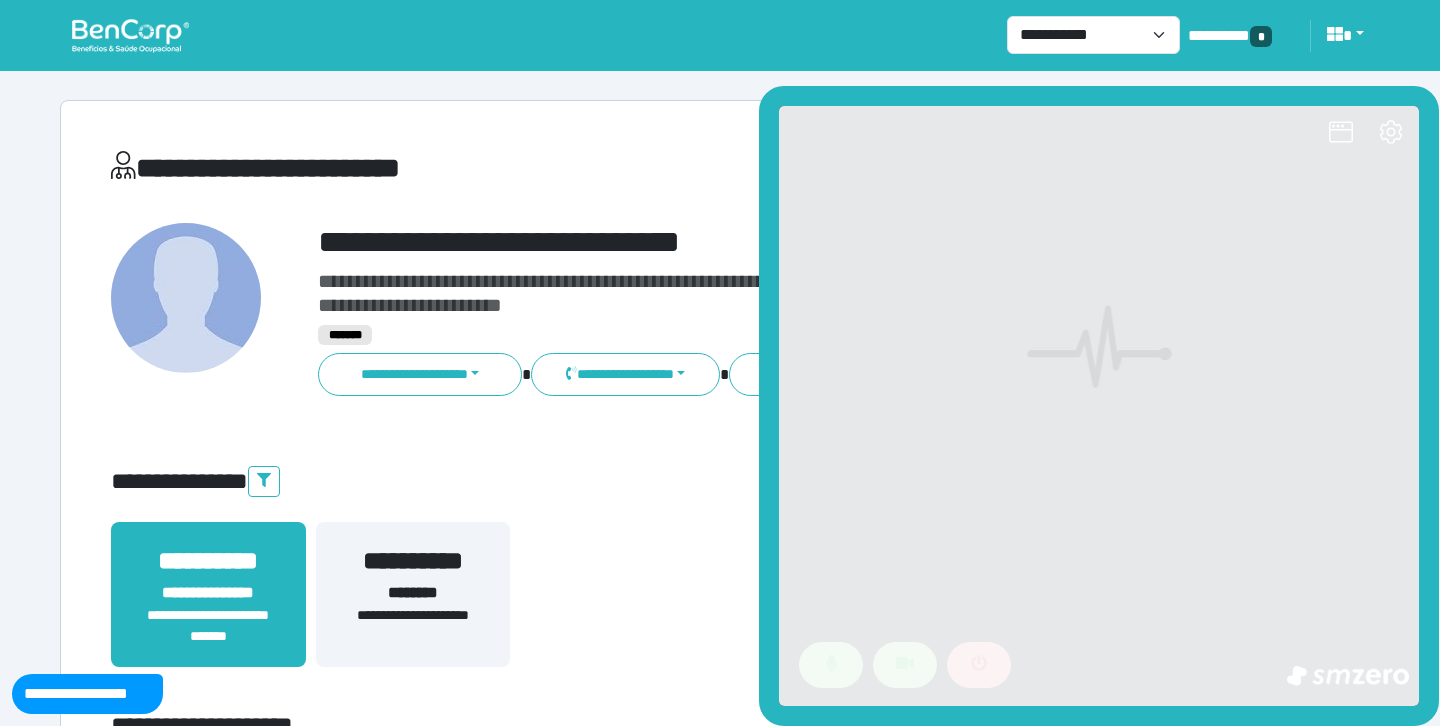 scroll, scrollTop: 0, scrollLeft: 0, axis: both 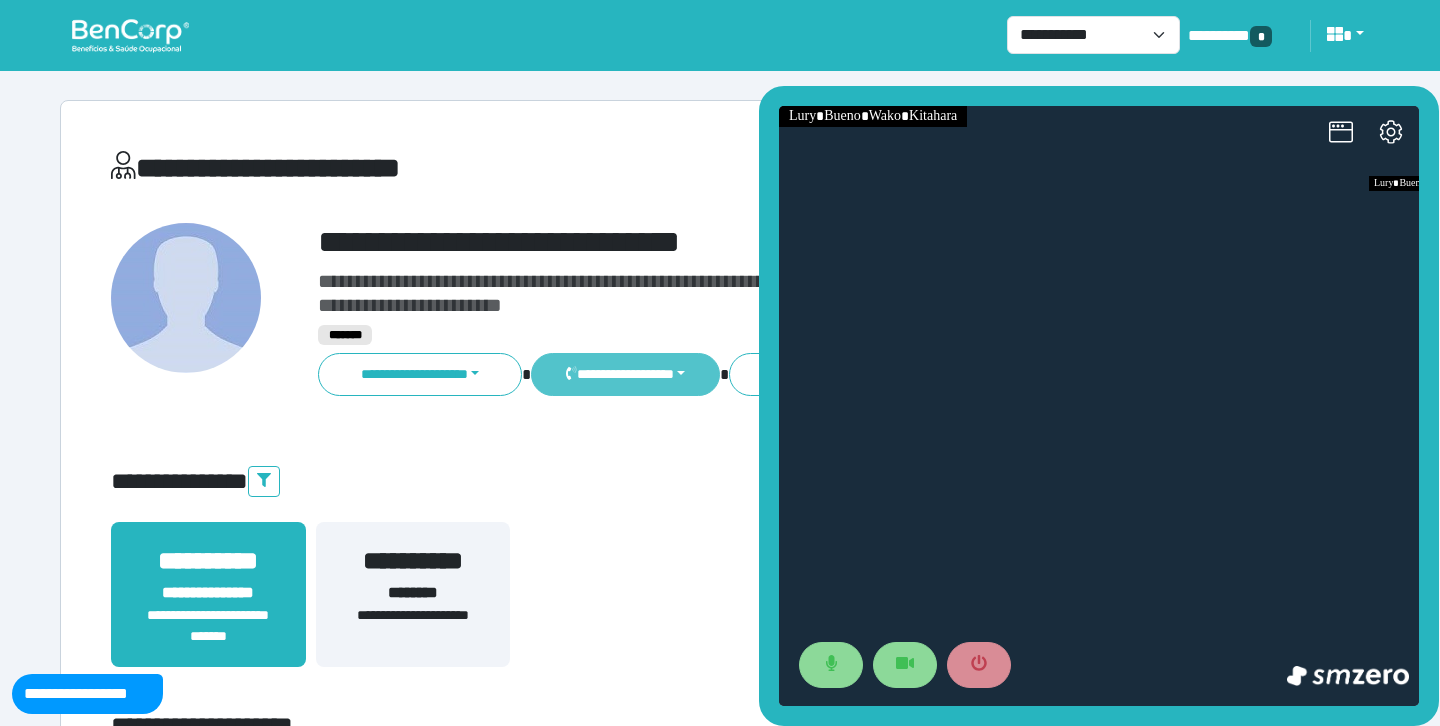 click on "**********" at bounding box center [625, 374] 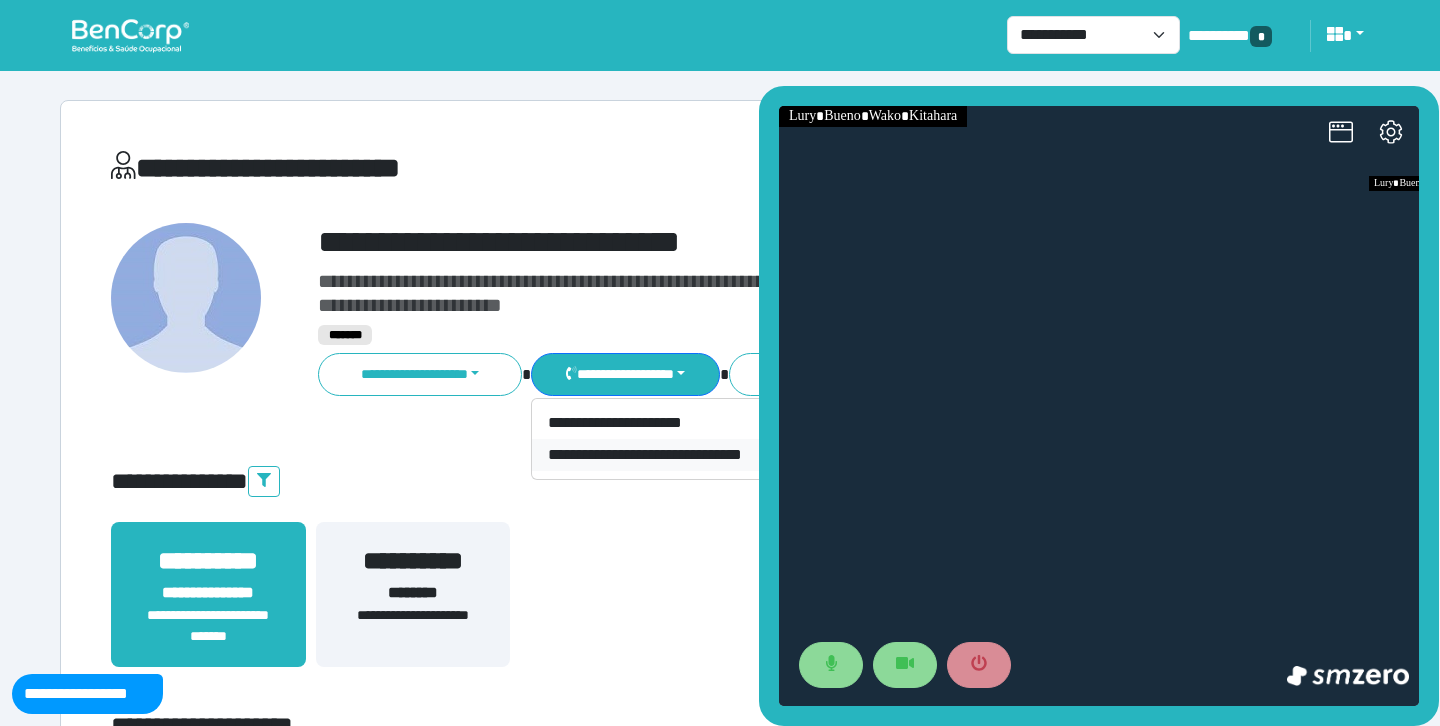 click on "**********" at bounding box center [675, 455] 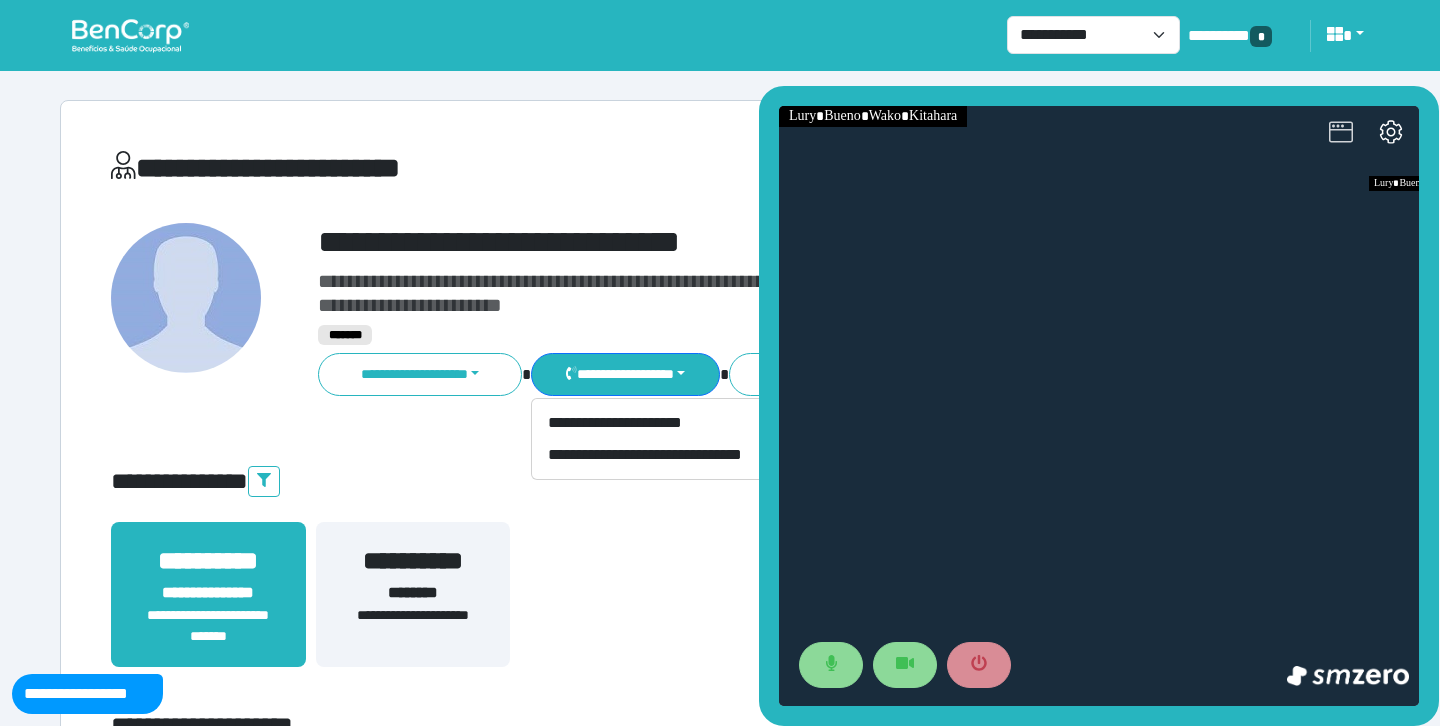 click 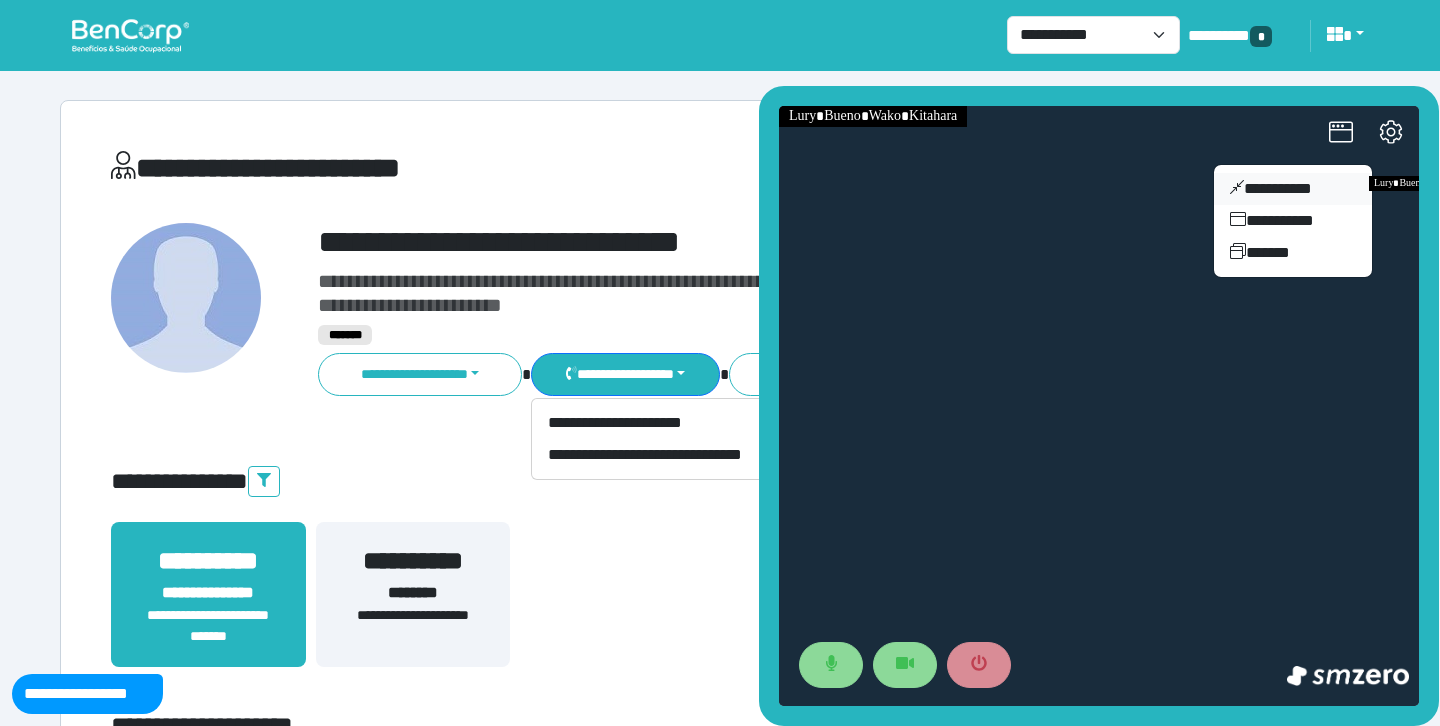 click on "**********" at bounding box center (1293, 189) 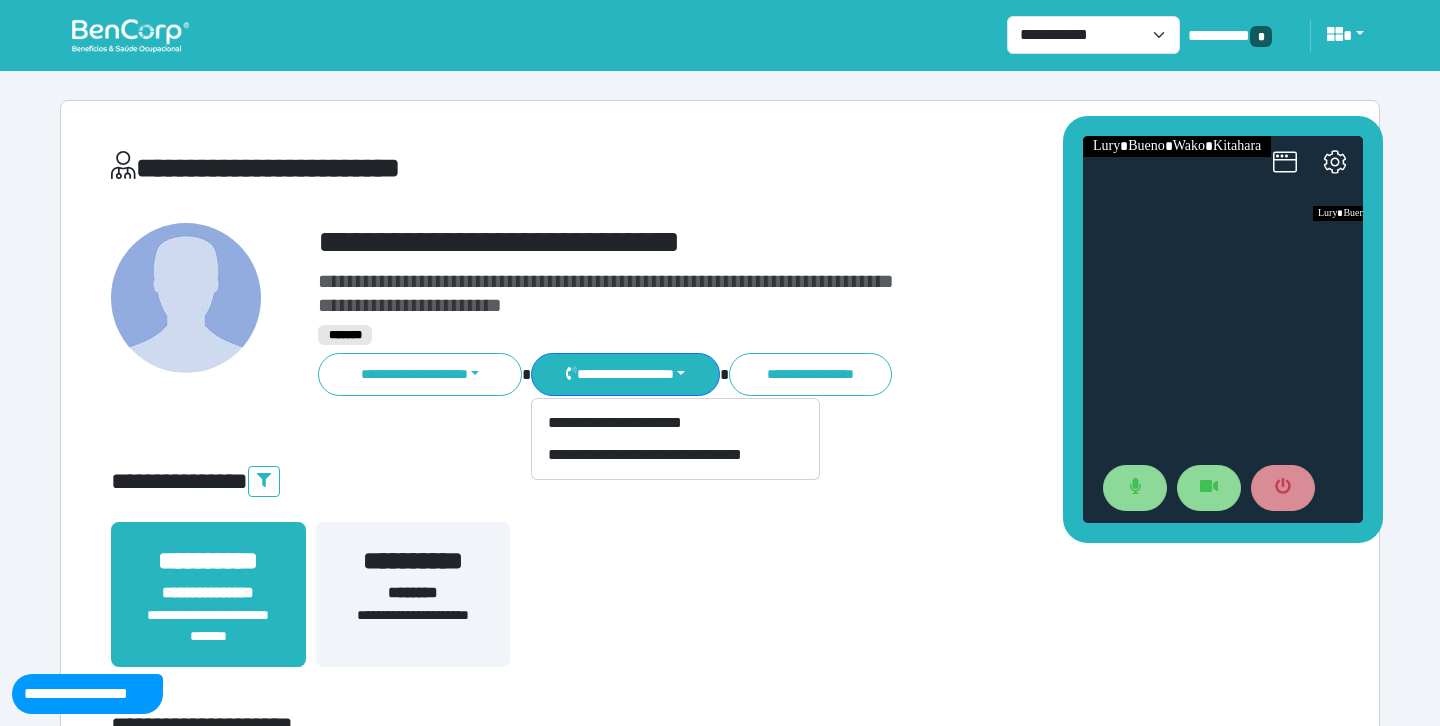 drag, startPoint x: 1257, startPoint y: 310, endPoint x: 1200, endPoint y: 112, distance: 206.04126 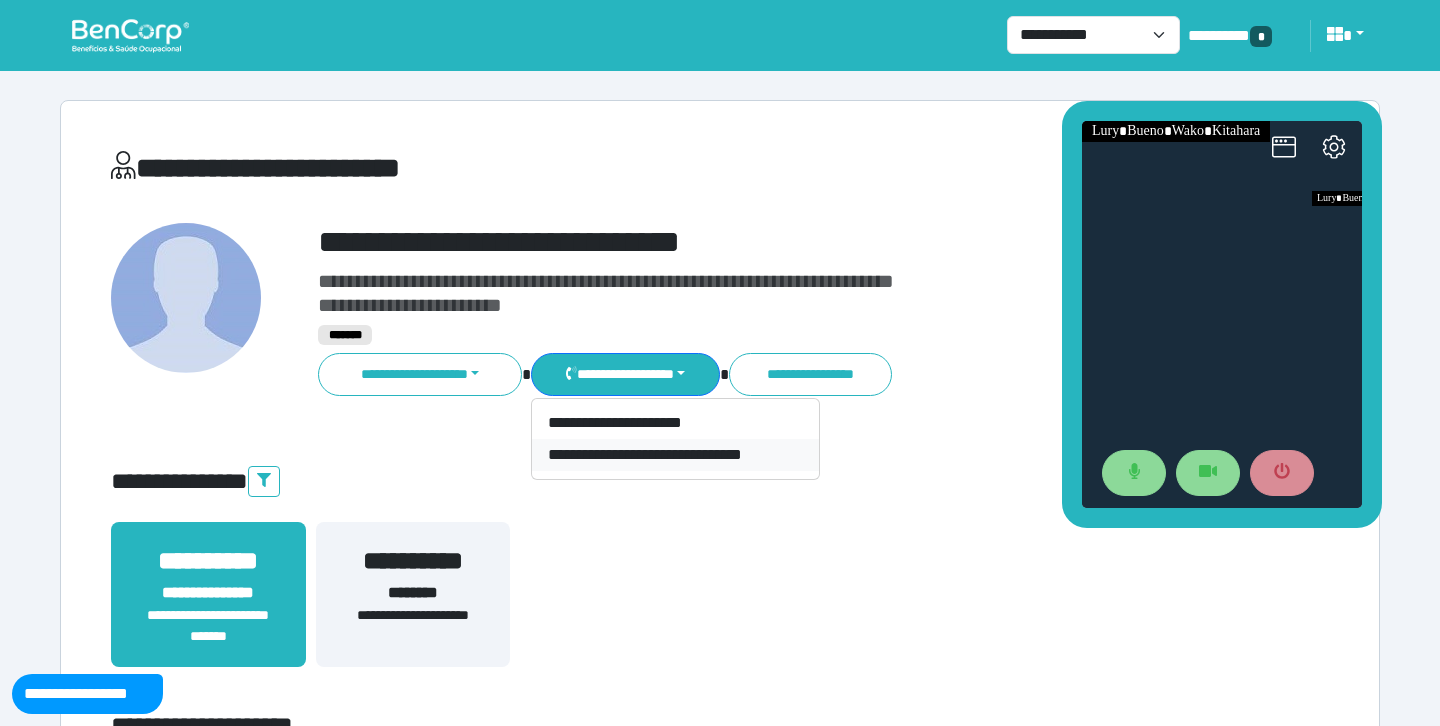 click on "**********" at bounding box center [675, 455] 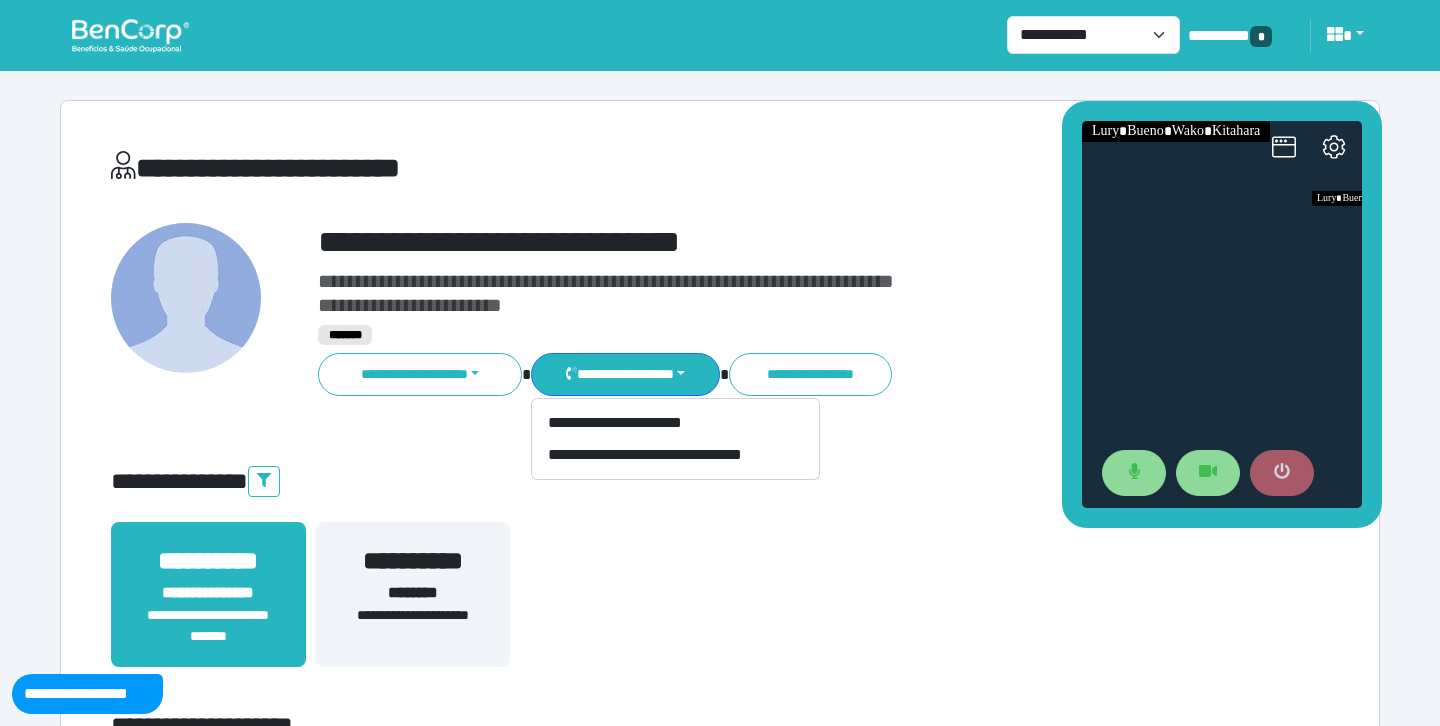 click 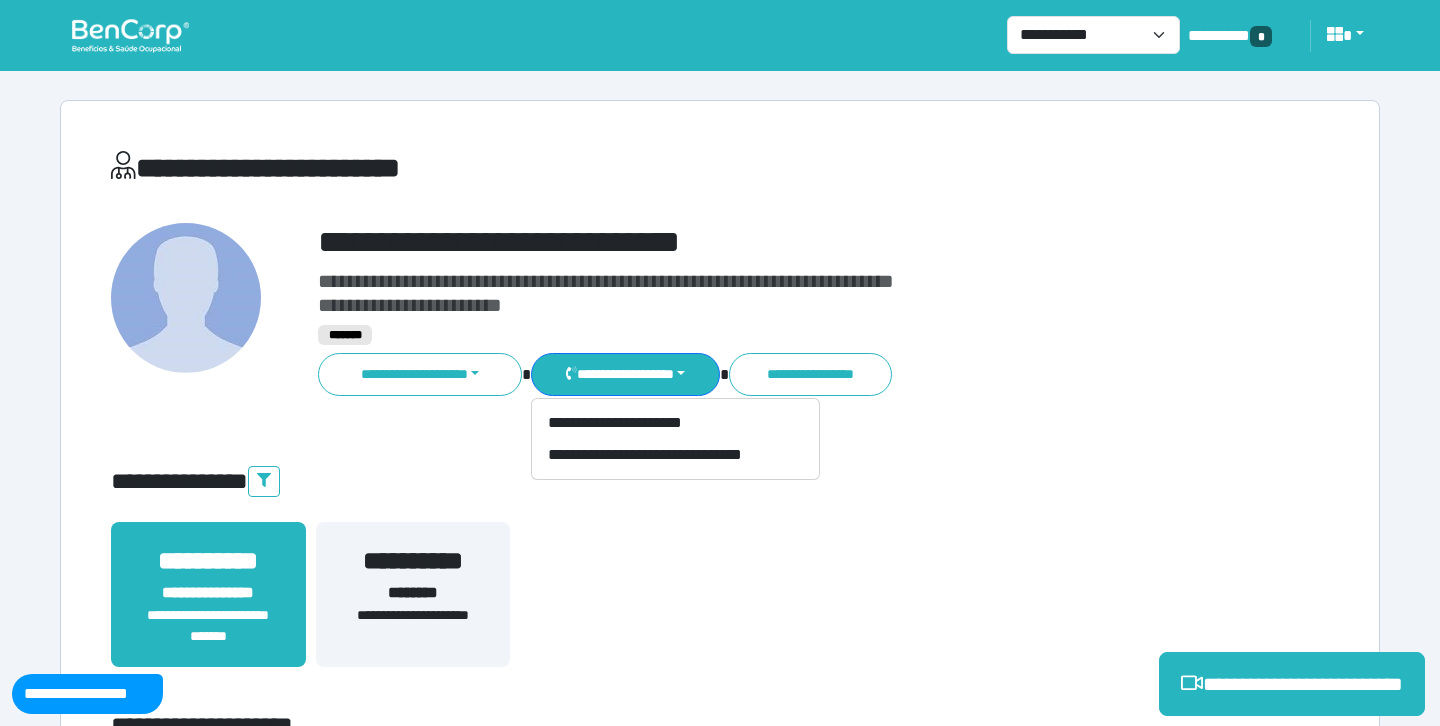 click on "**********" at bounding box center (772, 242) 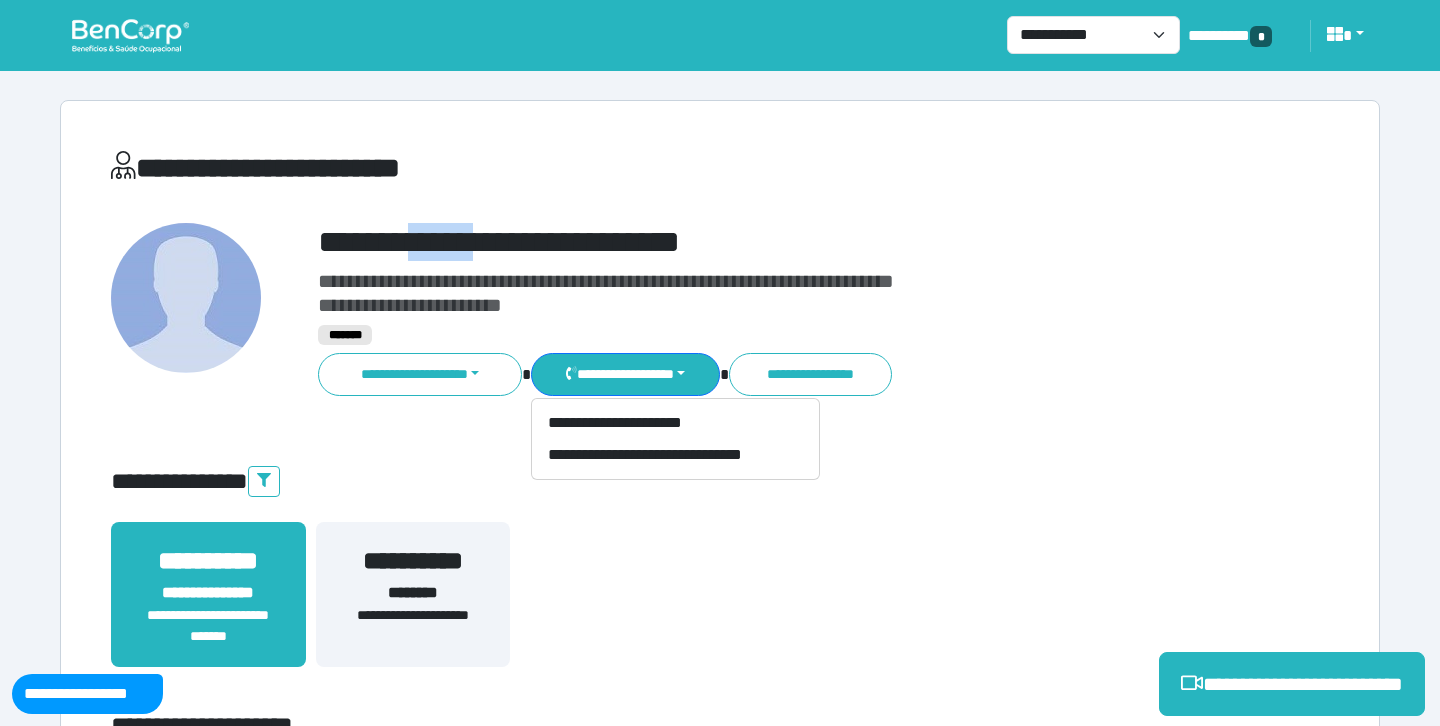 click on "**********" at bounding box center (772, 242) 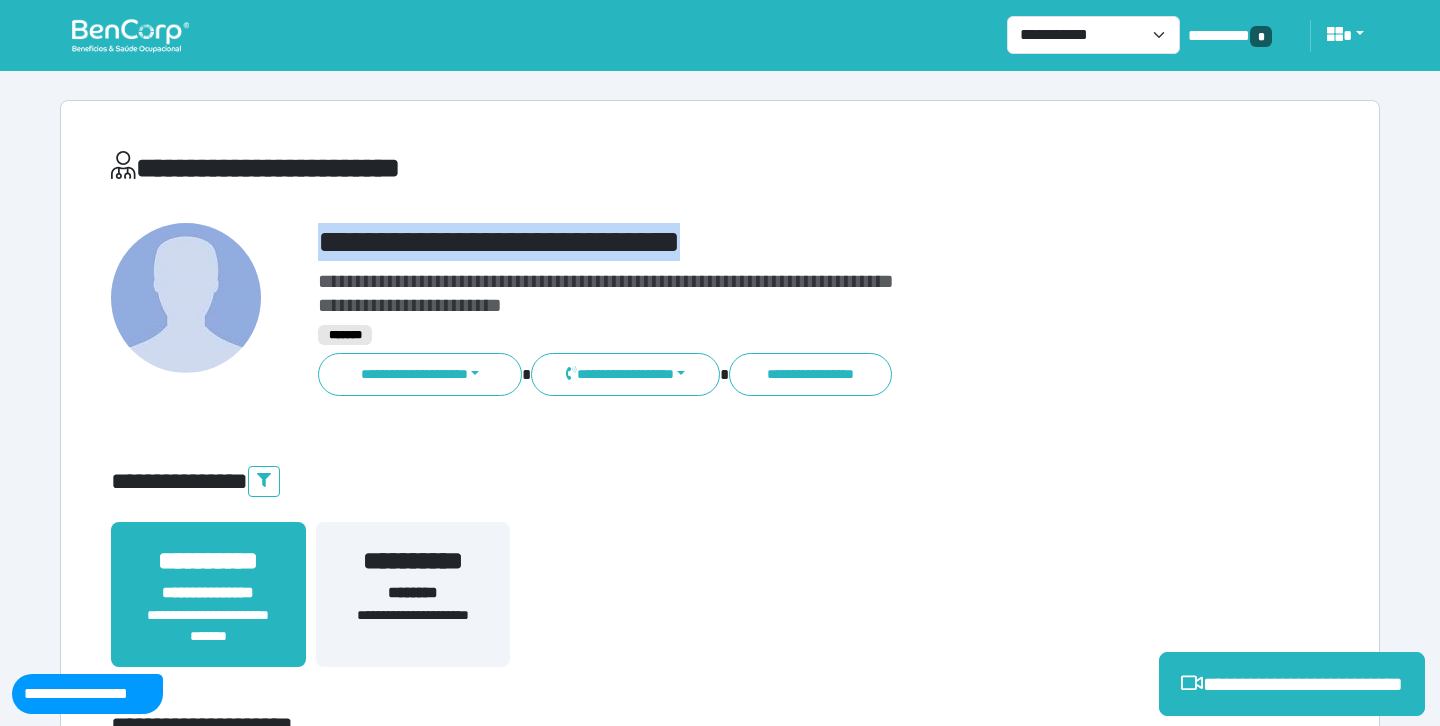 click on "**********" at bounding box center [772, 242] 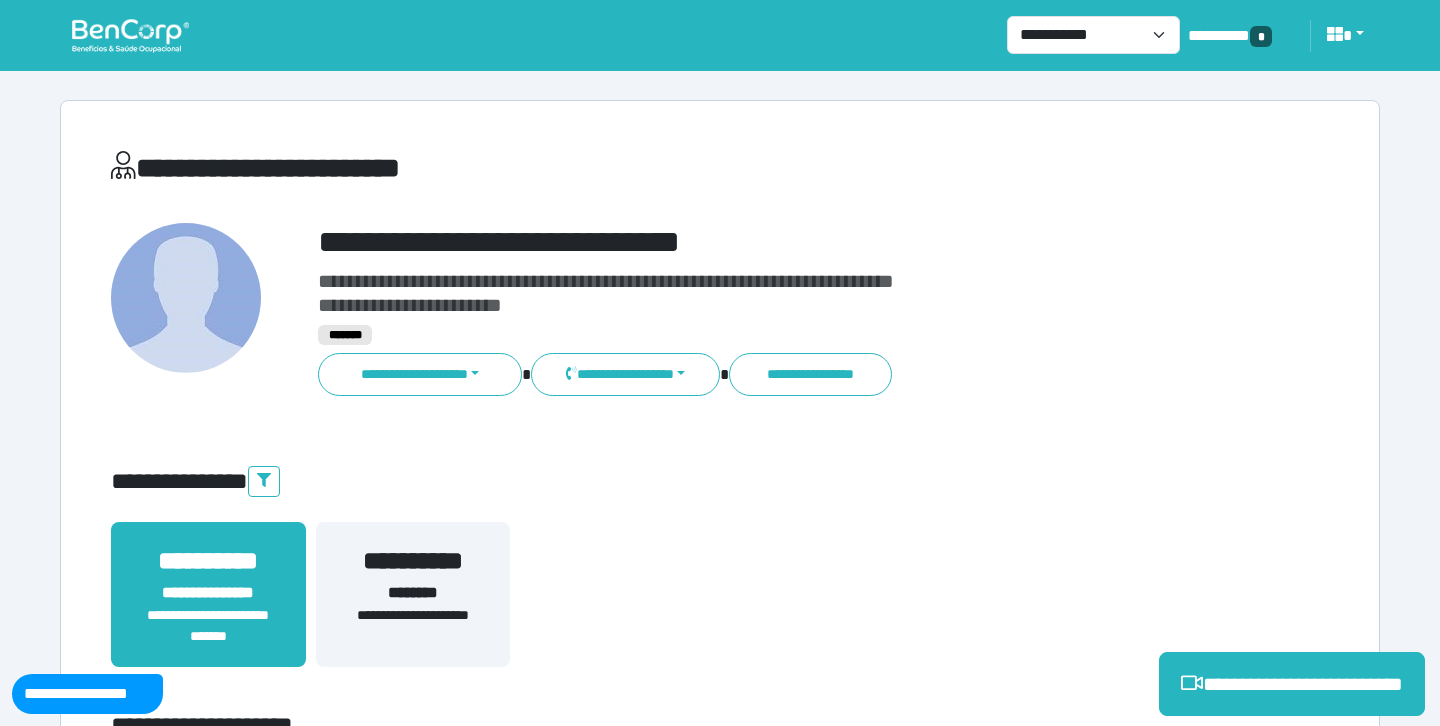 click on "**********" at bounding box center (720, 578) 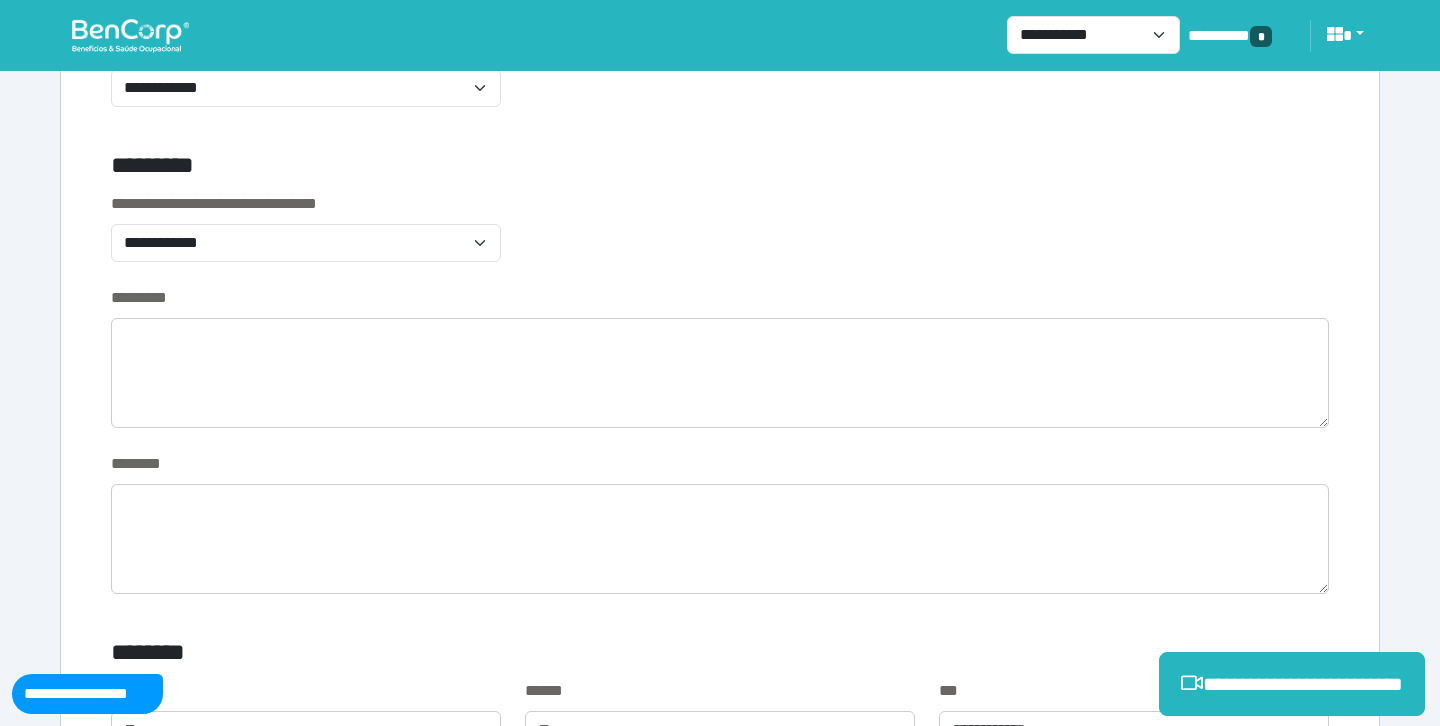 scroll, scrollTop: 715, scrollLeft: 0, axis: vertical 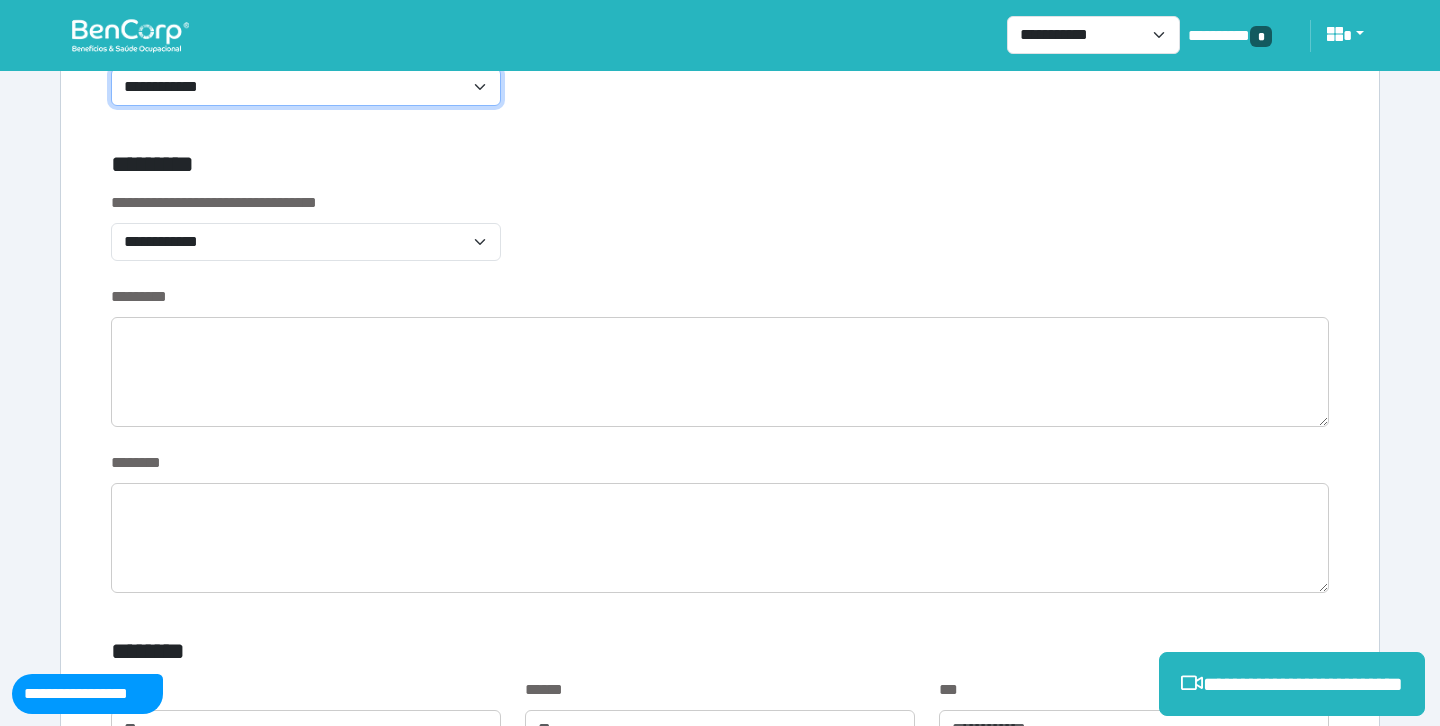 click on "**********" at bounding box center (306, 87) 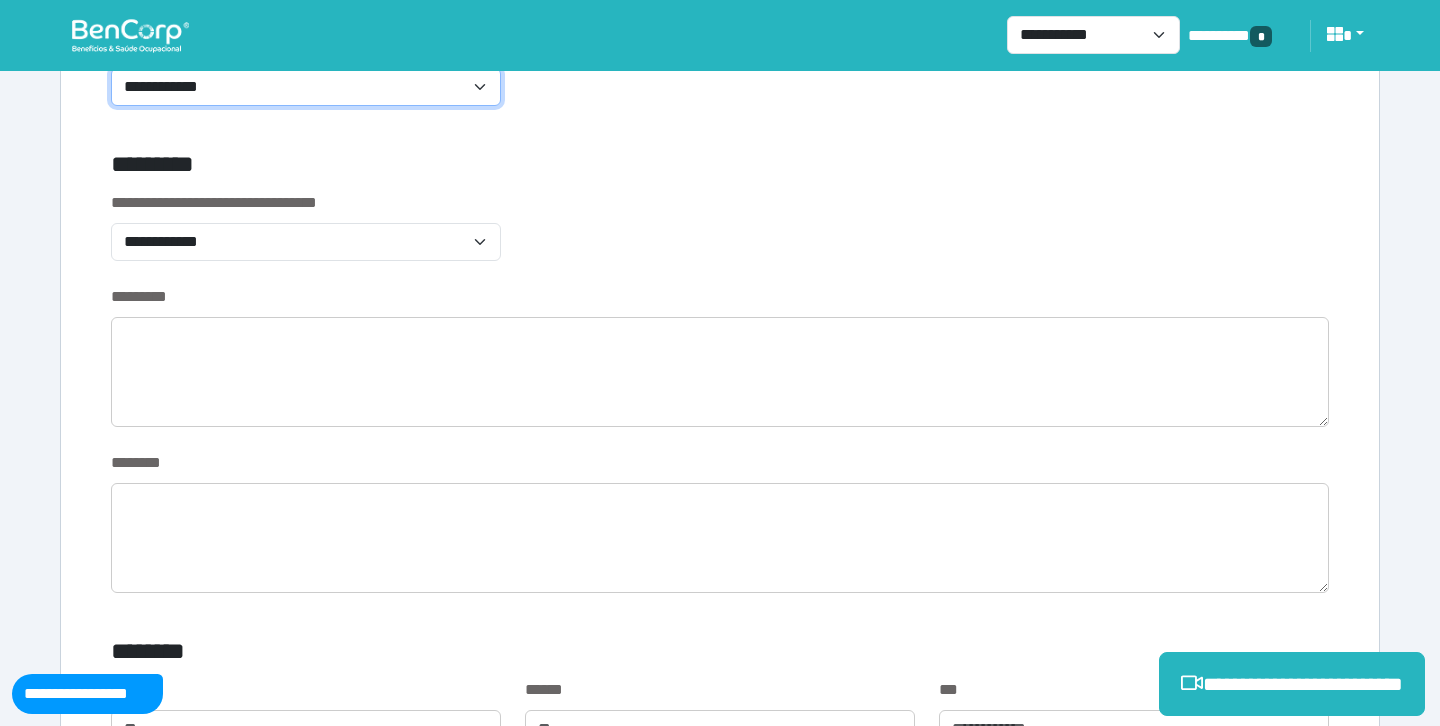 select on "**********" 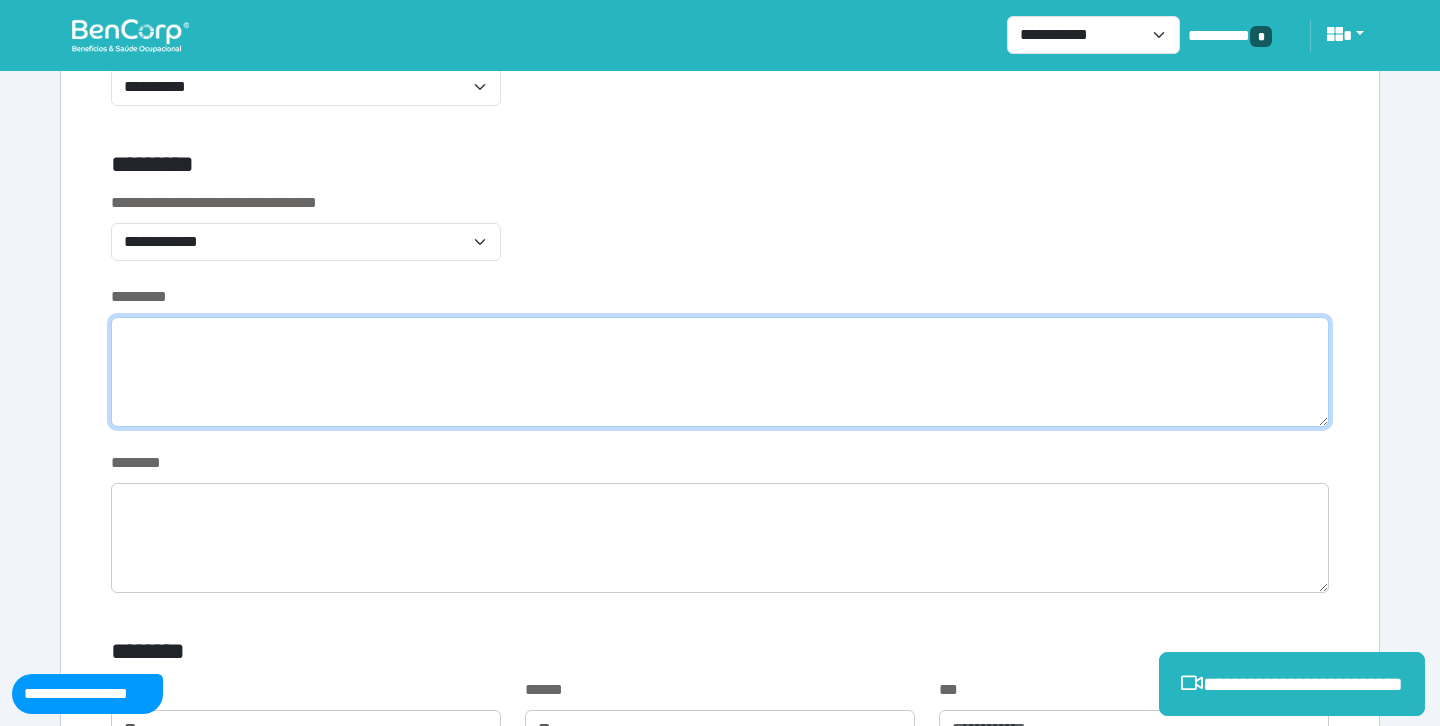 click at bounding box center (720, 372) 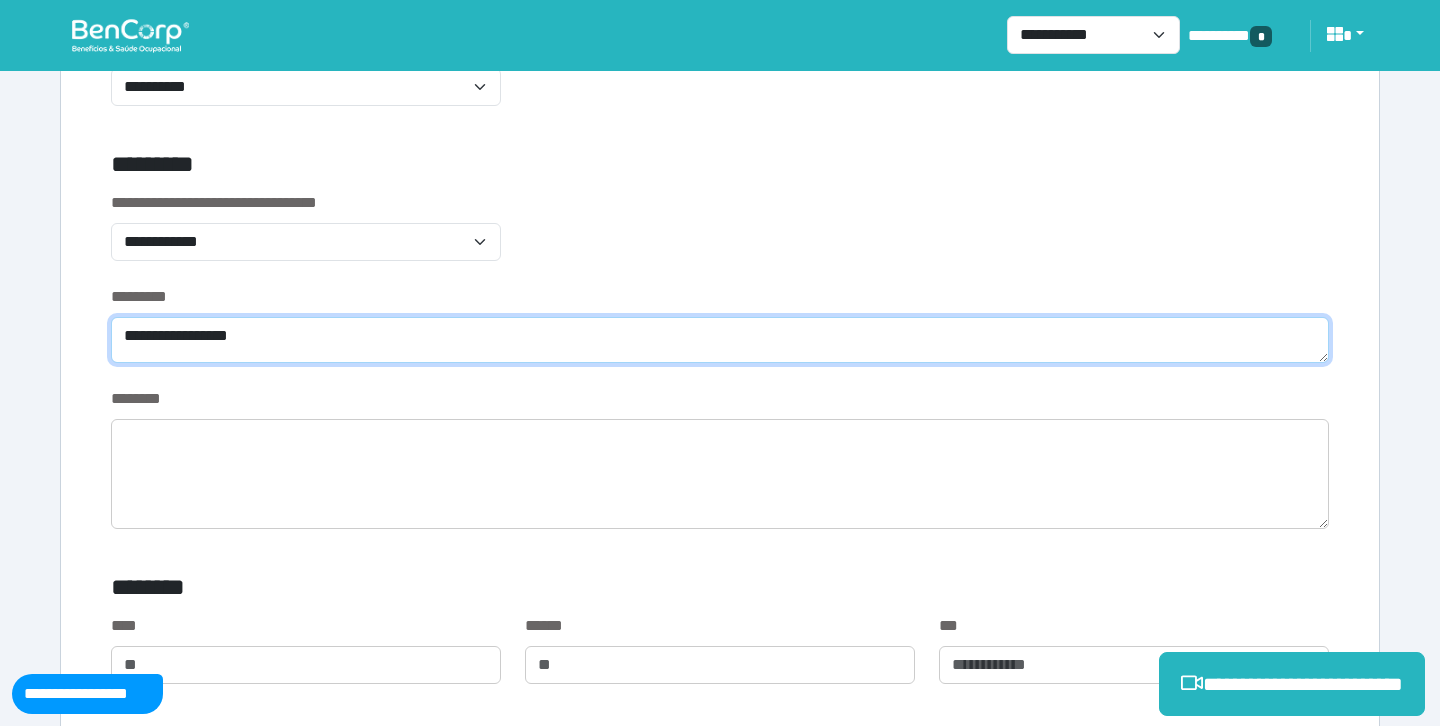 type on "**********" 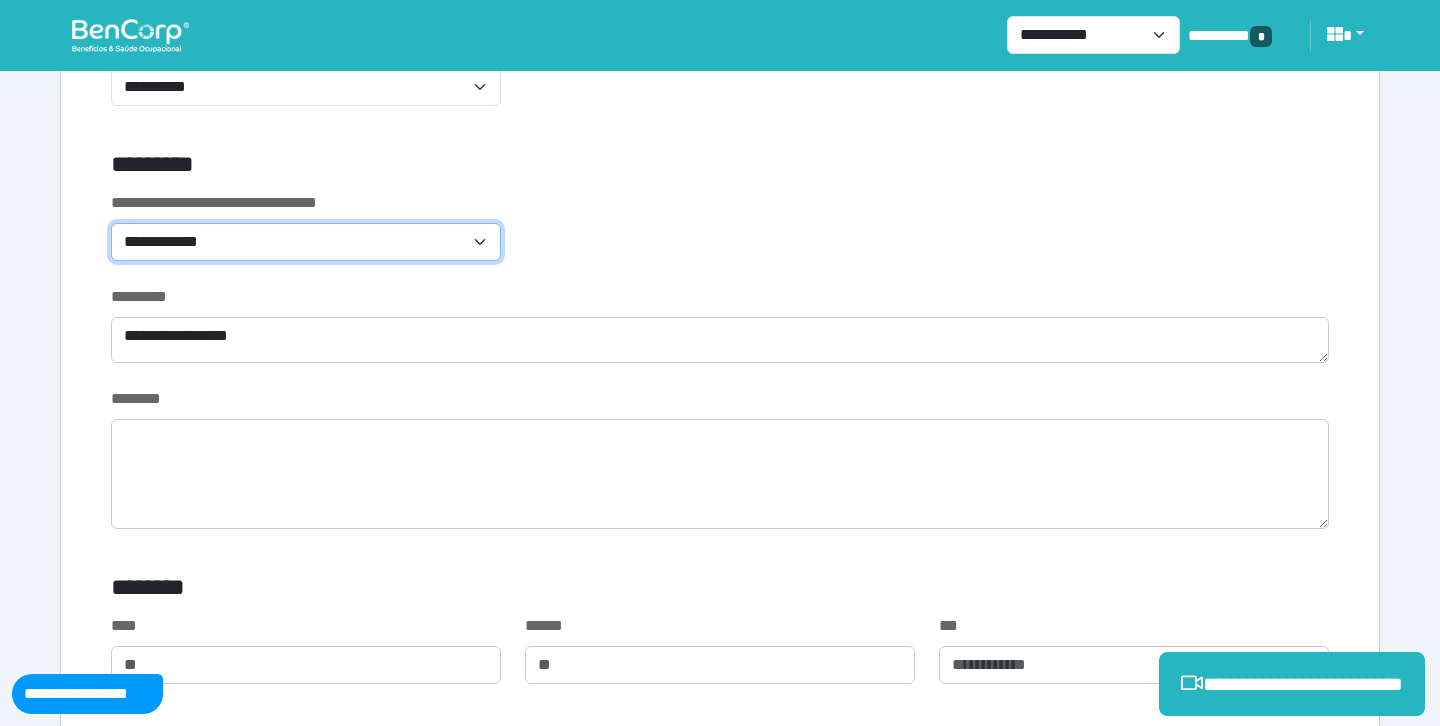 click on "**********" at bounding box center [306, 242] 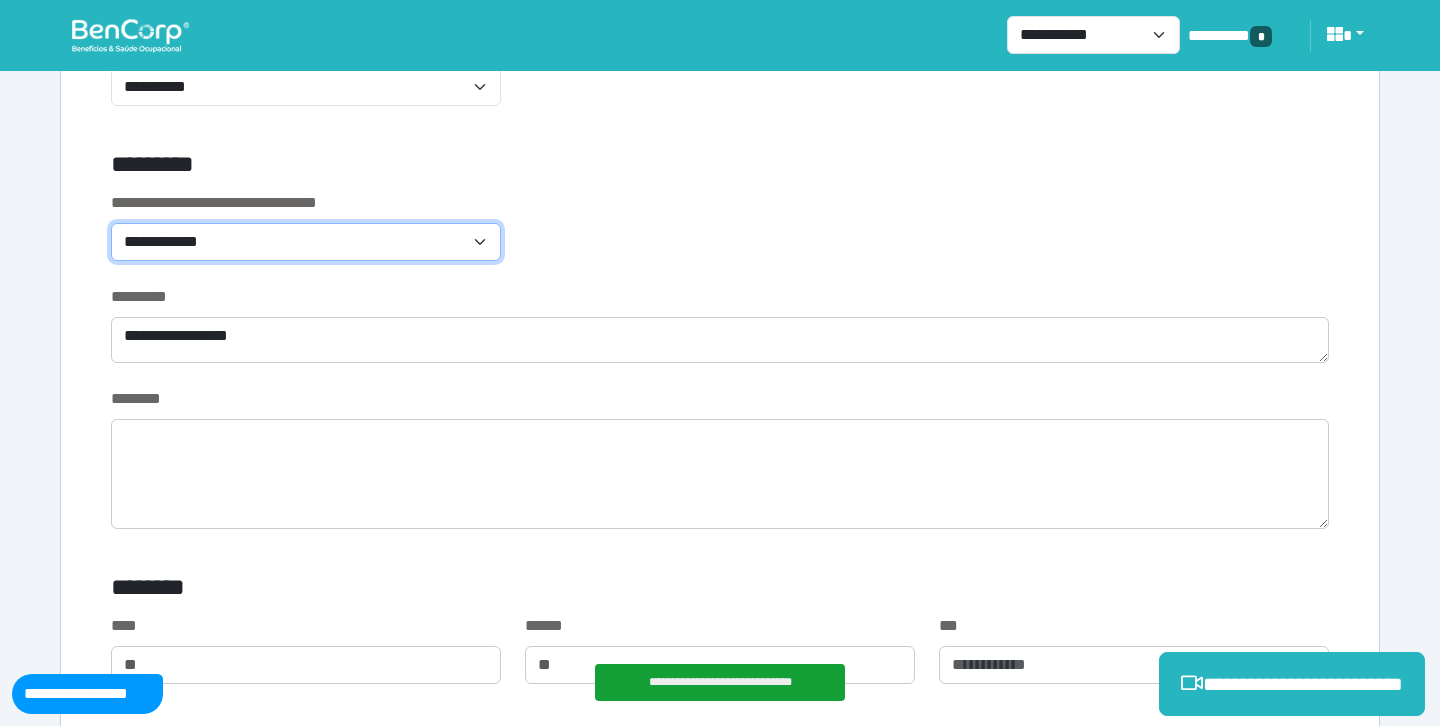 select on "*******" 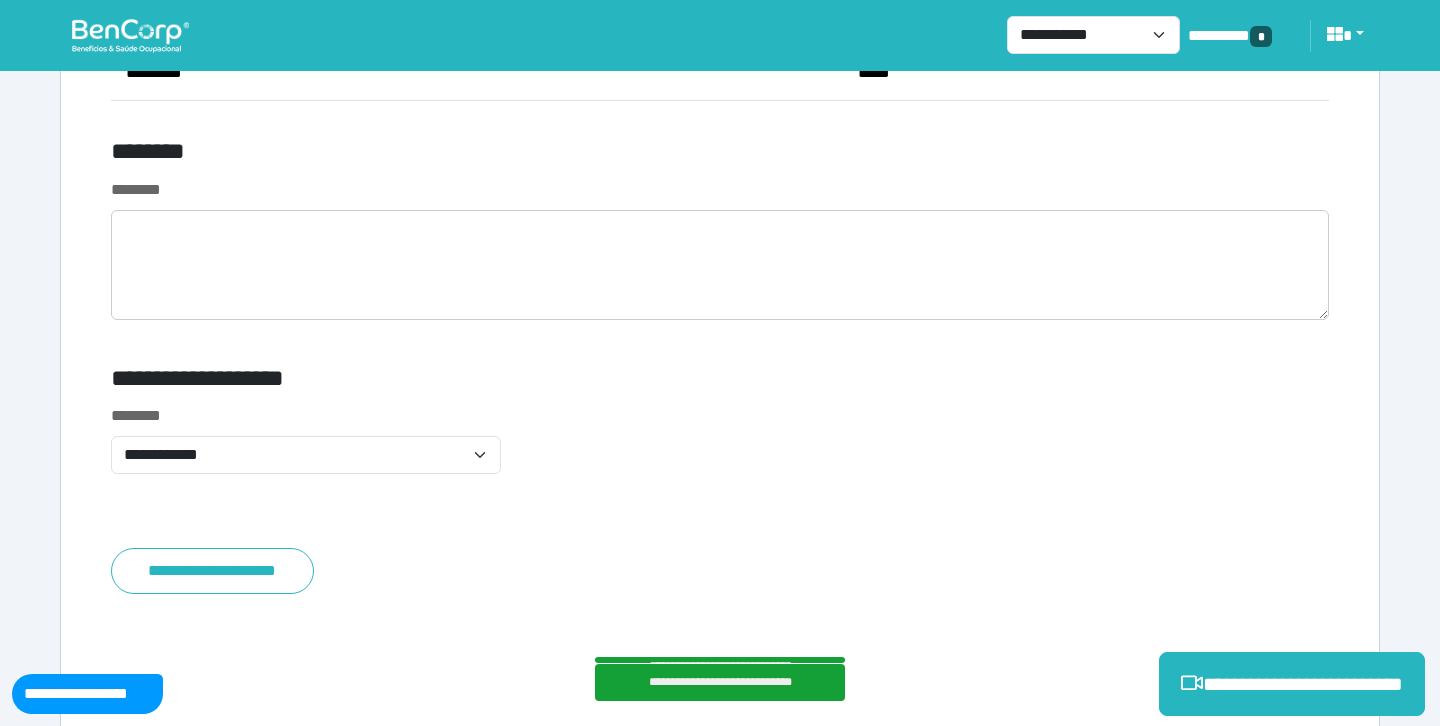 scroll, scrollTop: 7834, scrollLeft: 0, axis: vertical 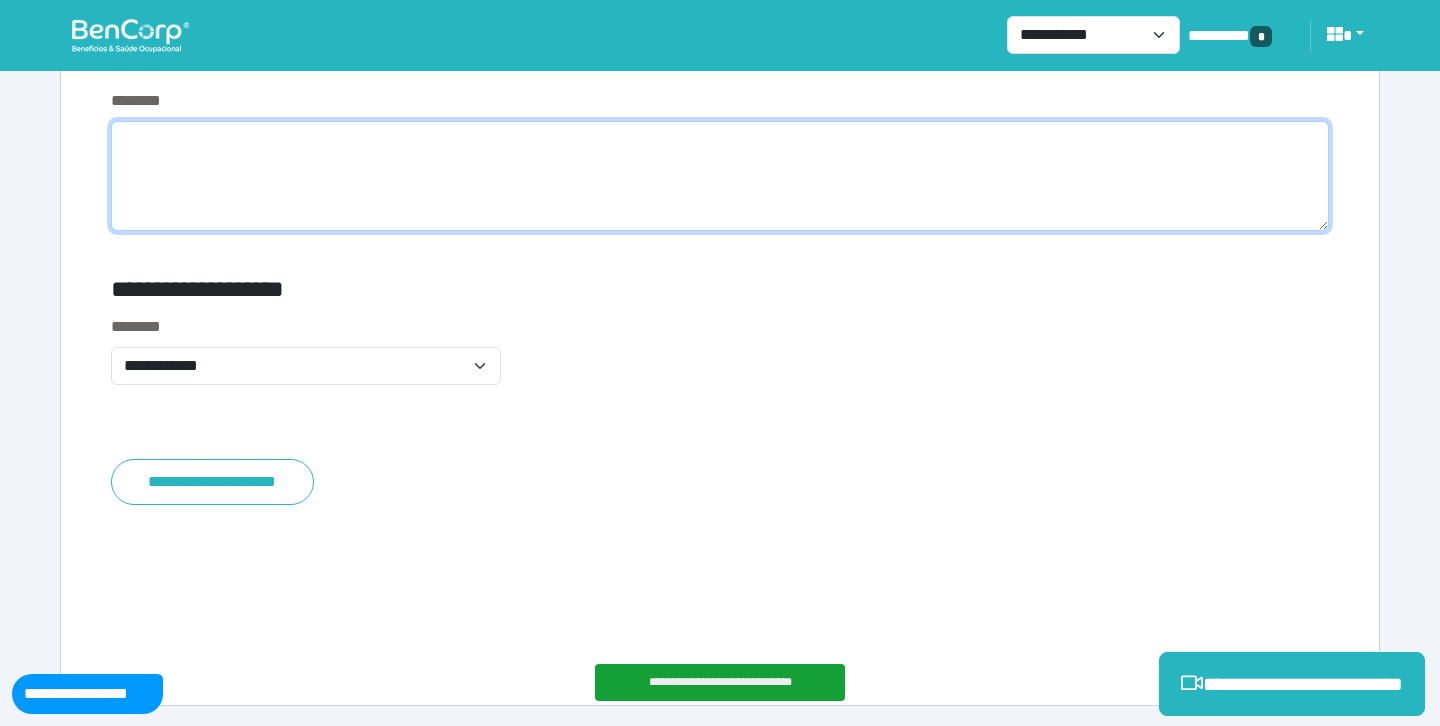 click at bounding box center [720, 176] 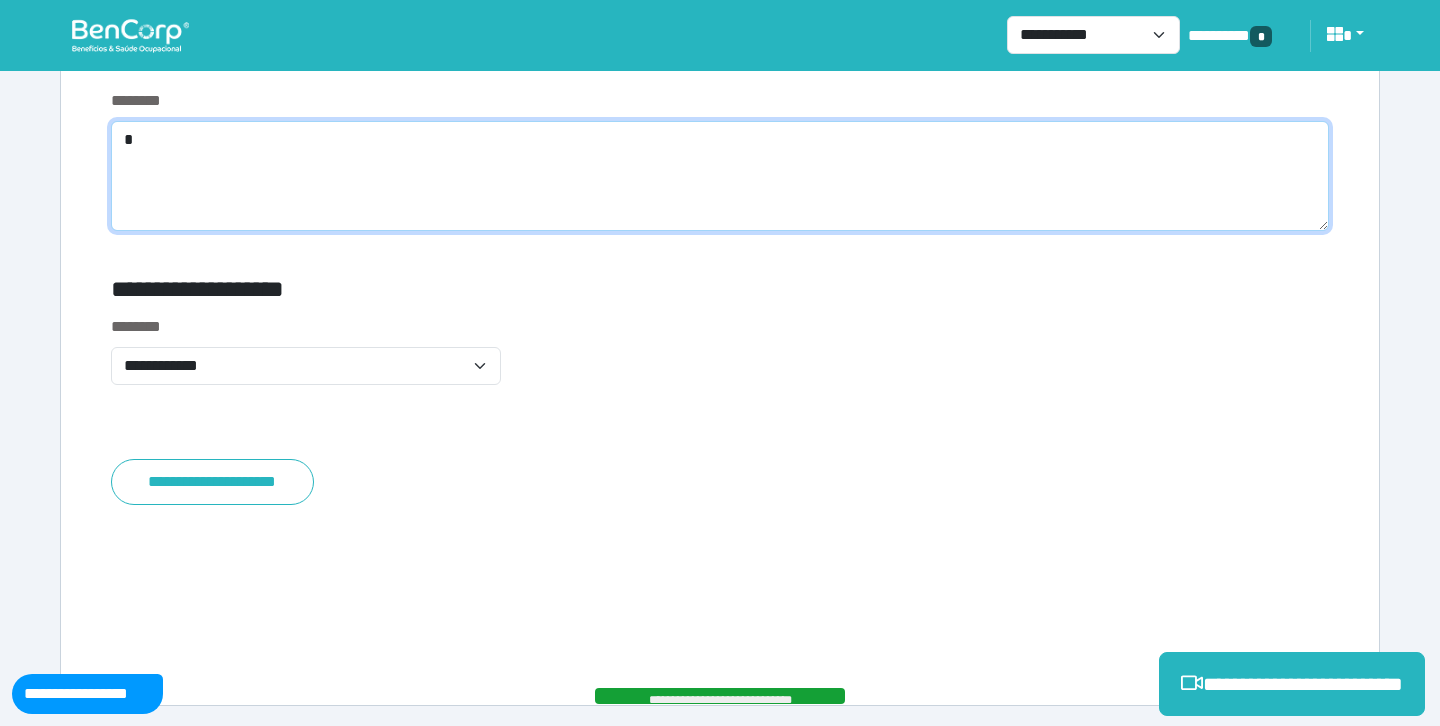 scroll, scrollTop: 7770, scrollLeft: 0, axis: vertical 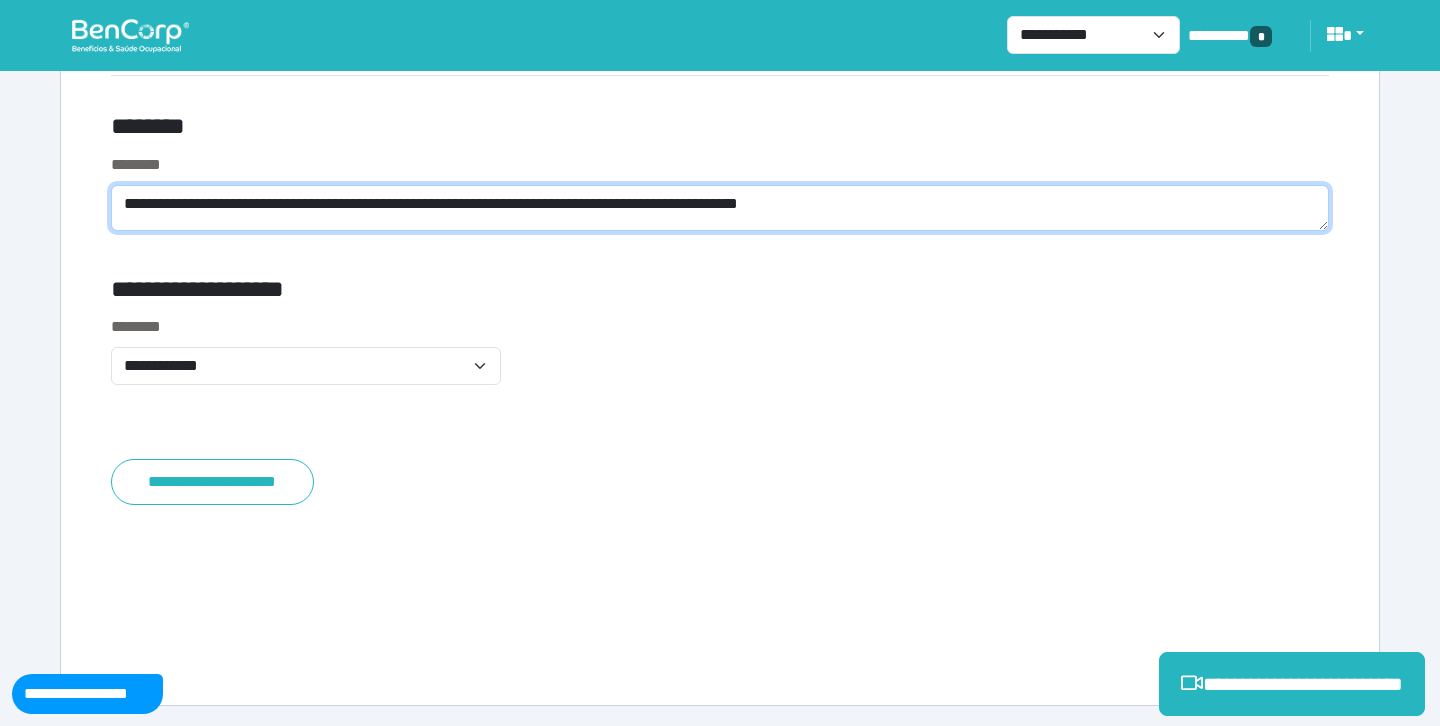 click on "**********" at bounding box center (720, 208) 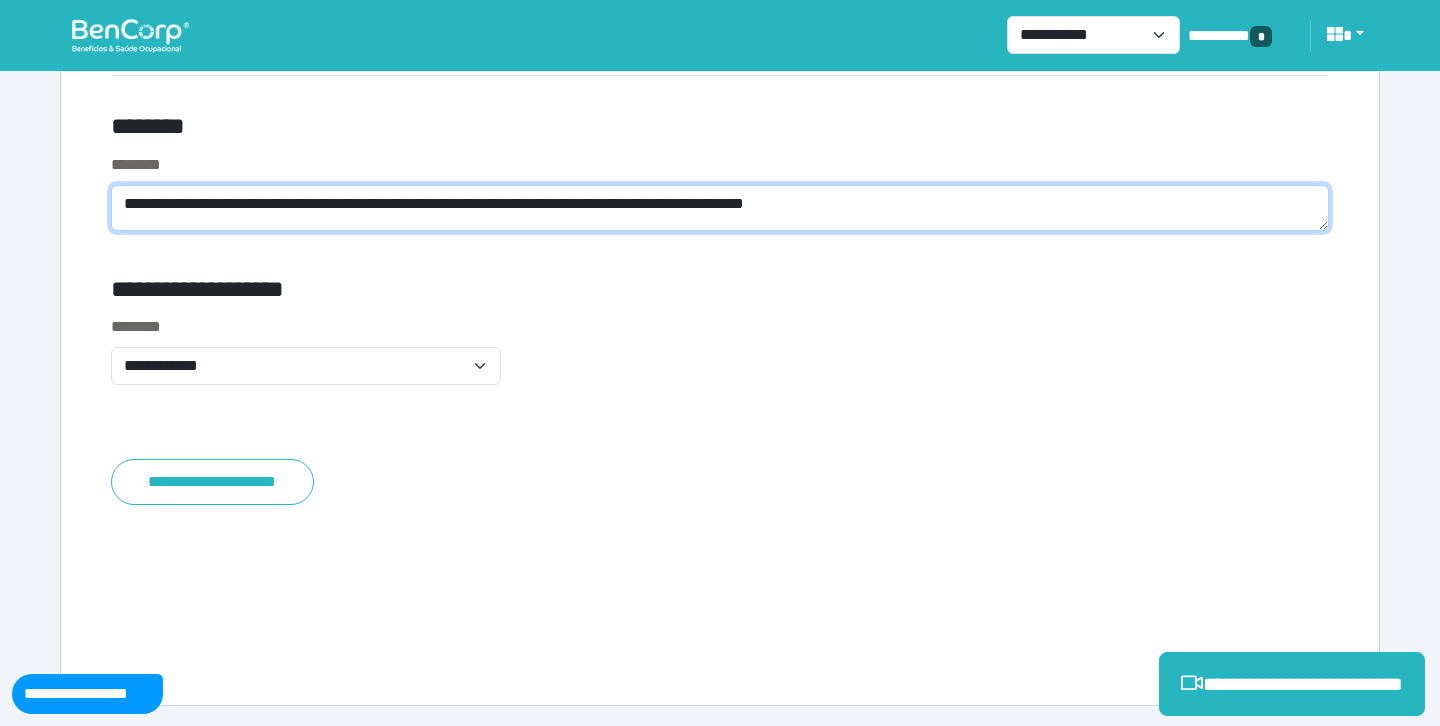 click on "**********" at bounding box center (720, 208) 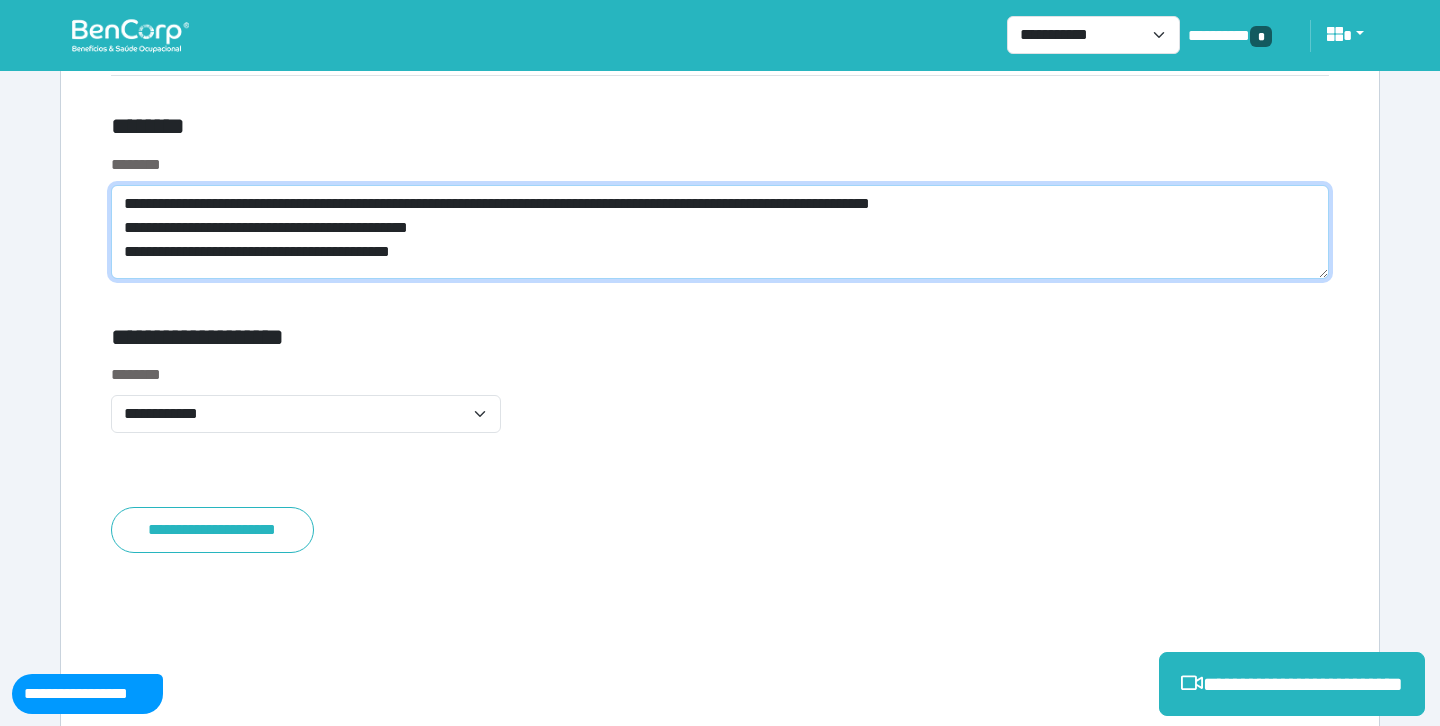 scroll, scrollTop: 0, scrollLeft: 0, axis: both 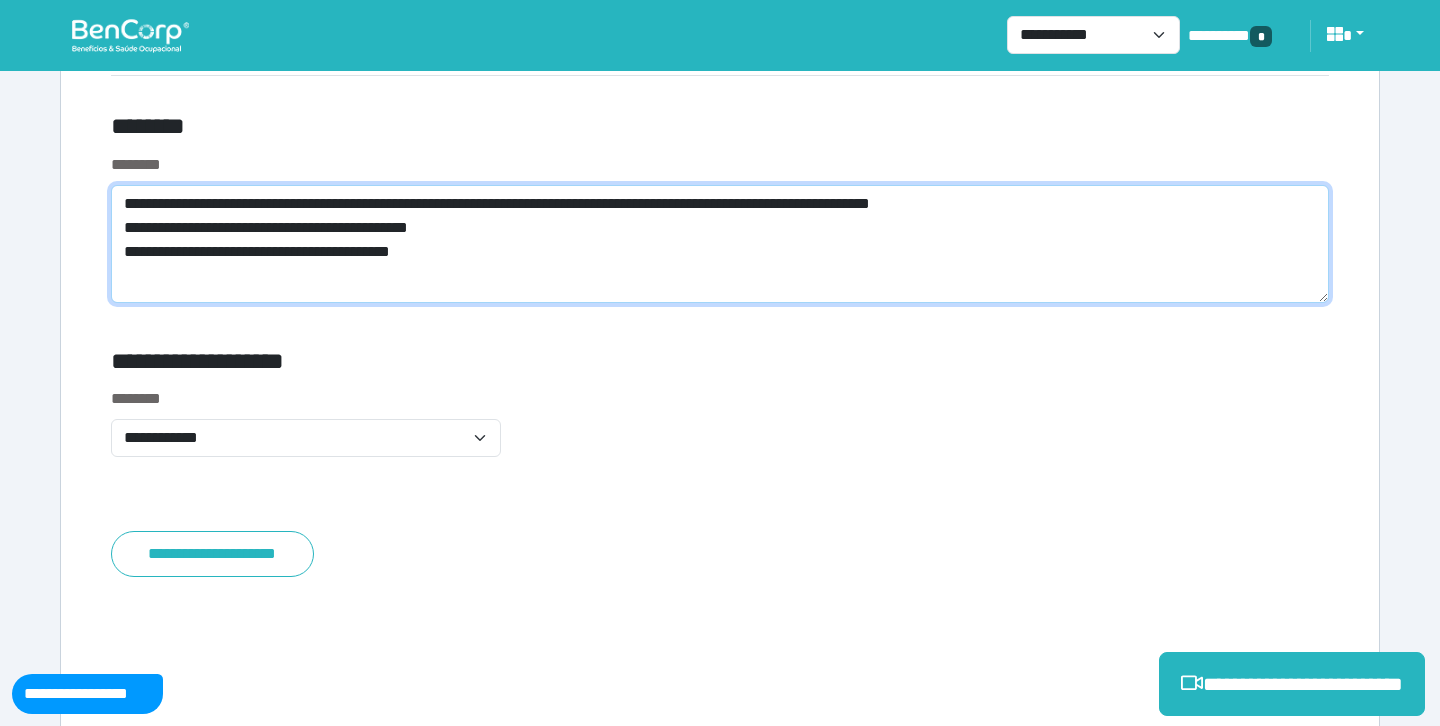 type on "**********" 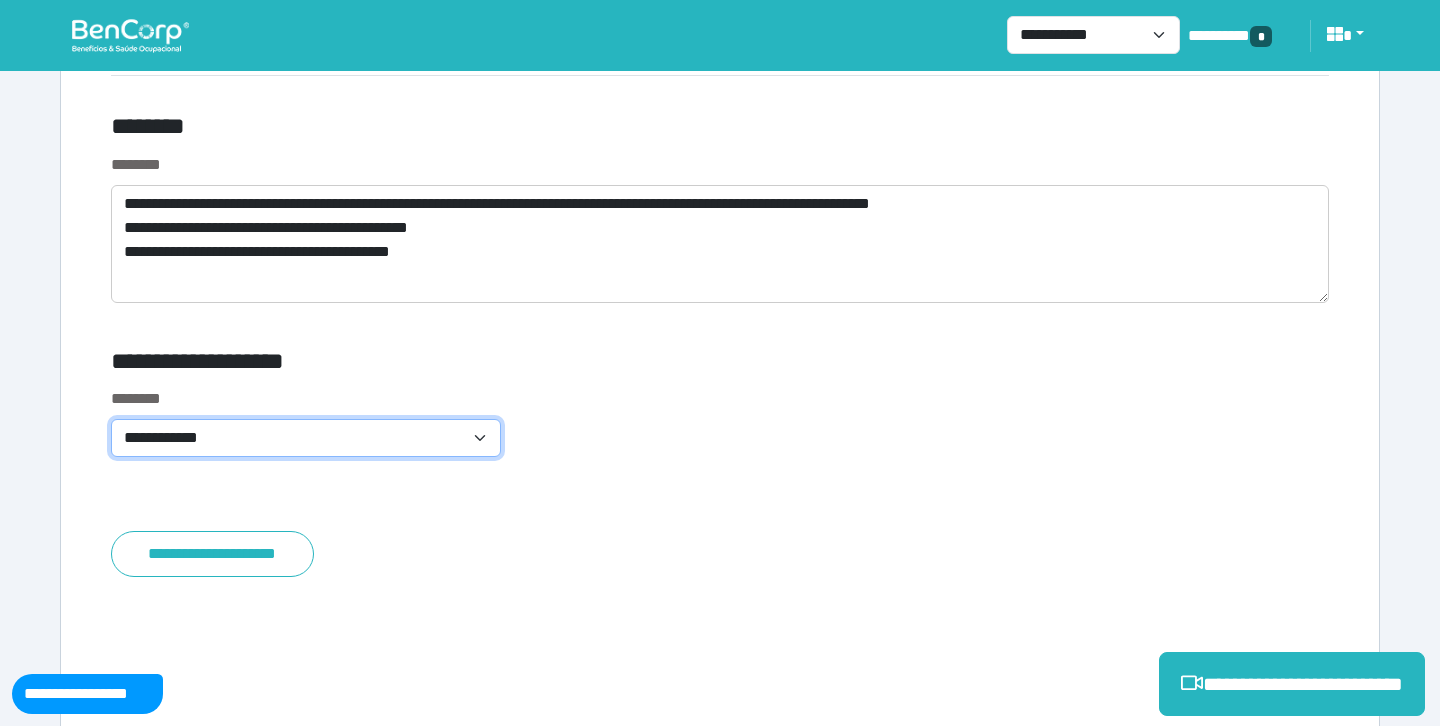 click on "**********" at bounding box center [306, 438] 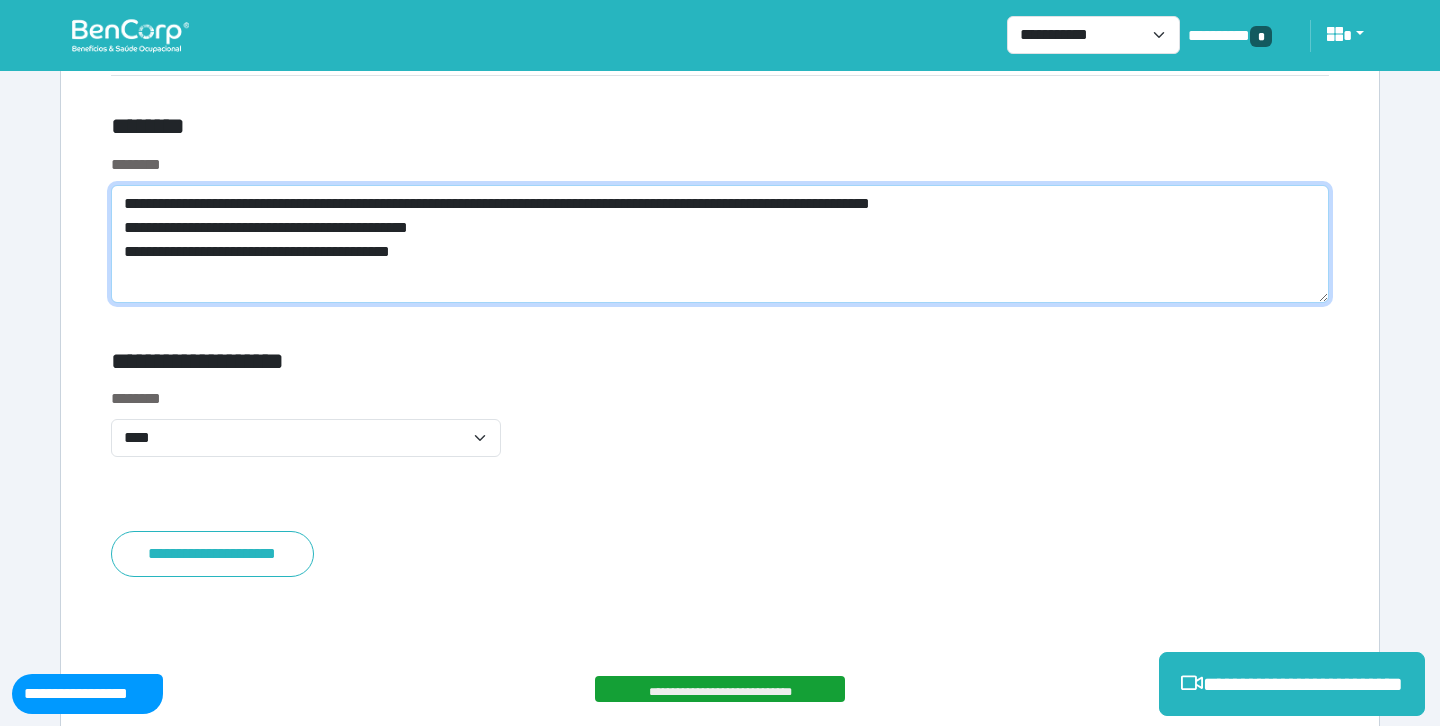 click on "**********" at bounding box center (720, 244) 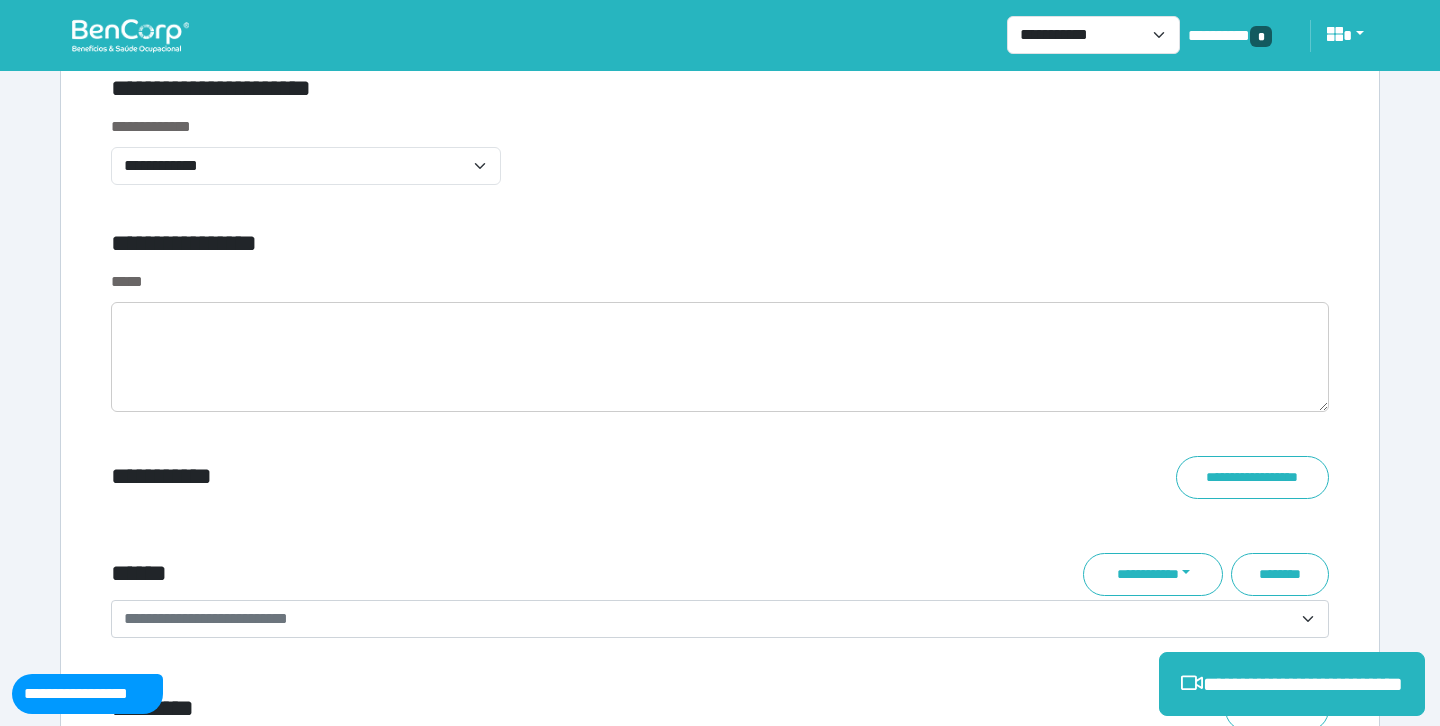 scroll, scrollTop: 6920, scrollLeft: 0, axis: vertical 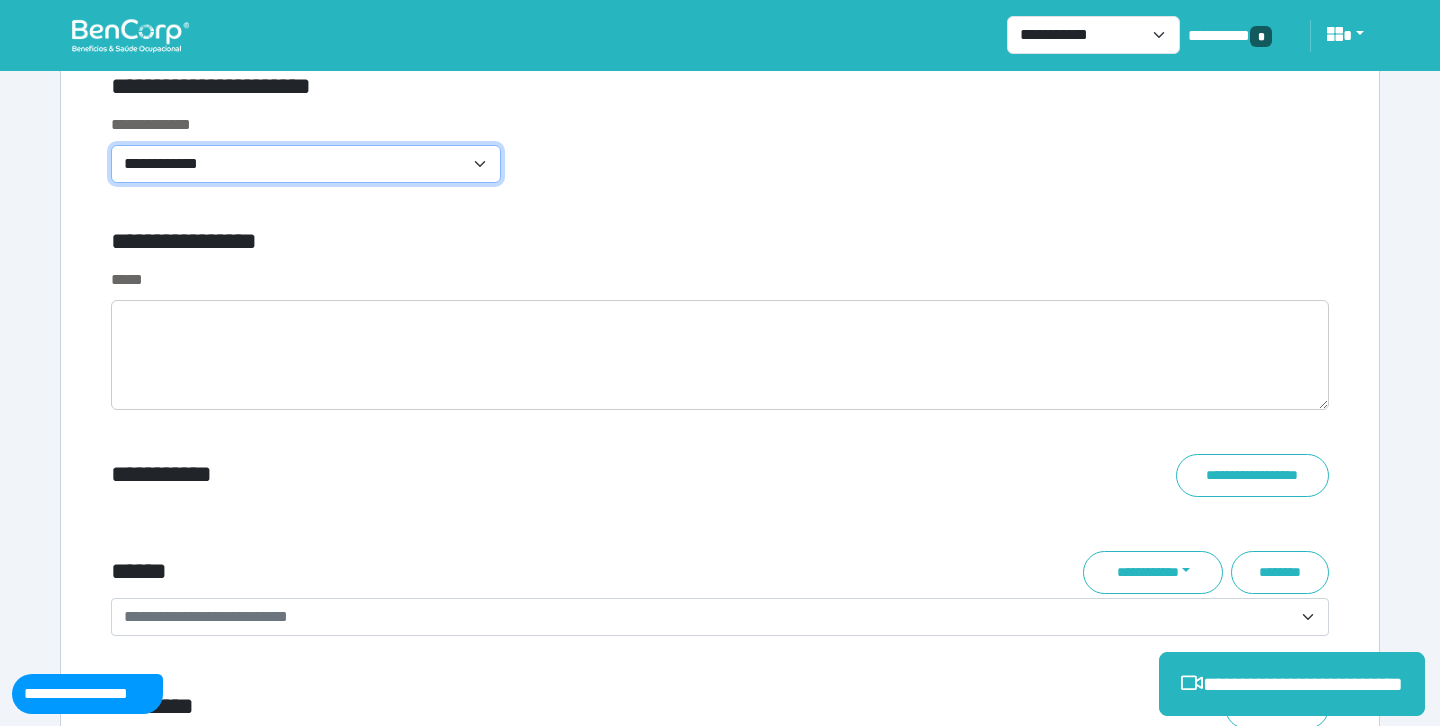 click on "**********" at bounding box center [306, 164] 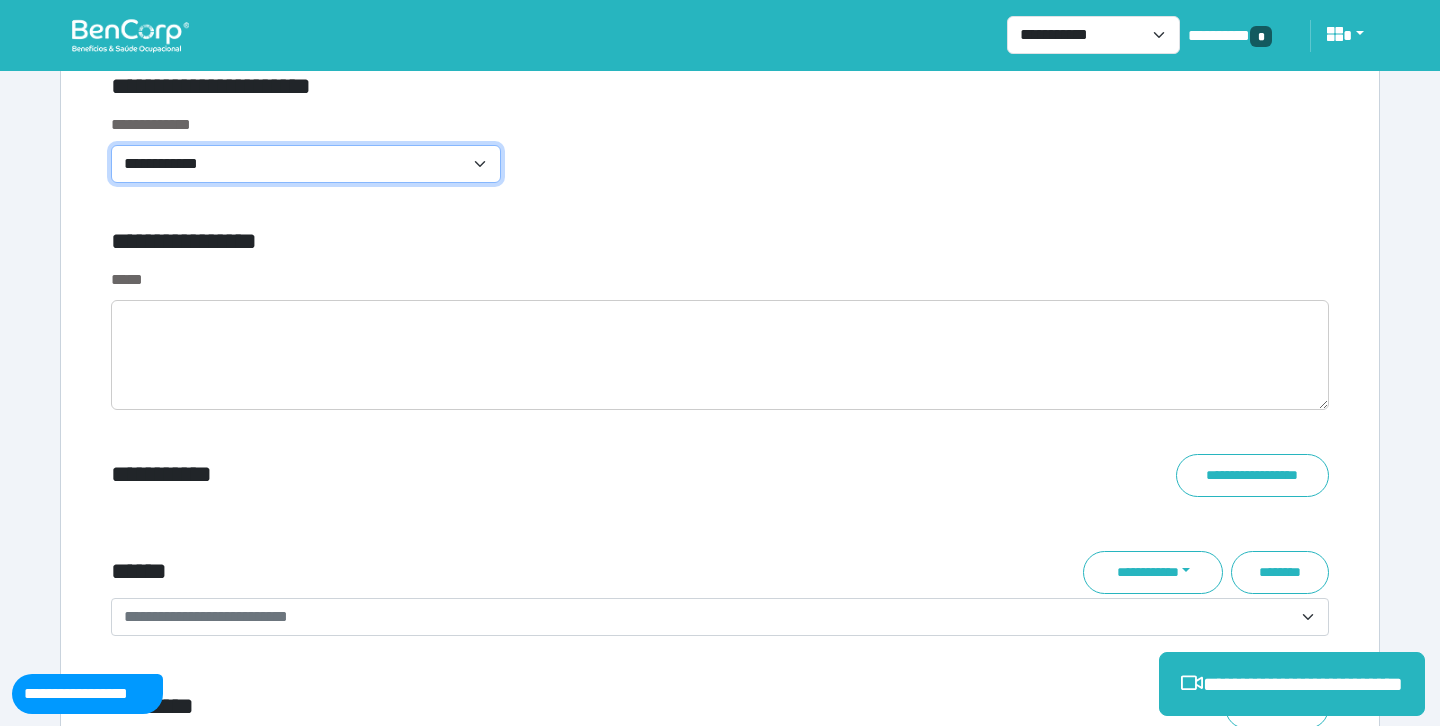 select on "**********" 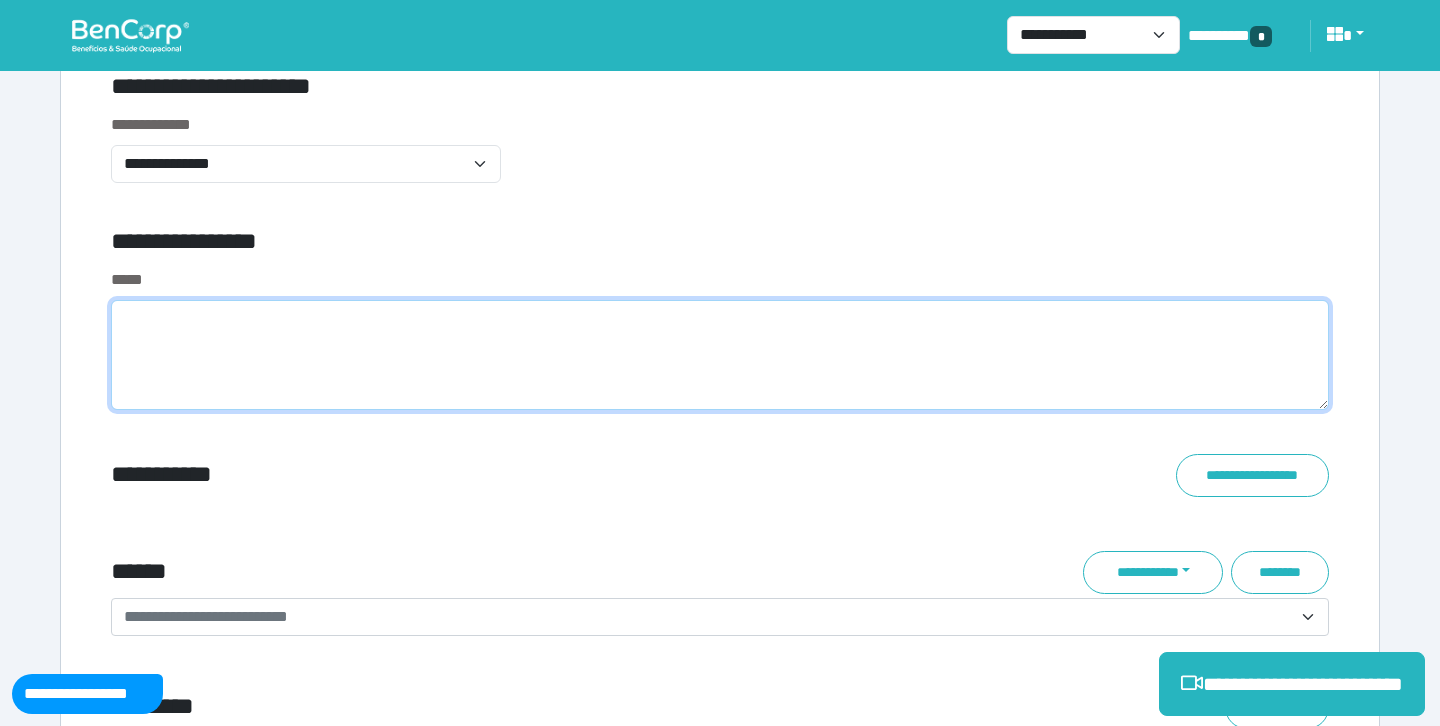 click at bounding box center (720, 355) 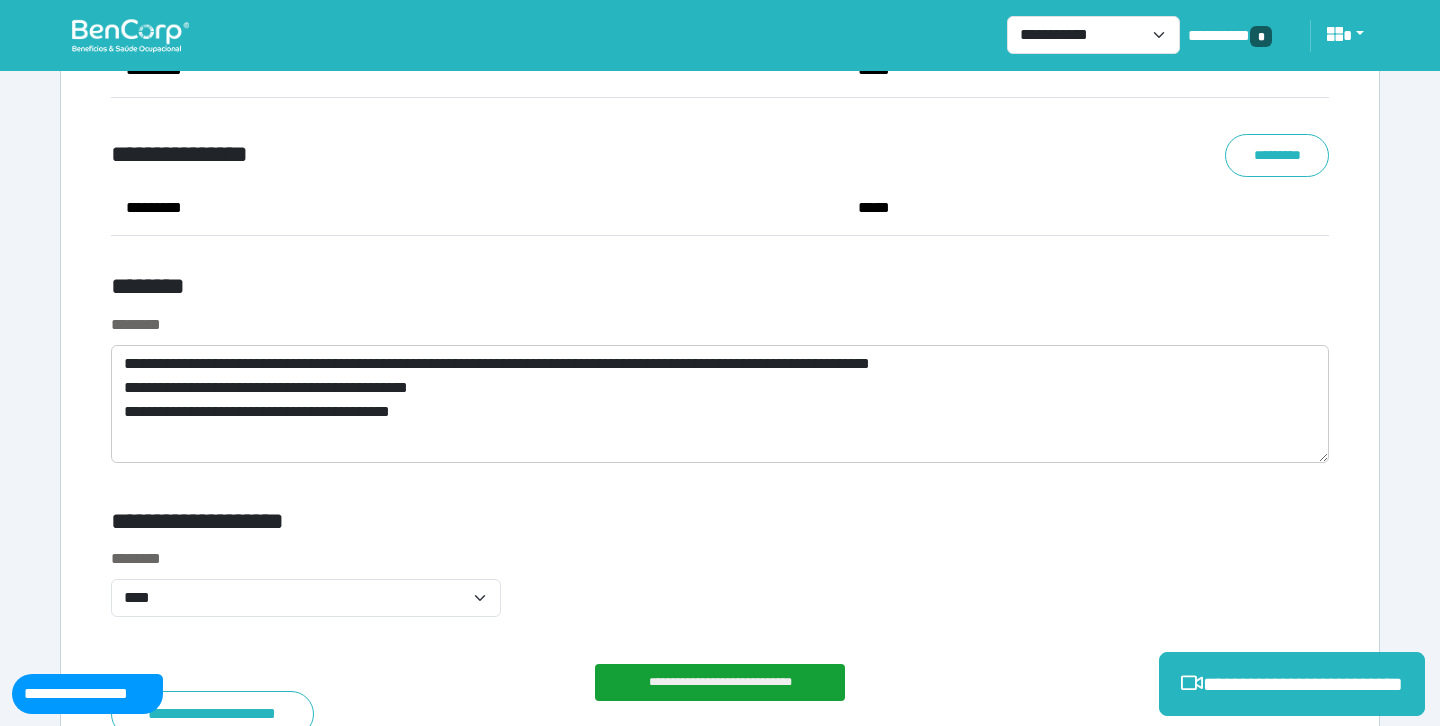 scroll, scrollTop: 7618, scrollLeft: 0, axis: vertical 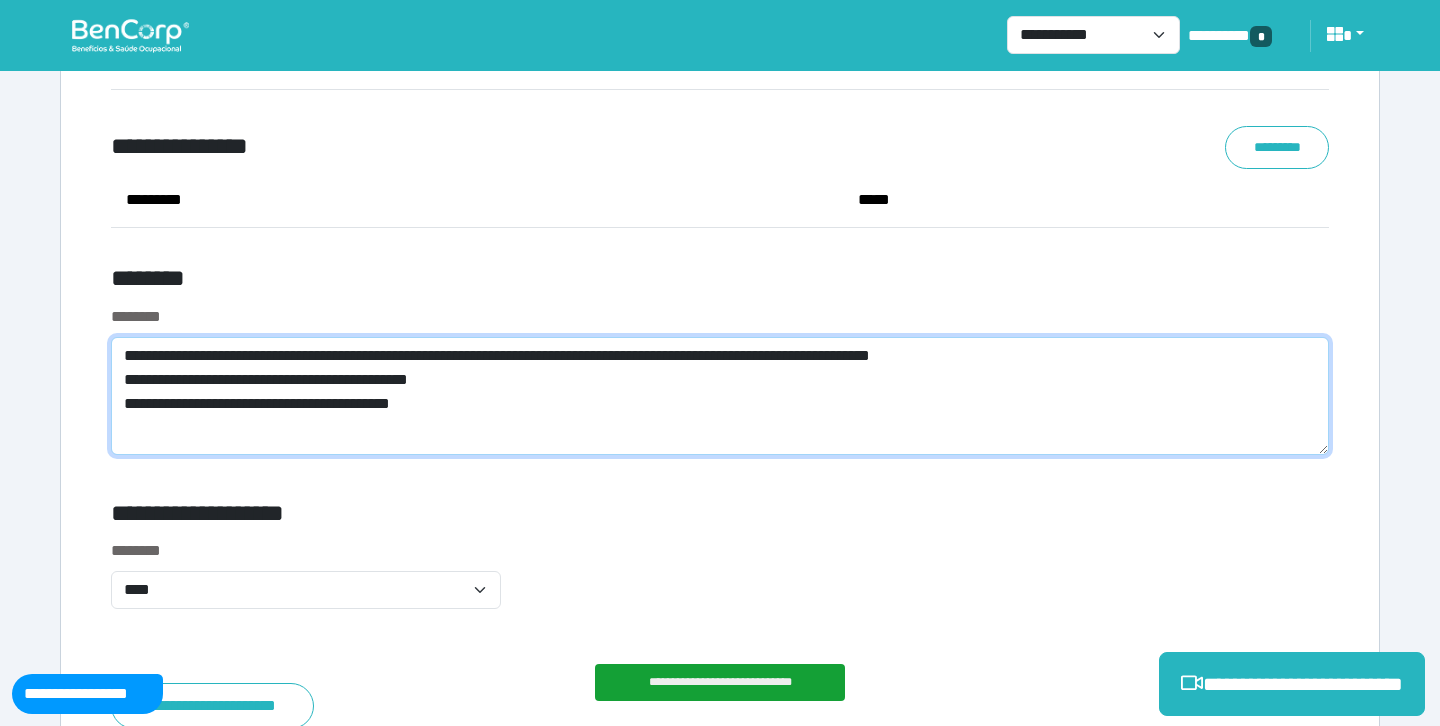 click on "**********" at bounding box center (720, 396) 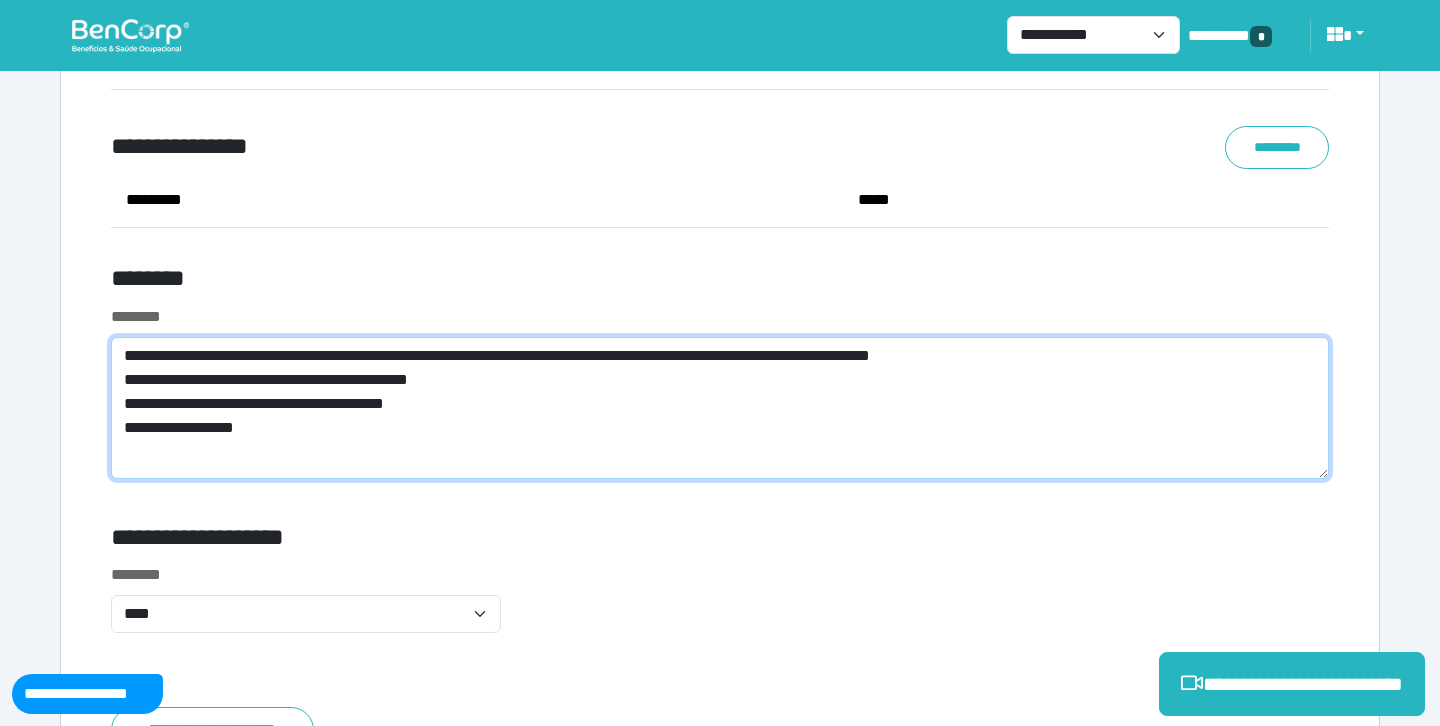 click on "**********" at bounding box center [720, 408] 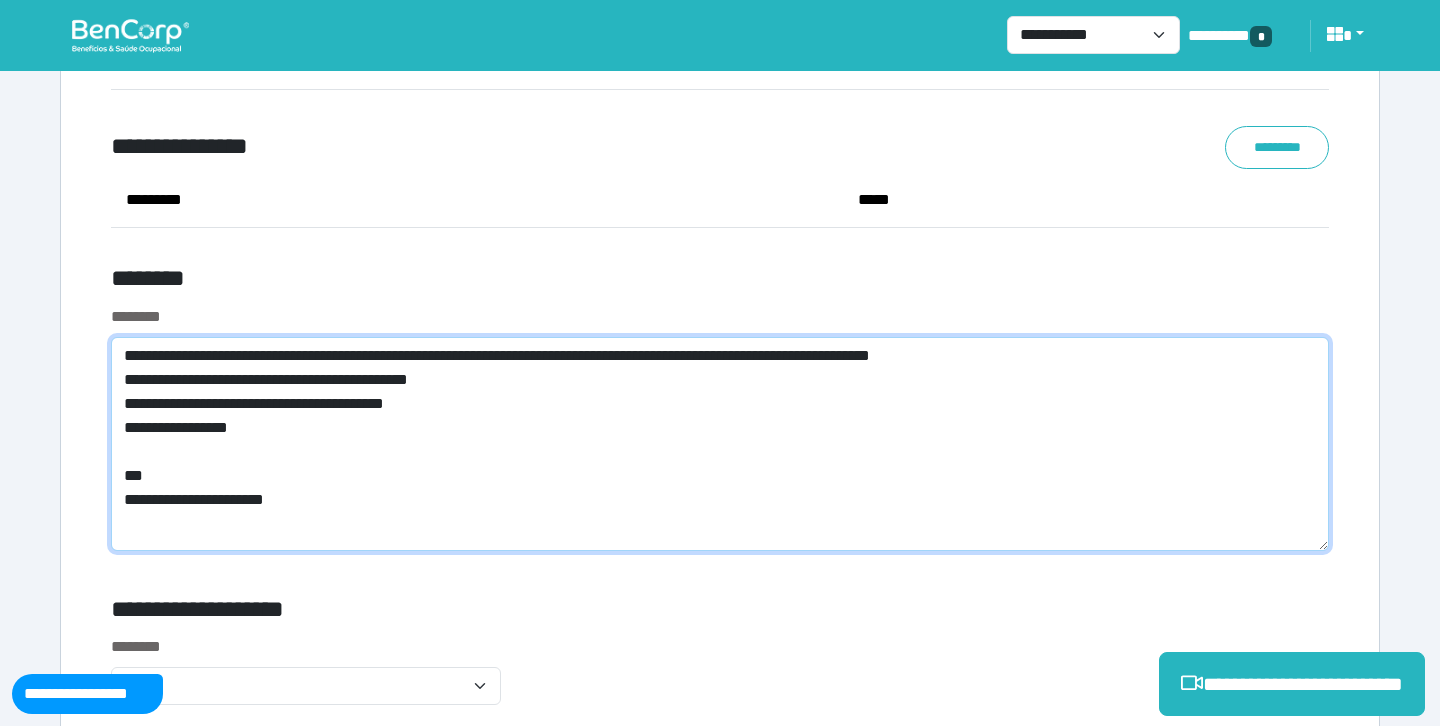 click on "**********" at bounding box center (720, 444) 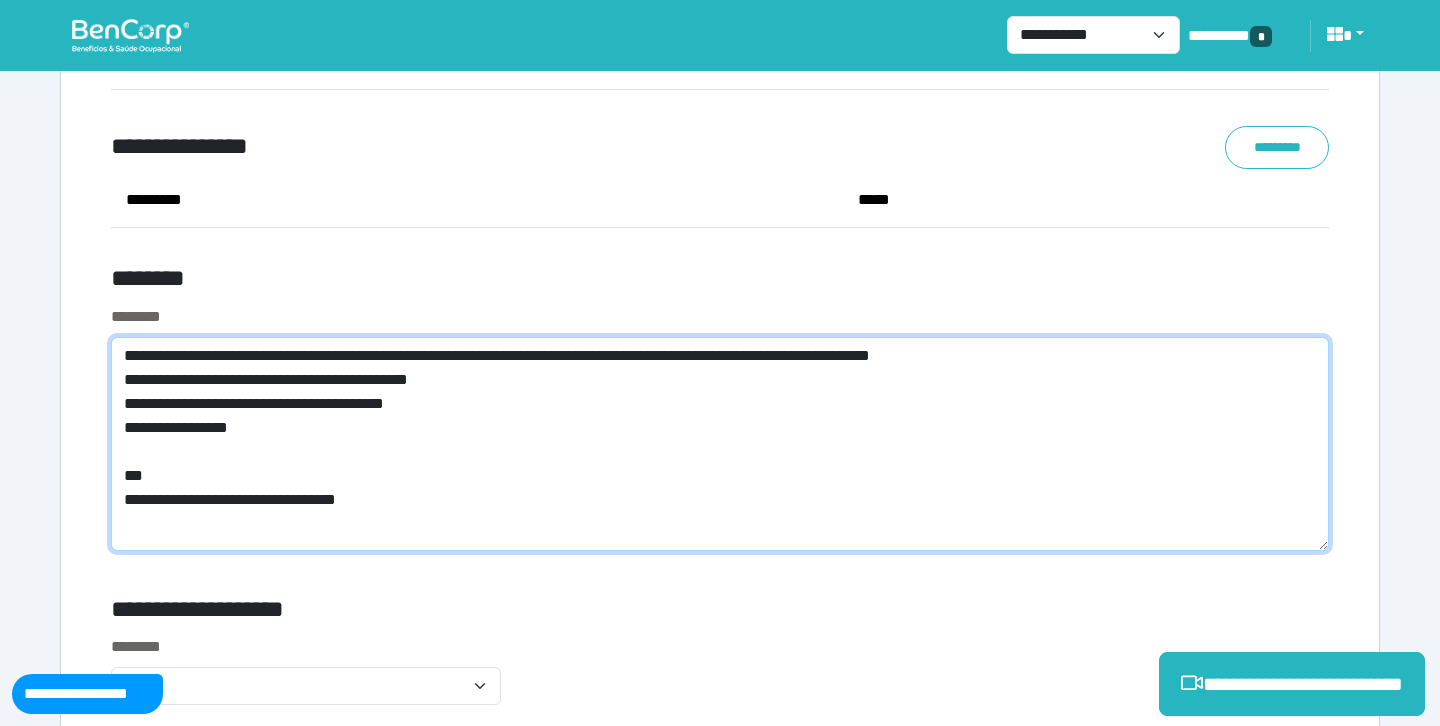 click on "**********" at bounding box center [720, 444] 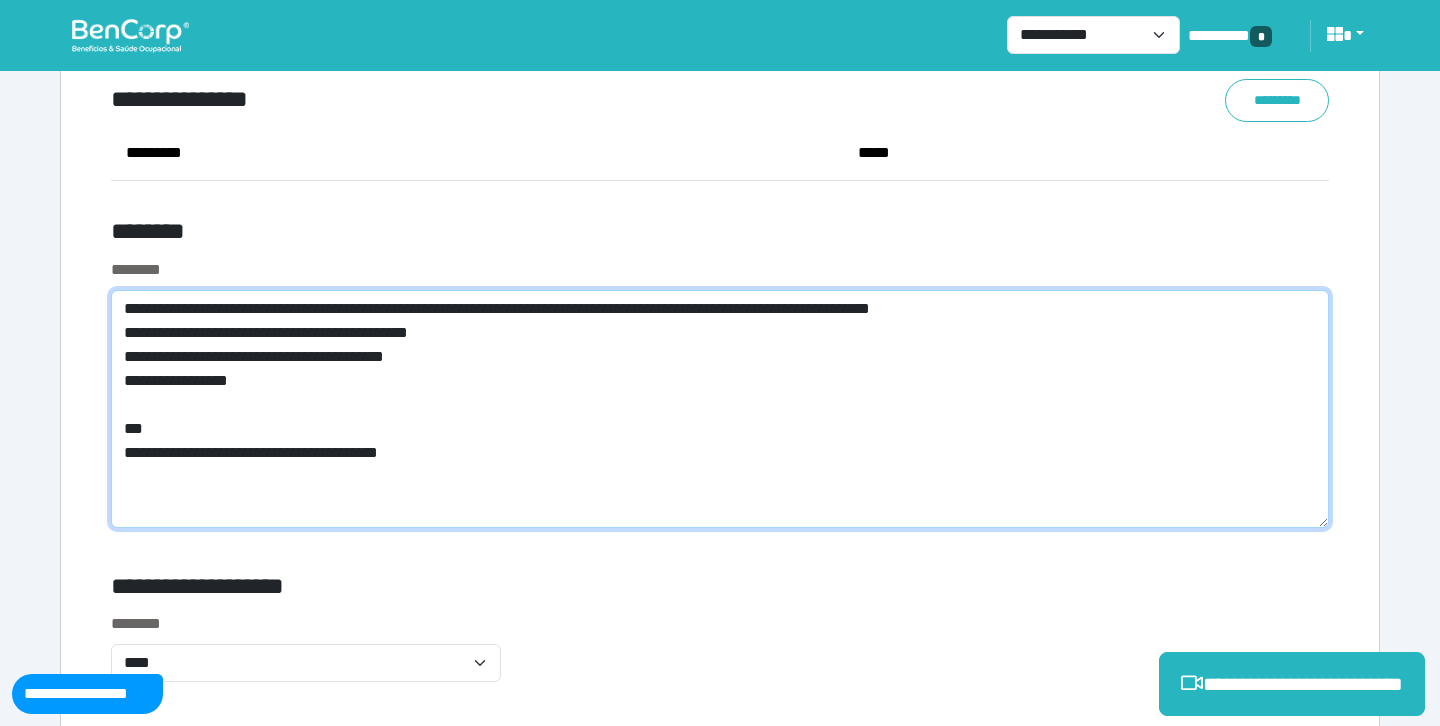 scroll, scrollTop: 7695, scrollLeft: 0, axis: vertical 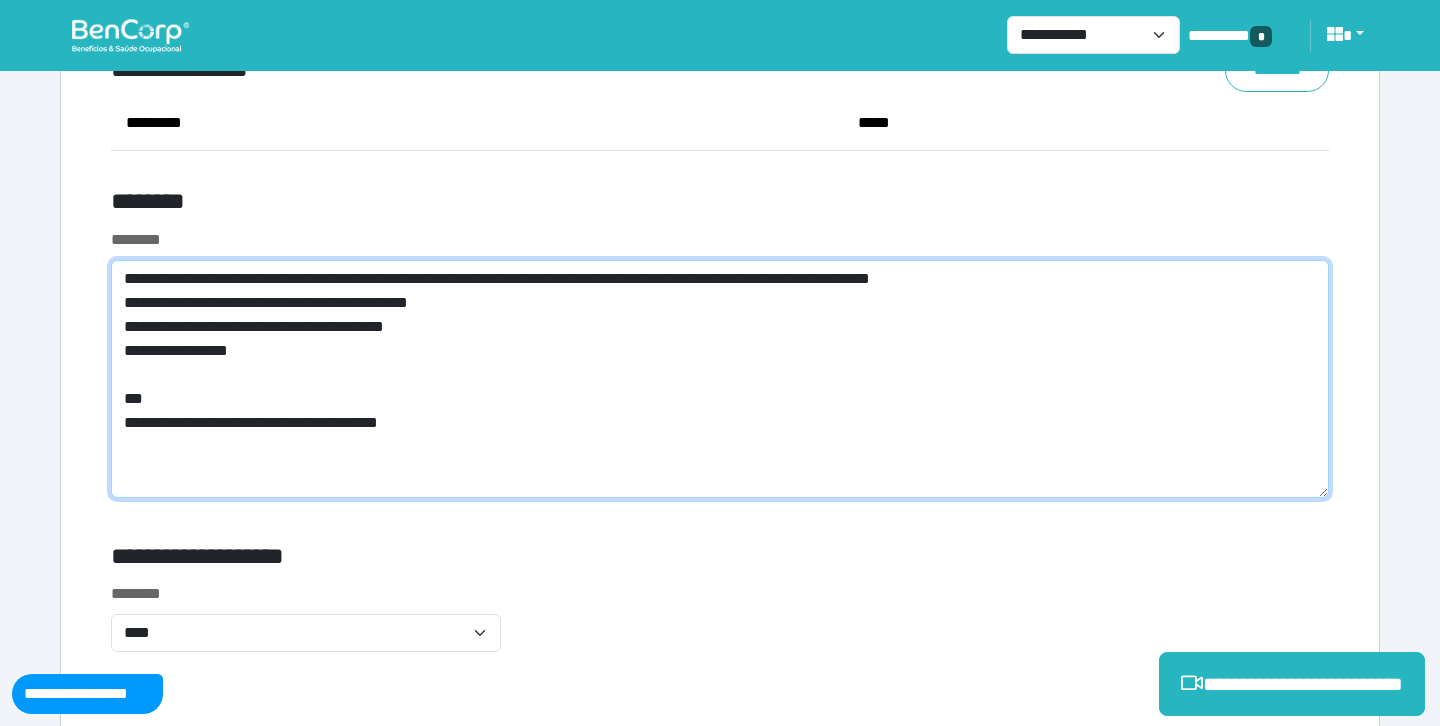 click on "**********" at bounding box center [720, 379] 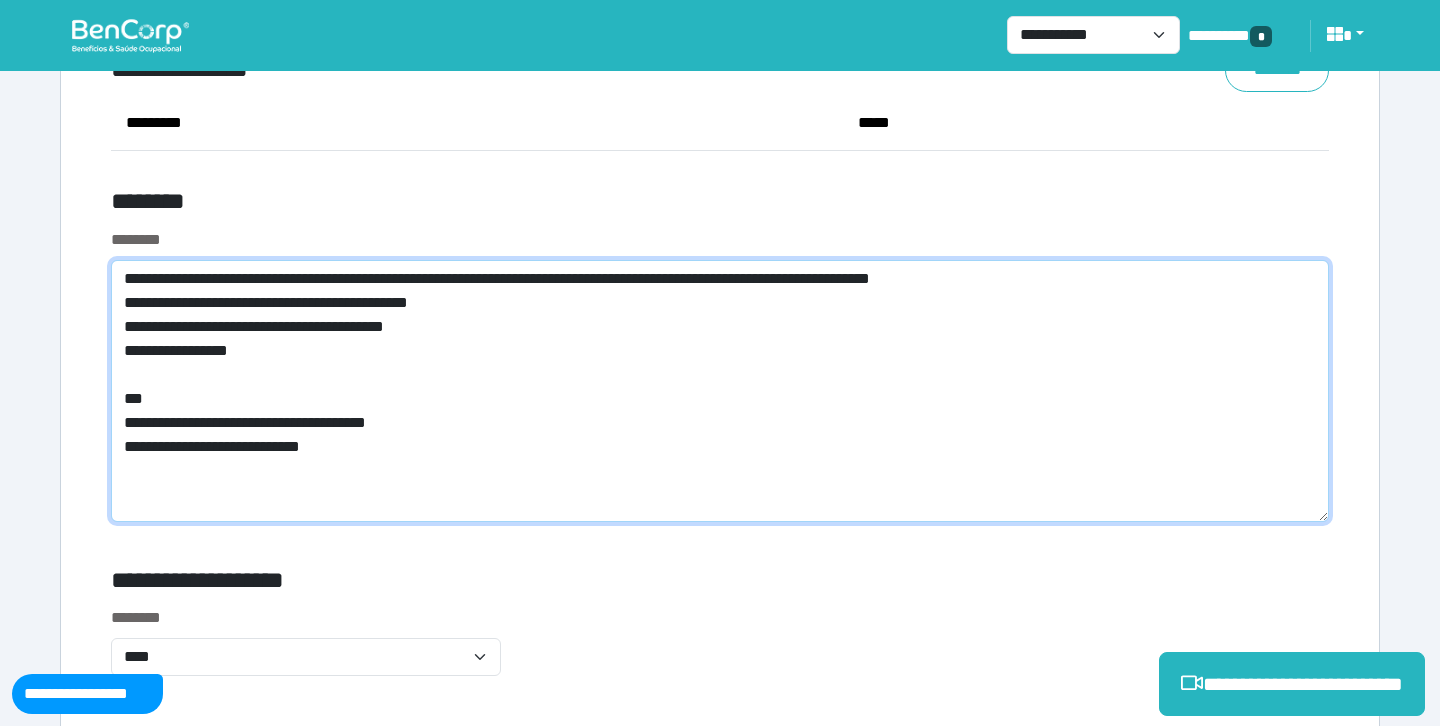 click on "**********" at bounding box center (720, 391) 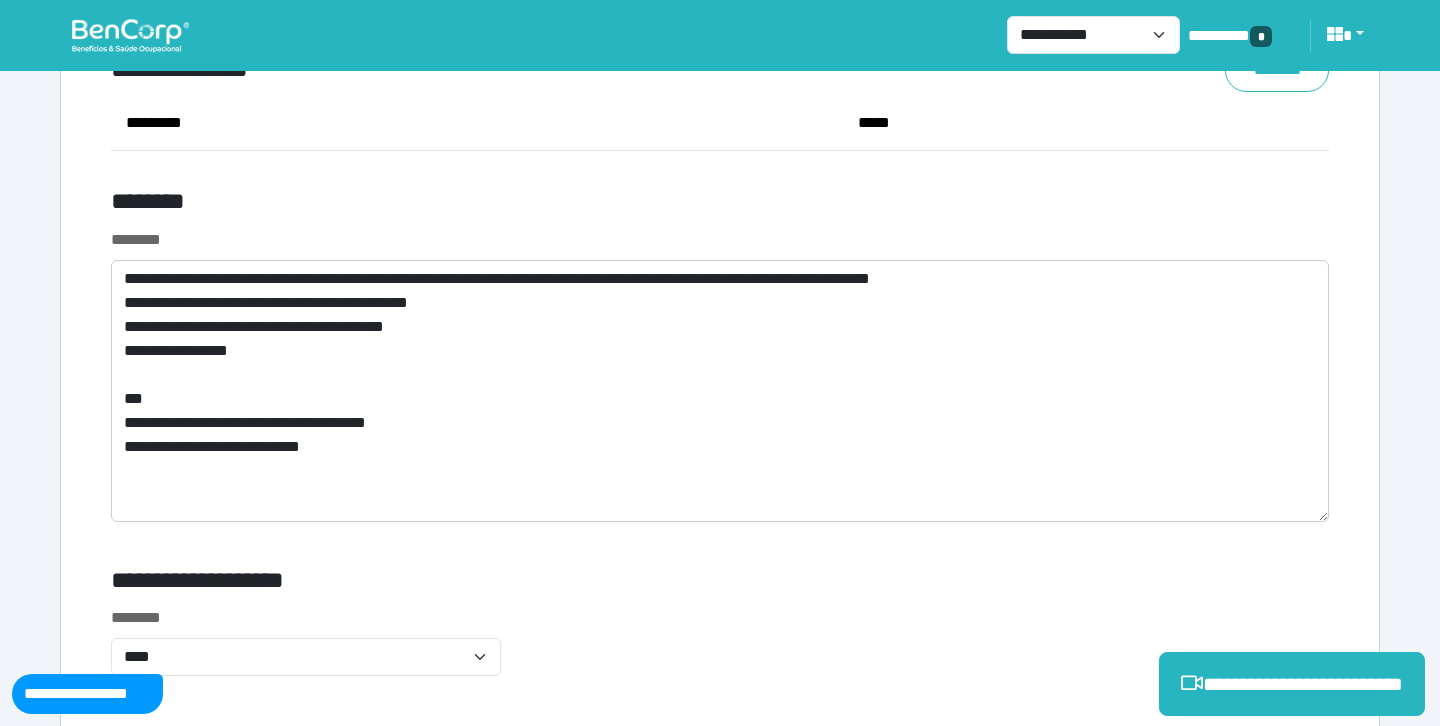 click on "********" at bounding box center (513, 205) 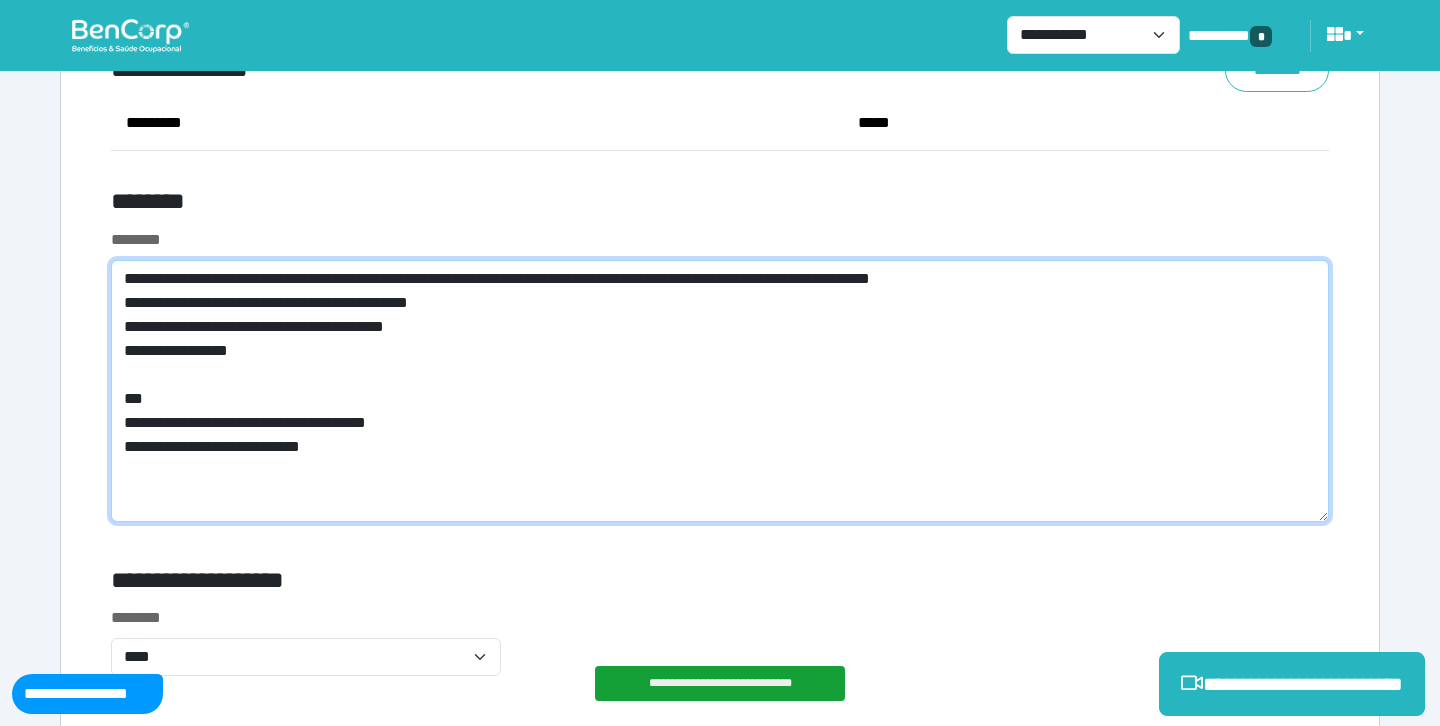 click on "**********" at bounding box center [720, 391] 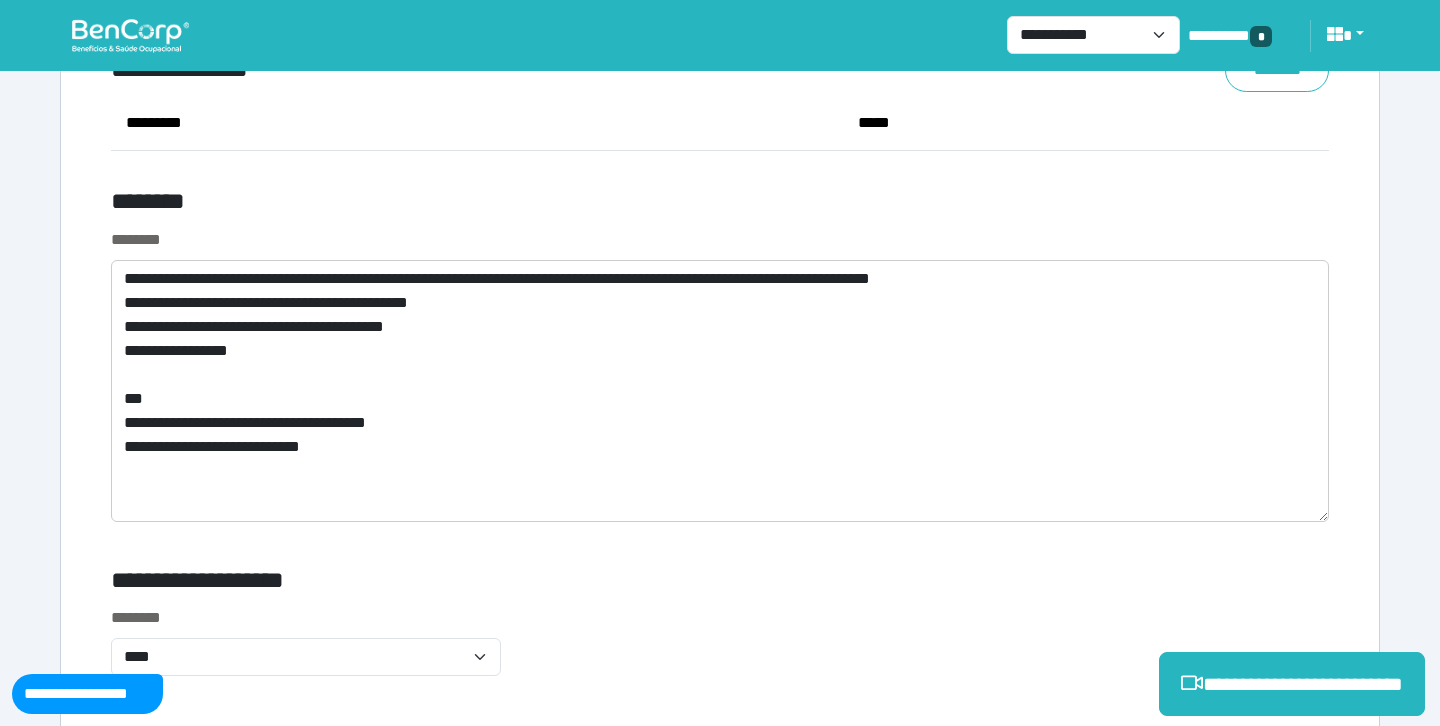 click on "********" at bounding box center (513, 205) 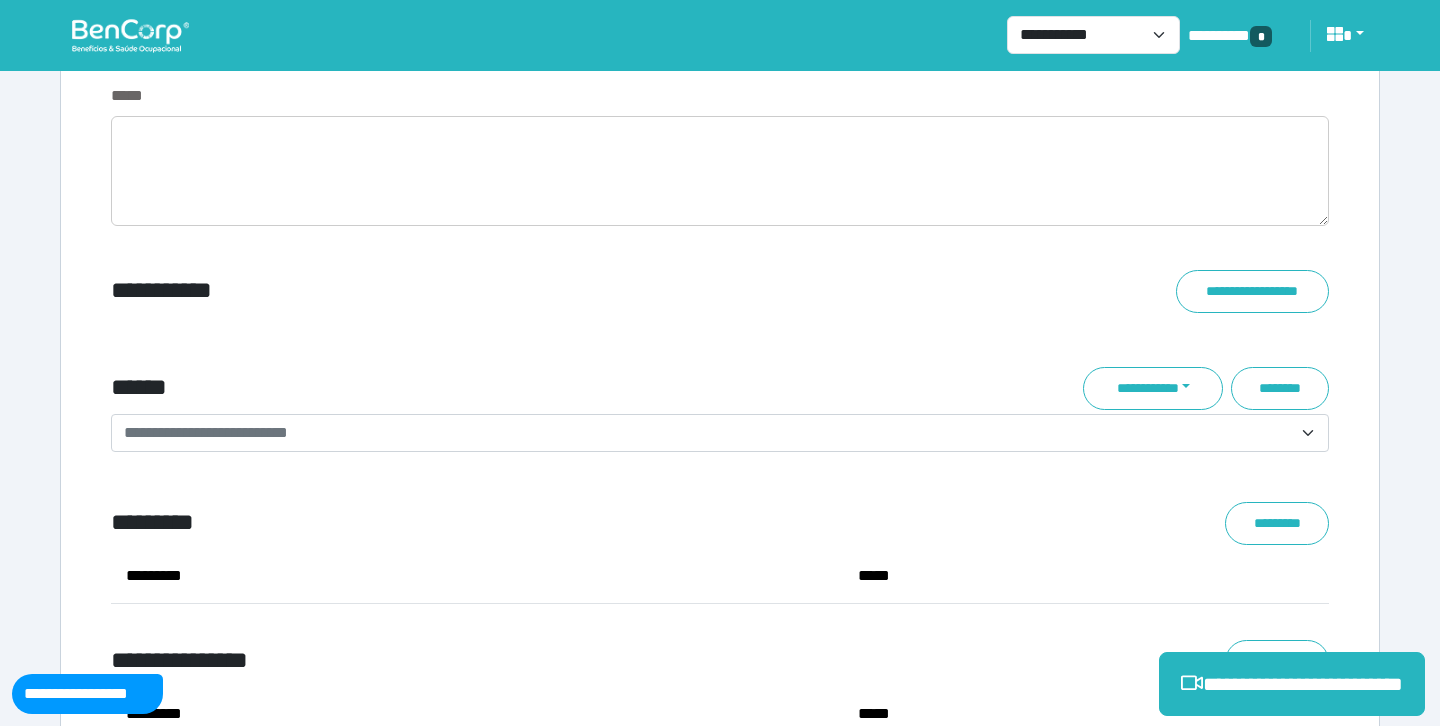 scroll, scrollTop: 7085, scrollLeft: 0, axis: vertical 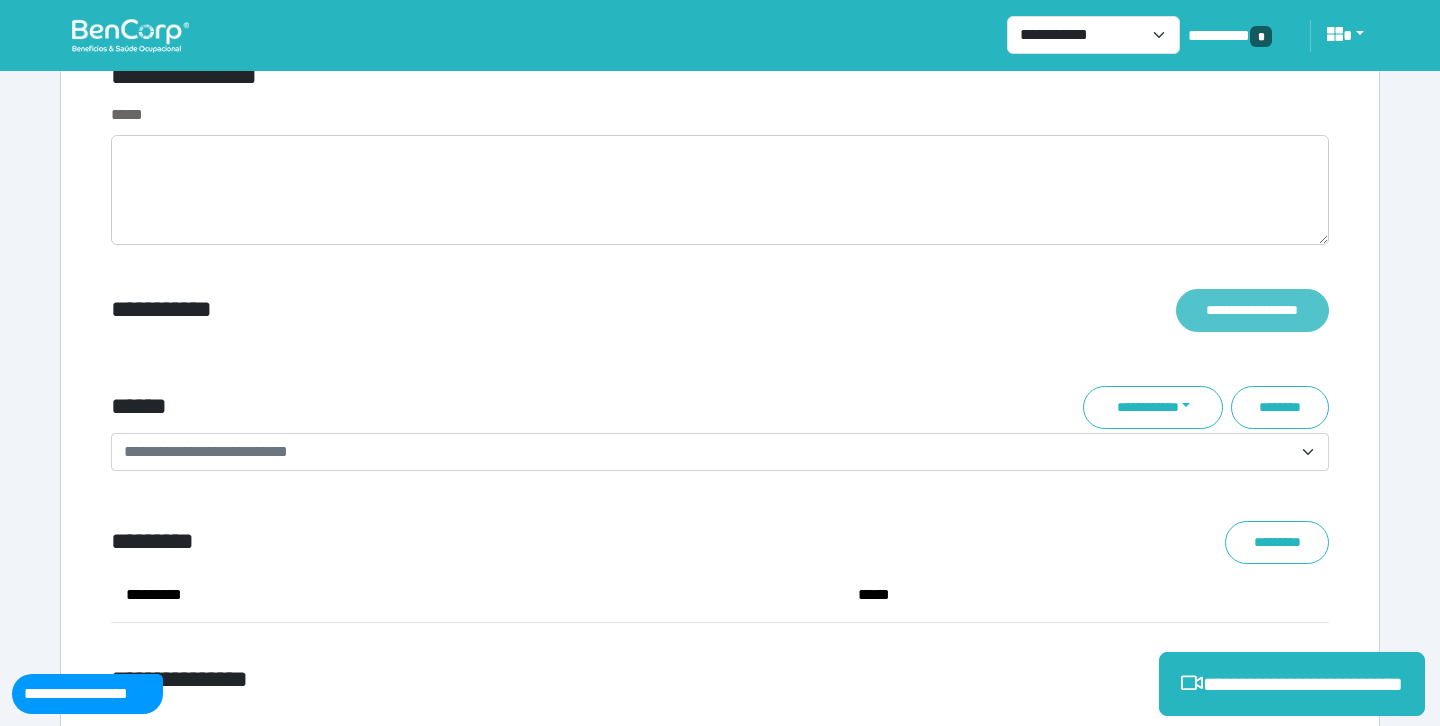 click on "**********" at bounding box center [1252, 310] 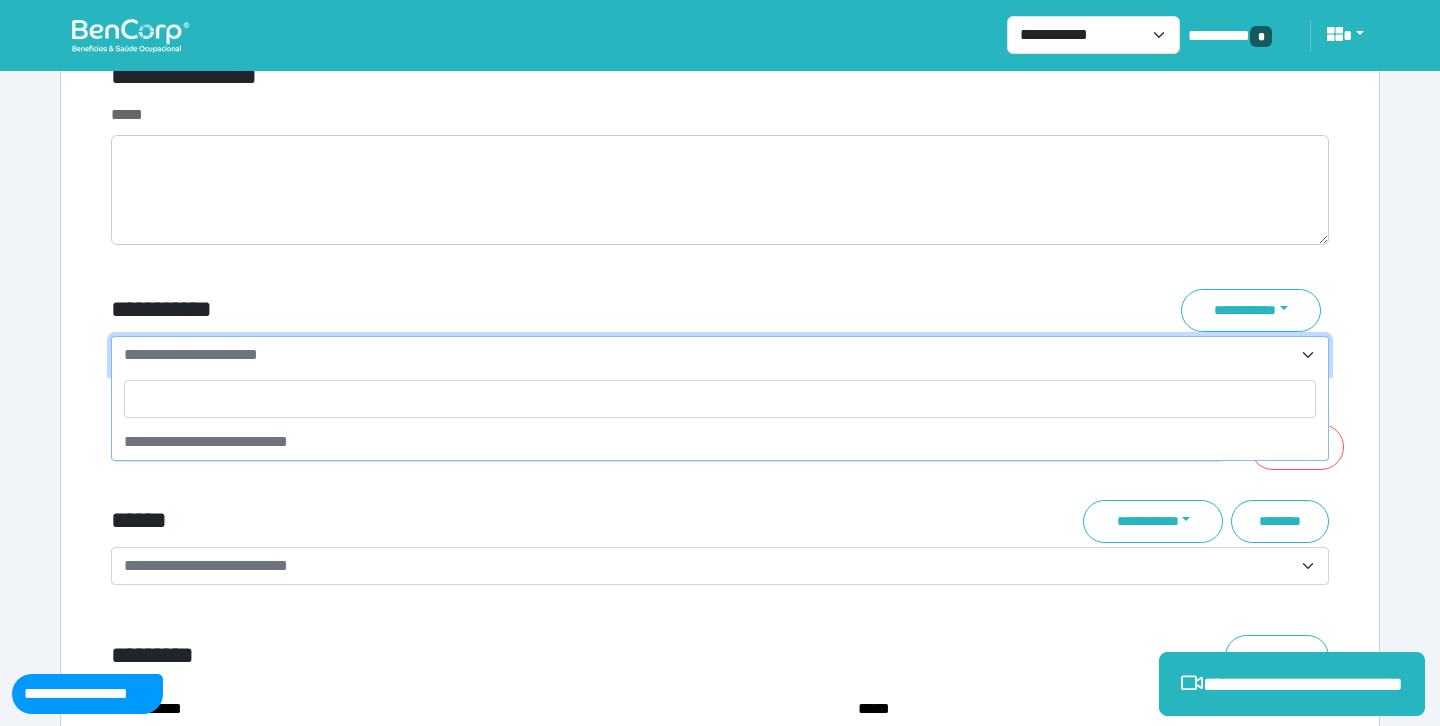 click on "**********" at bounding box center [191, 354] 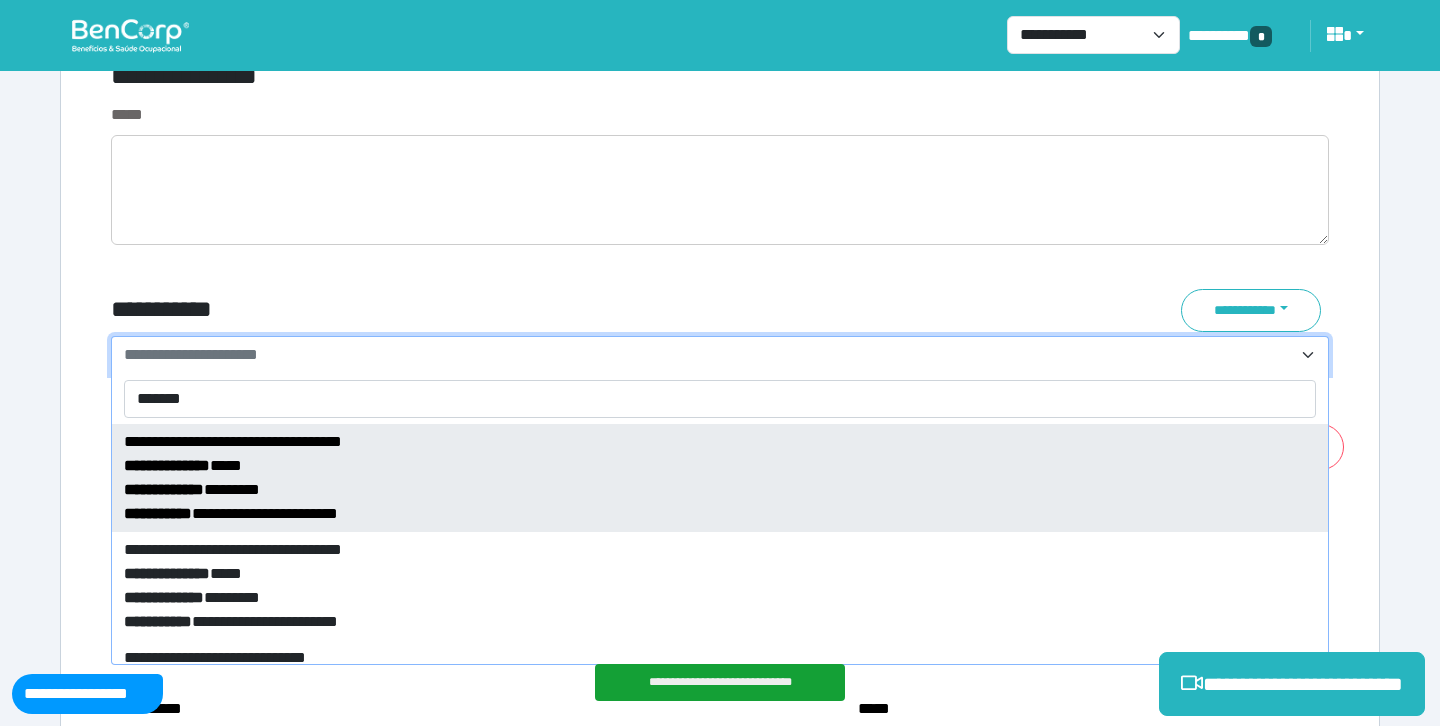 type on "*******" 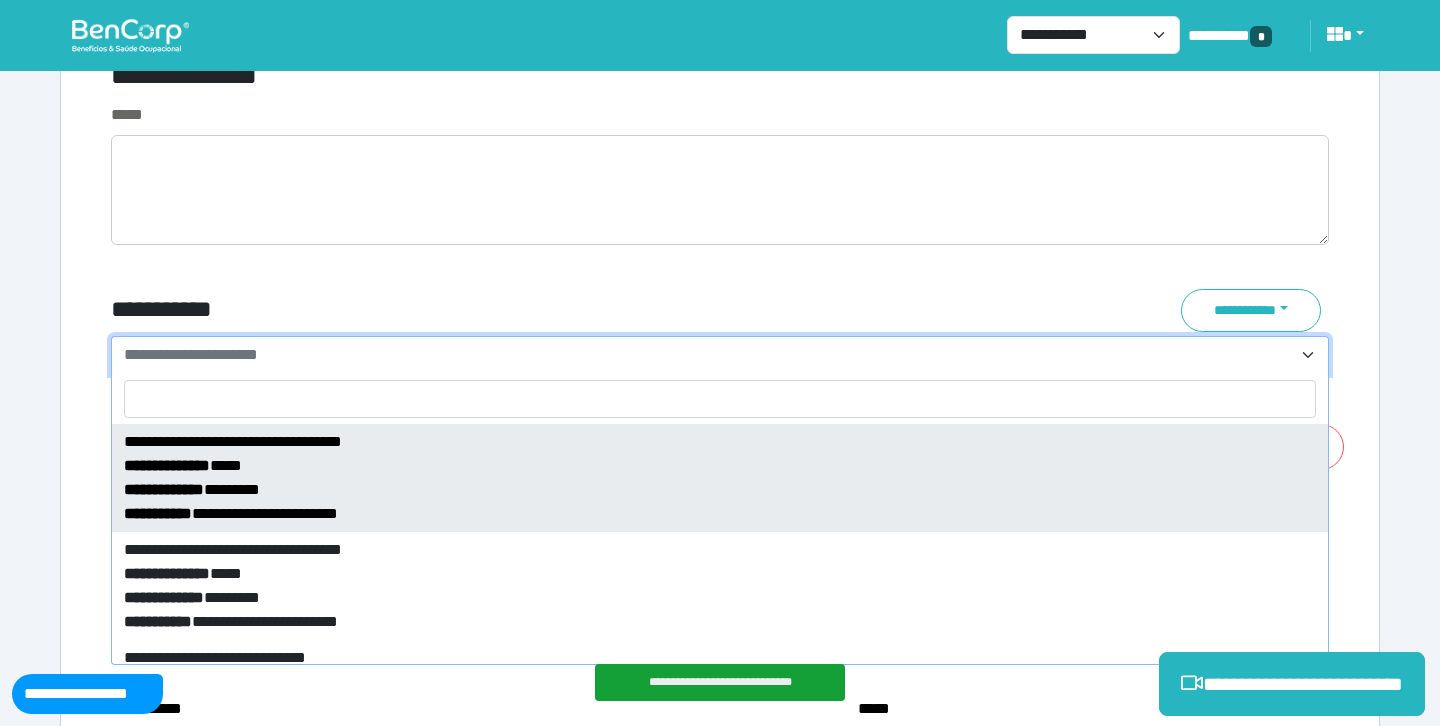 select on "*****" 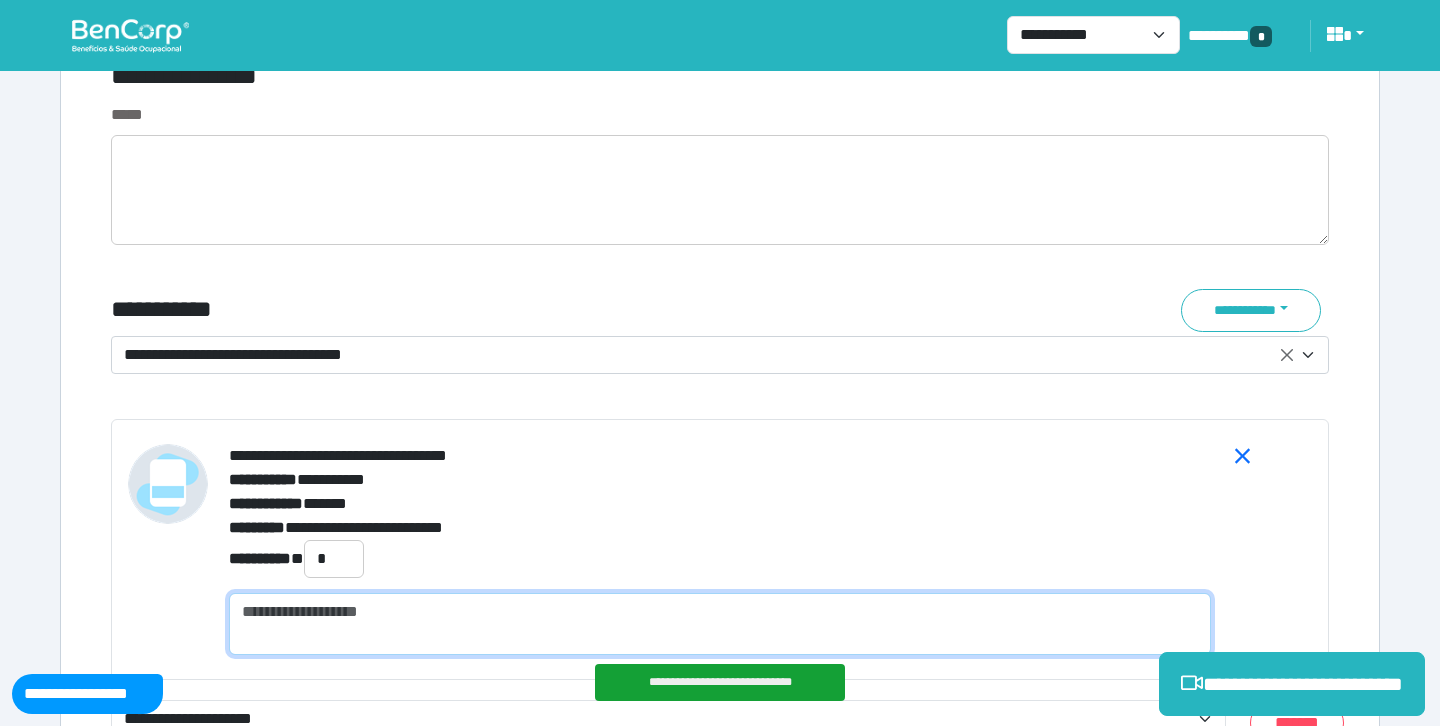 click at bounding box center [720, 624] 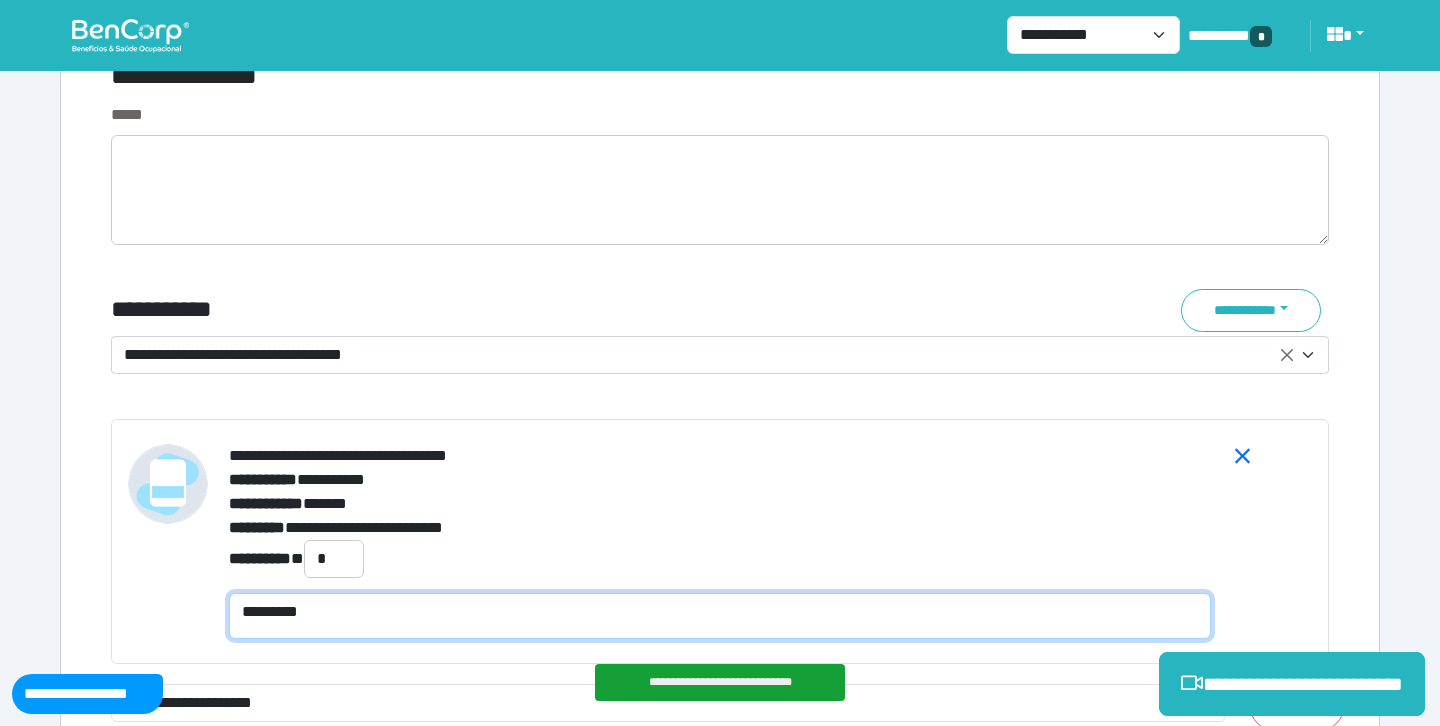 scroll, scrollTop: 0, scrollLeft: 0, axis: both 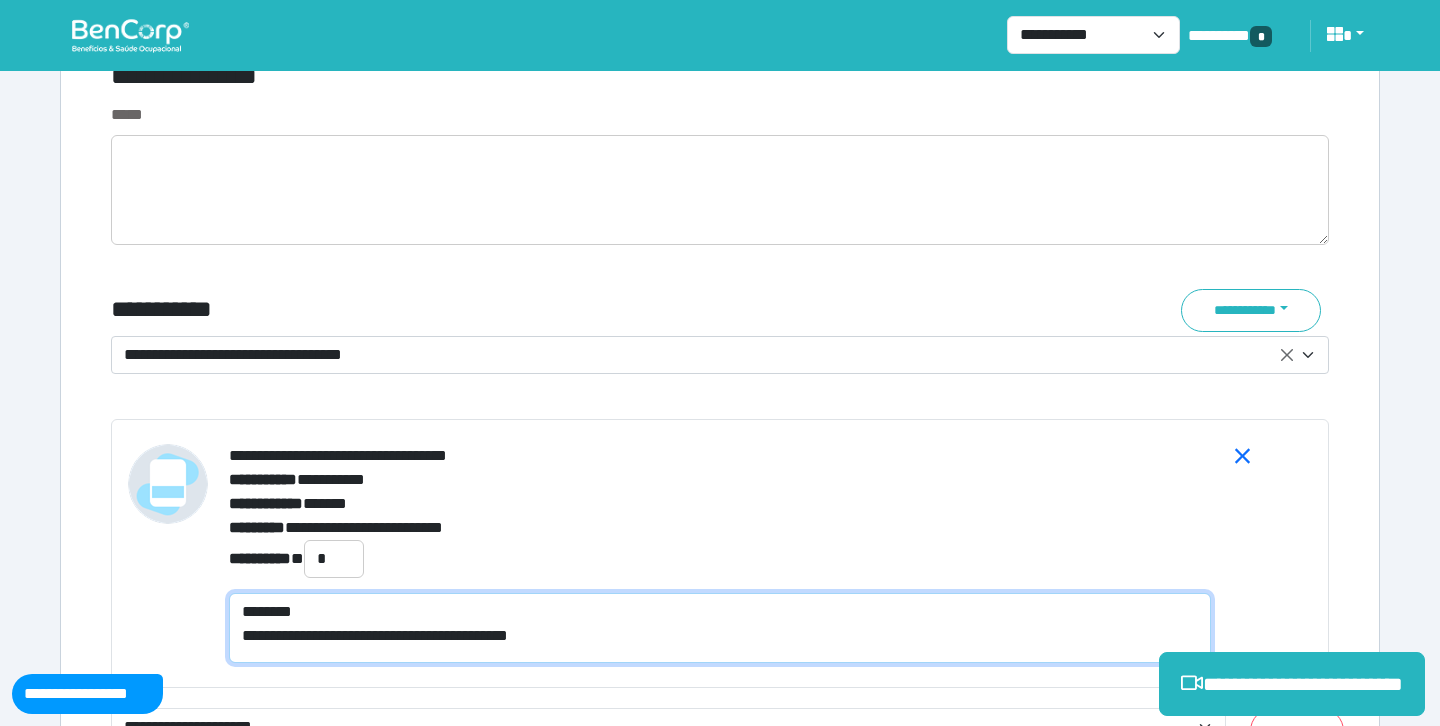 type on "**********" 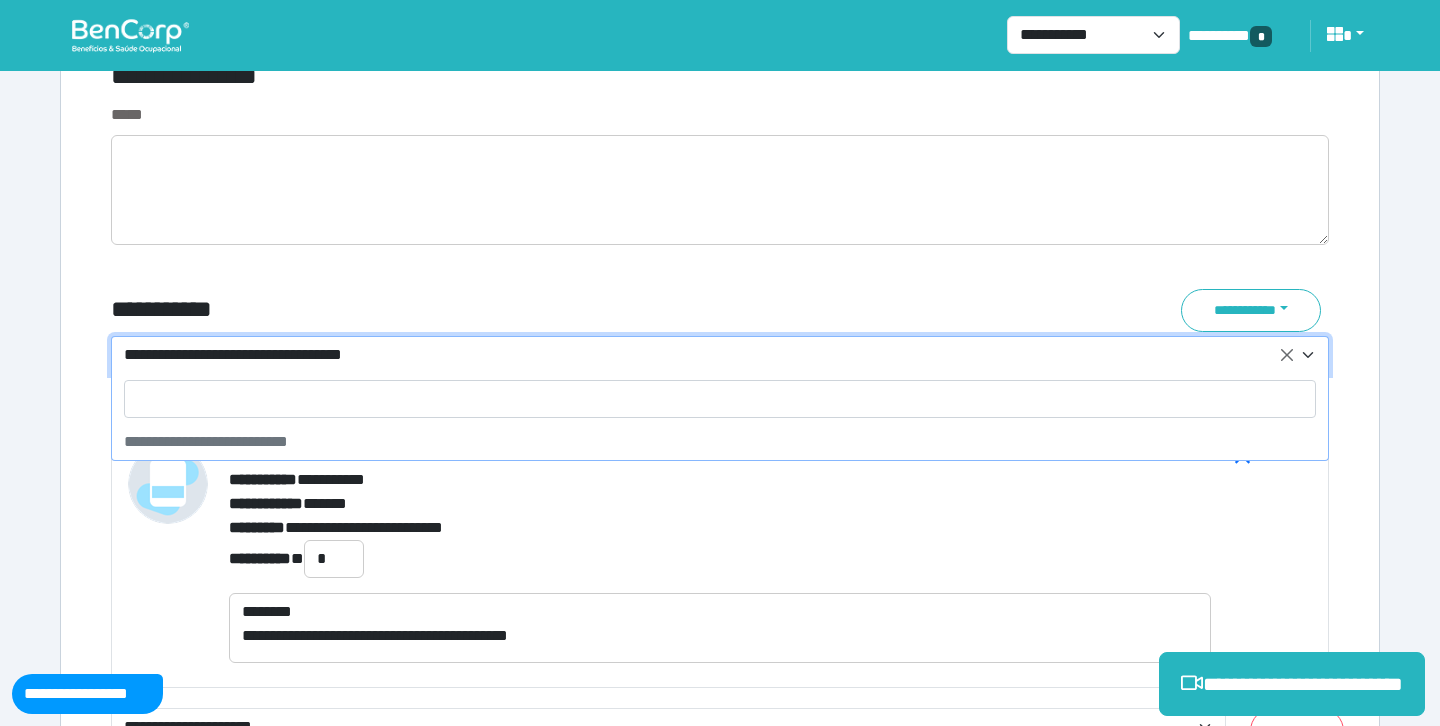 click on "**********" at bounding box center [708, 355] 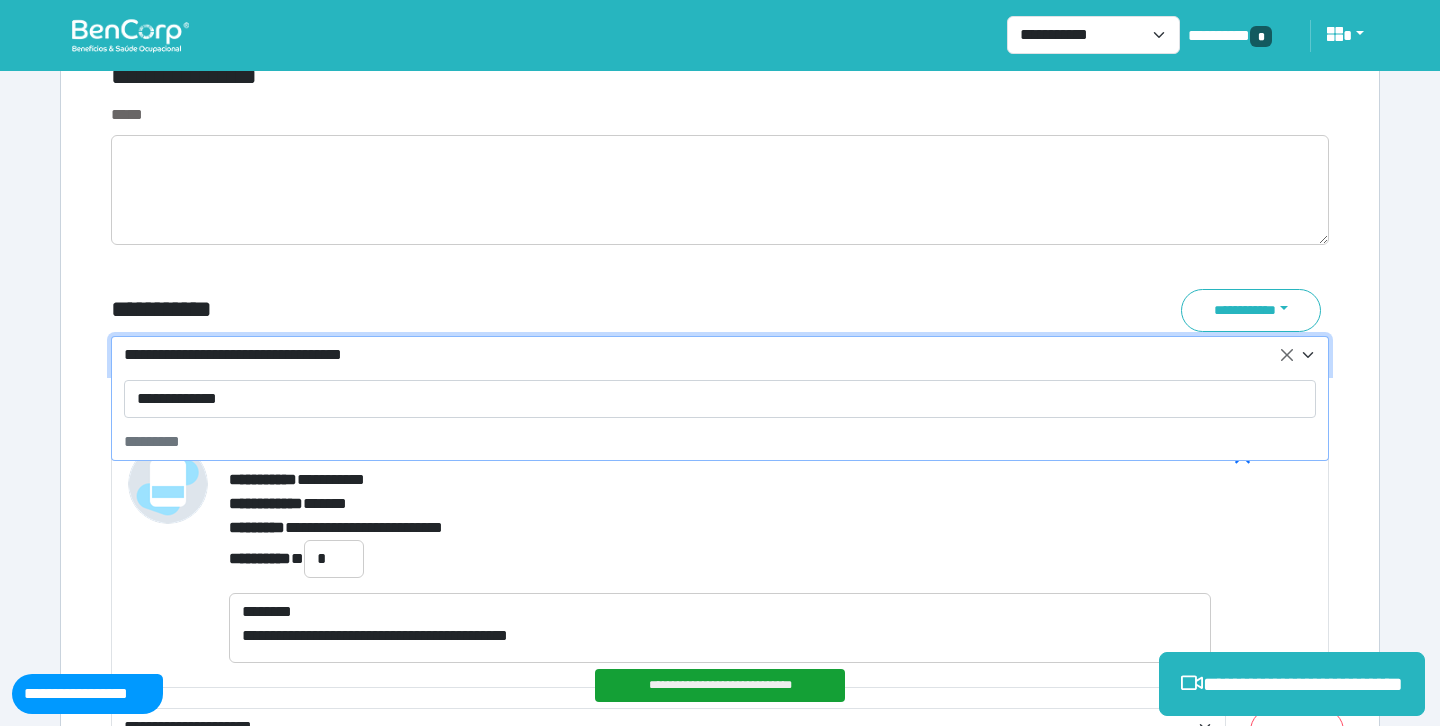 type on "**********" 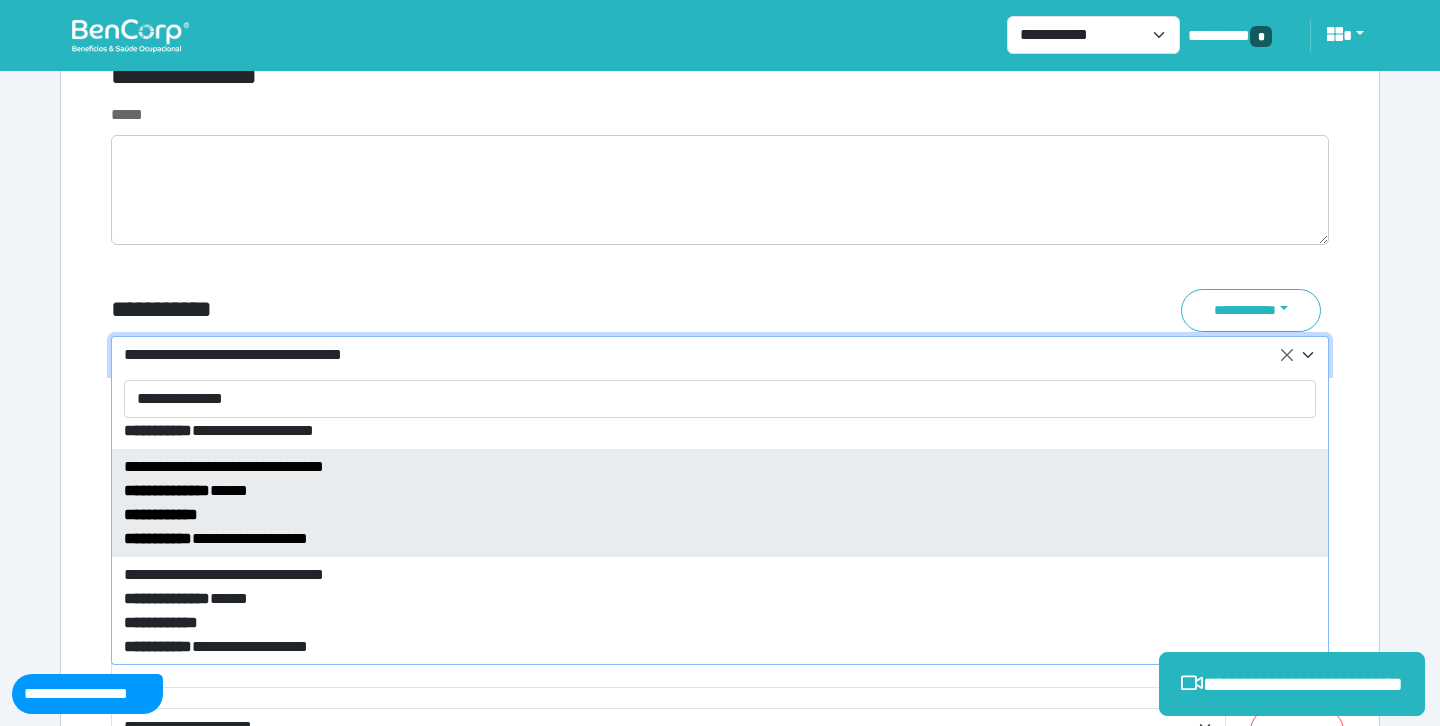 scroll, scrollTop: 1057, scrollLeft: 0, axis: vertical 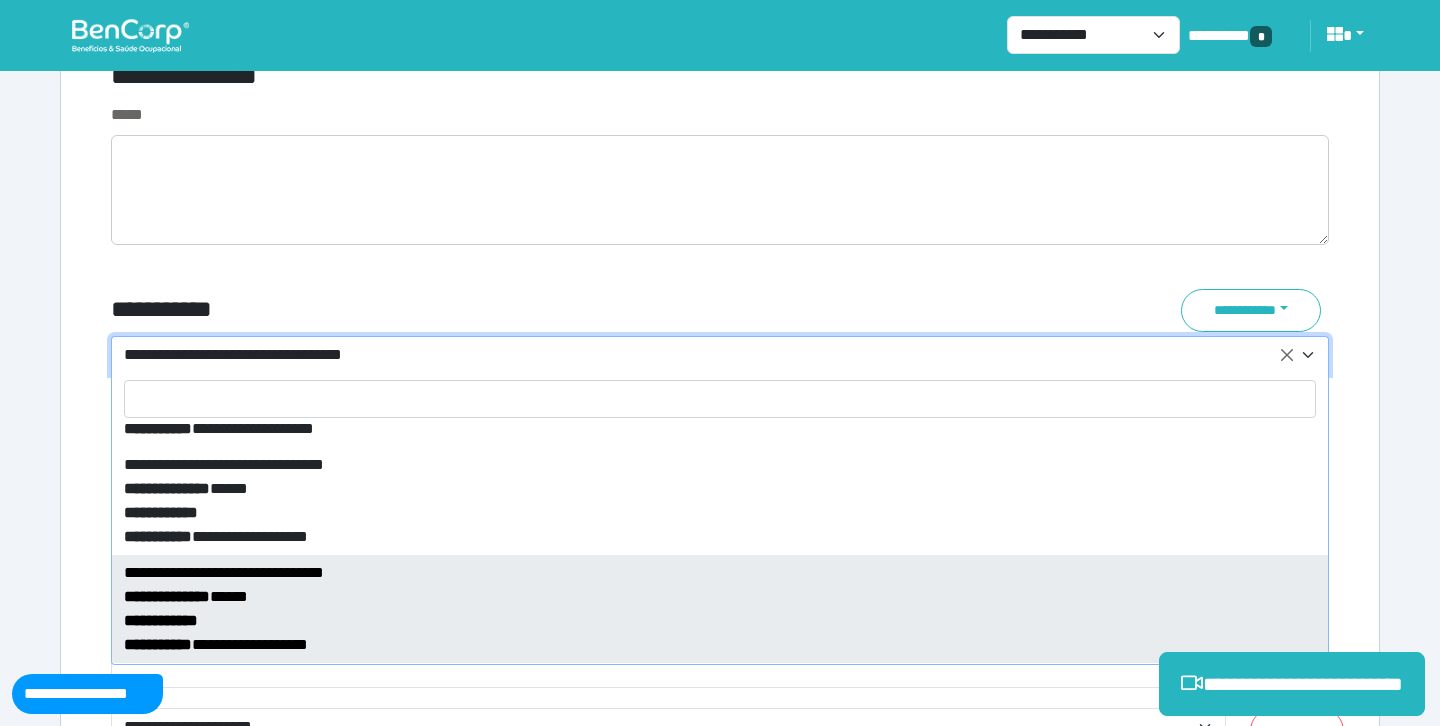select on "****" 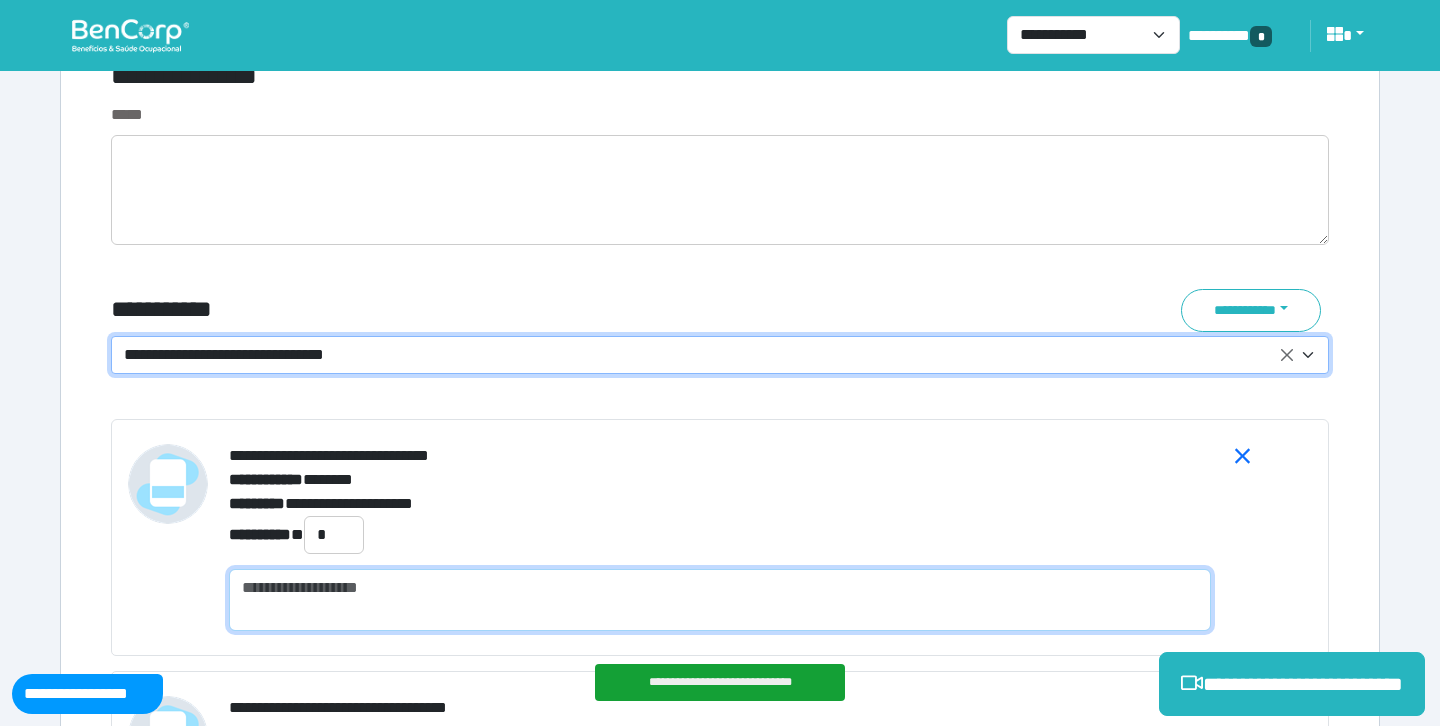 click at bounding box center (720, 600) 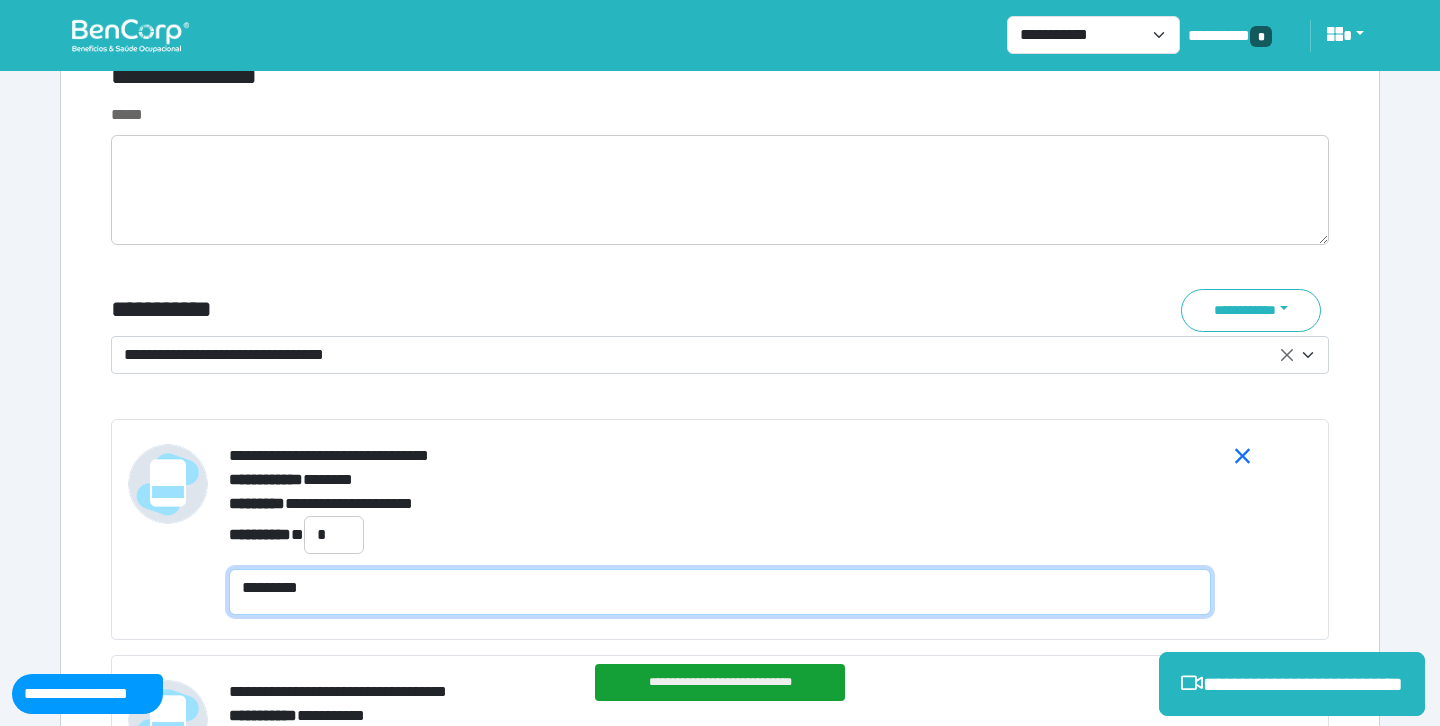 scroll, scrollTop: 0, scrollLeft: 0, axis: both 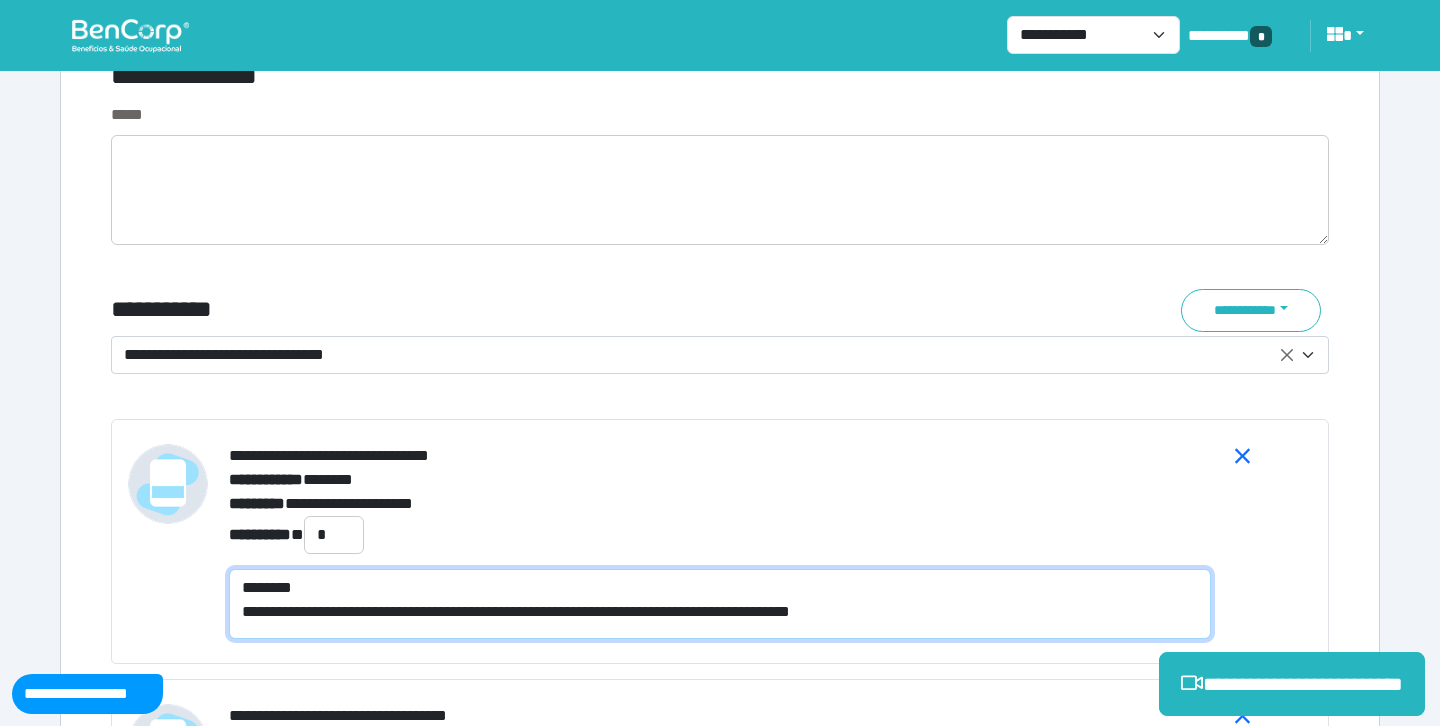 click on "**********" at bounding box center [720, 604] 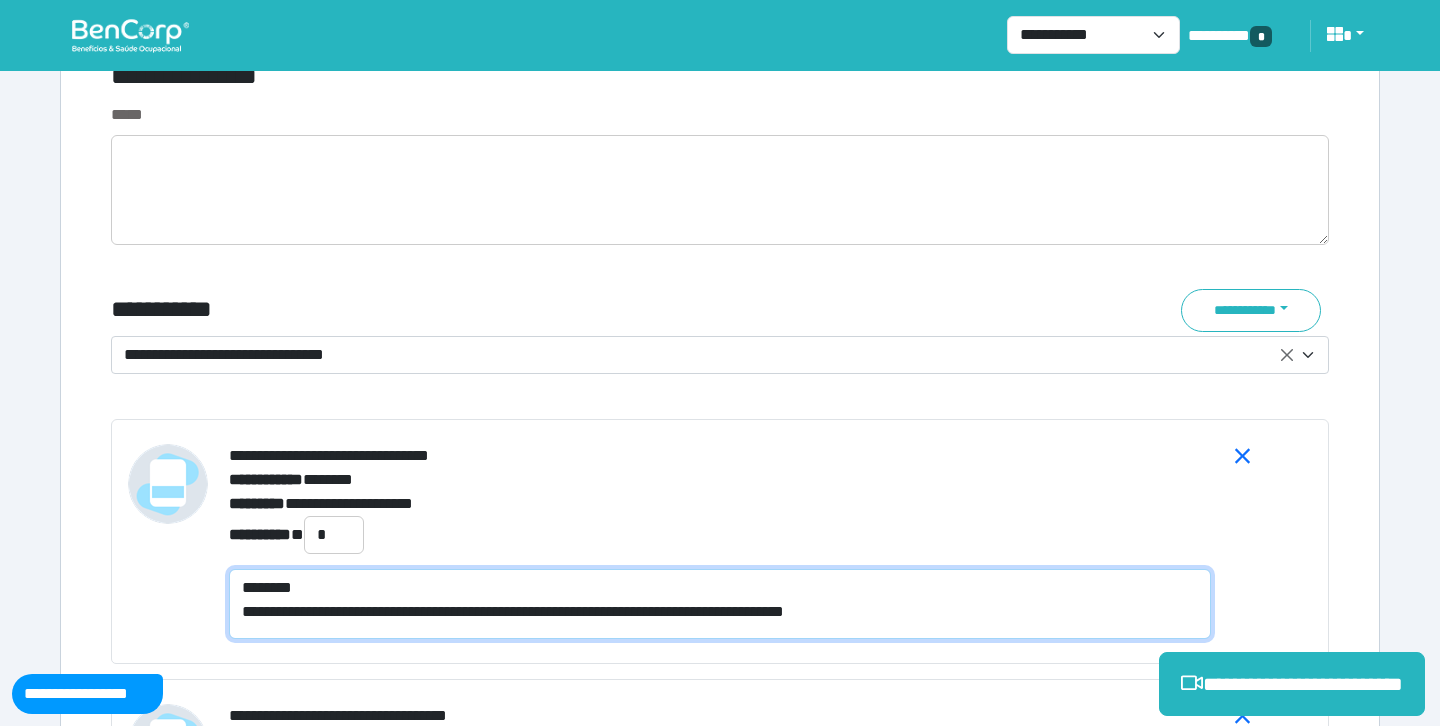 type on "**********" 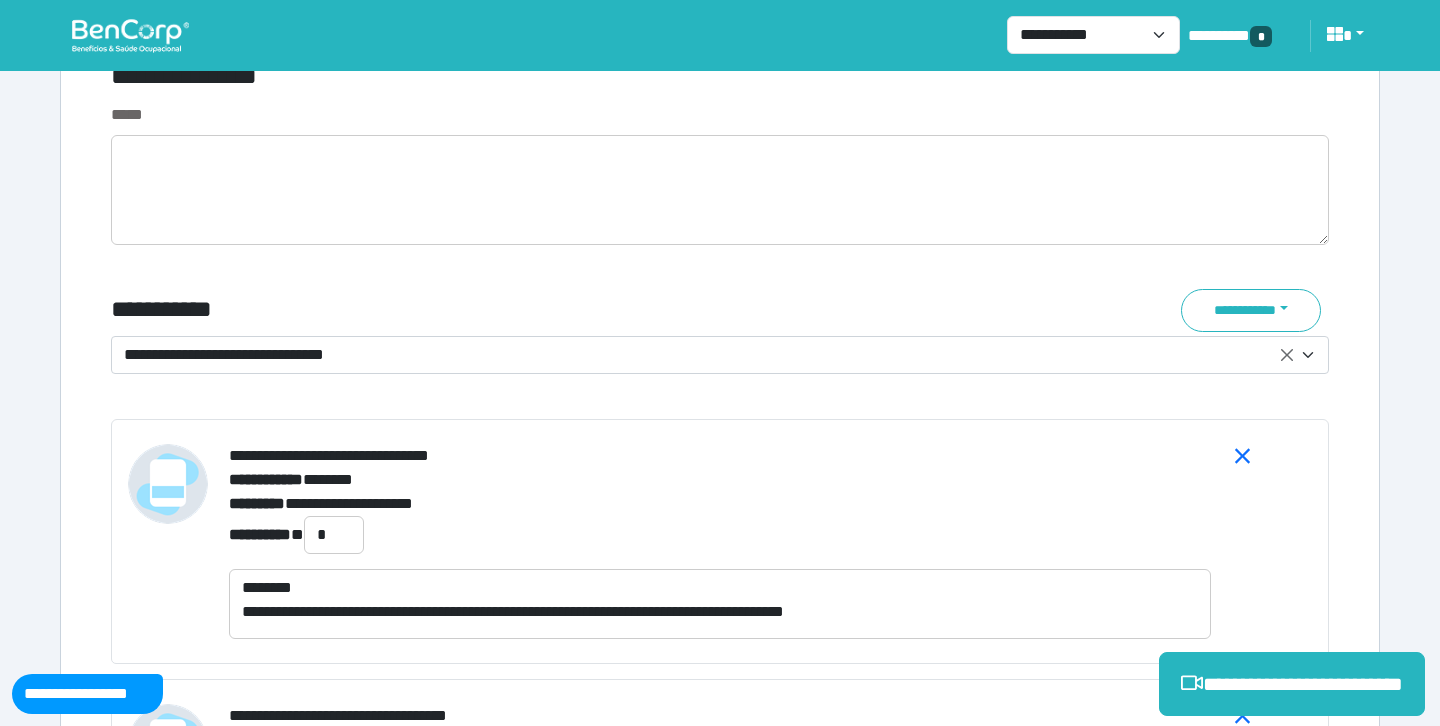 click on "**********" at bounding box center (513, 310) 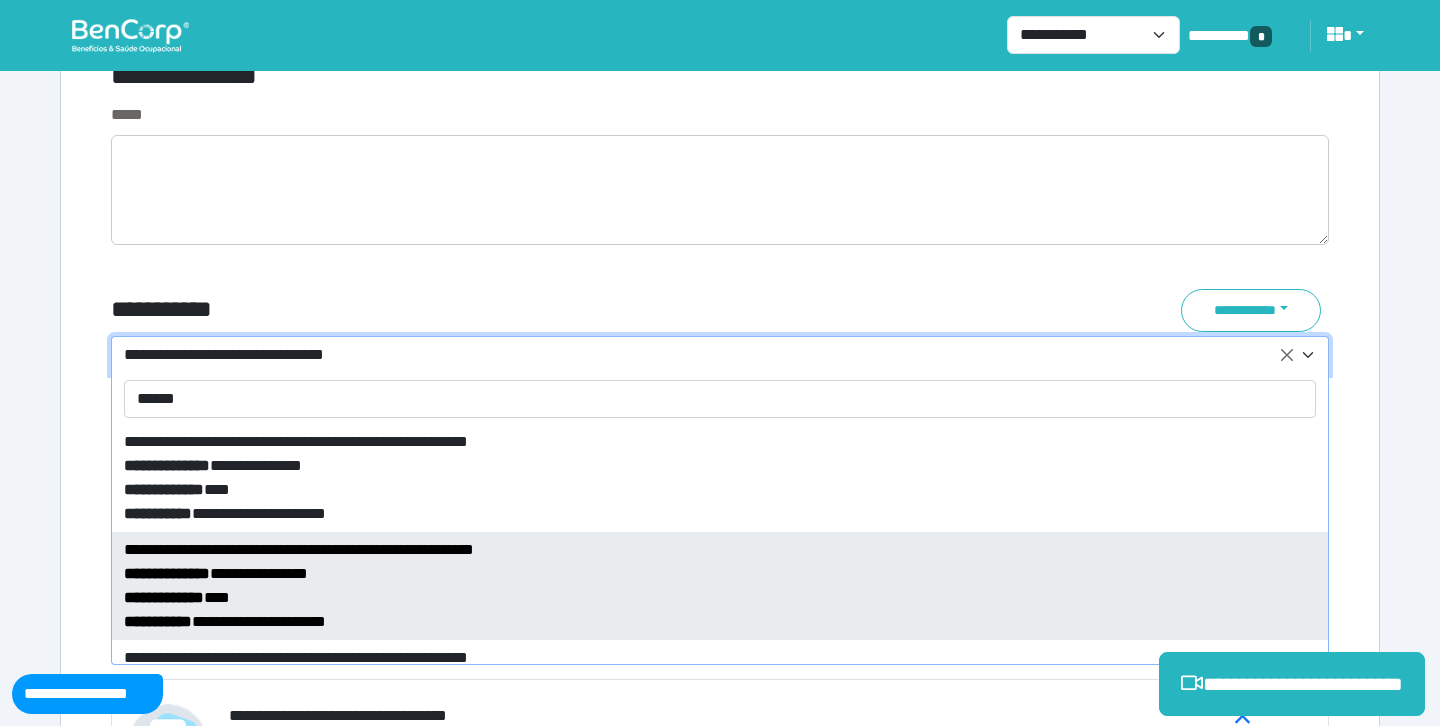 type on "******" 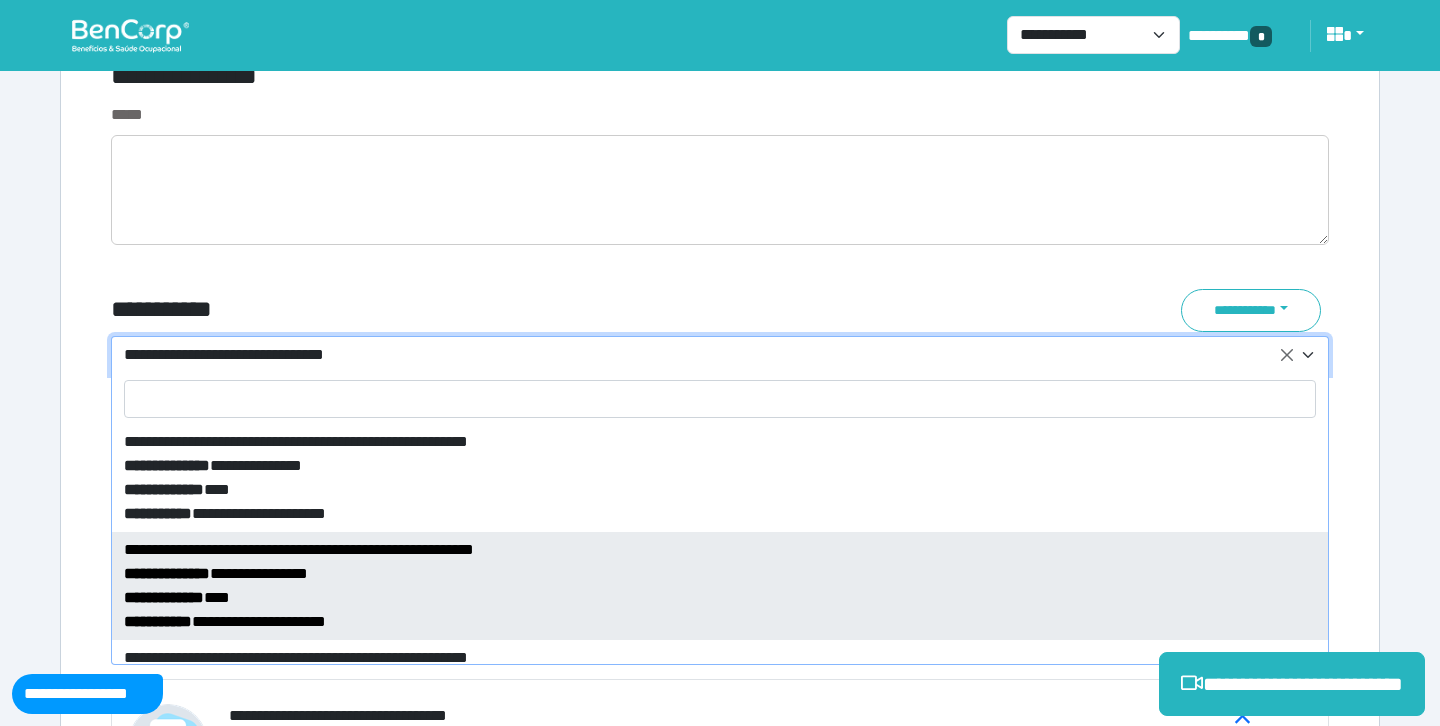 select on "*****" 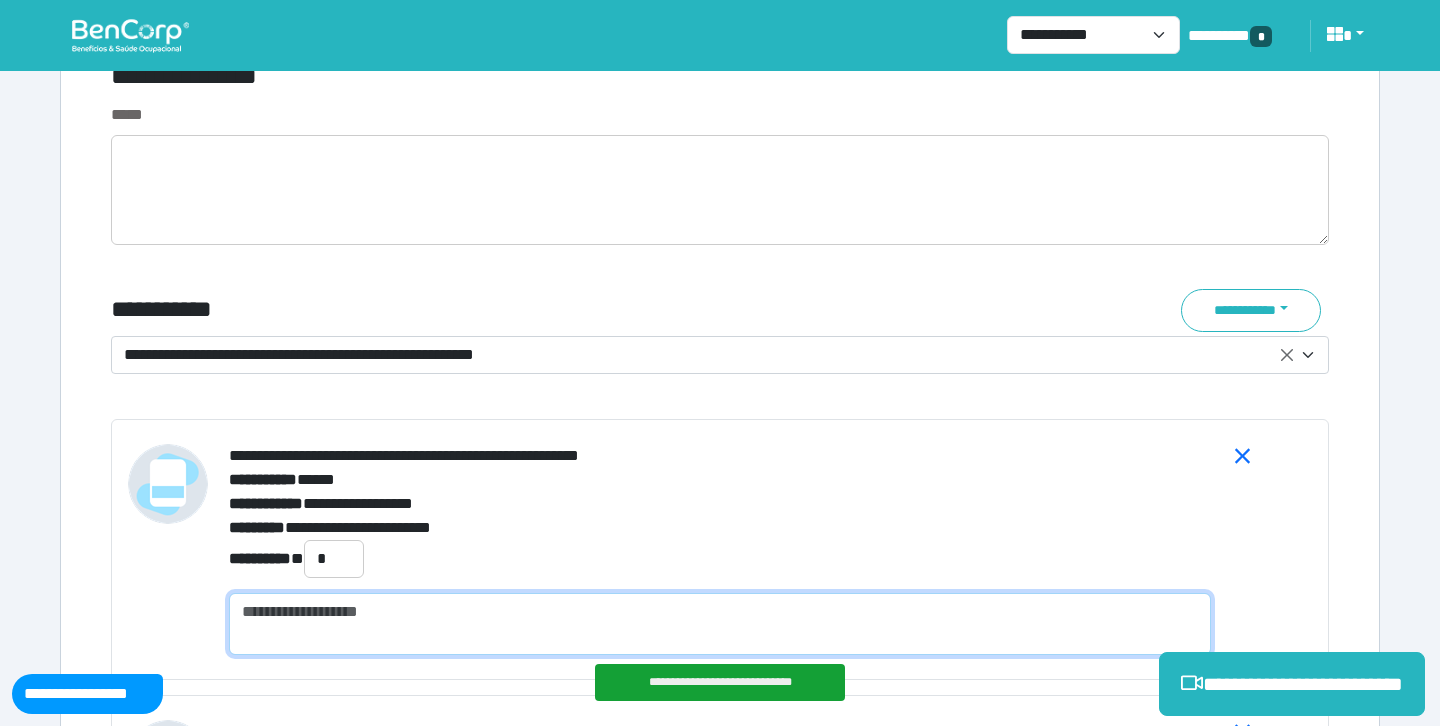 click at bounding box center [720, 624] 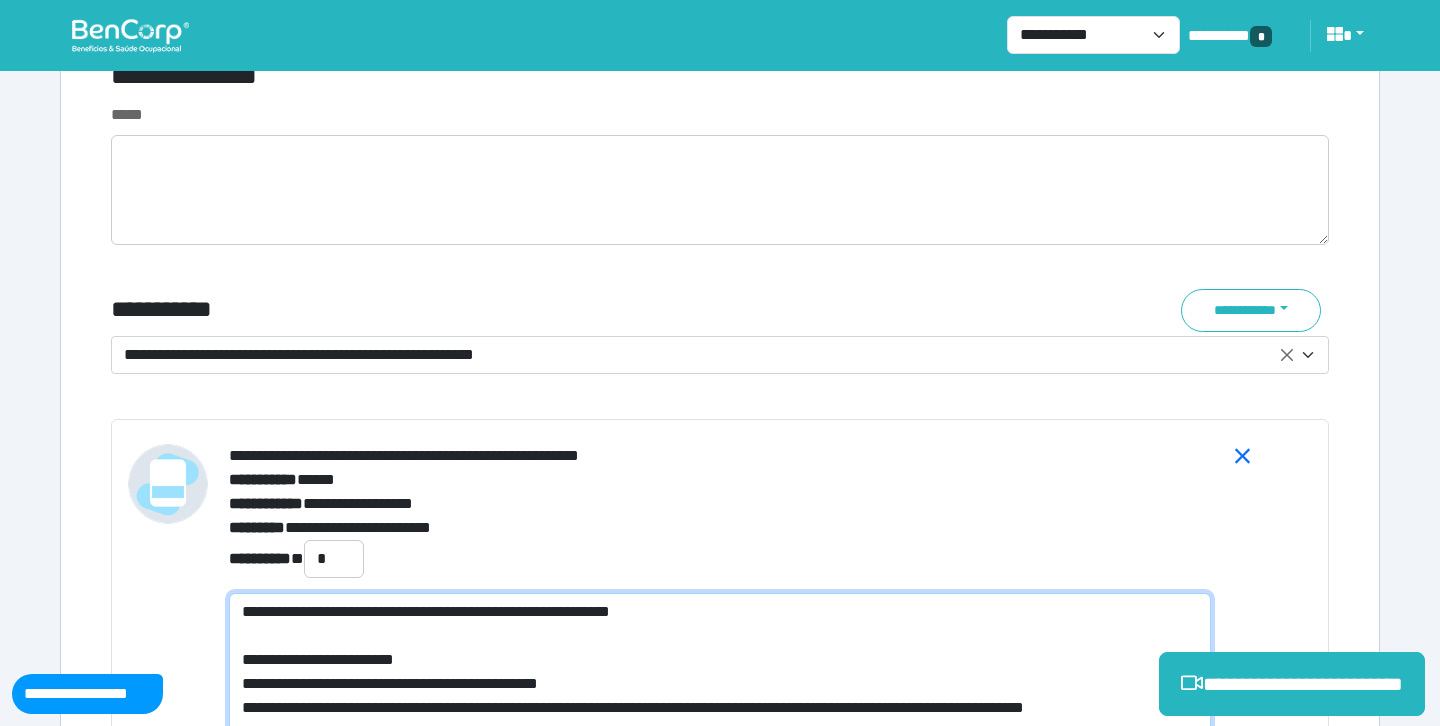 scroll, scrollTop: 0, scrollLeft: 0, axis: both 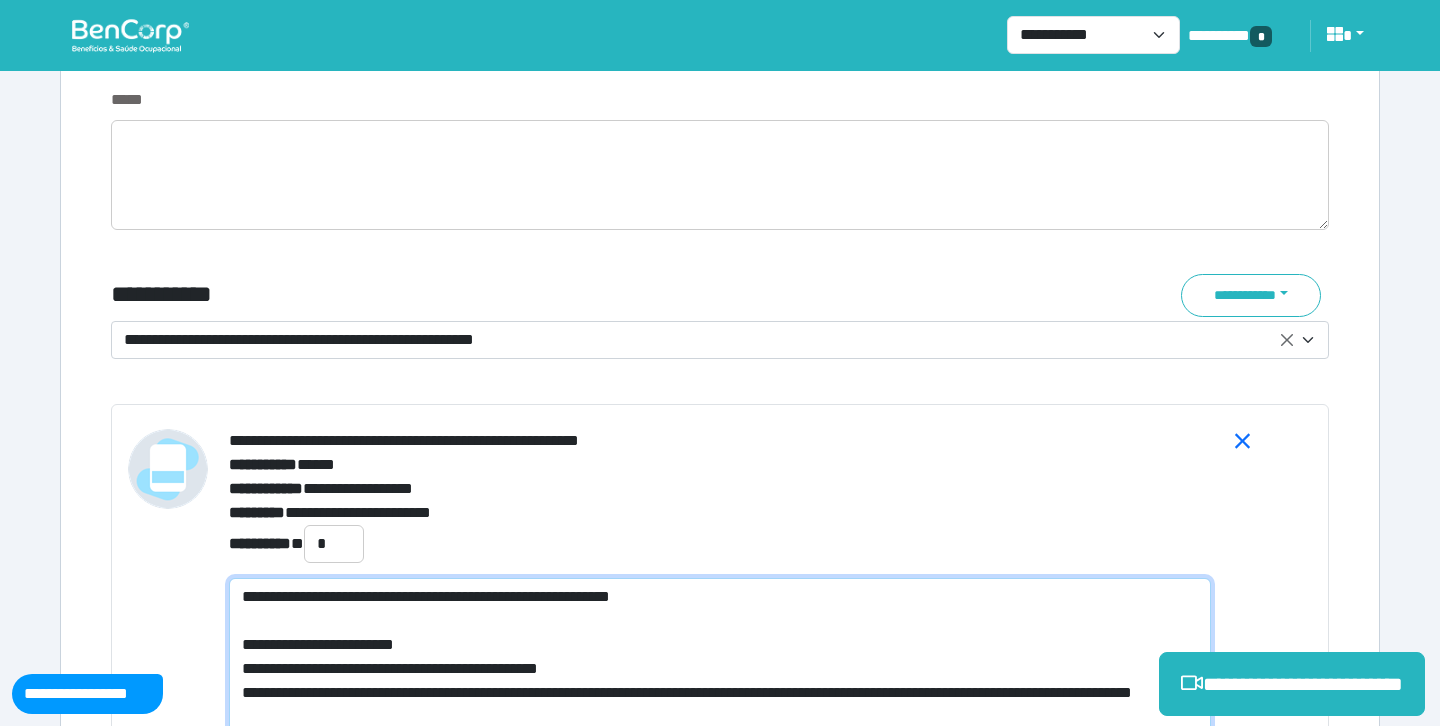 type on "**********" 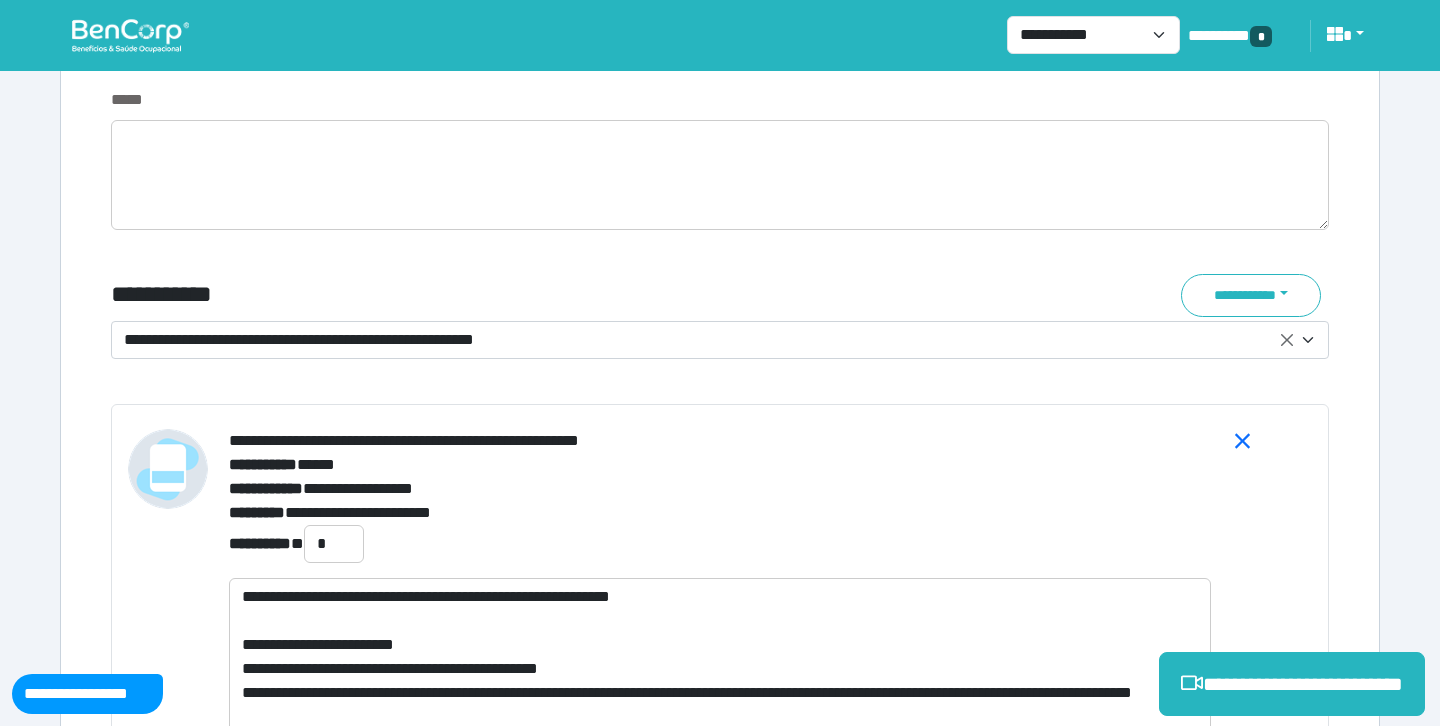 click on "**********" at bounding box center (720, -1980) 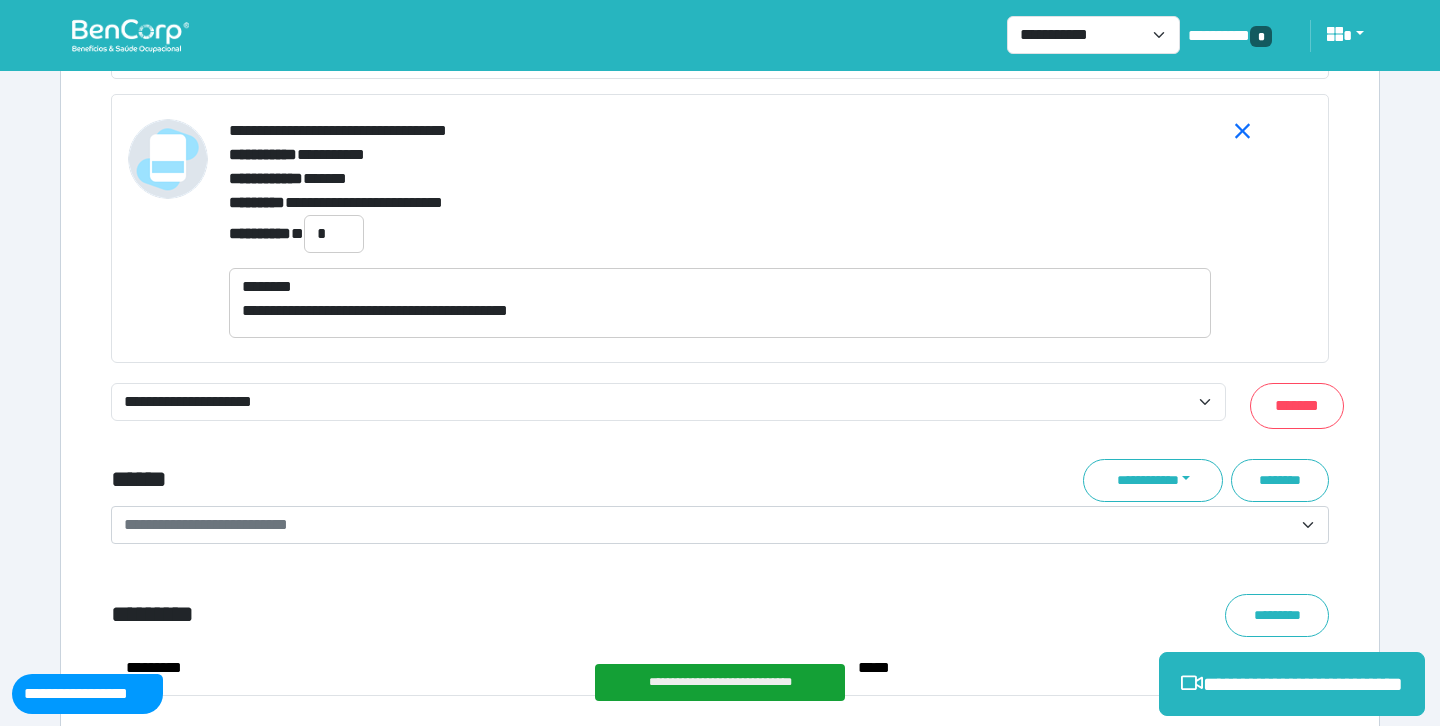 scroll, scrollTop: 8081, scrollLeft: 0, axis: vertical 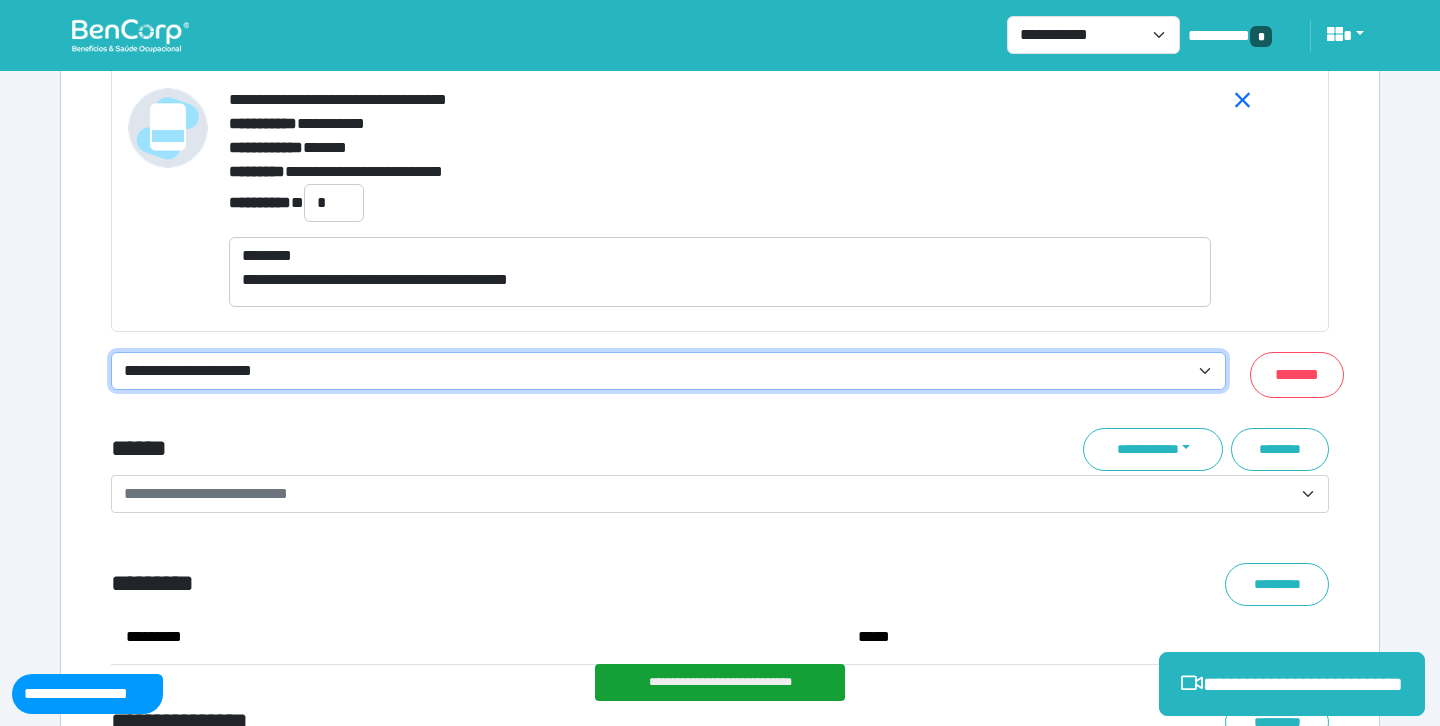click on "**********" at bounding box center (668, 371) 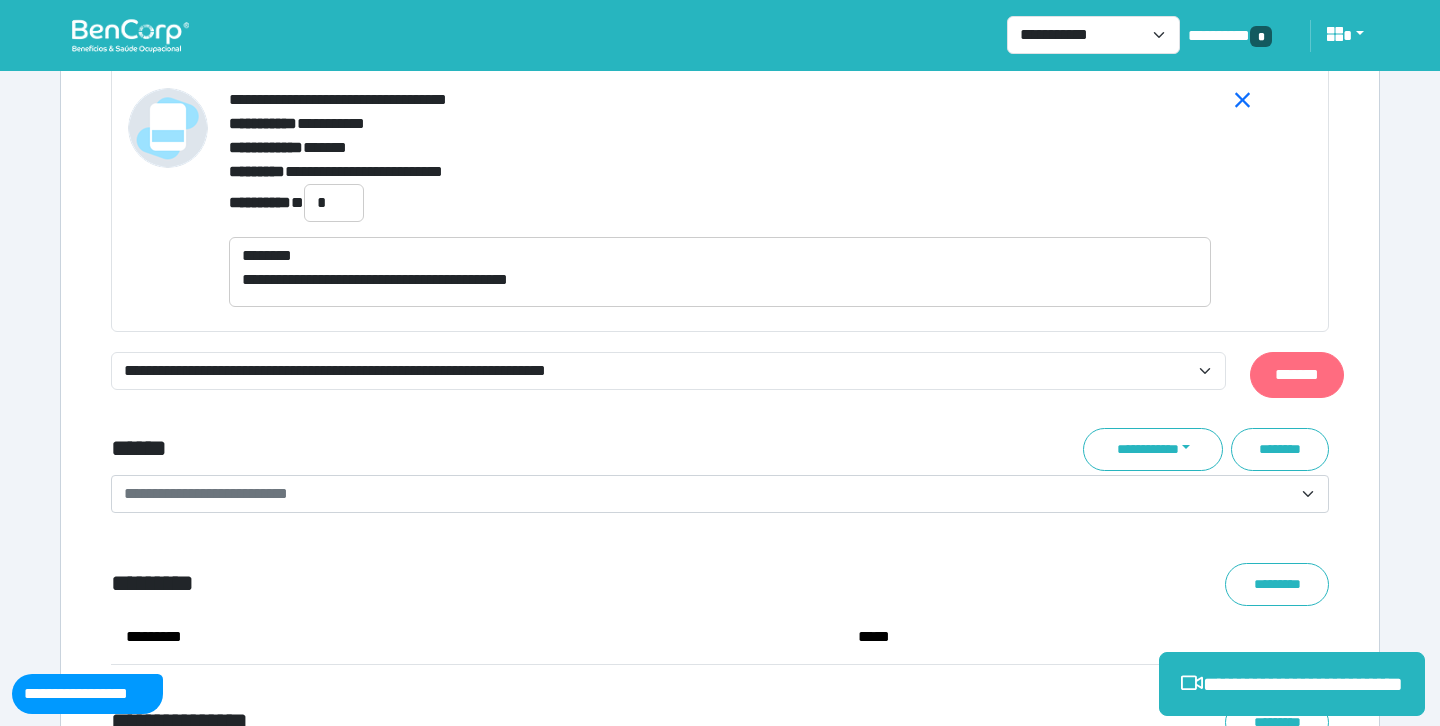 click on "*******" at bounding box center [1297, 375] 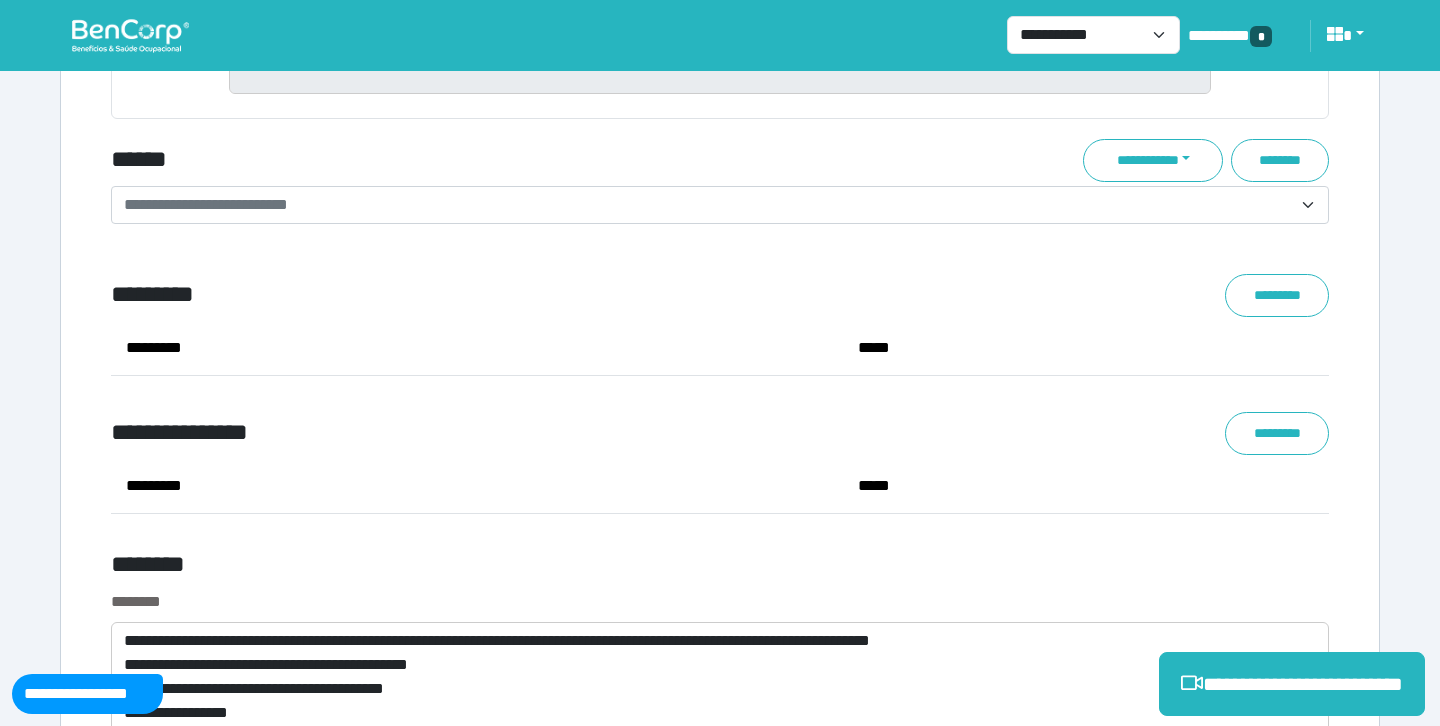 scroll, scrollTop: 8208, scrollLeft: 0, axis: vertical 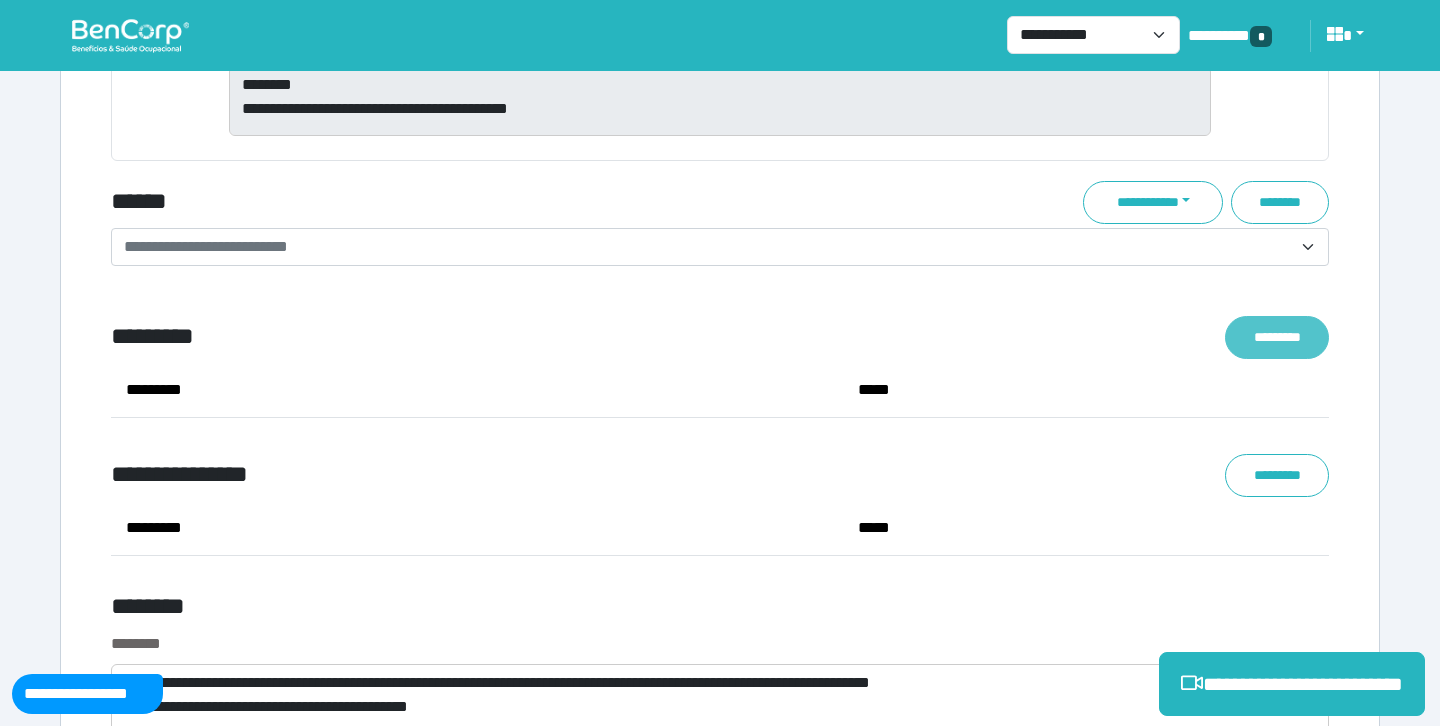 click on "*********" at bounding box center (1277, 337) 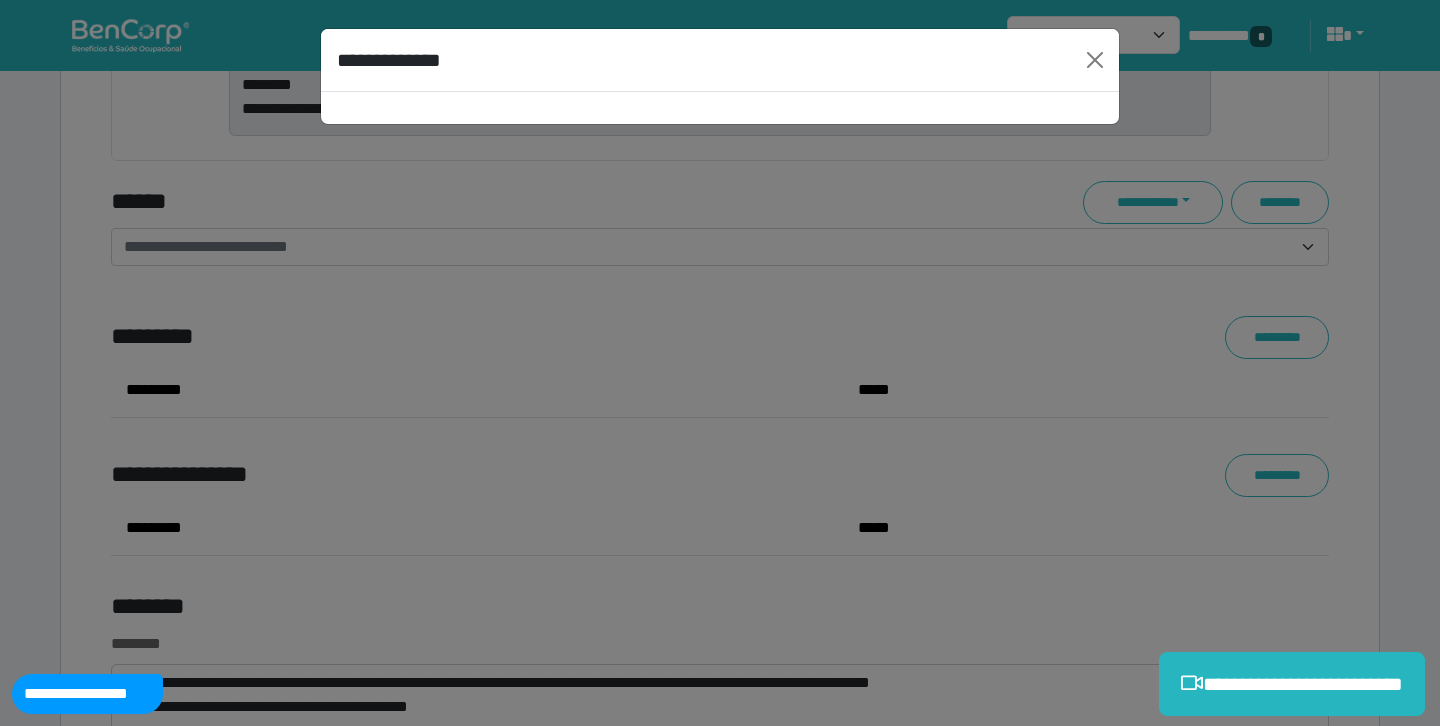 select on "****" 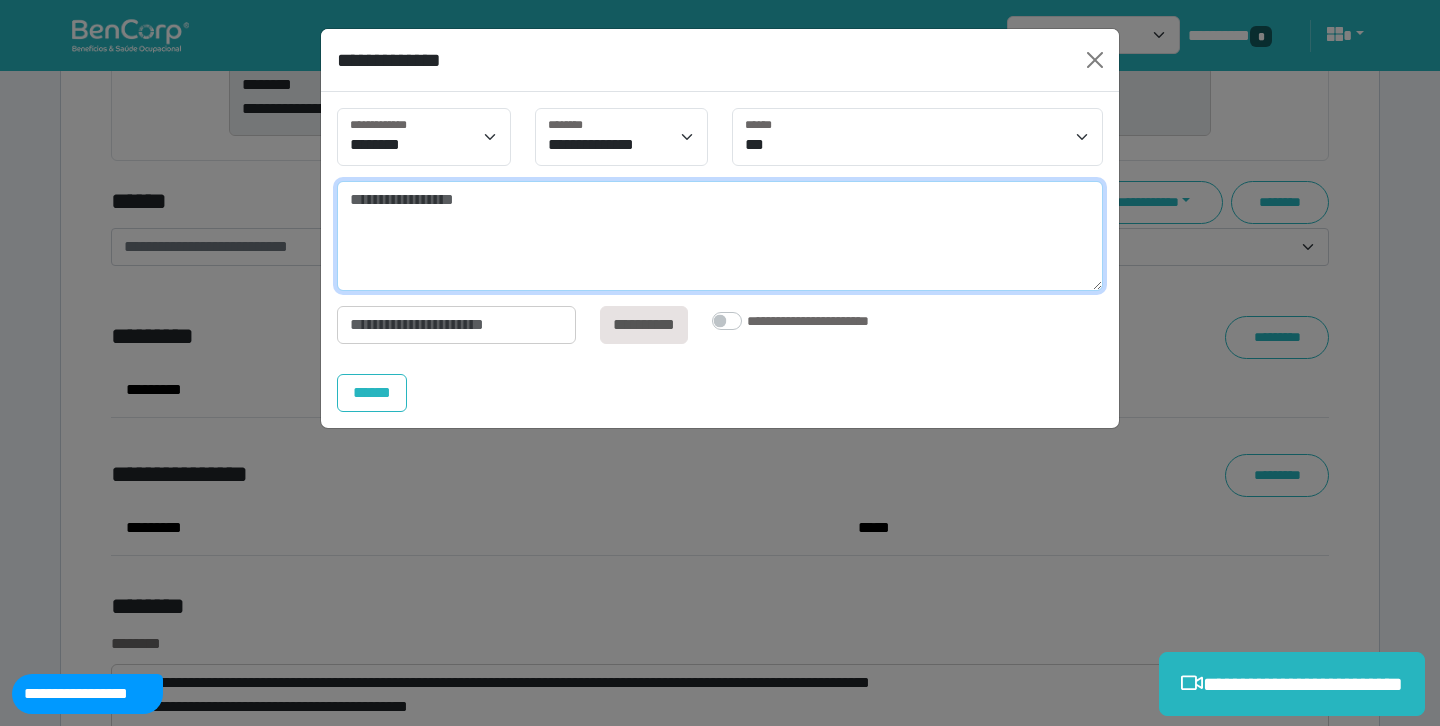 click at bounding box center (720, 236) 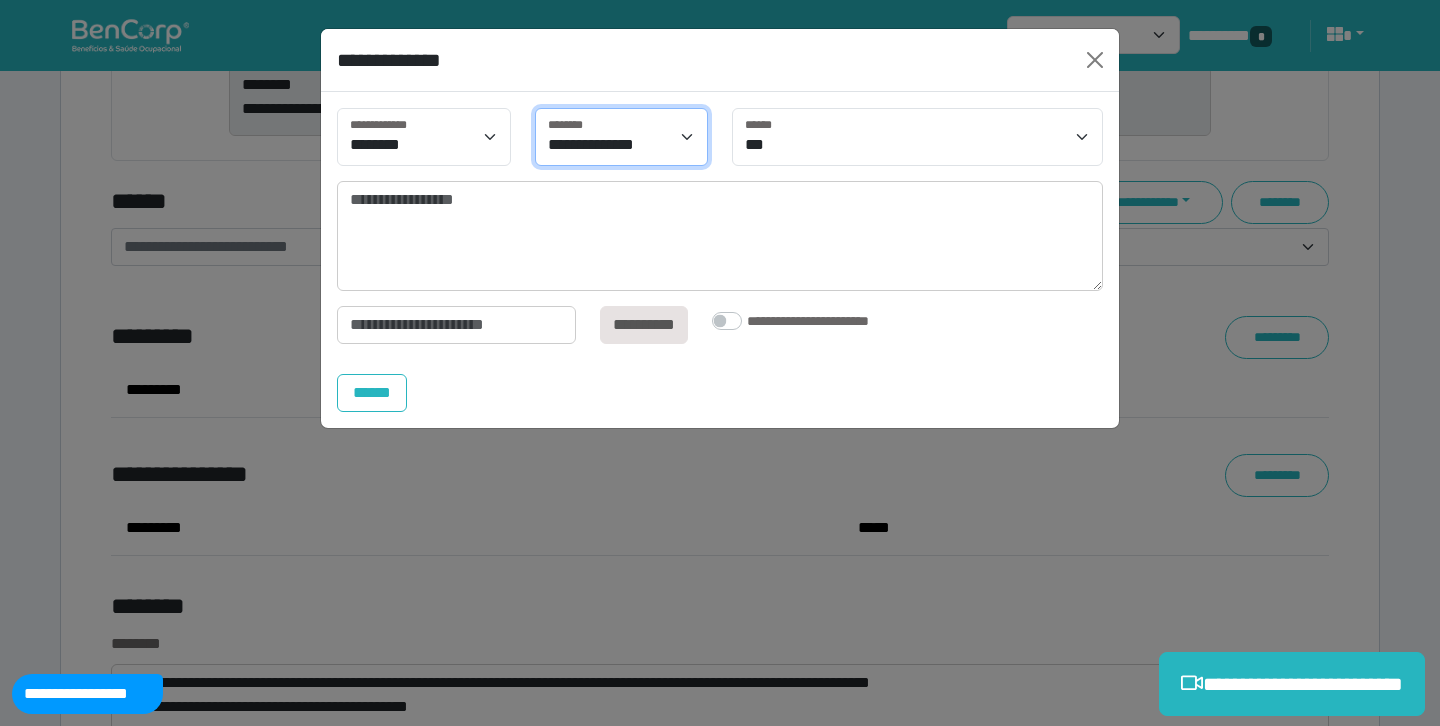 click on "**********" at bounding box center (622, 137) 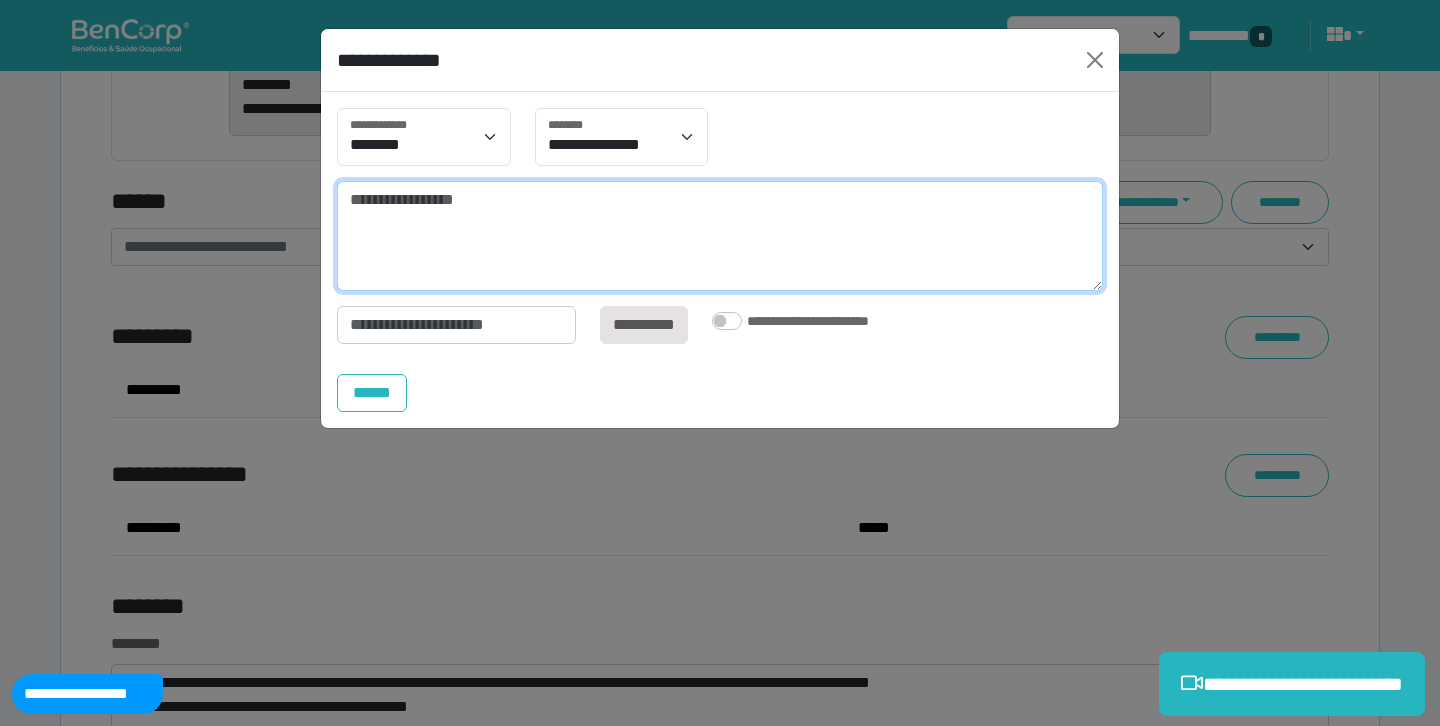 click at bounding box center (720, 236) 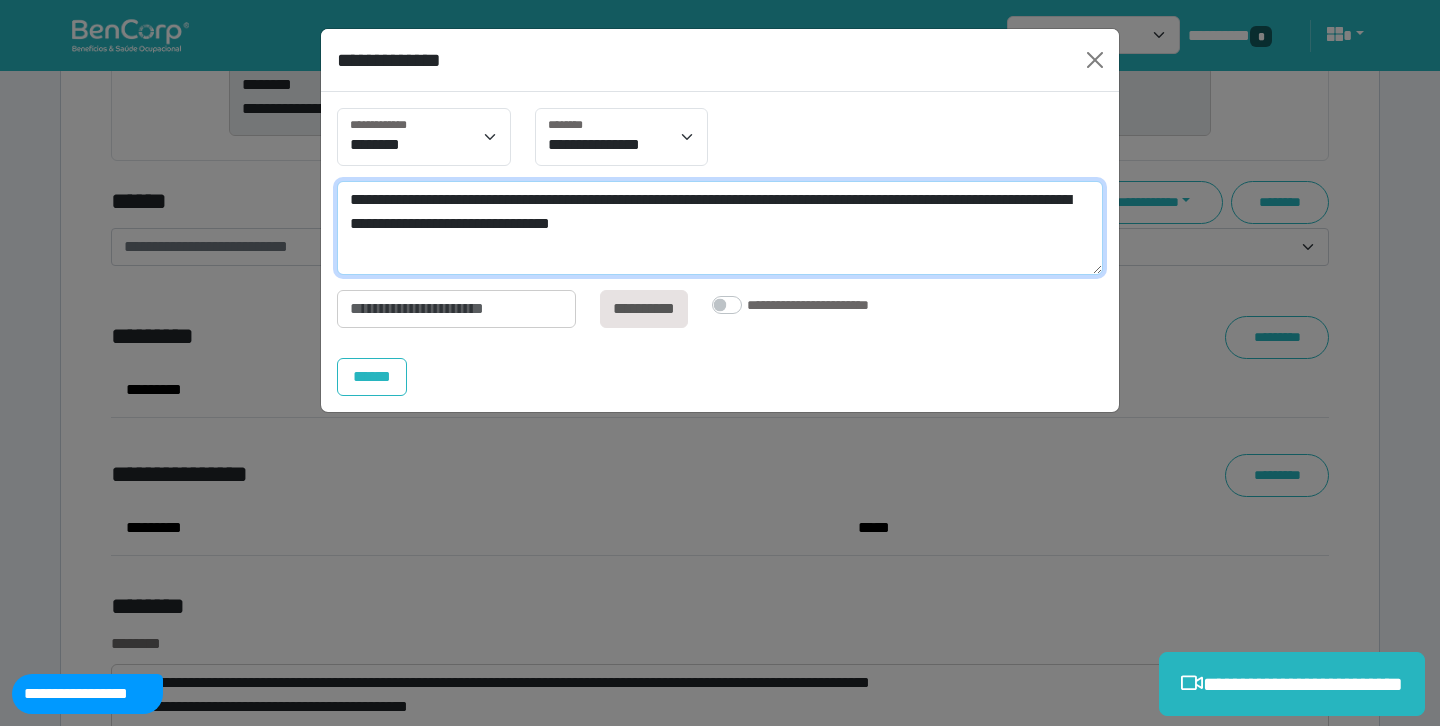 scroll, scrollTop: 0, scrollLeft: 0, axis: both 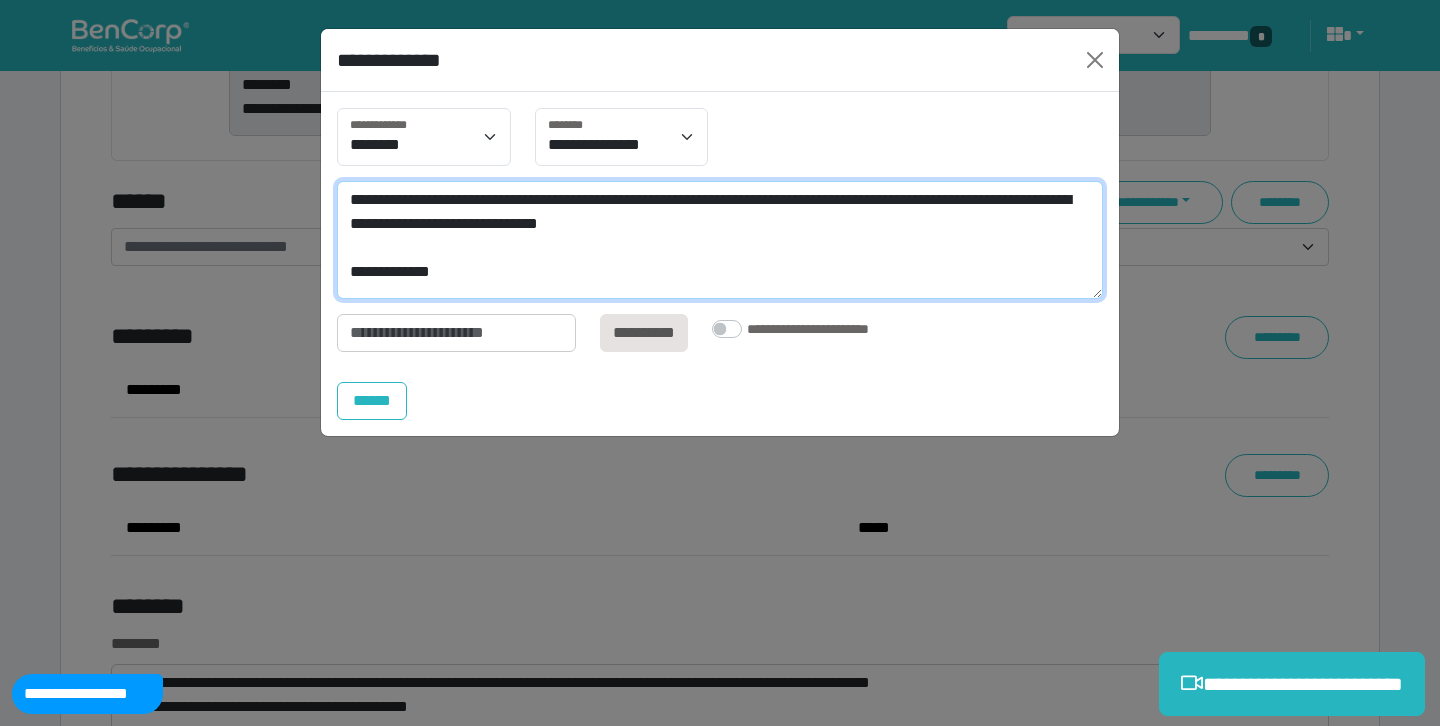 type on "**********" 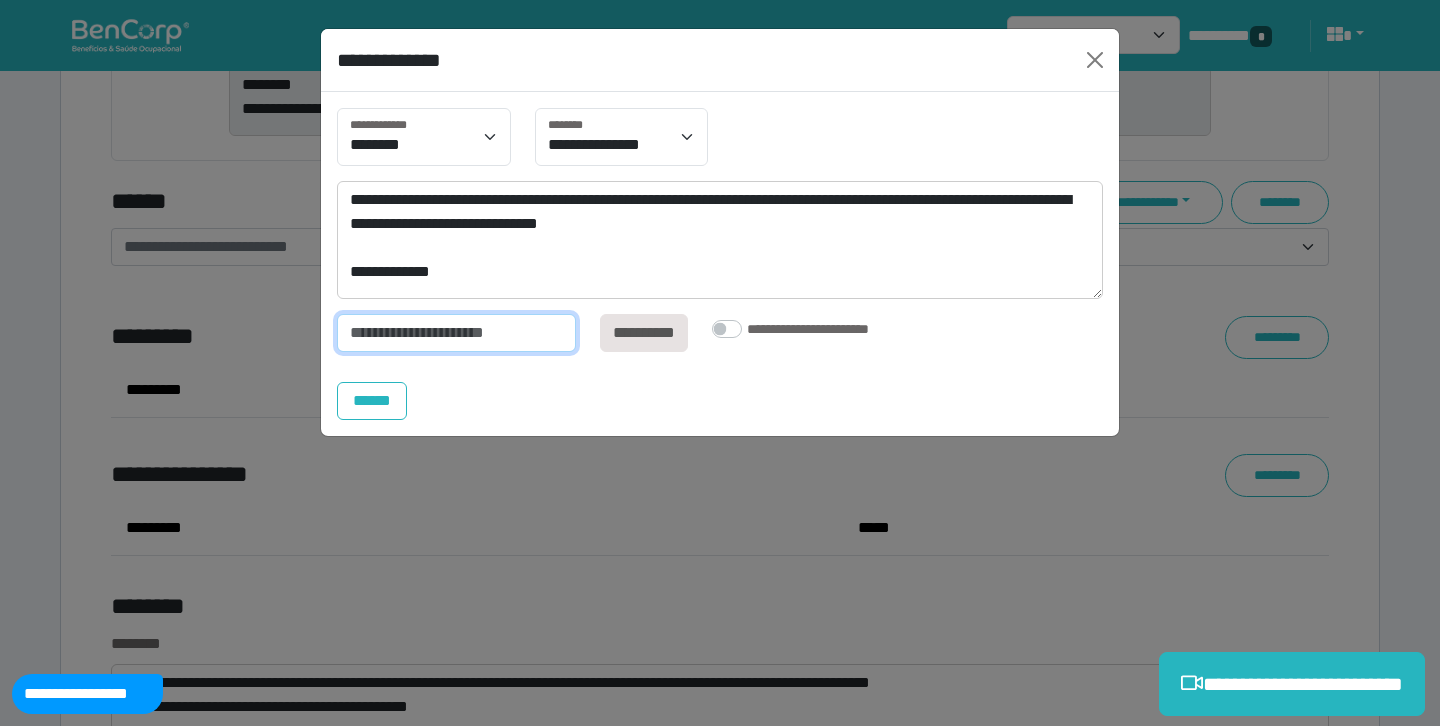 click at bounding box center [456, 333] 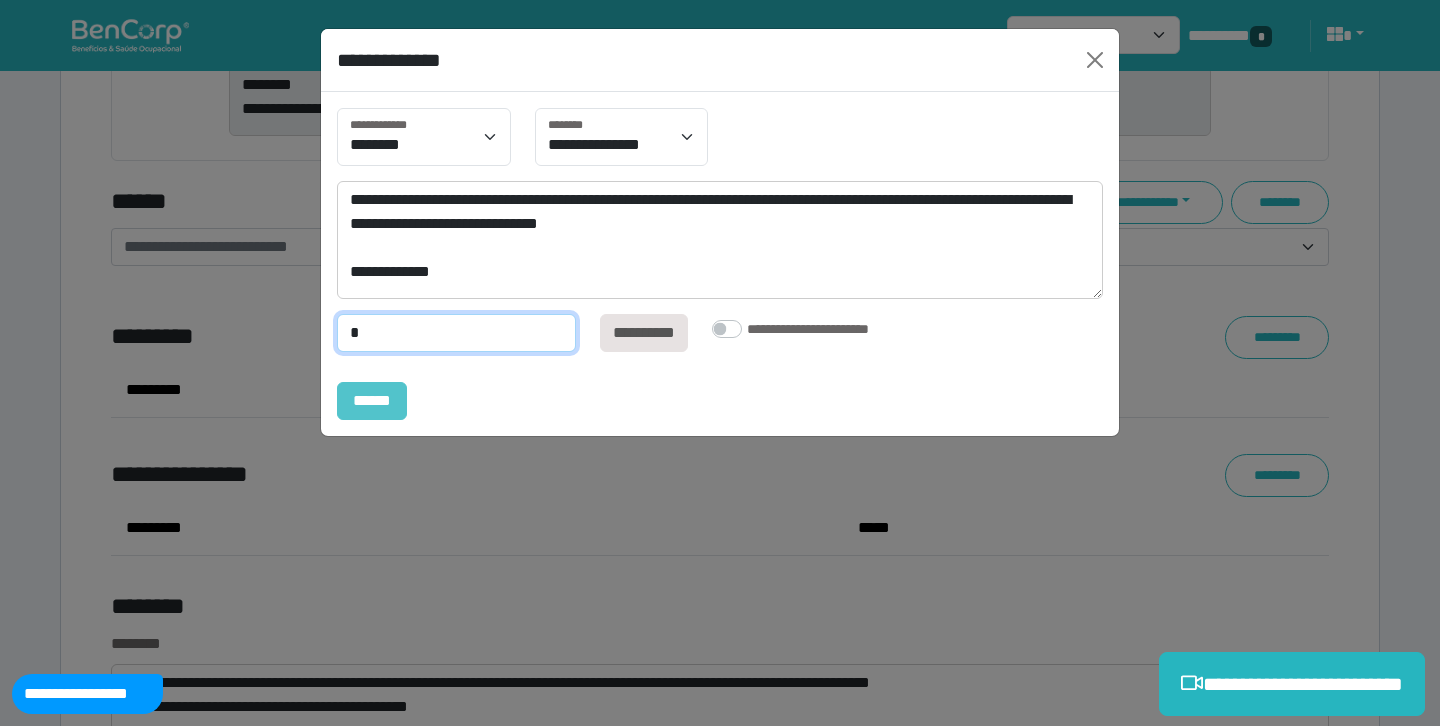 type on "*" 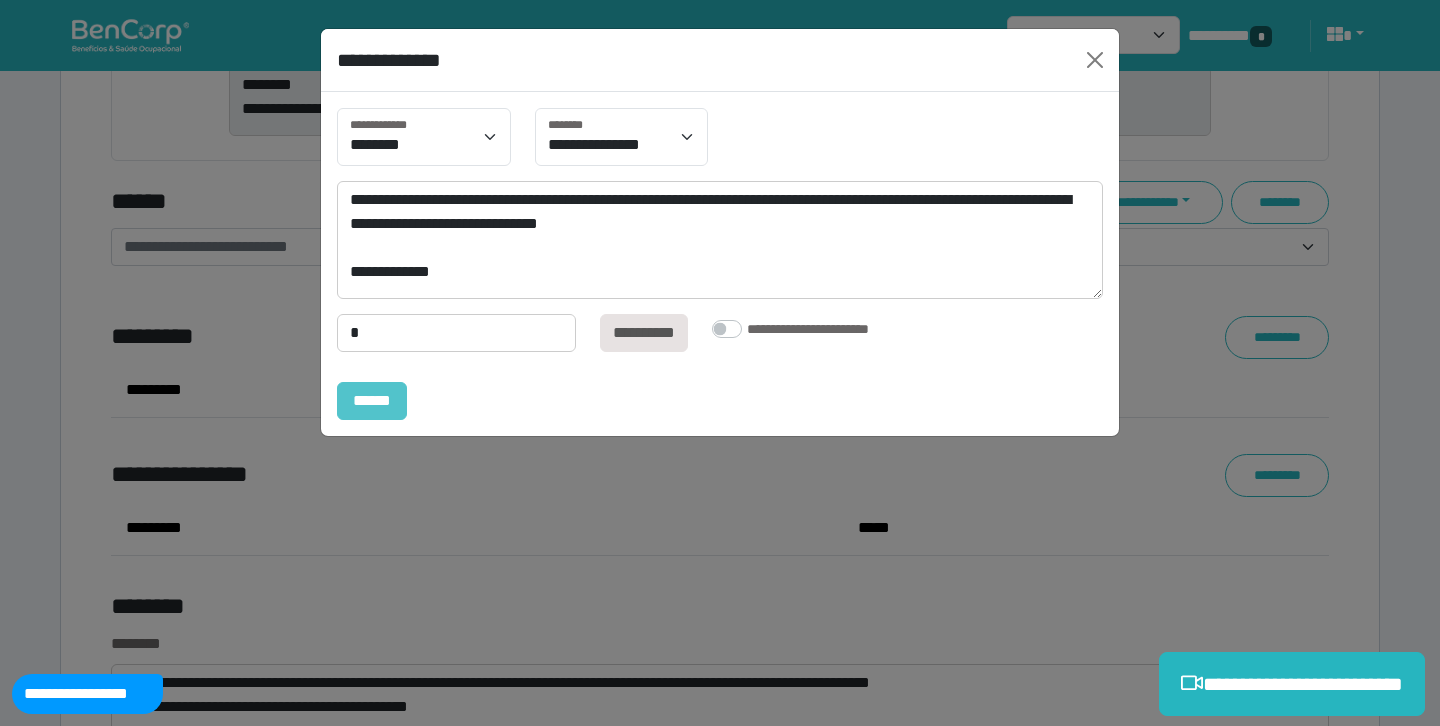 click on "******" at bounding box center (372, 401) 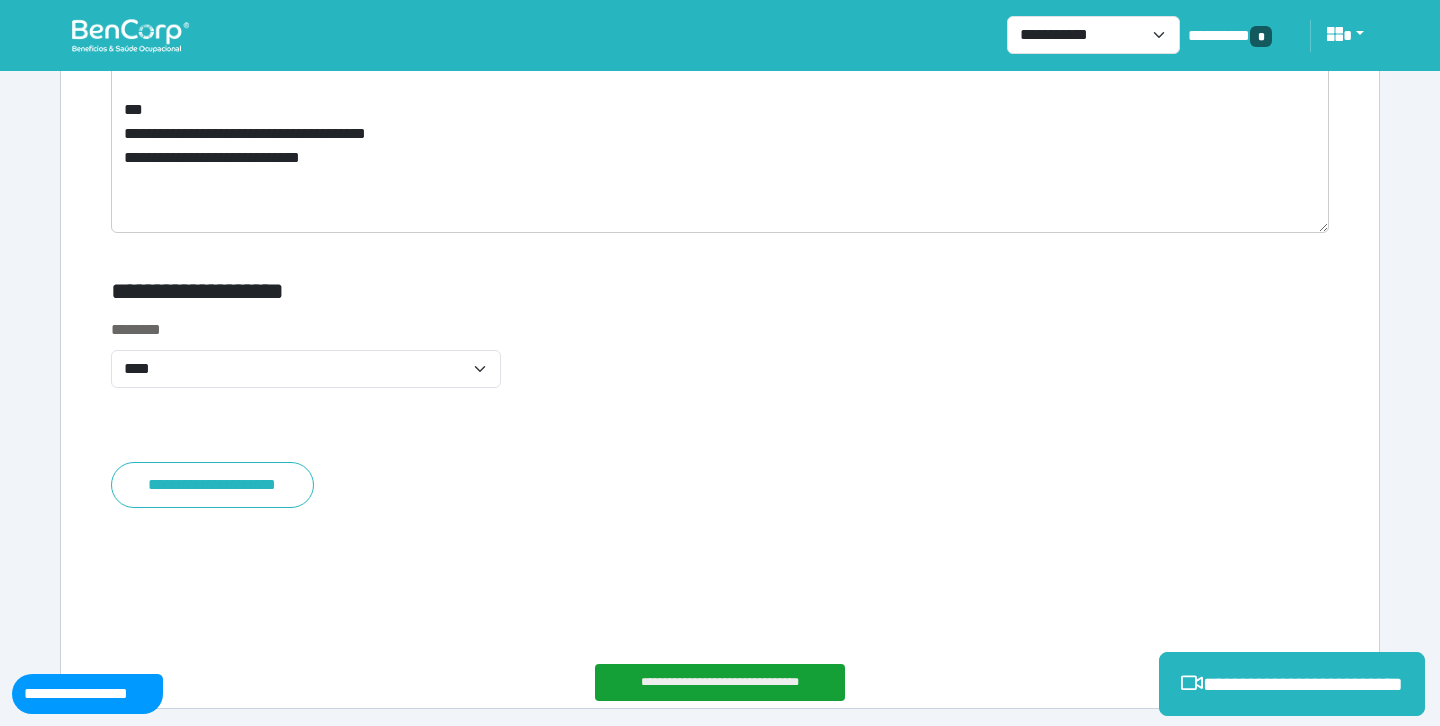 scroll, scrollTop: 8966, scrollLeft: 0, axis: vertical 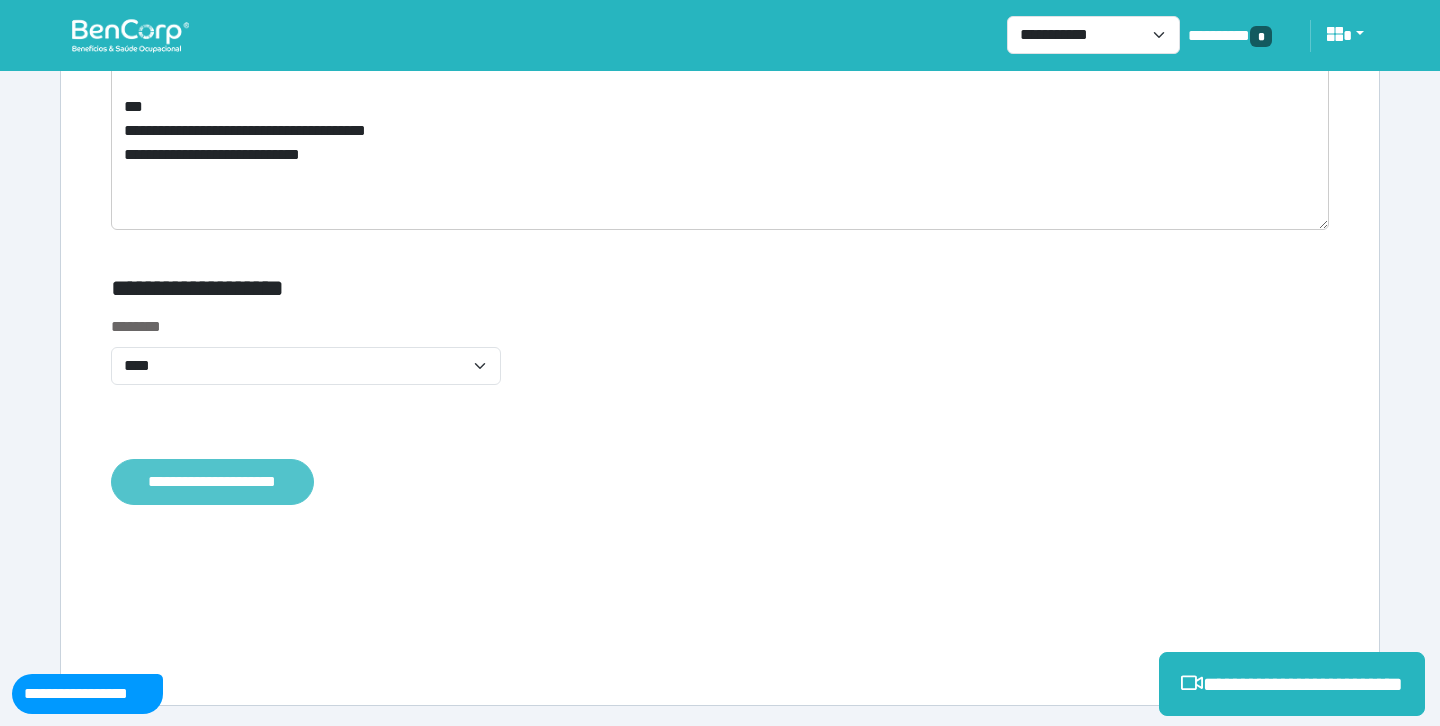 click on "**********" at bounding box center (212, 482) 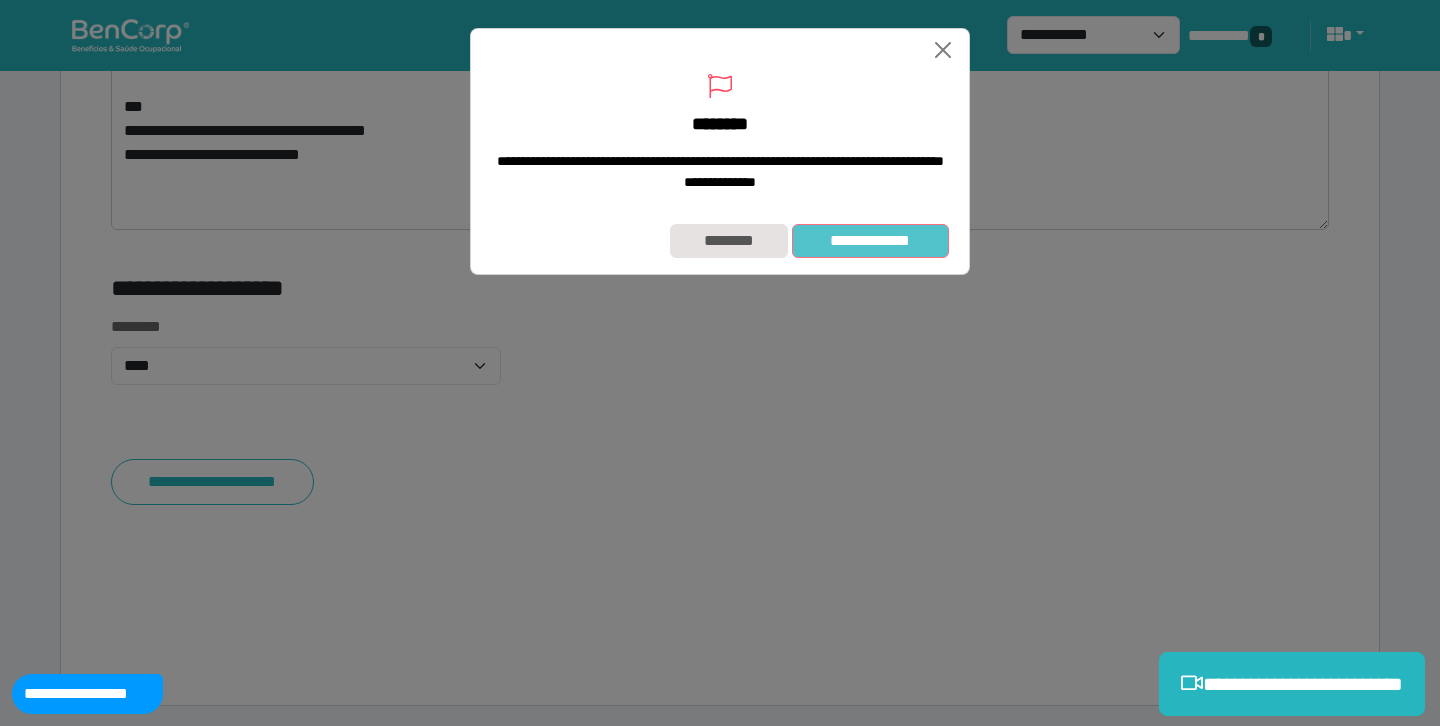click on "**********" at bounding box center [870, 241] 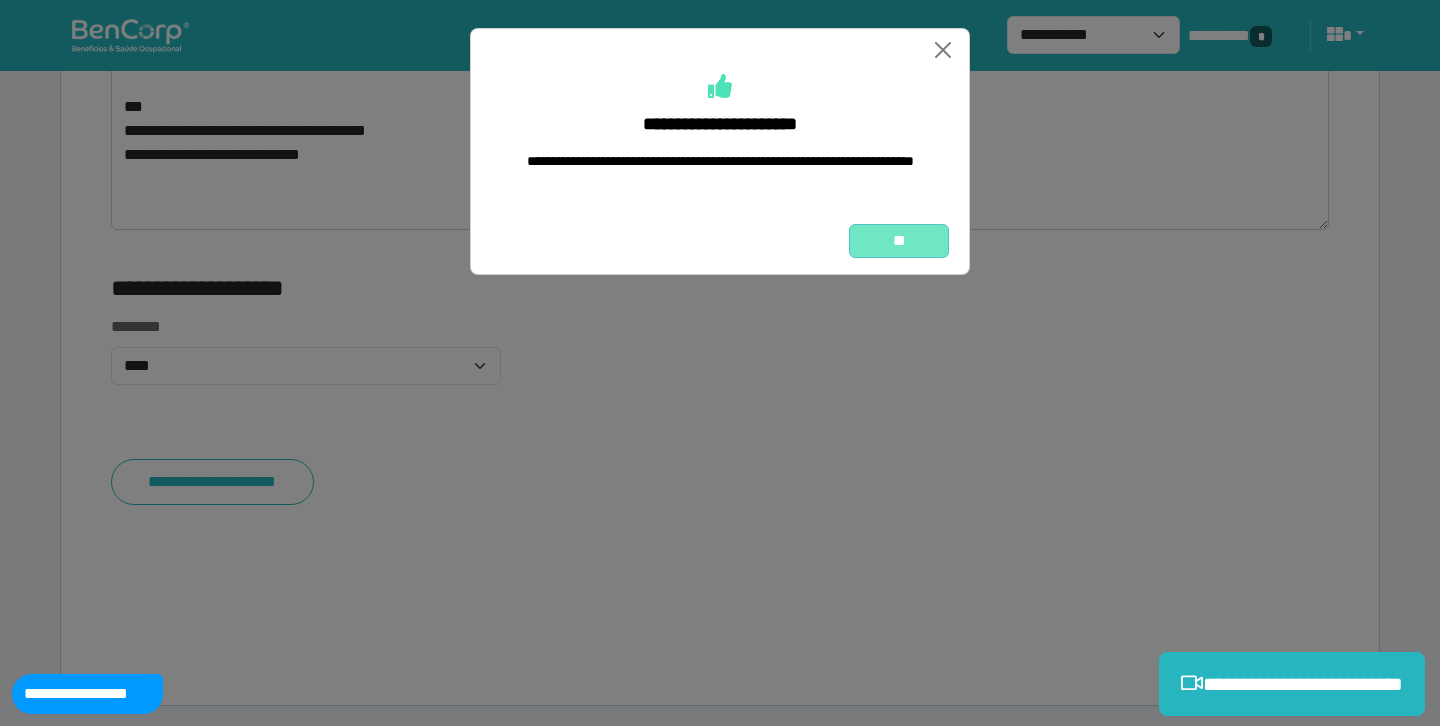 click on "**" at bounding box center (899, 241) 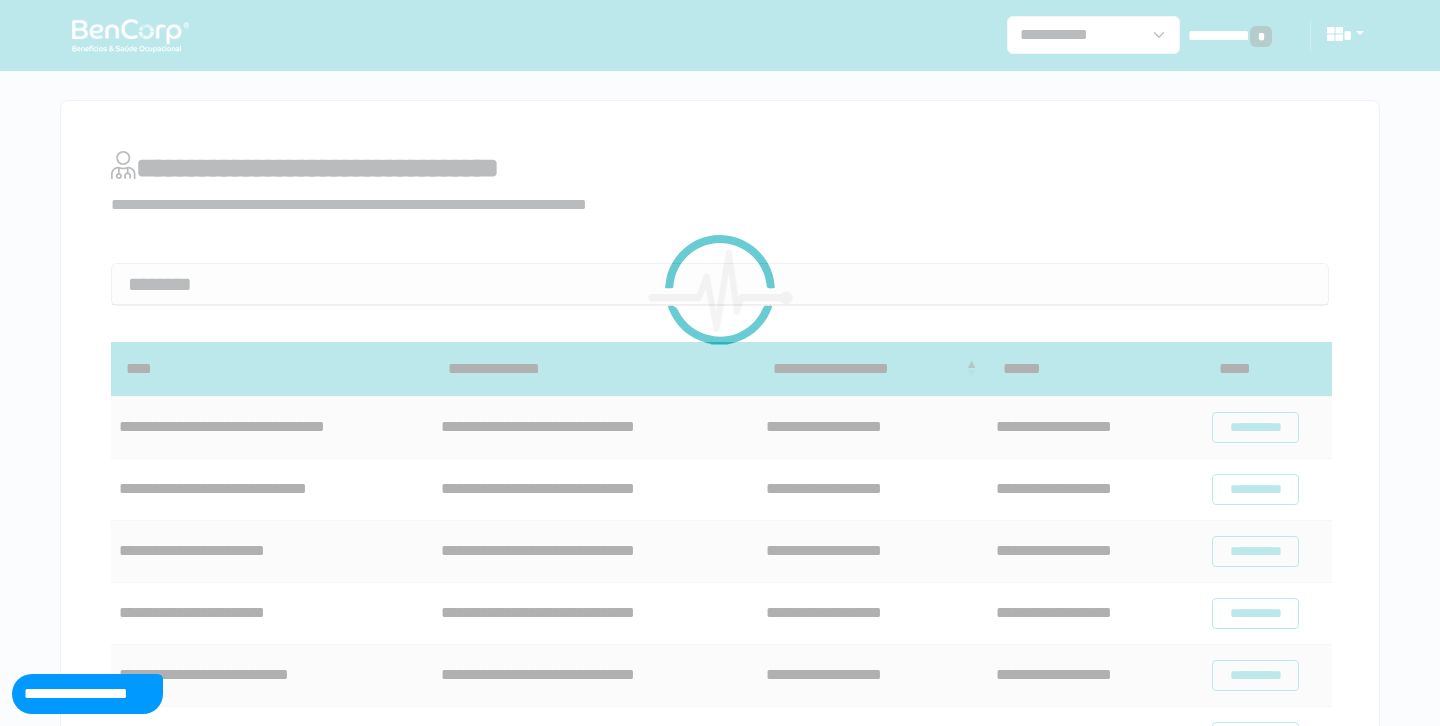 scroll, scrollTop: 0, scrollLeft: 0, axis: both 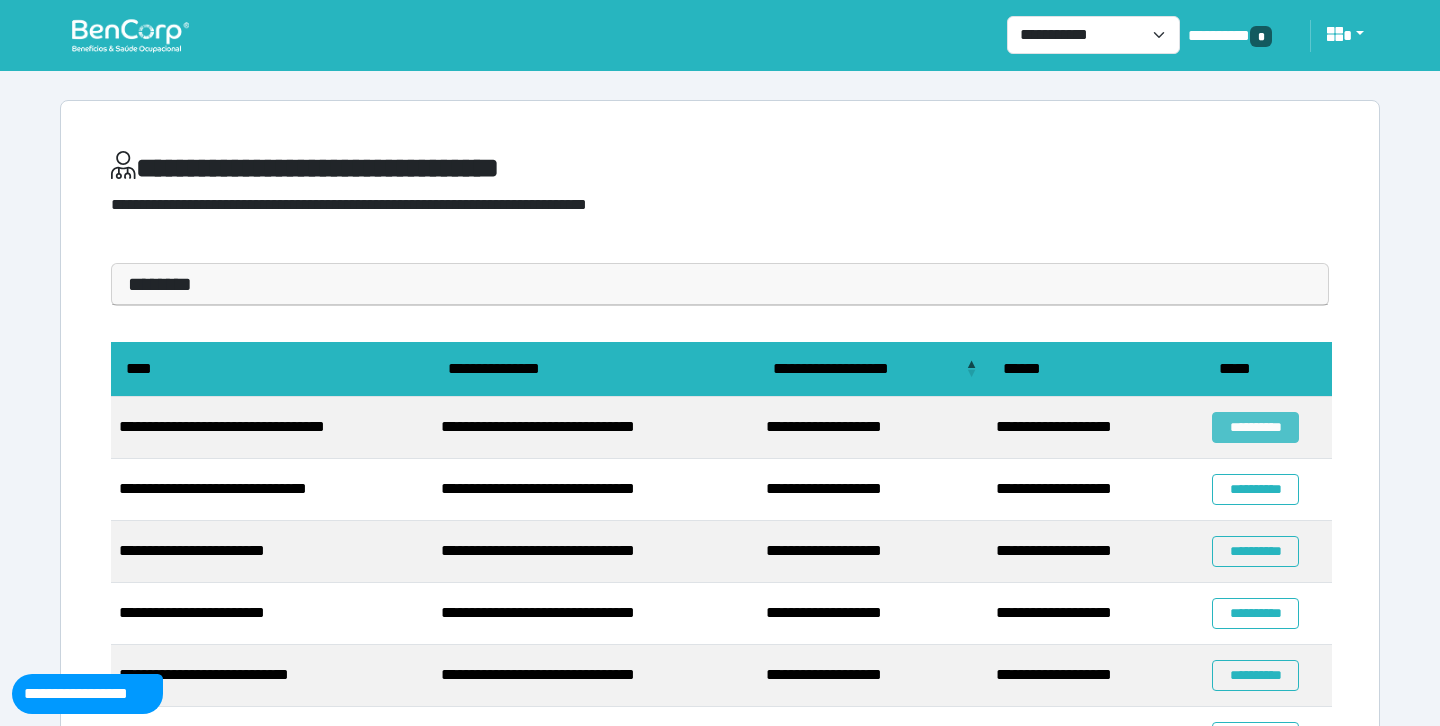 click on "**********" at bounding box center [1255, 427] 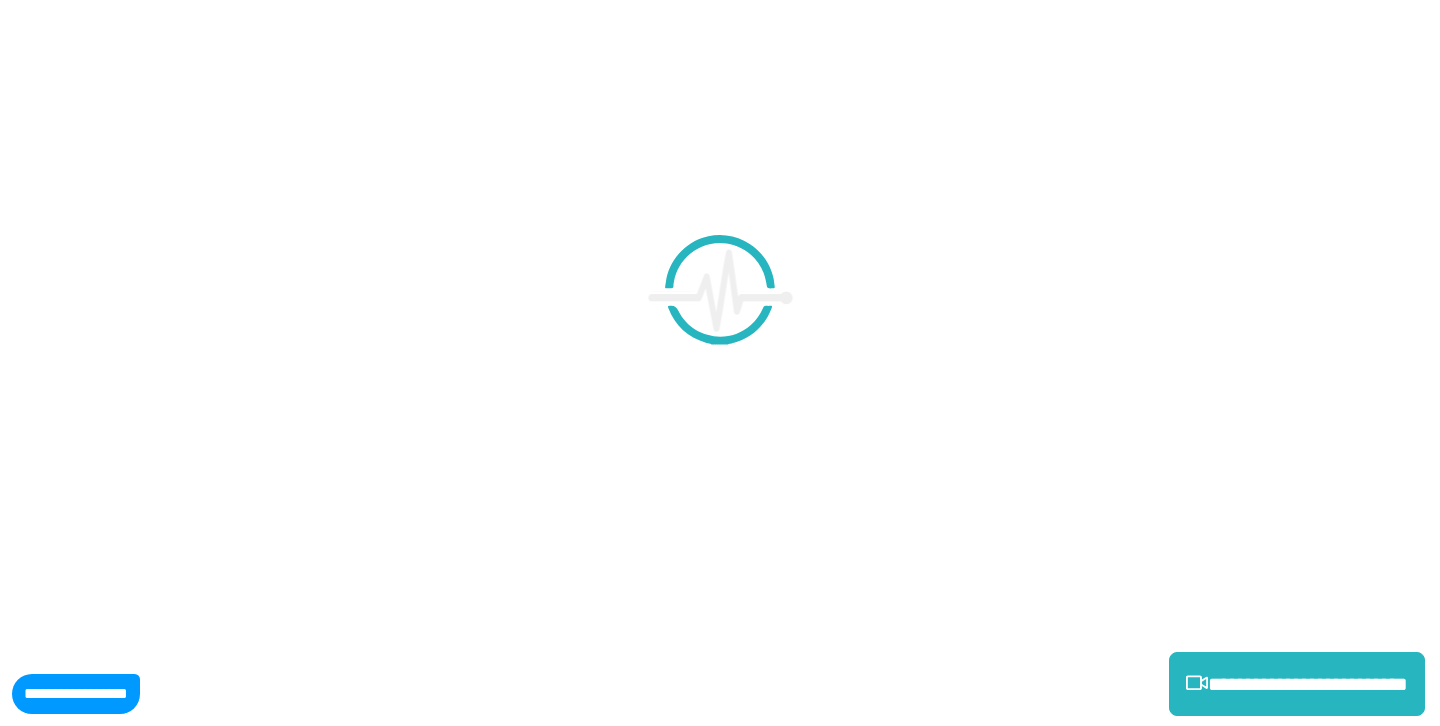 scroll, scrollTop: 0, scrollLeft: 0, axis: both 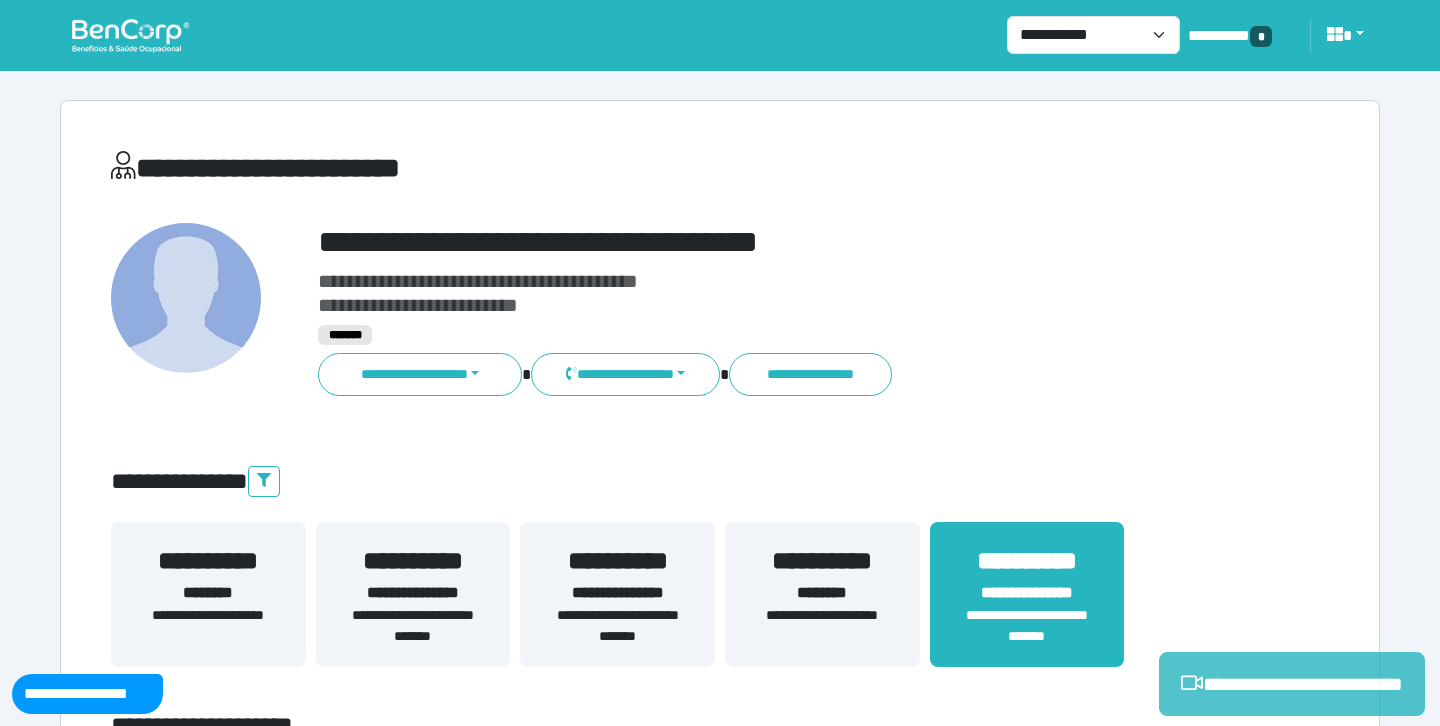 click on "**********" at bounding box center (1292, 684) 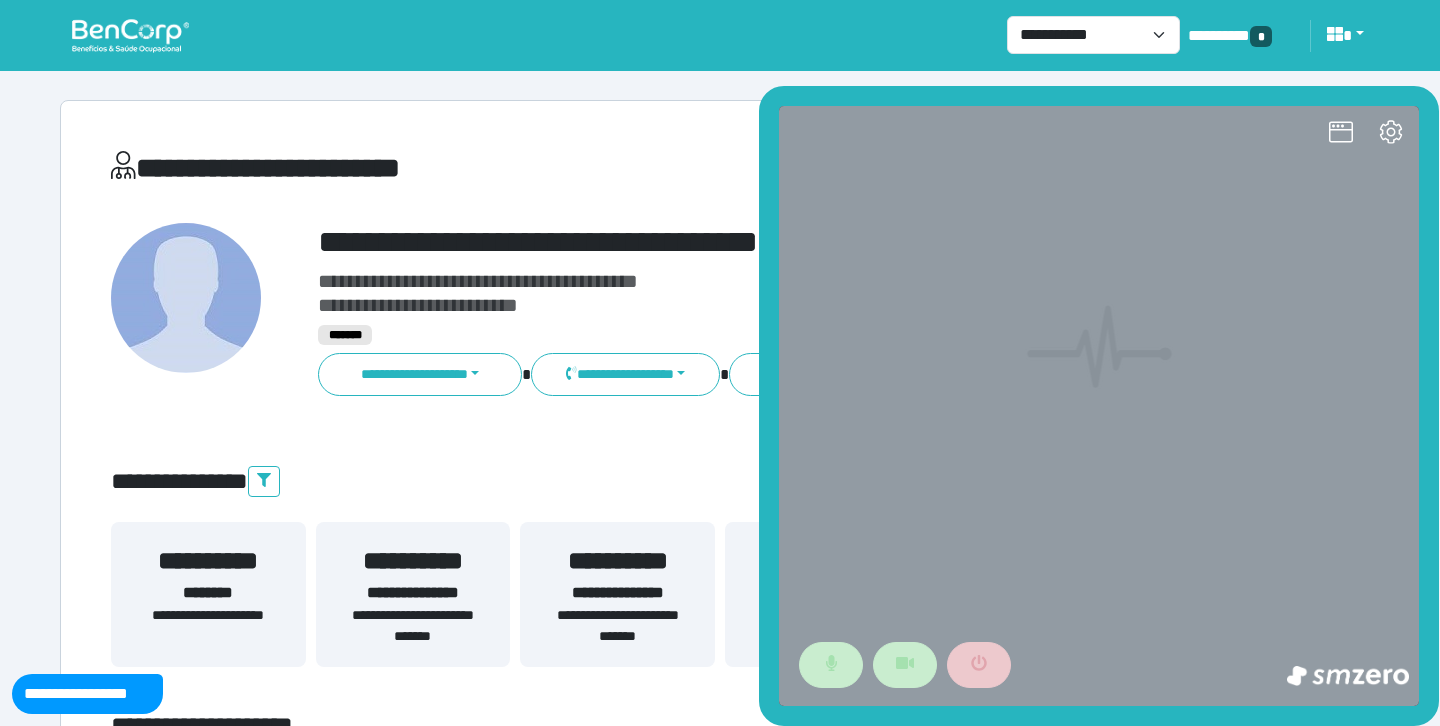 scroll, scrollTop: 0, scrollLeft: 0, axis: both 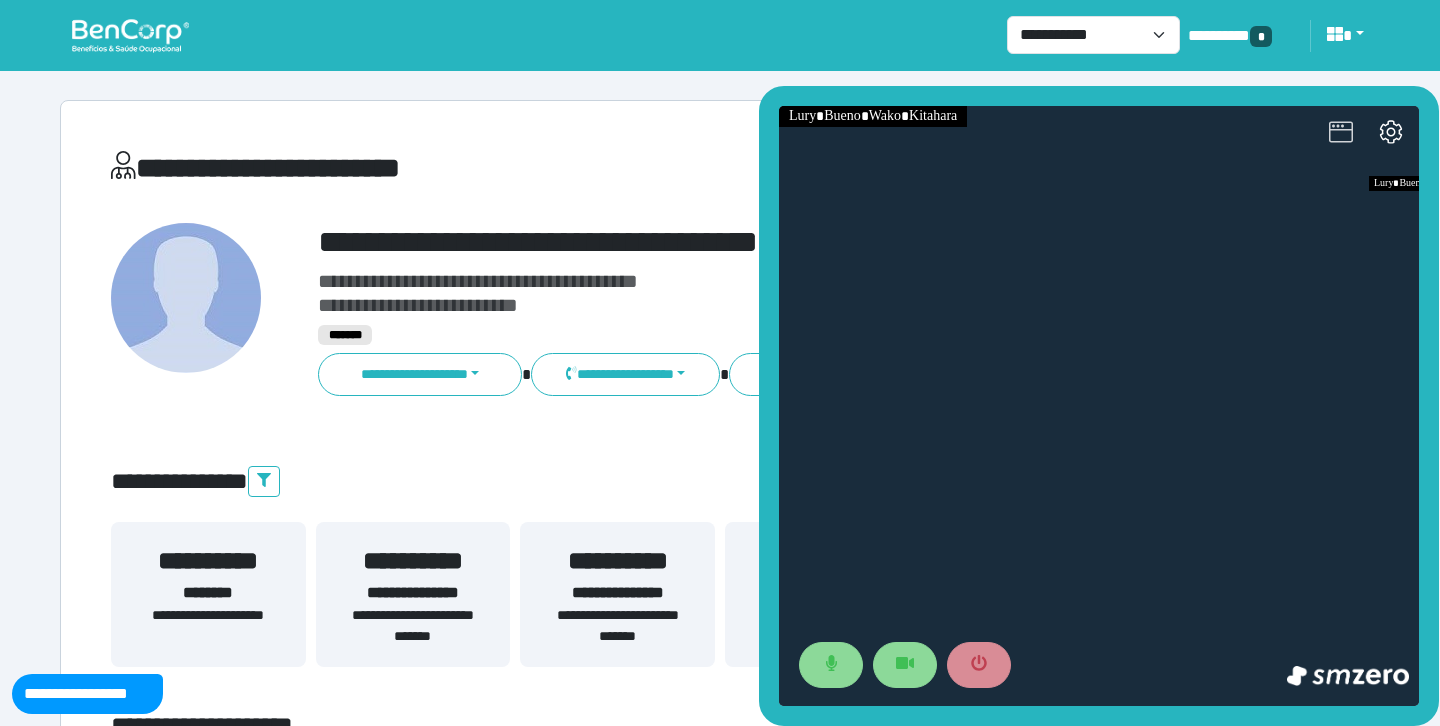 click 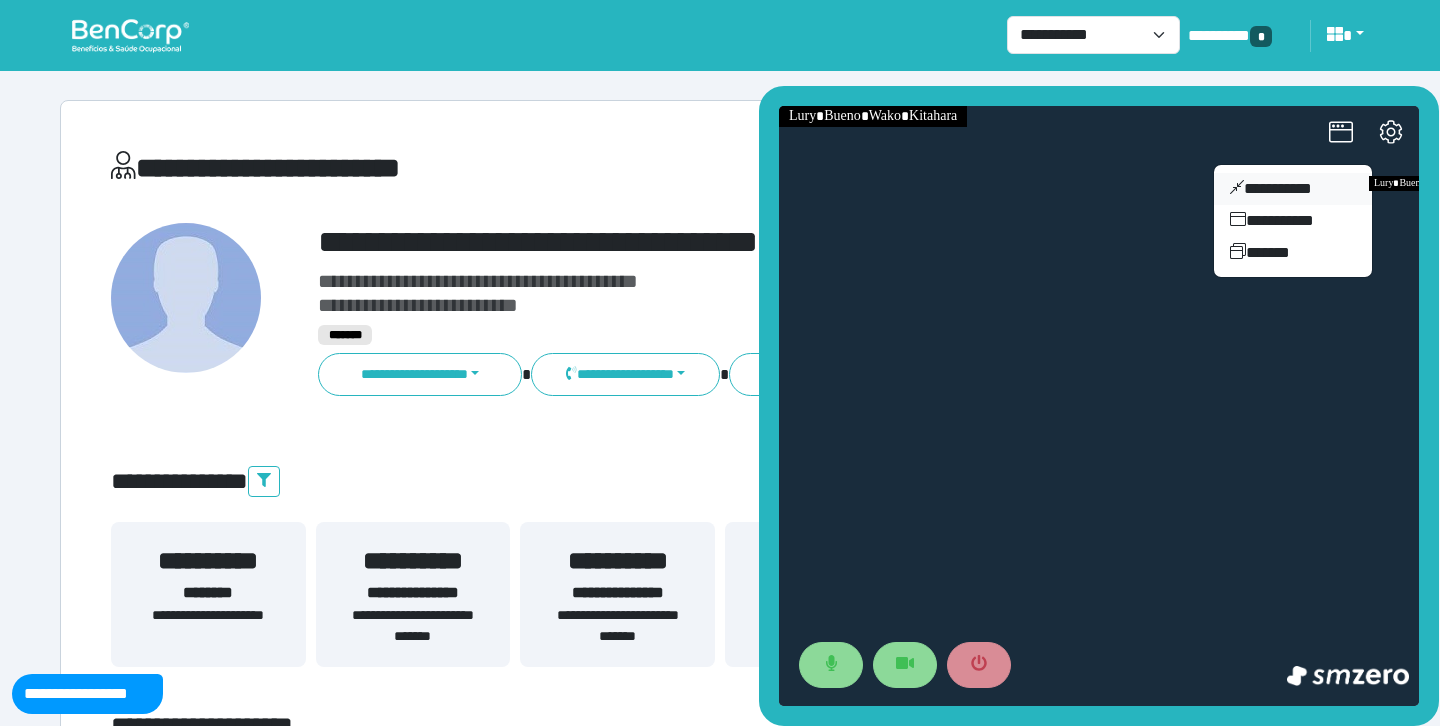 click on "**********" at bounding box center (1293, 189) 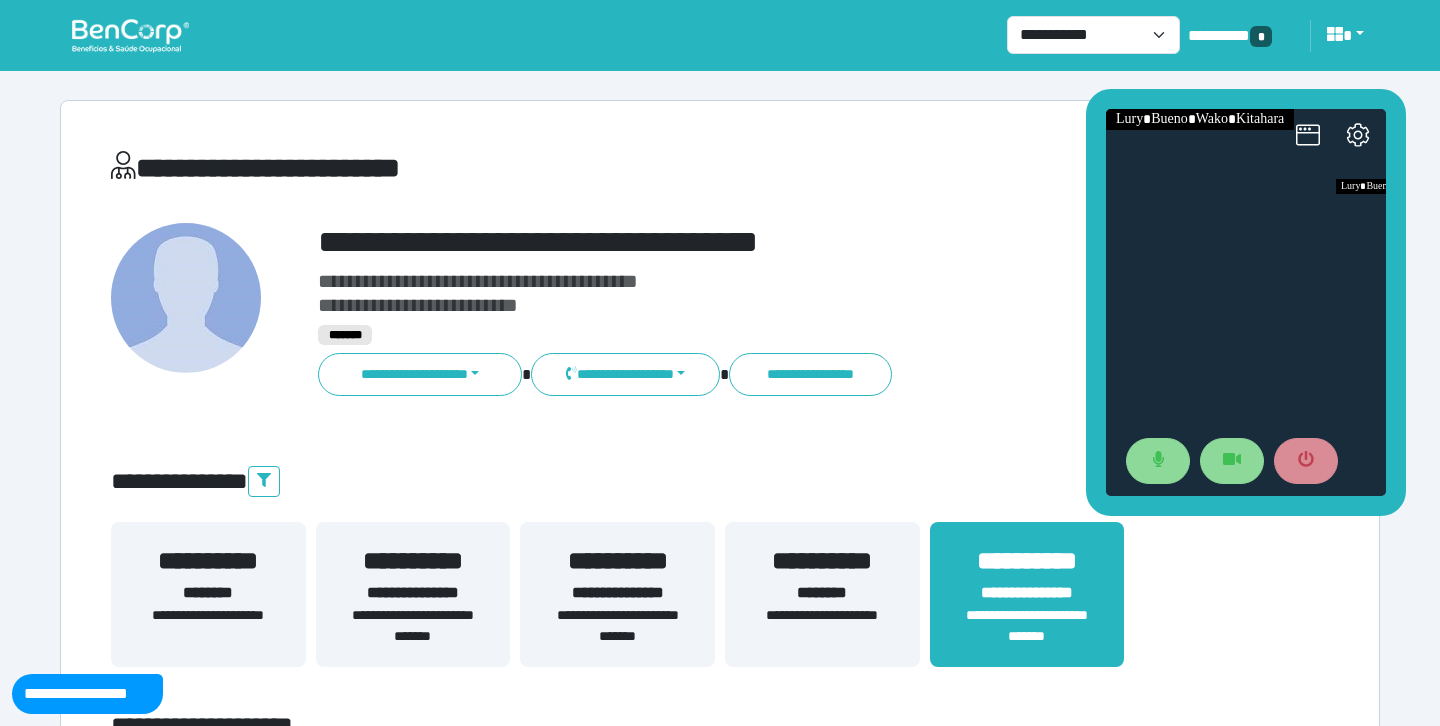 drag, startPoint x: 1226, startPoint y: 307, endPoint x: 1191, endPoint y: 69, distance: 240.55977 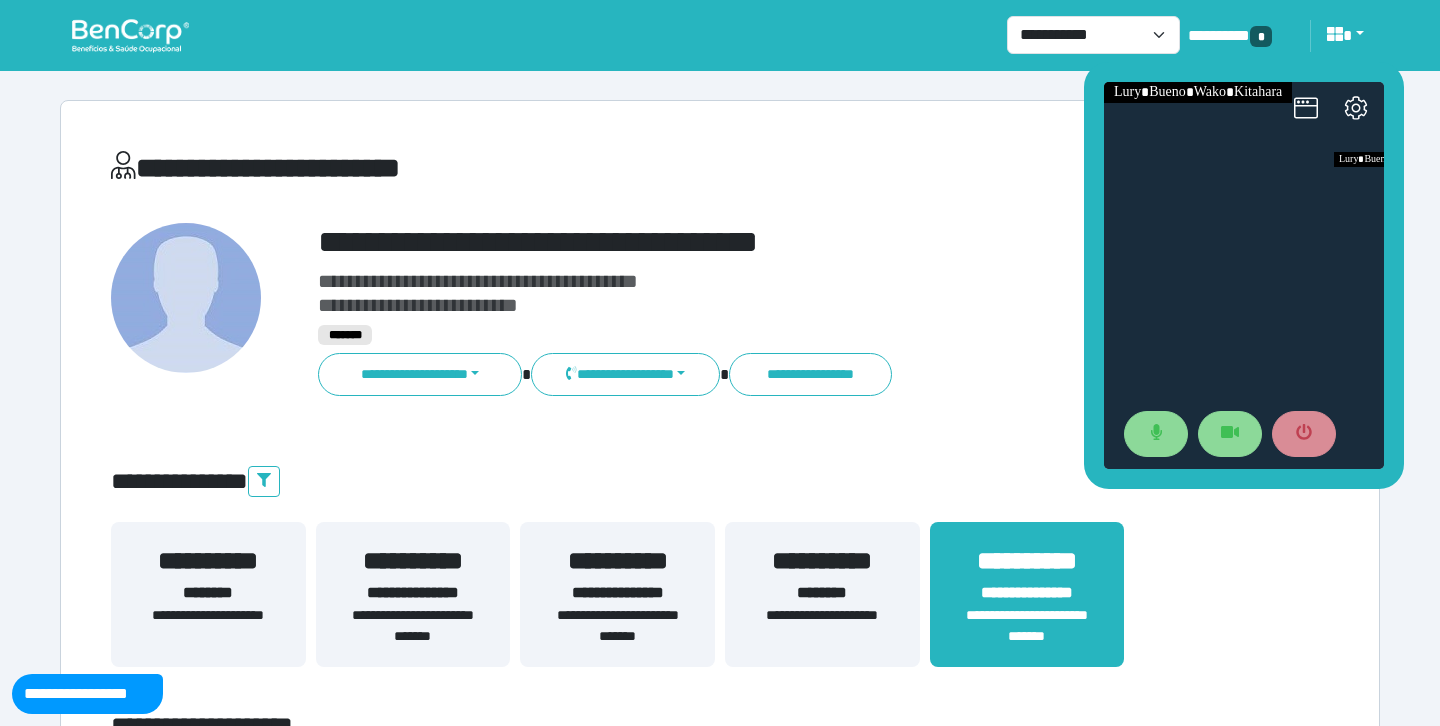 click on "**********" at bounding box center (720, 4269) 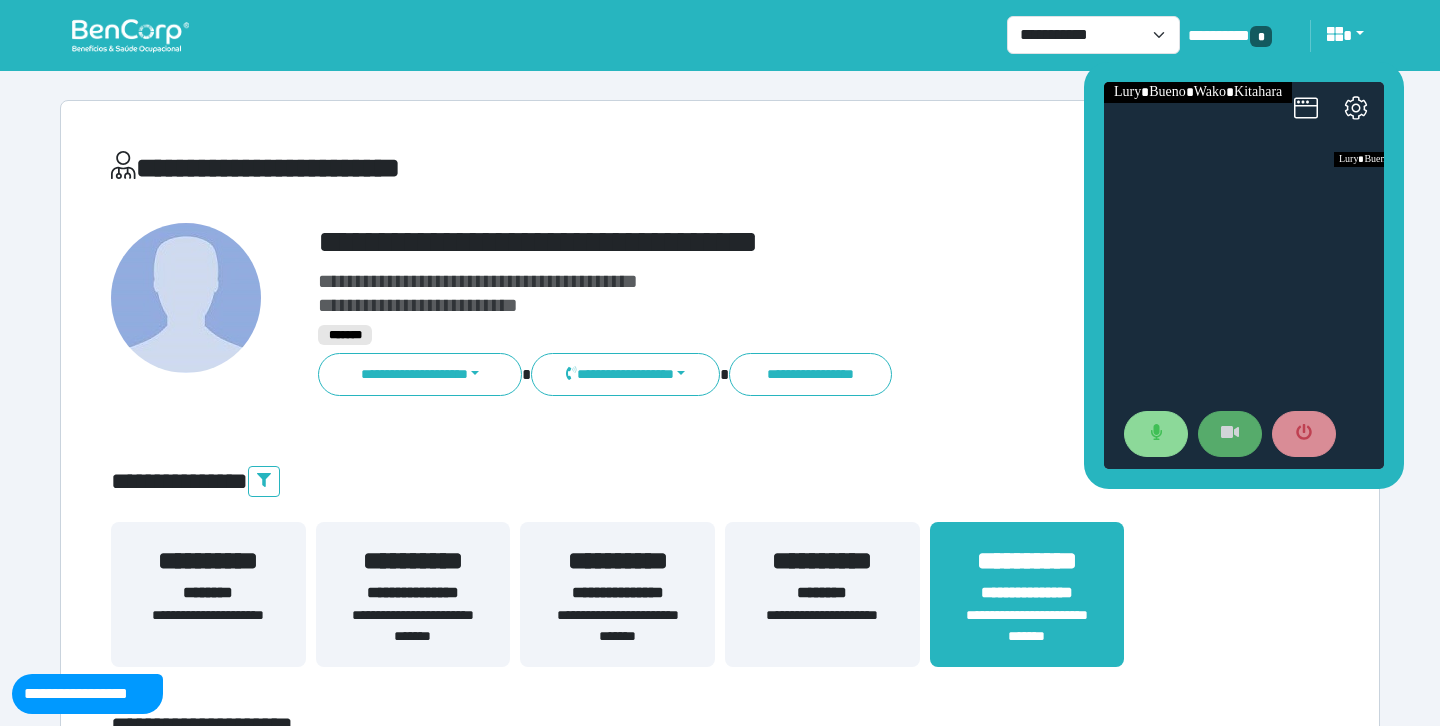 click 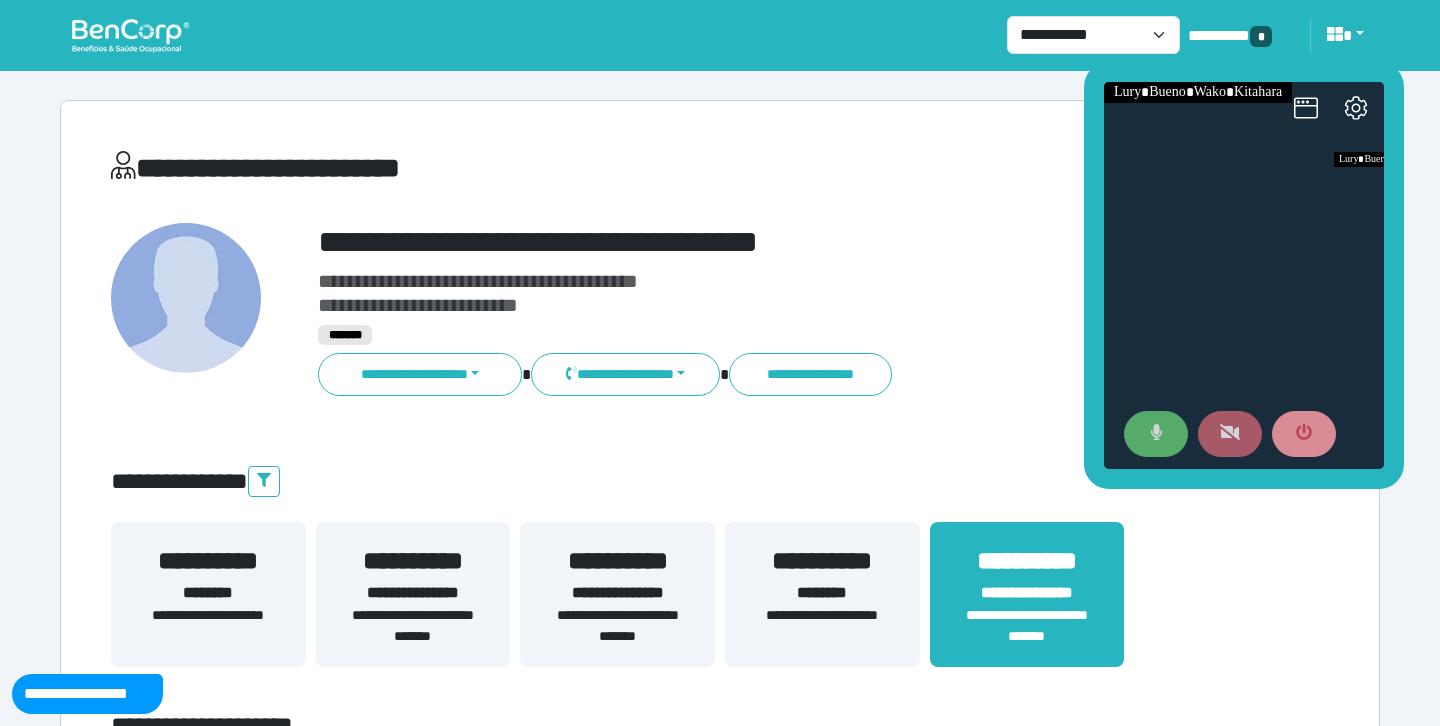 click at bounding box center (1156, 434) 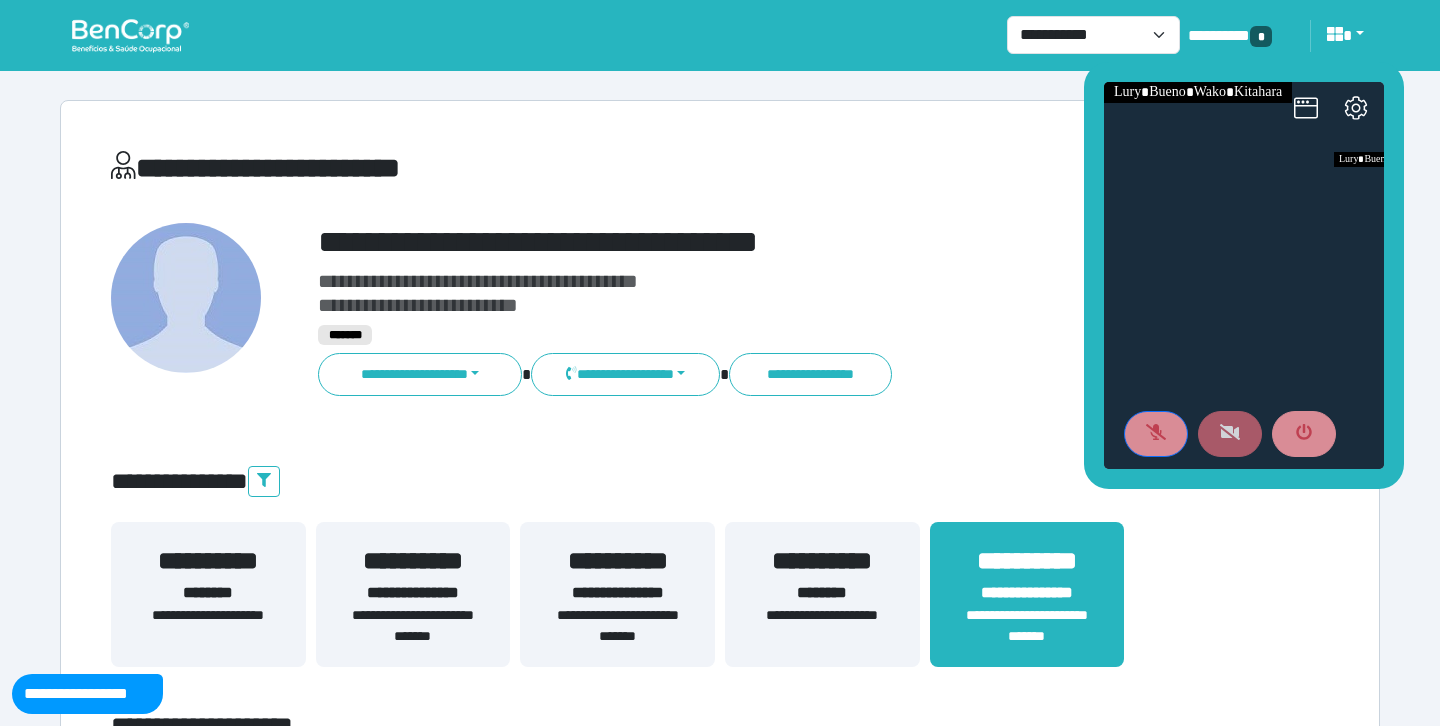 click on "**********" at bounding box center [617, 561] 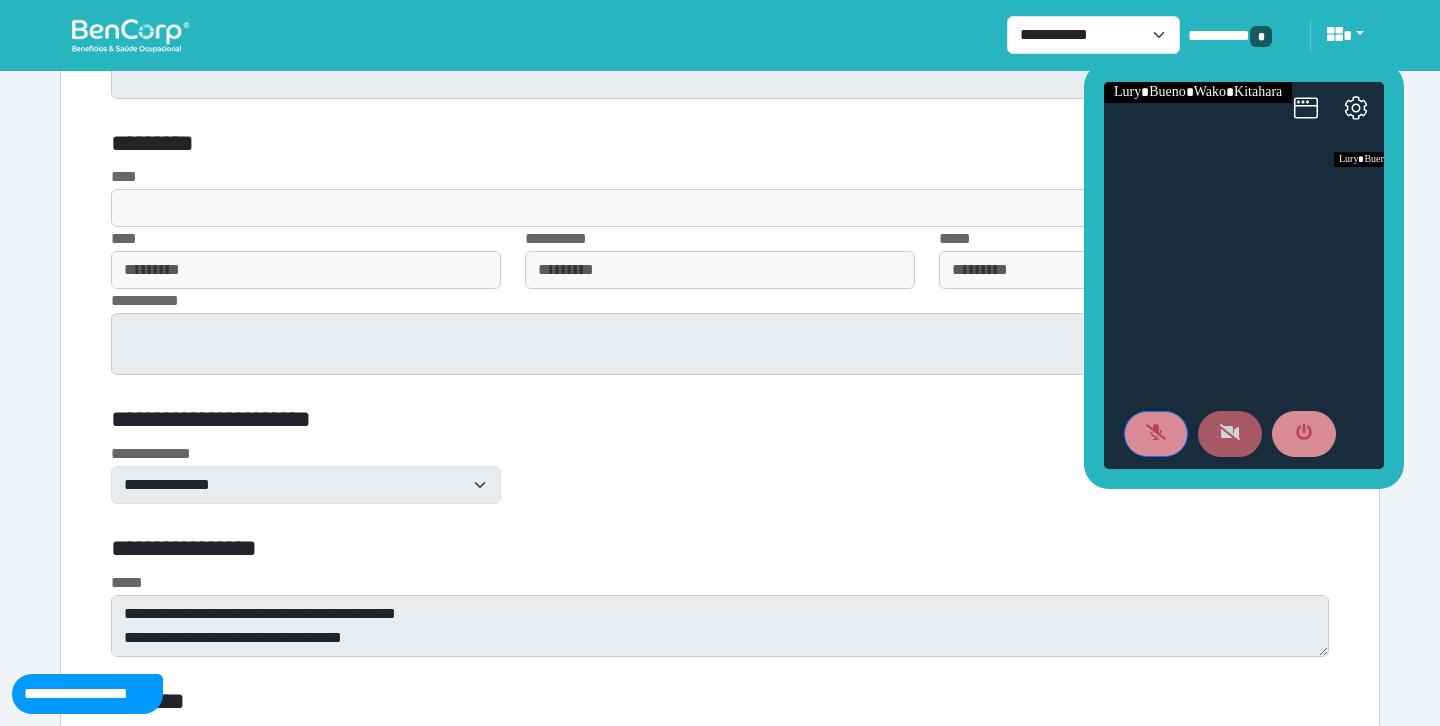 scroll, scrollTop: 5330, scrollLeft: 0, axis: vertical 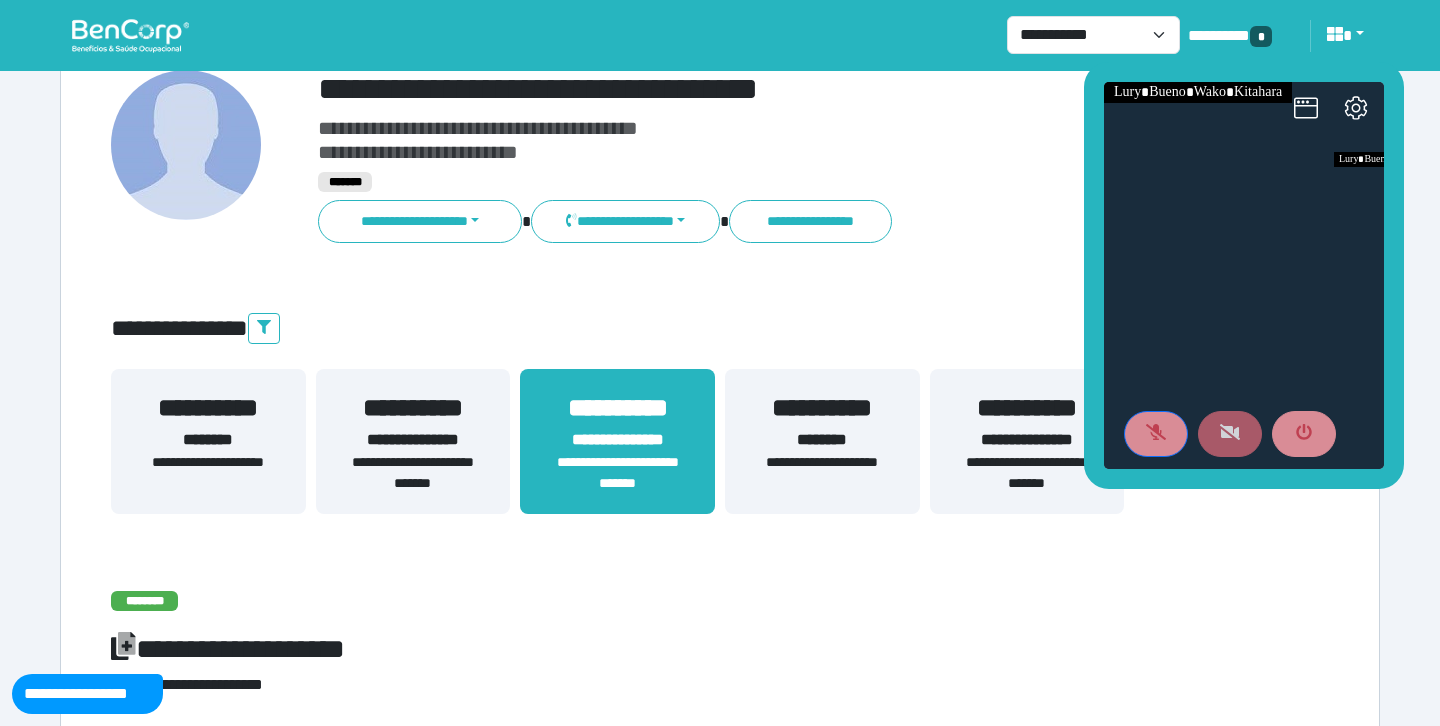 click on "**********" at bounding box center [413, 408] 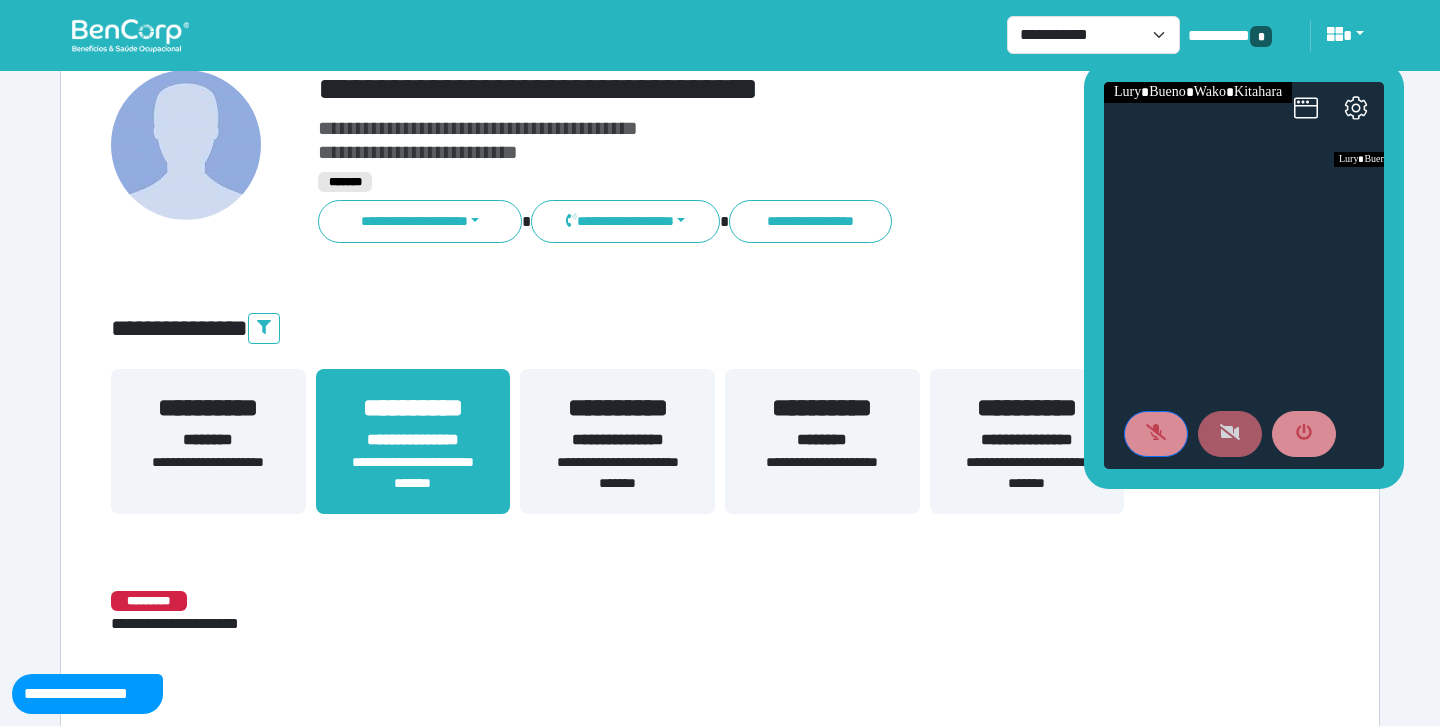 click on "**********" at bounding box center (617, 473) 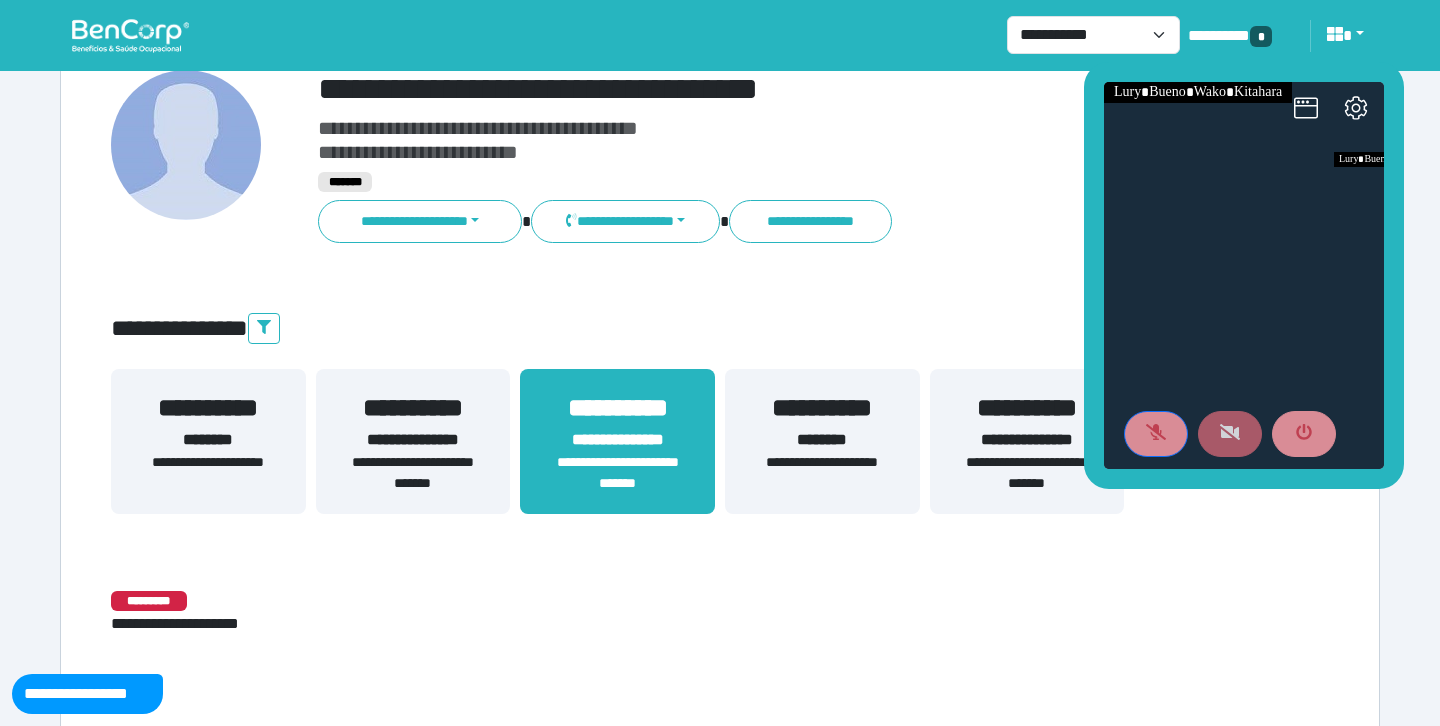 click on "**********" at bounding box center [1027, 473] 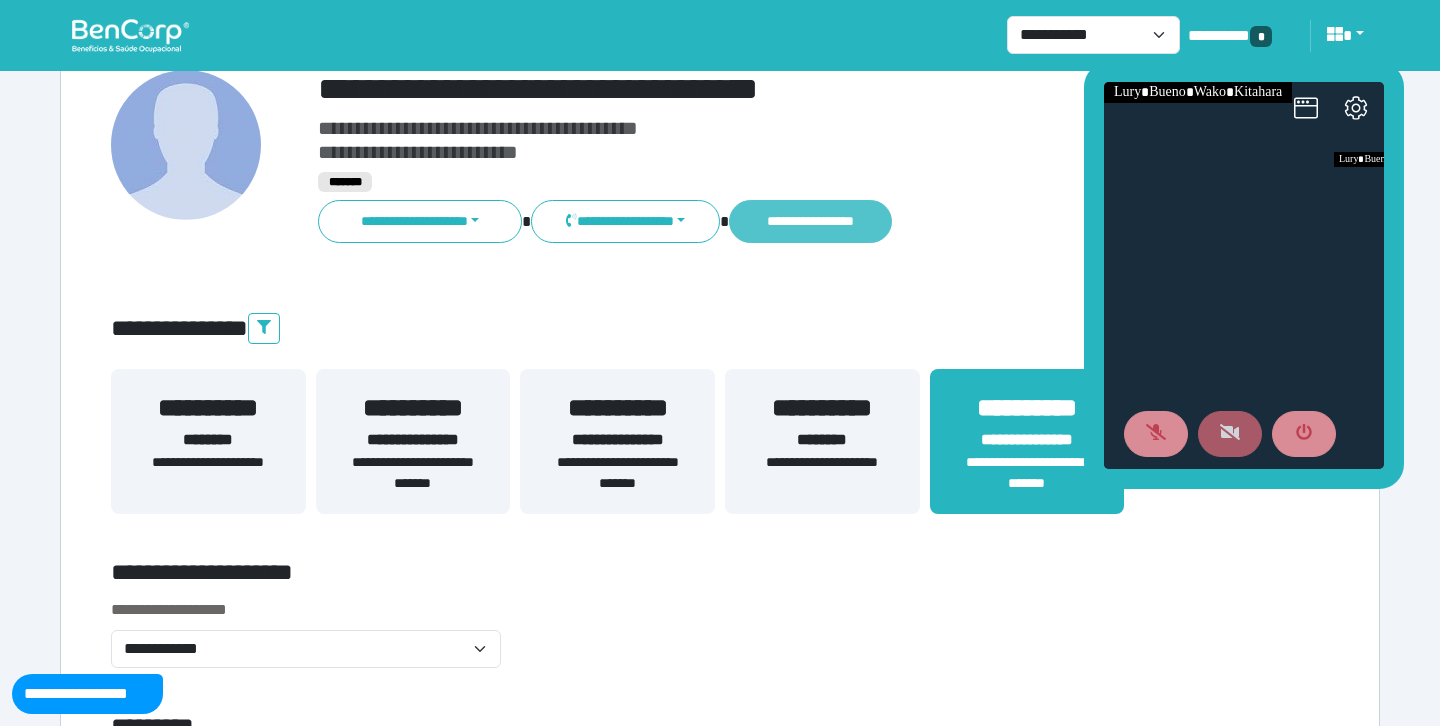 click on "**********" at bounding box center [810, 221] 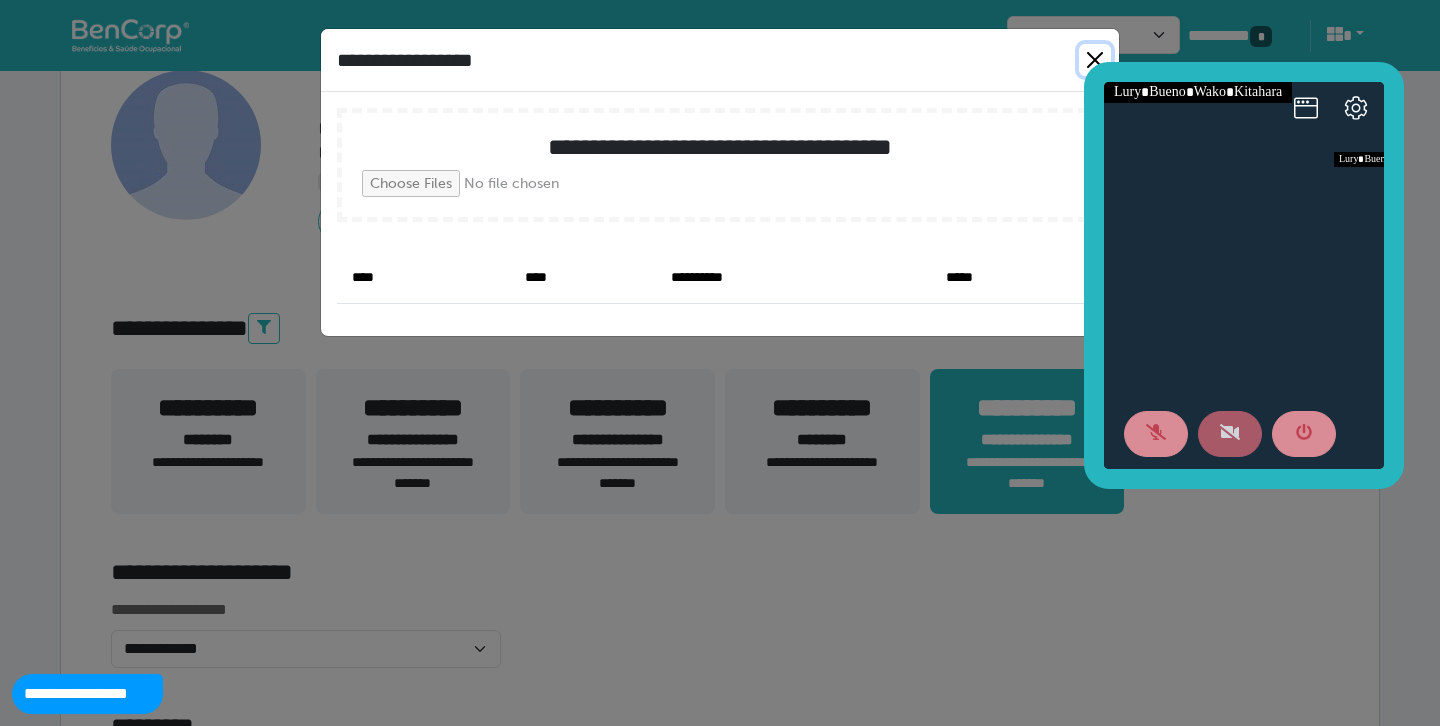 click at bounding box center (1095, 60) 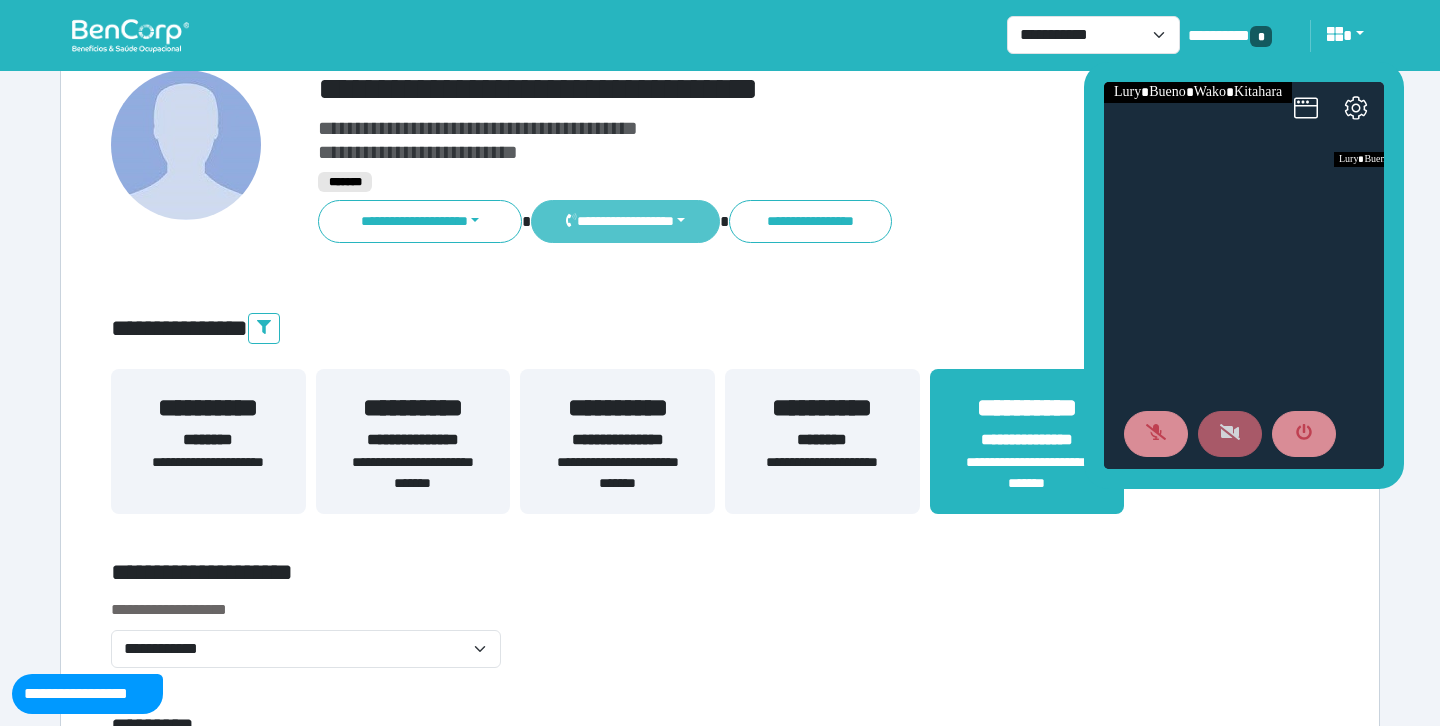 click on "**********" at bounding box center [625, 221] 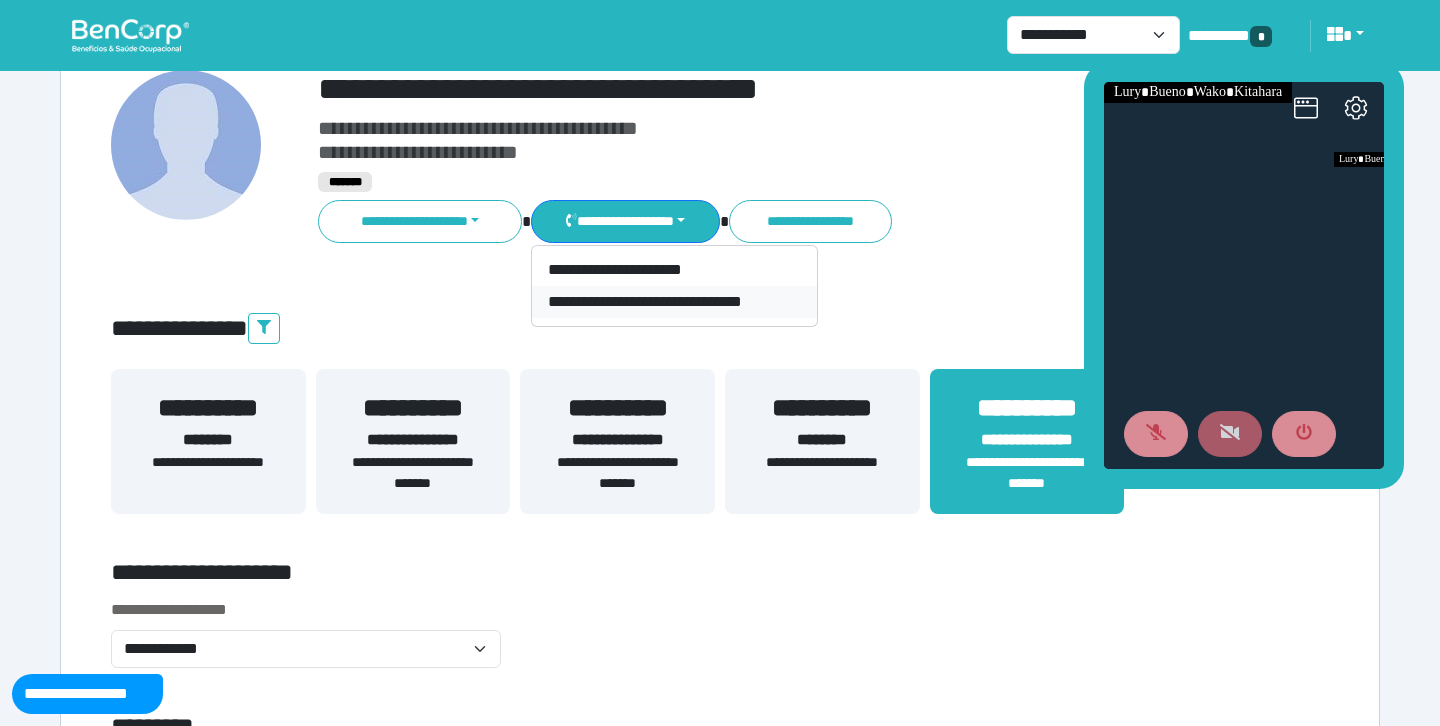 click on "**********" at bounding box center (674, 302) 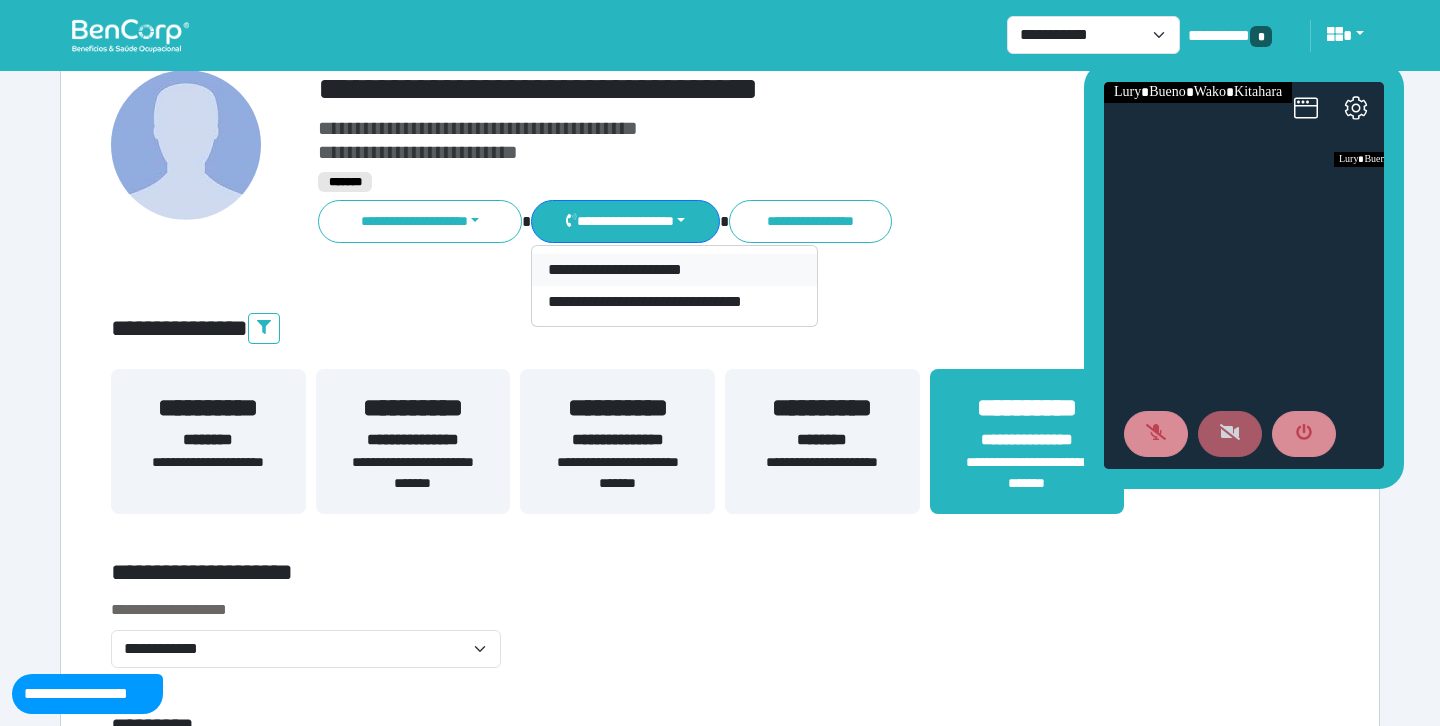 click on "**********" at bounding box center (674, 270) 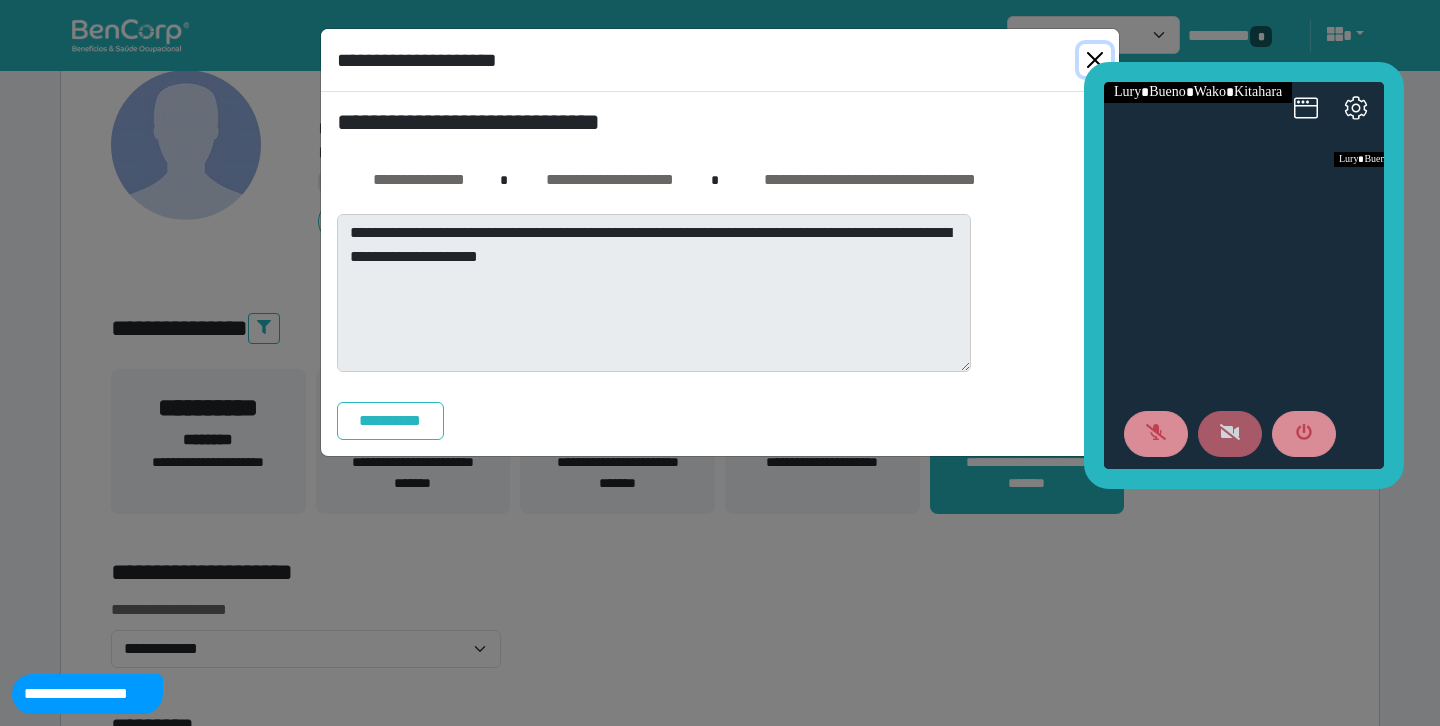click at bounding box center (1095, 60) 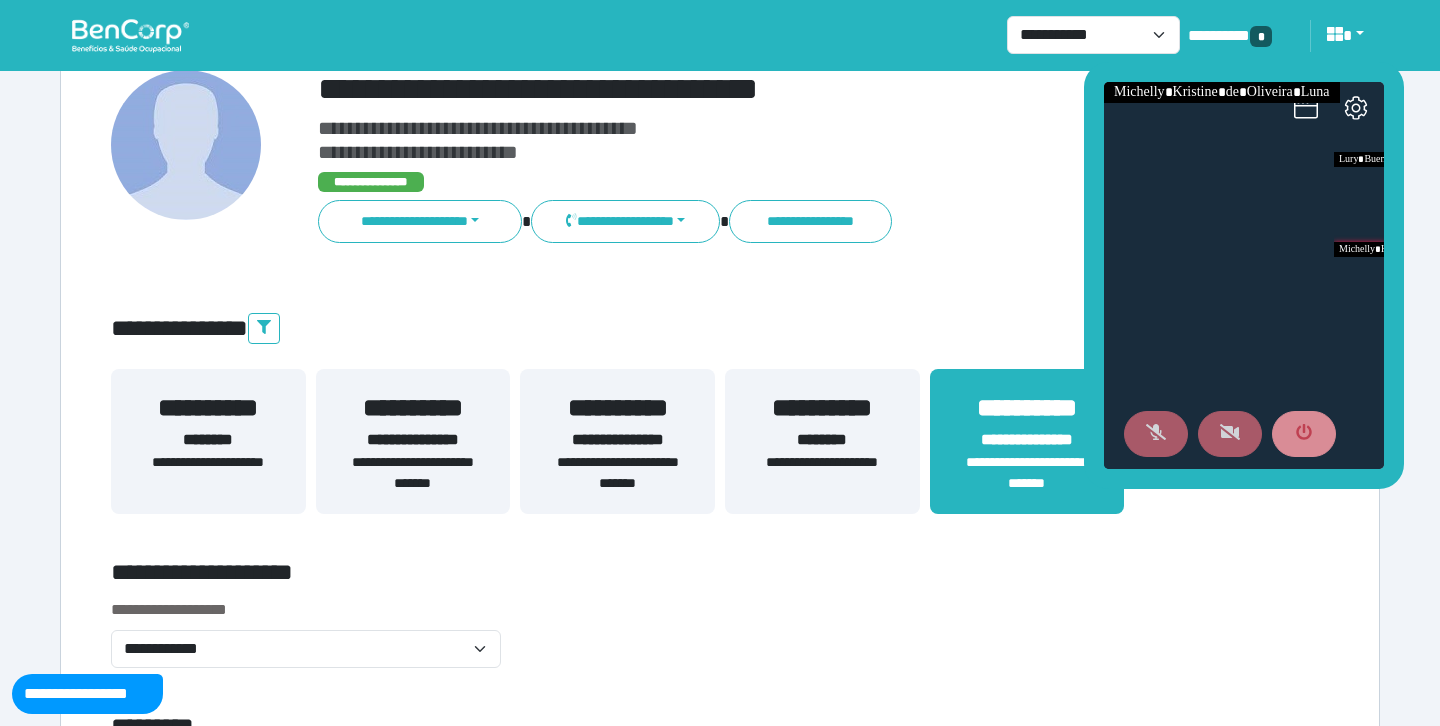 click at bounding box center [1156, 434] 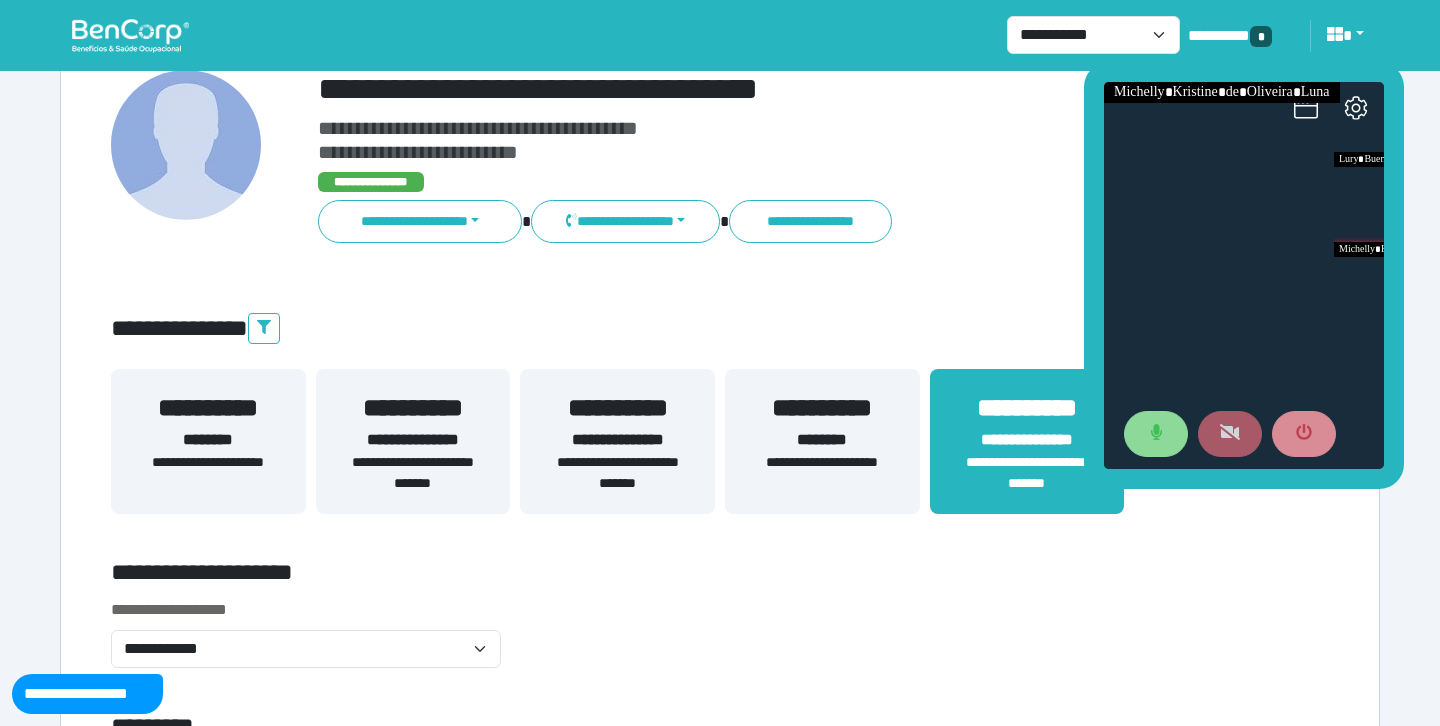 click 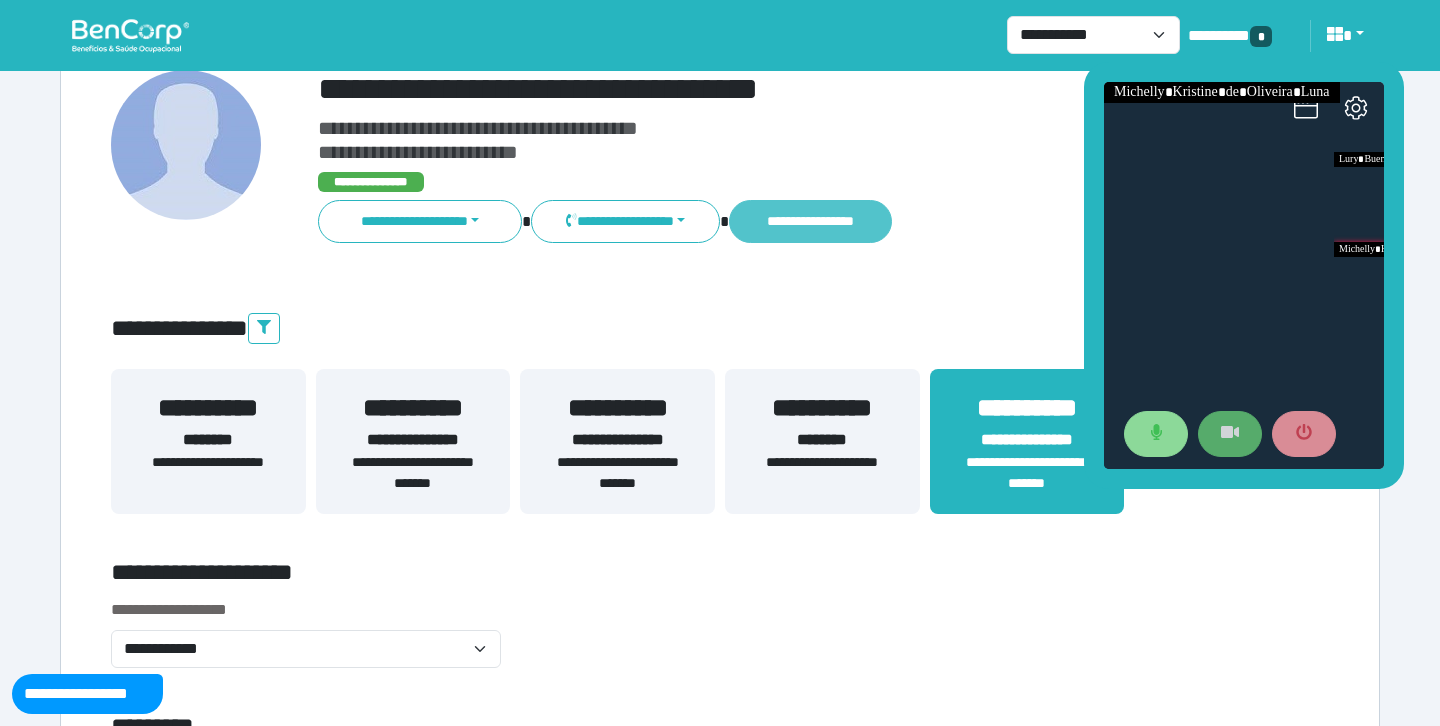 click on "**********" at bounding box center (810, 221) 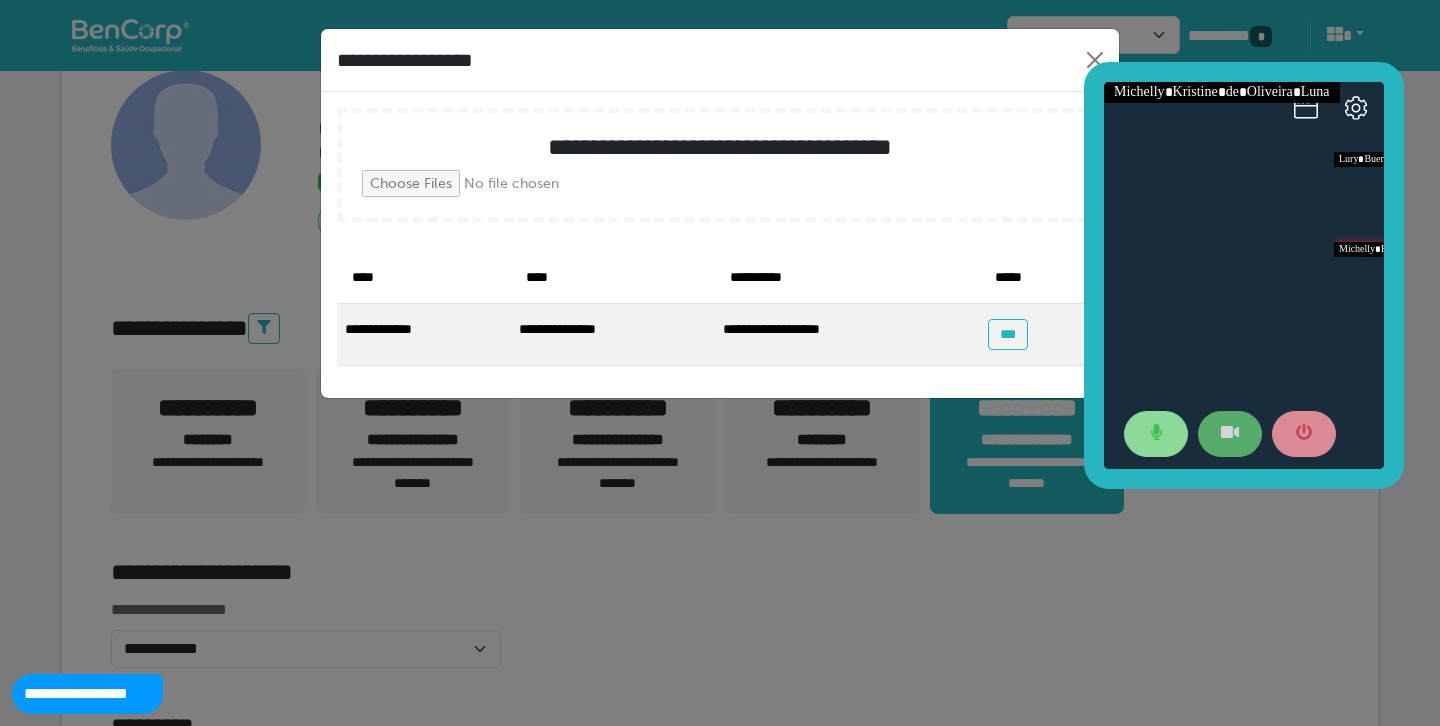 click on "***" at bounding box center [1007, 334] 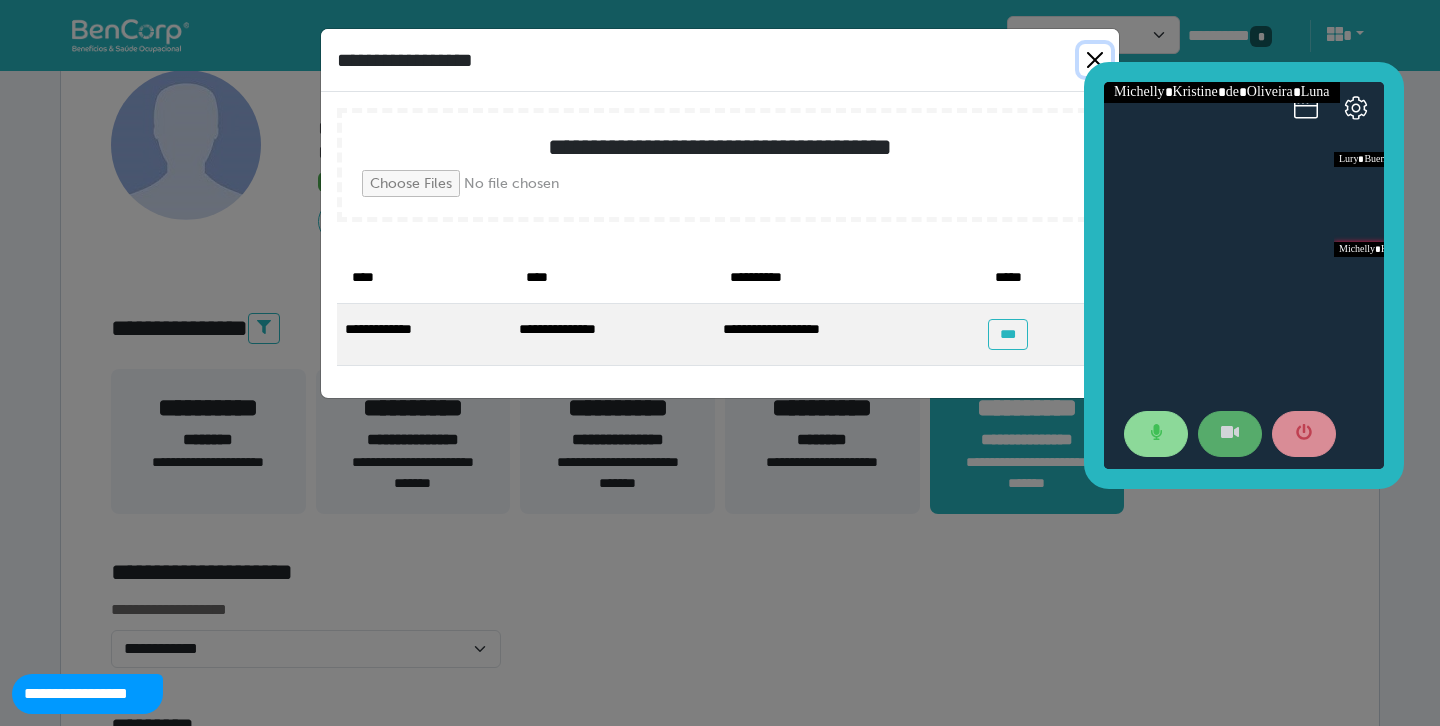 click at bounding box center (1095, 60) 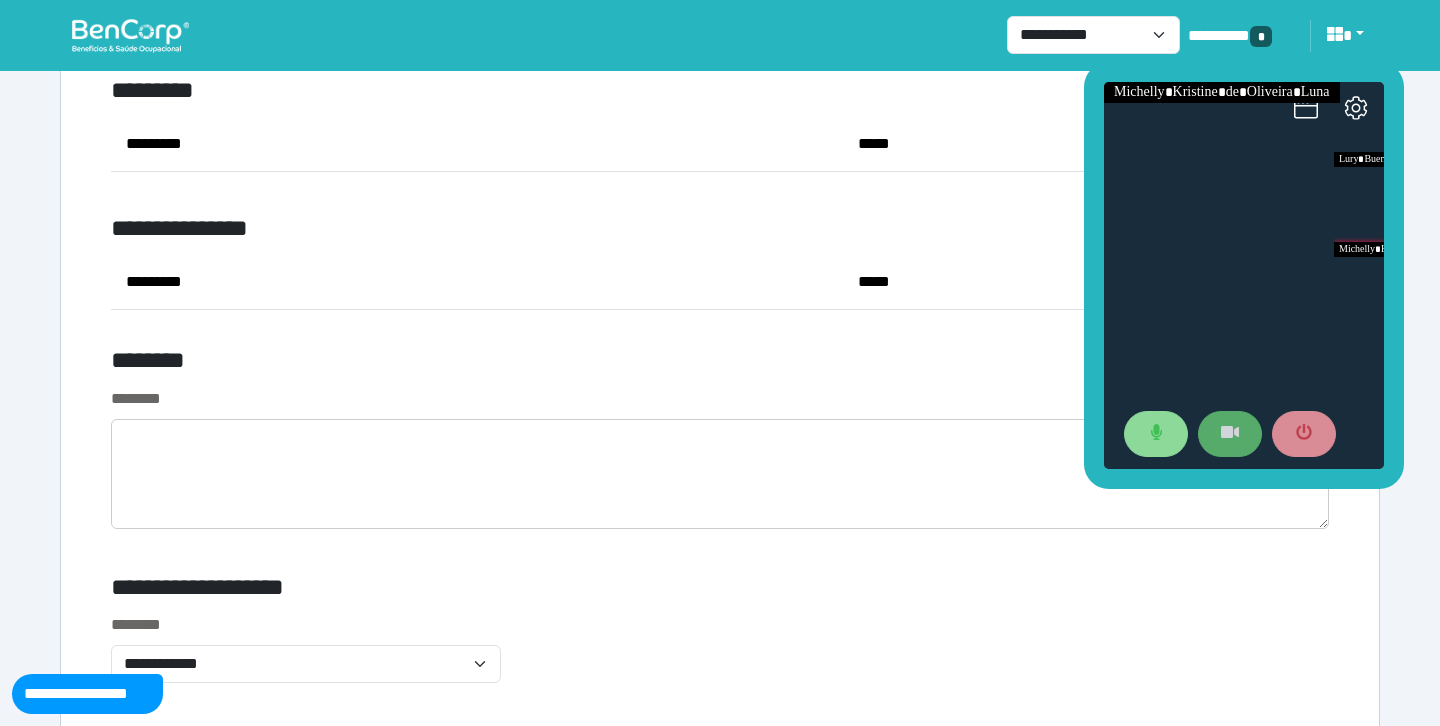 scroll, scrollTop: 7432, scrollLeft: 0, axis: vertical 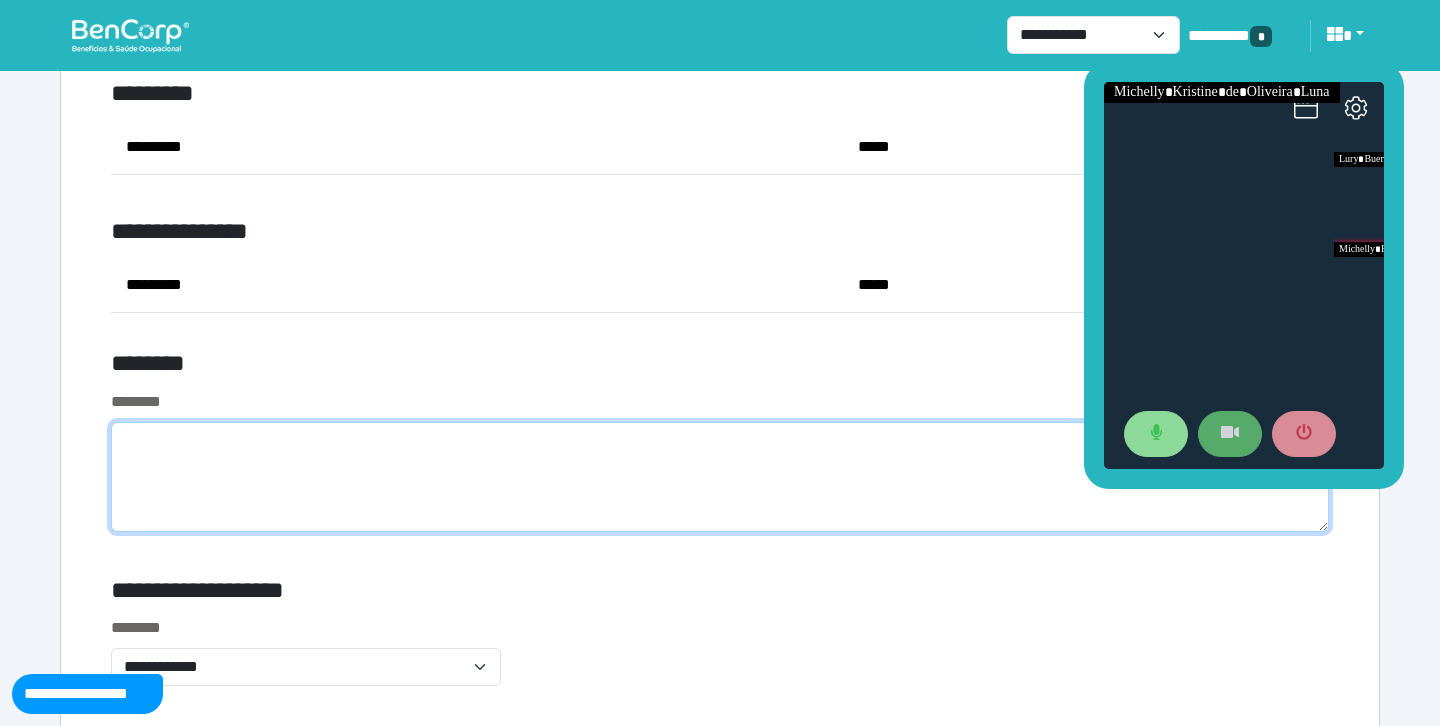 click at bounding box center [720, 477] 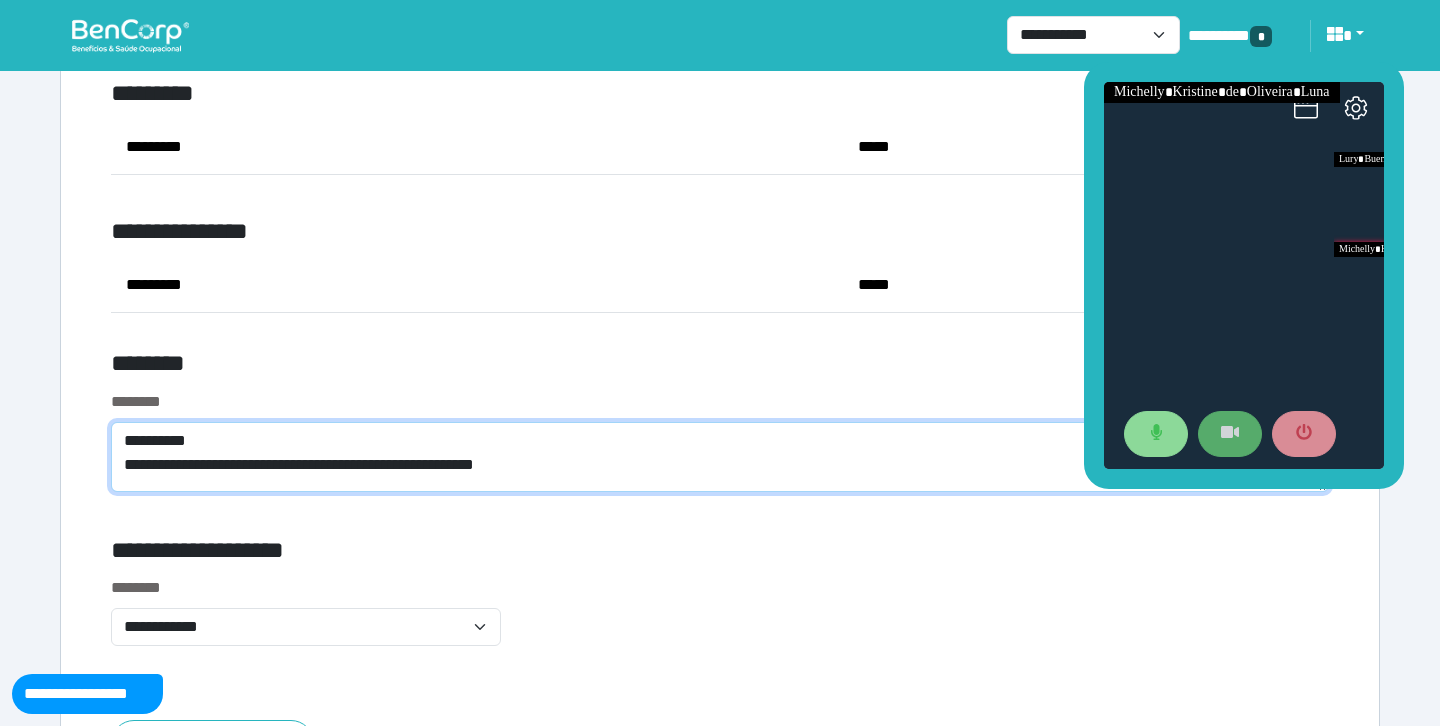 scroll, scrollTop: 0, scrollLeft: 0, axis: both 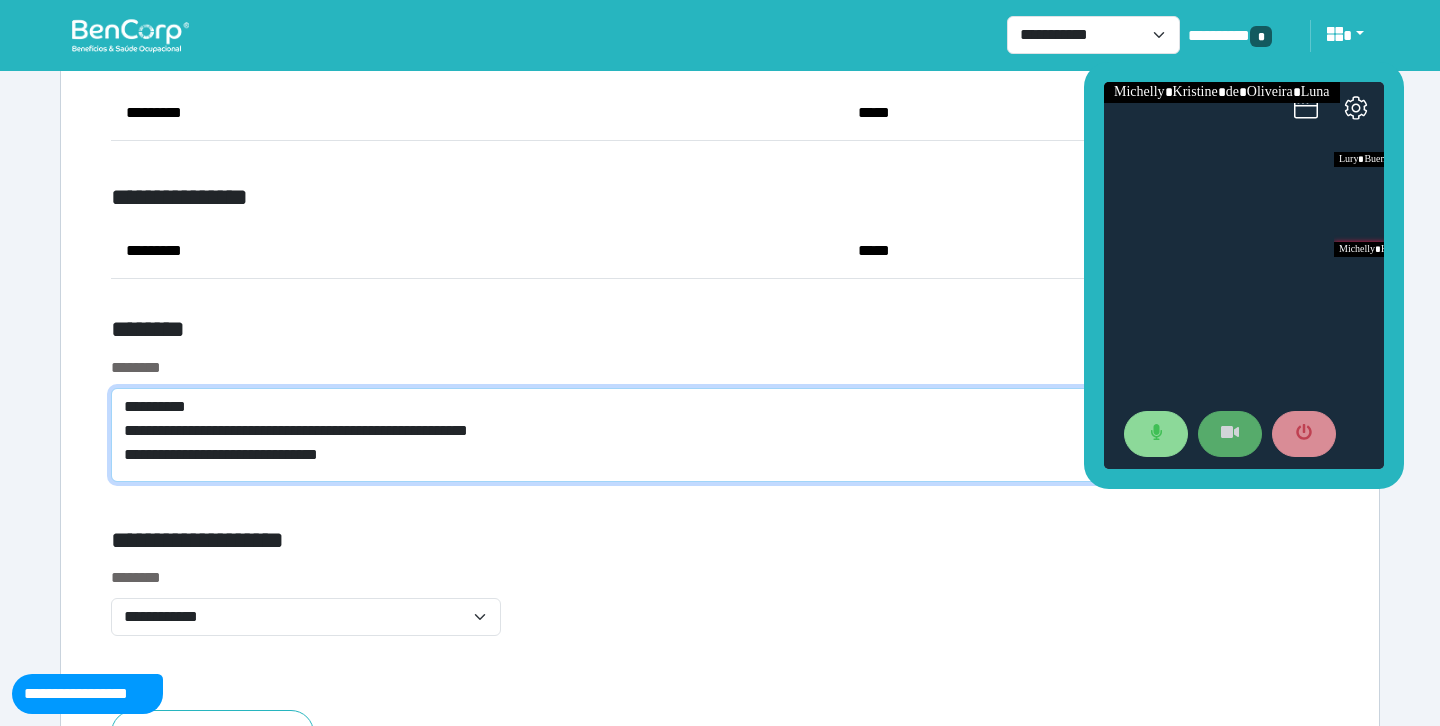 click on "**********" at bounding box center [720, 435] 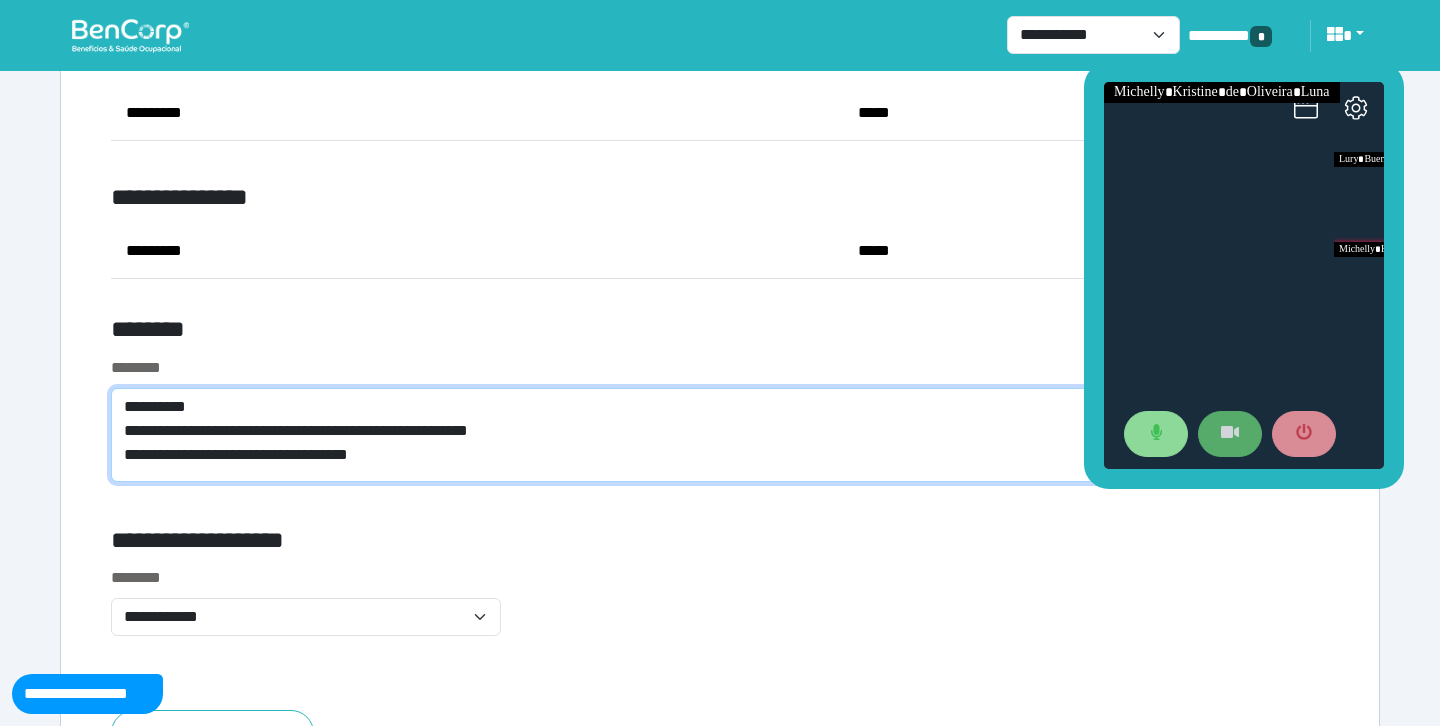 click on "**********" at bounding box center [720, 435] 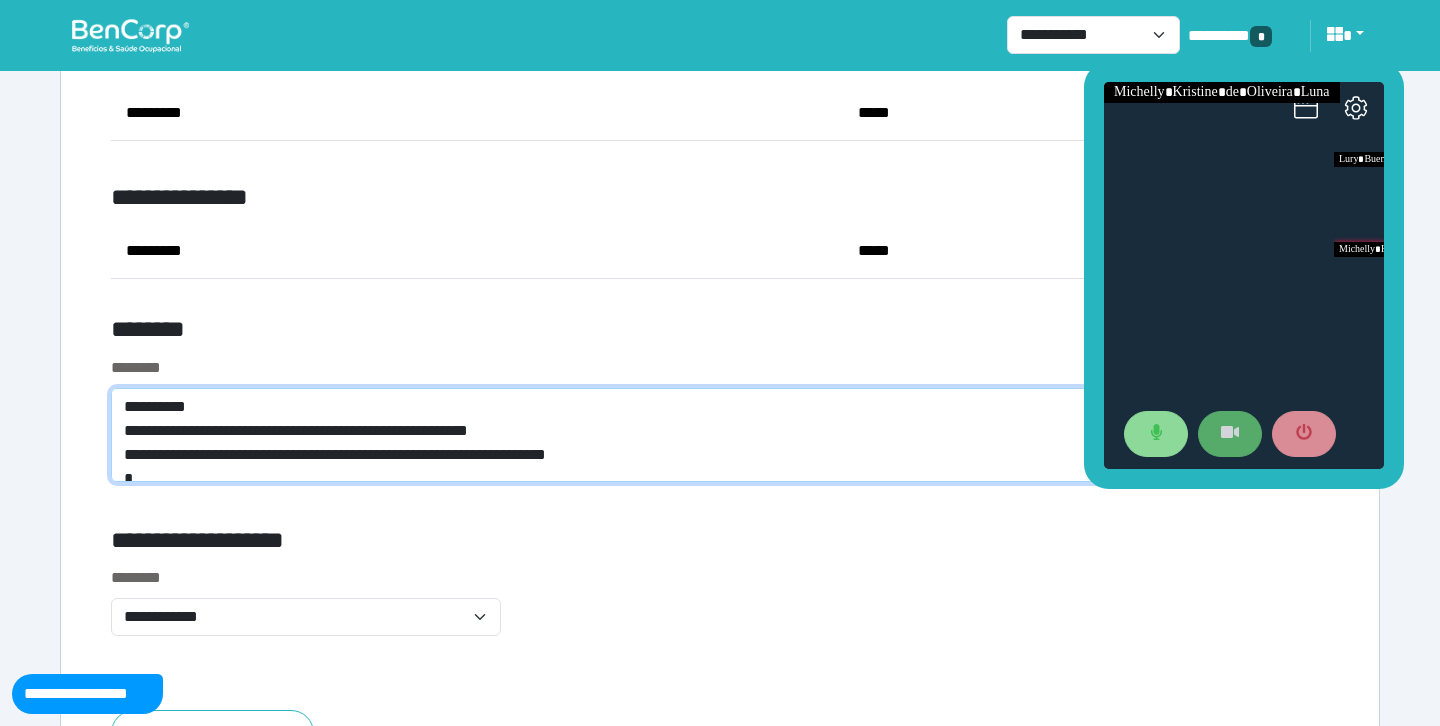 scroll, scrollTop: 0, scrollLeft: 0, axis: both 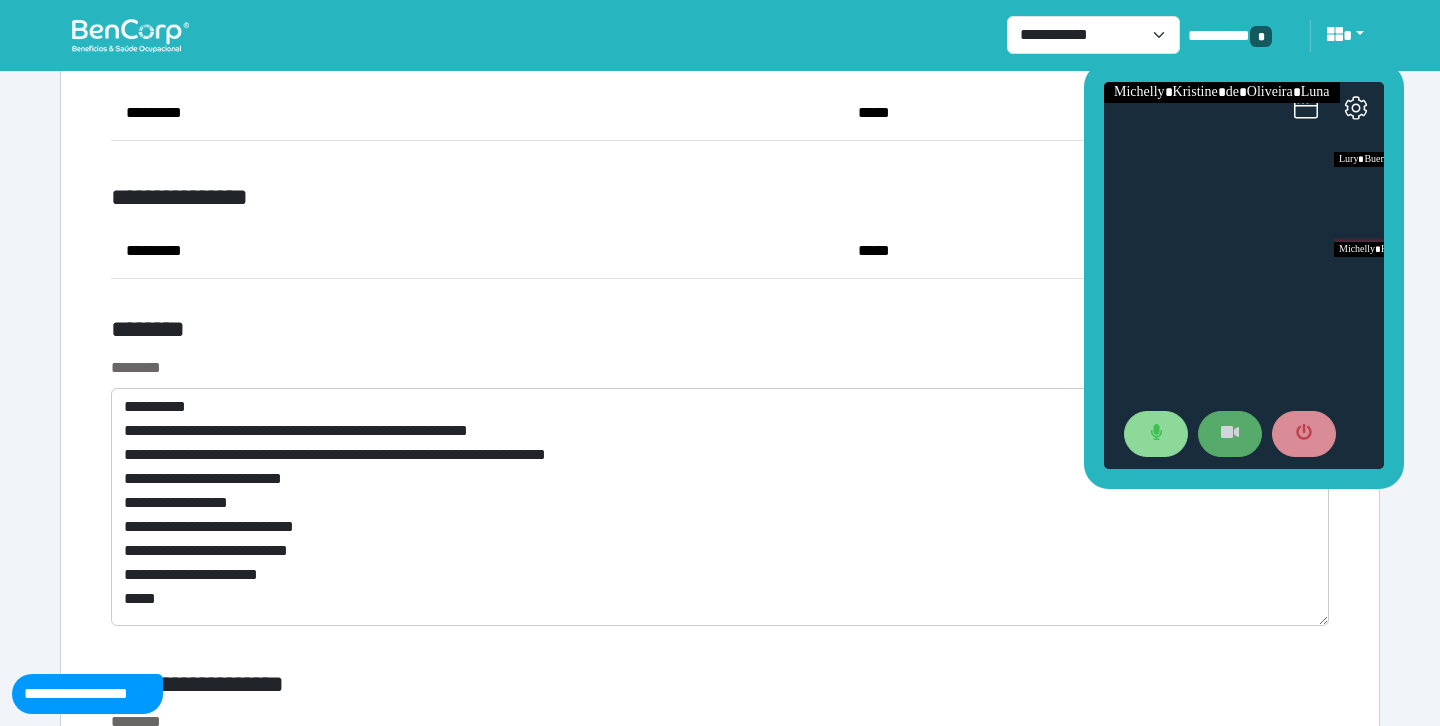 click on "**********" at bounding box center (720, -2927) 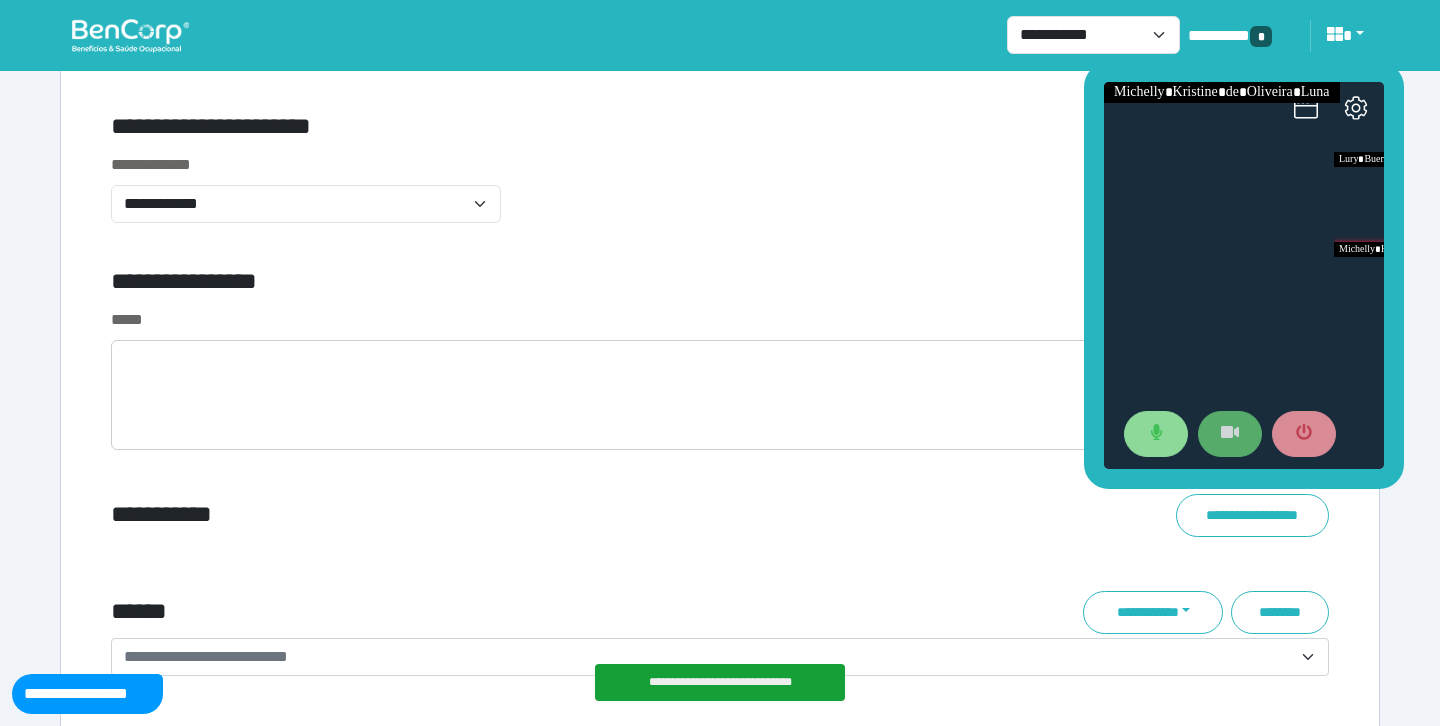scroll, scrollTop: 6757, scrollLeft: 0, axis: vertical 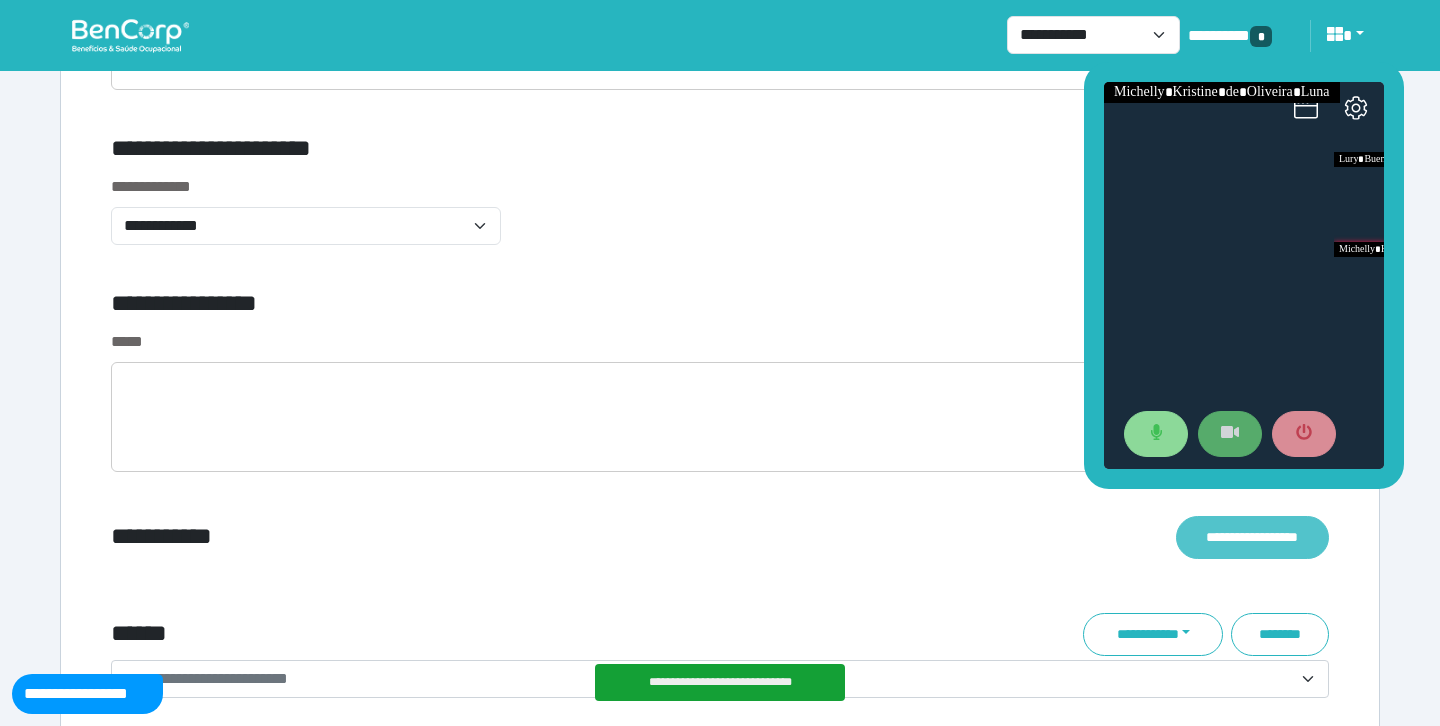 click on "**********" at bounding box center (1252, 537) 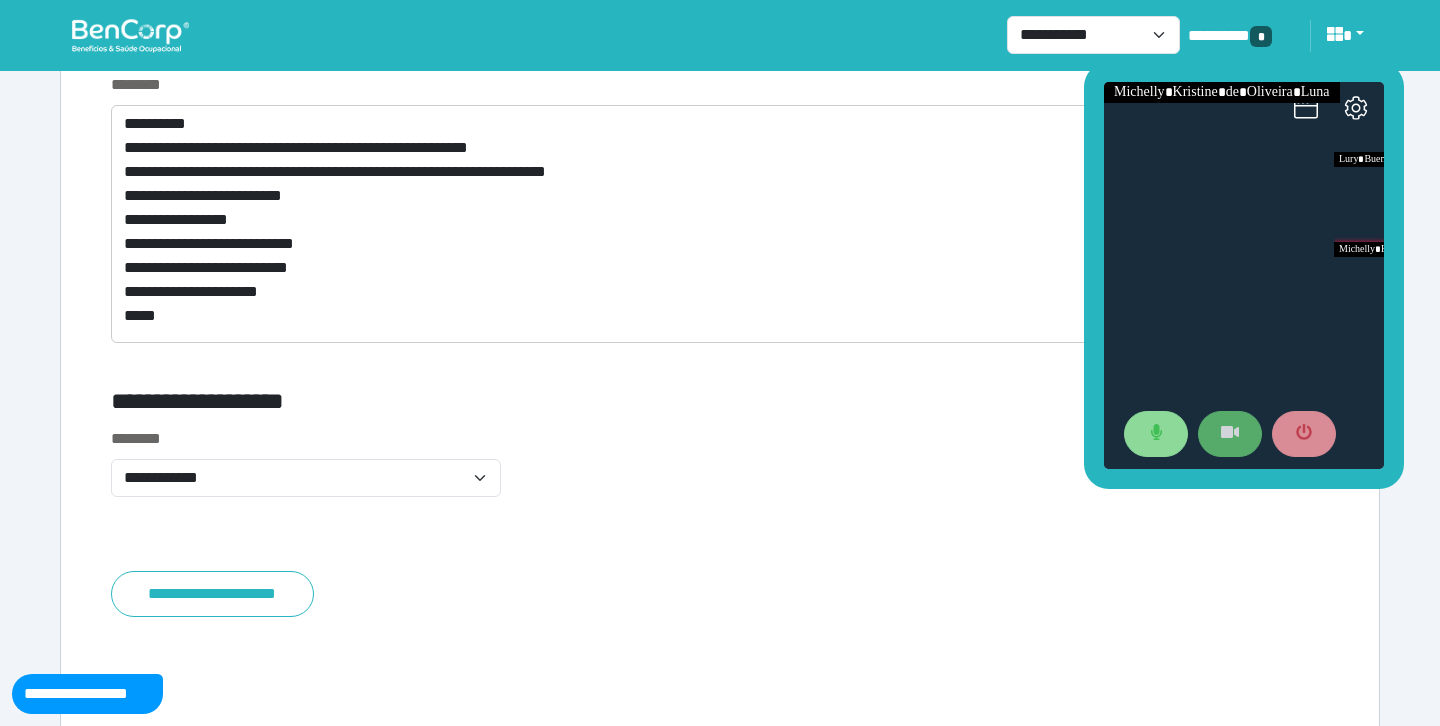 scroll, scrollTop: 7866, scrollLeft: 0, axis: vertical 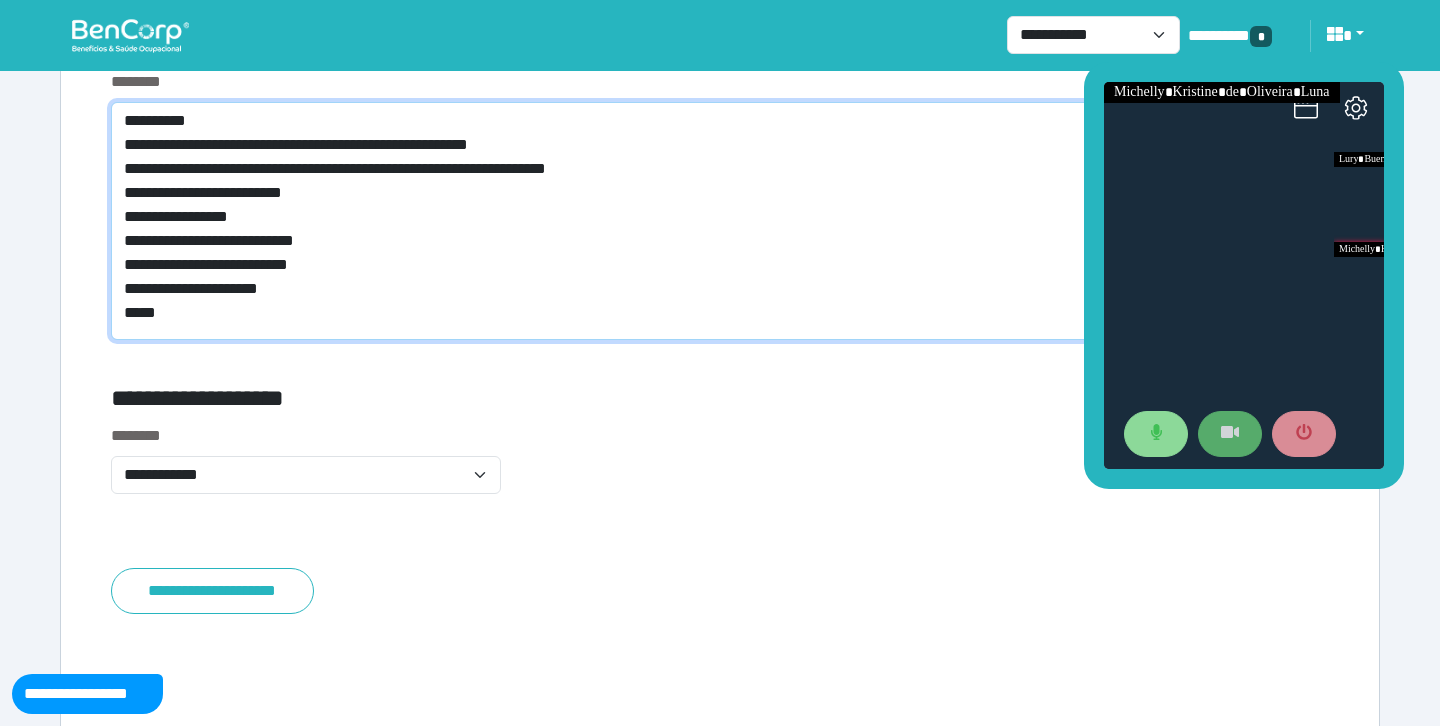 click on "**********" at bounding box center [720, 221] 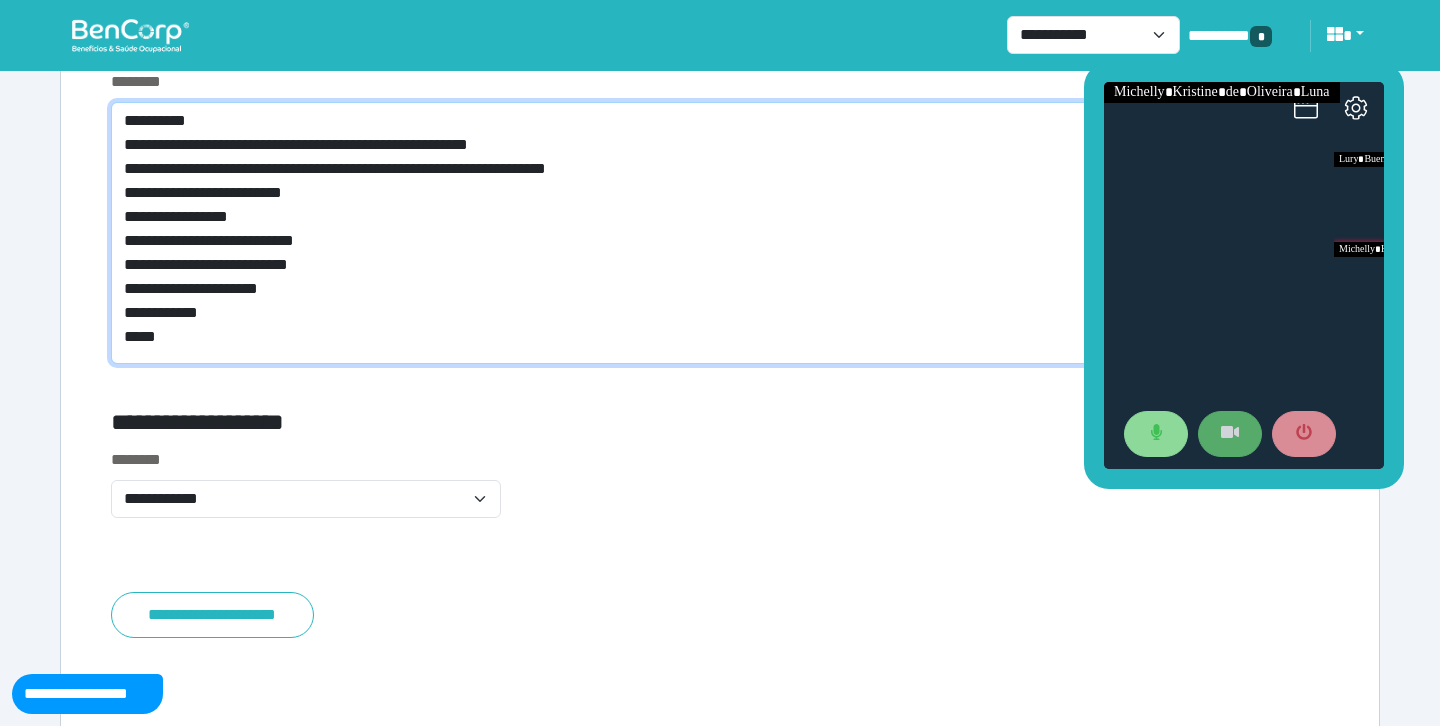 click on "**********" at bounding box center [720, 233] 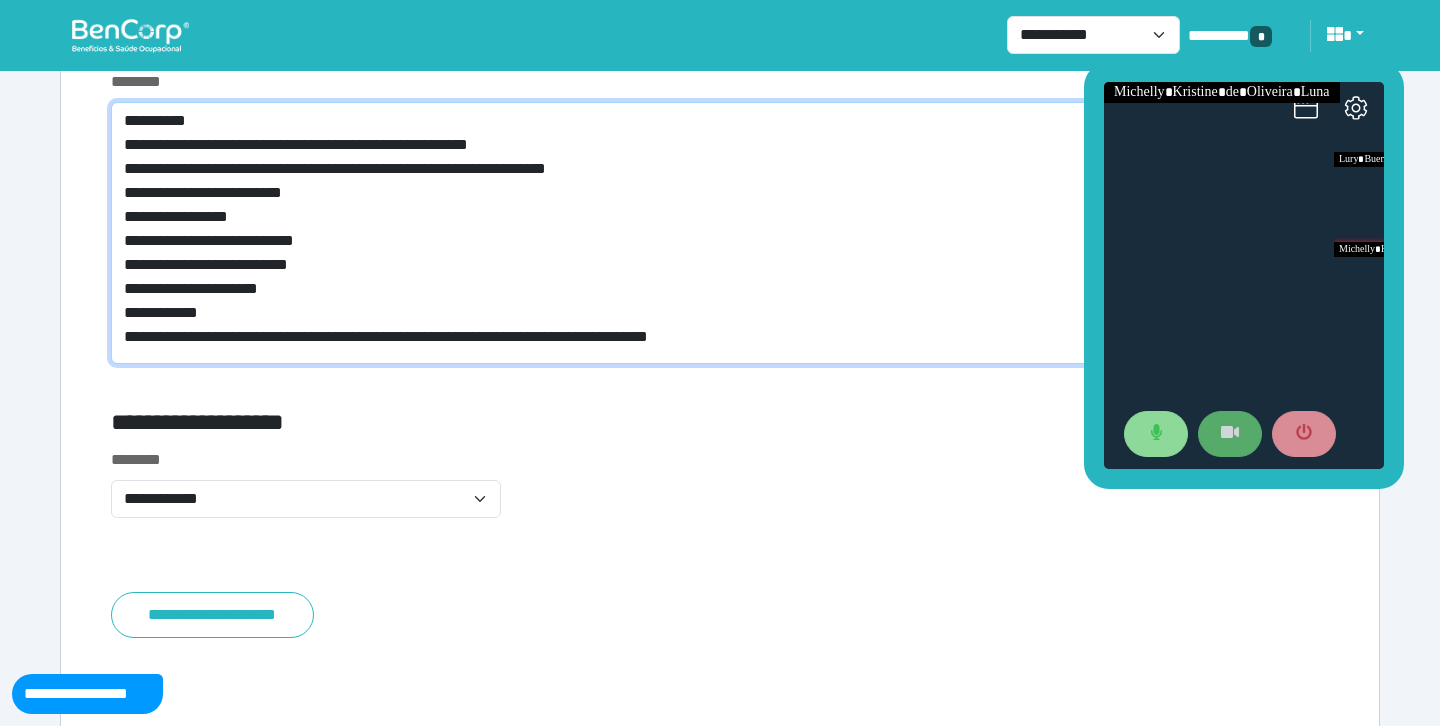 scroll, scrollTop: 0, scrollLeft: 0, axis: both 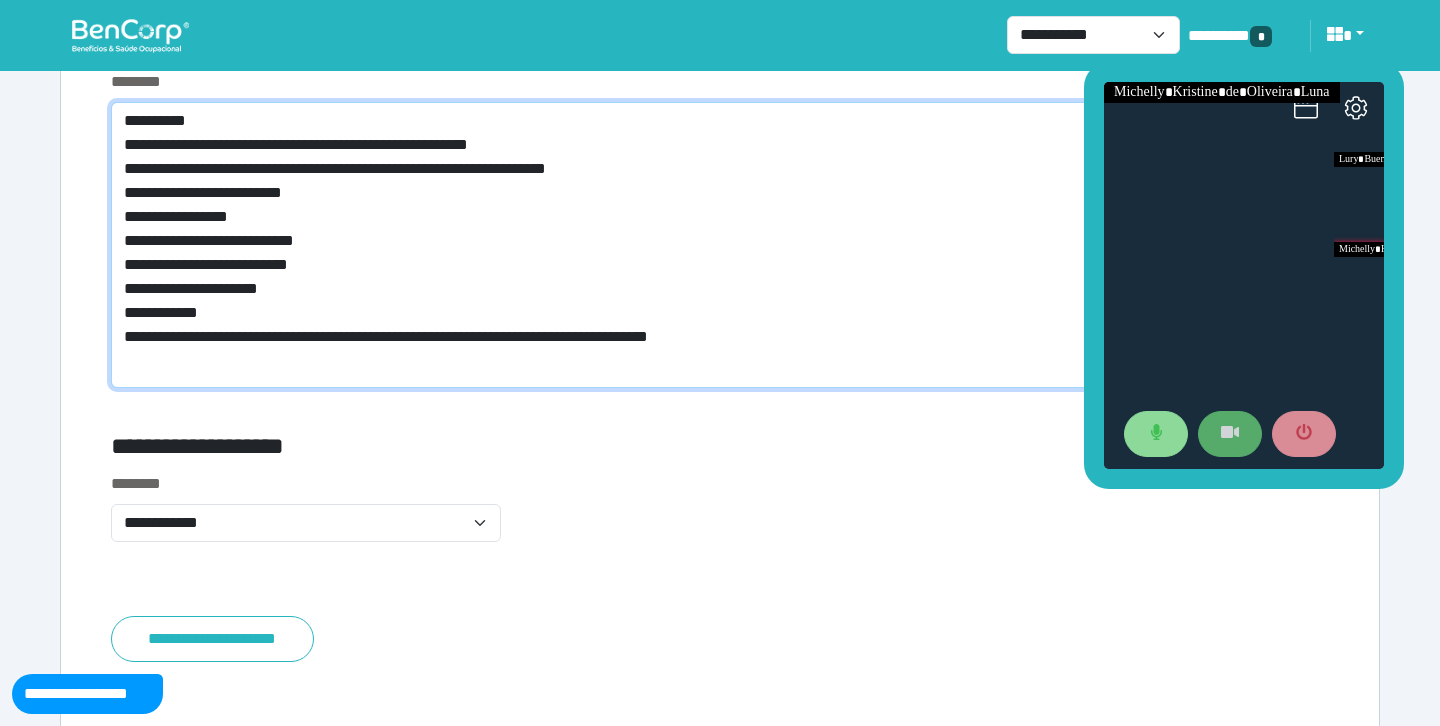 click on "**********" at bounding box center (720, 245) 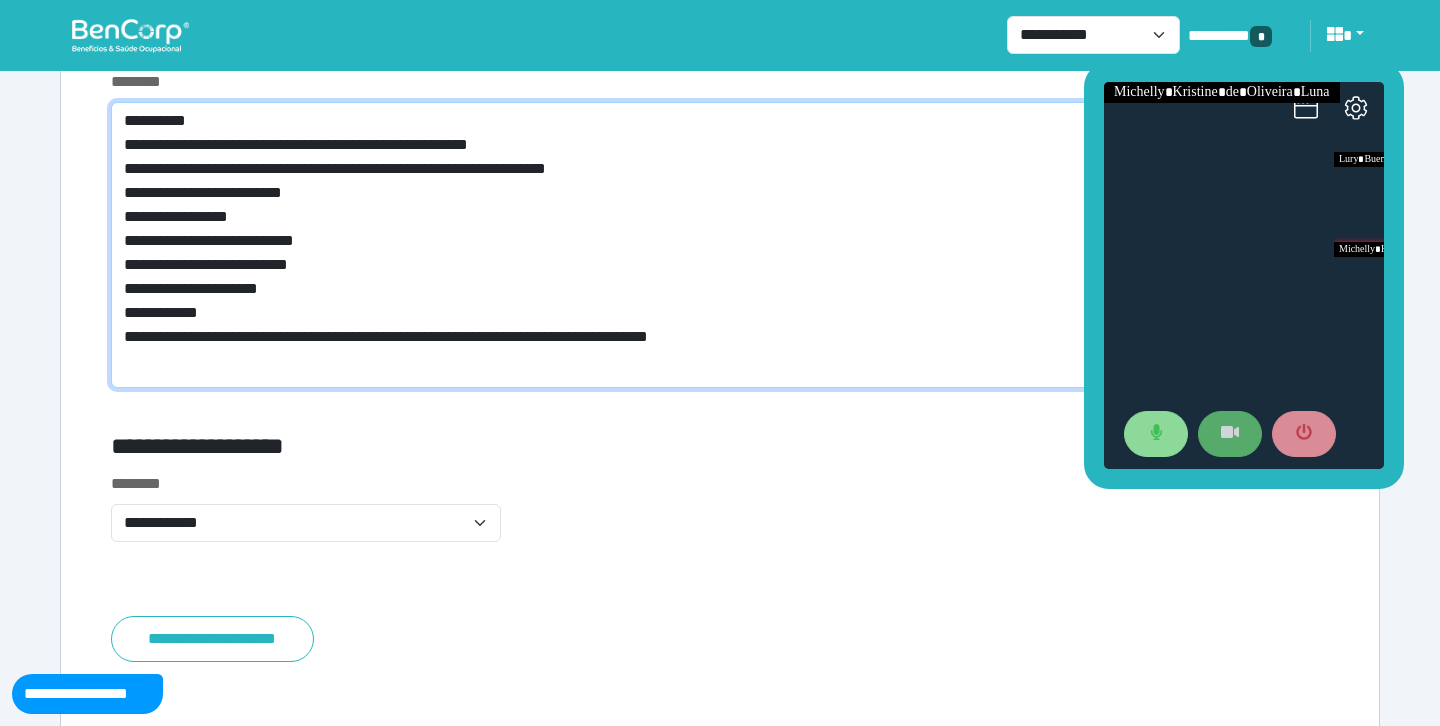 click on "**********" at bounding box center [720, 245] 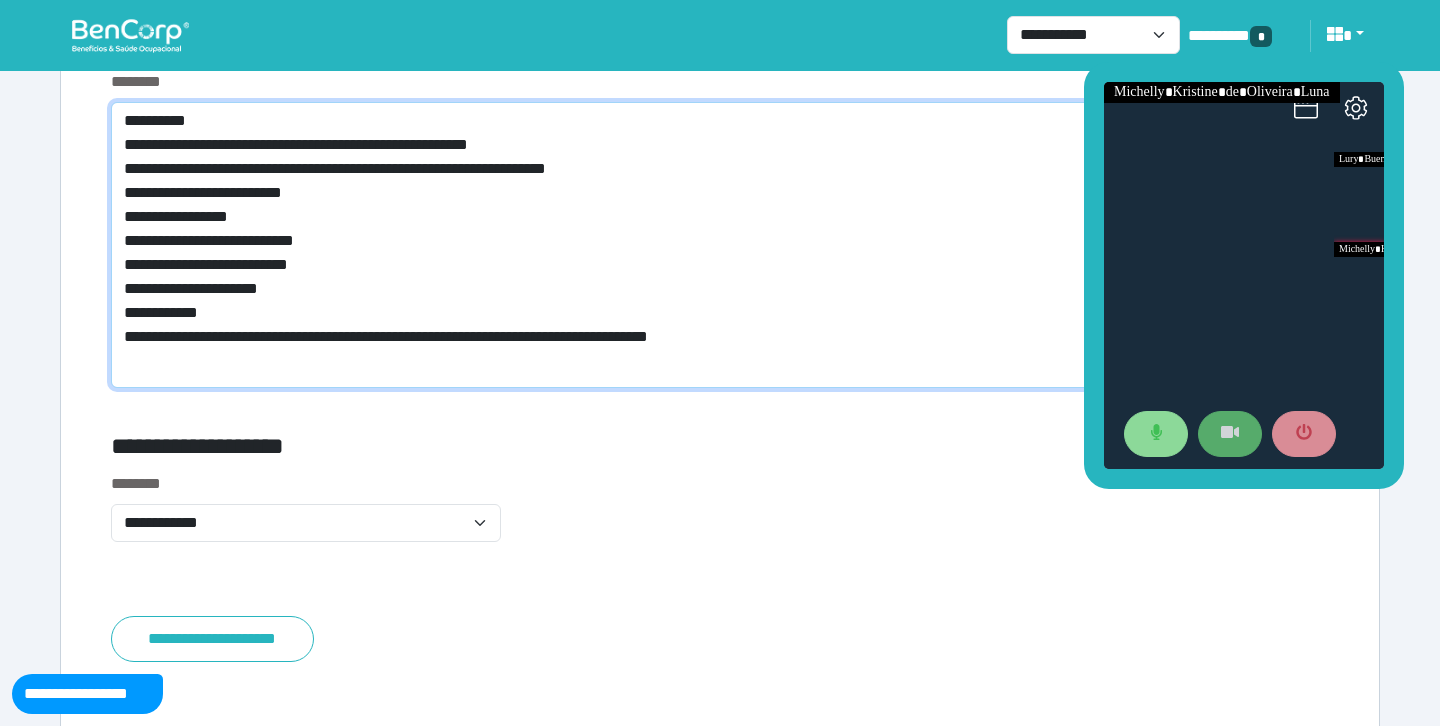 click on "**********" at bounding box center [720, 245] 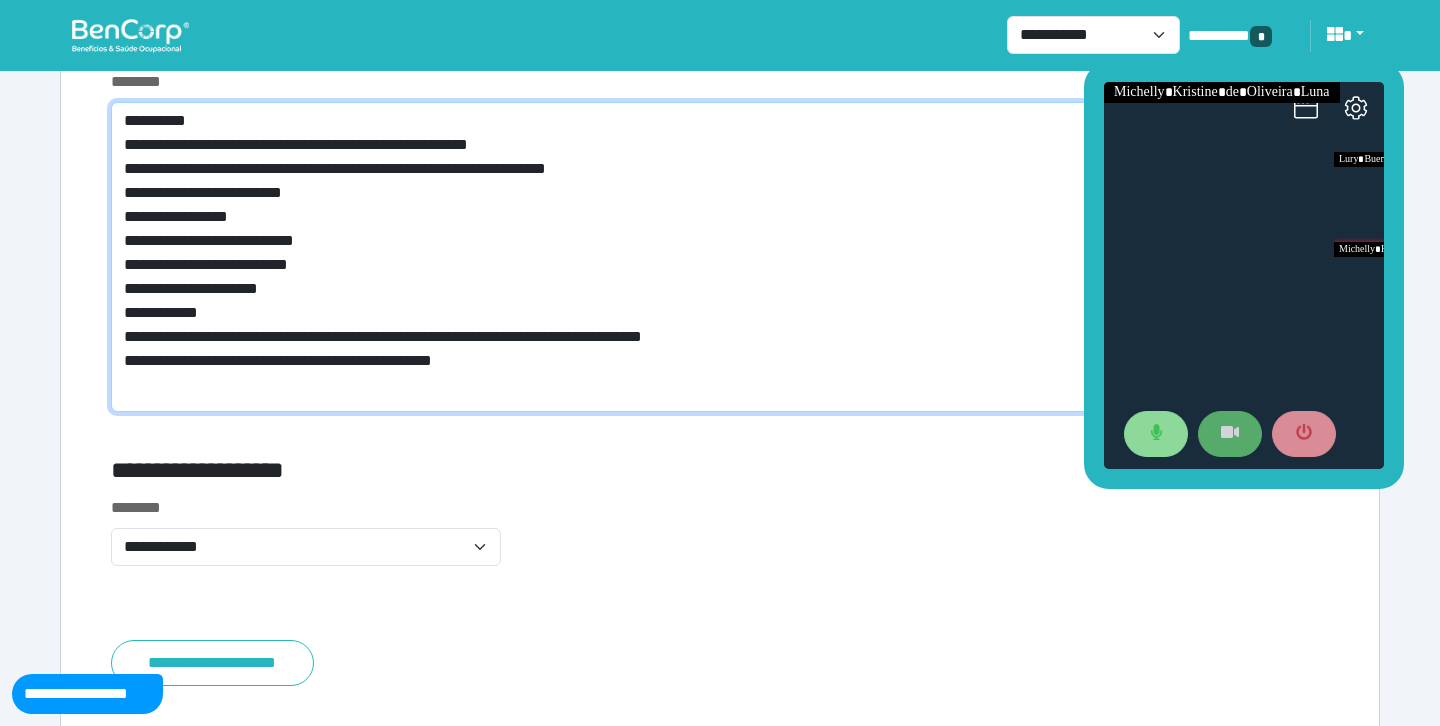 click on "**********" at bounding box center [720, 257] 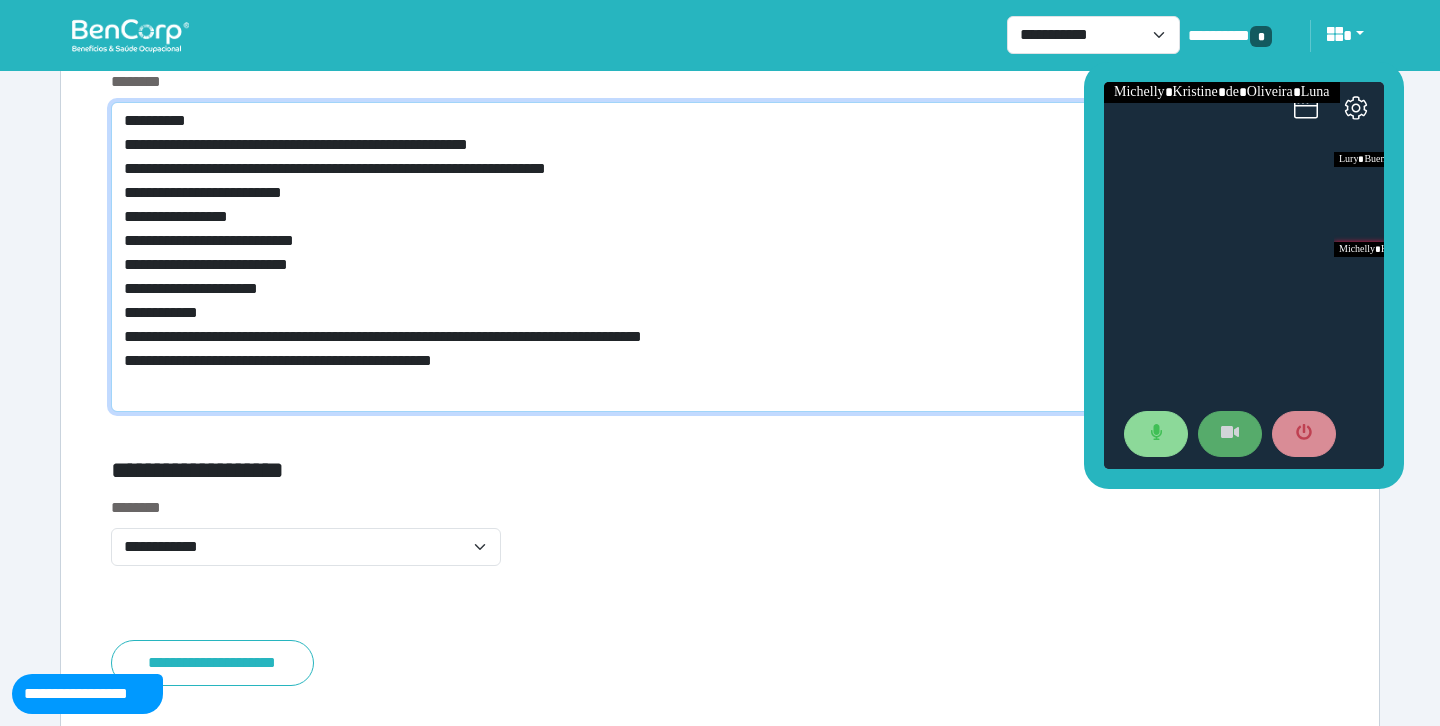 click on "**********" at bounding box center [720, 257] 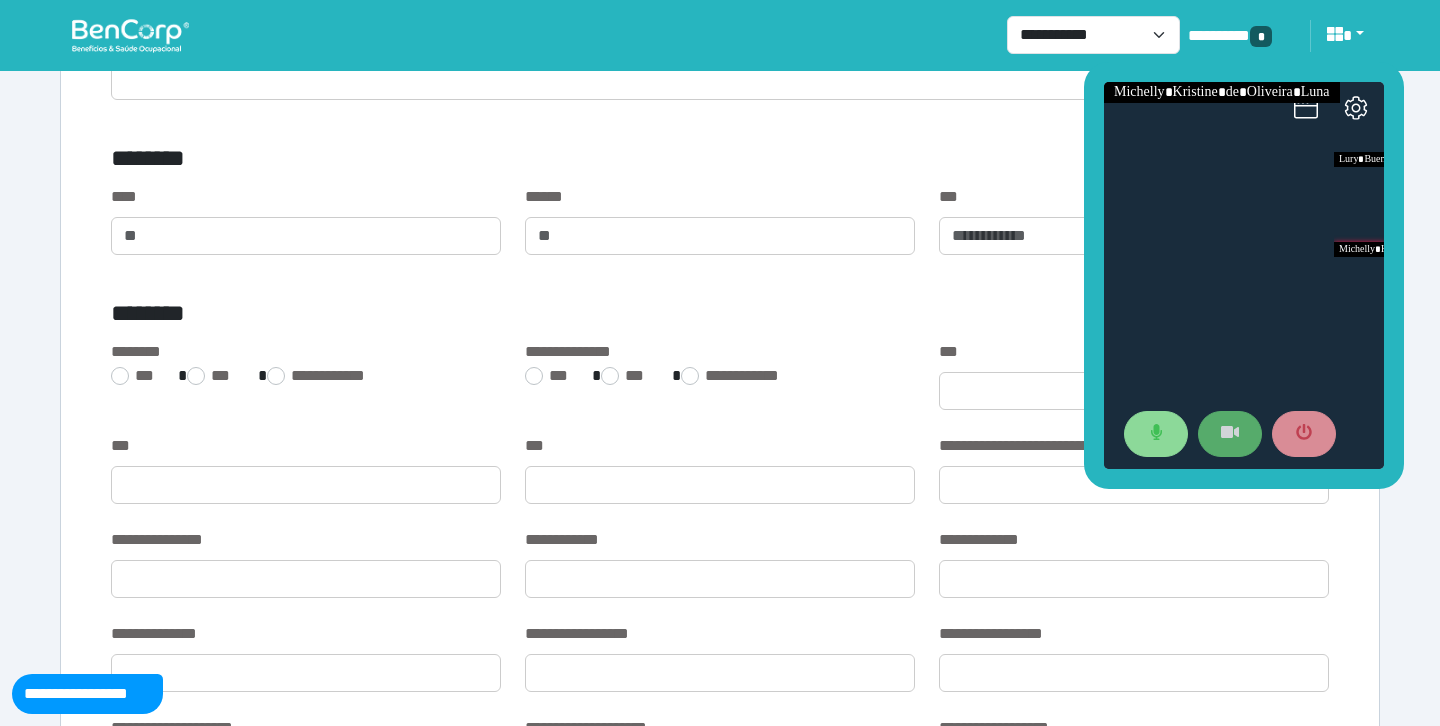 scroll, scrollTop: 1206, scrollLeft: 0, axis: vertical 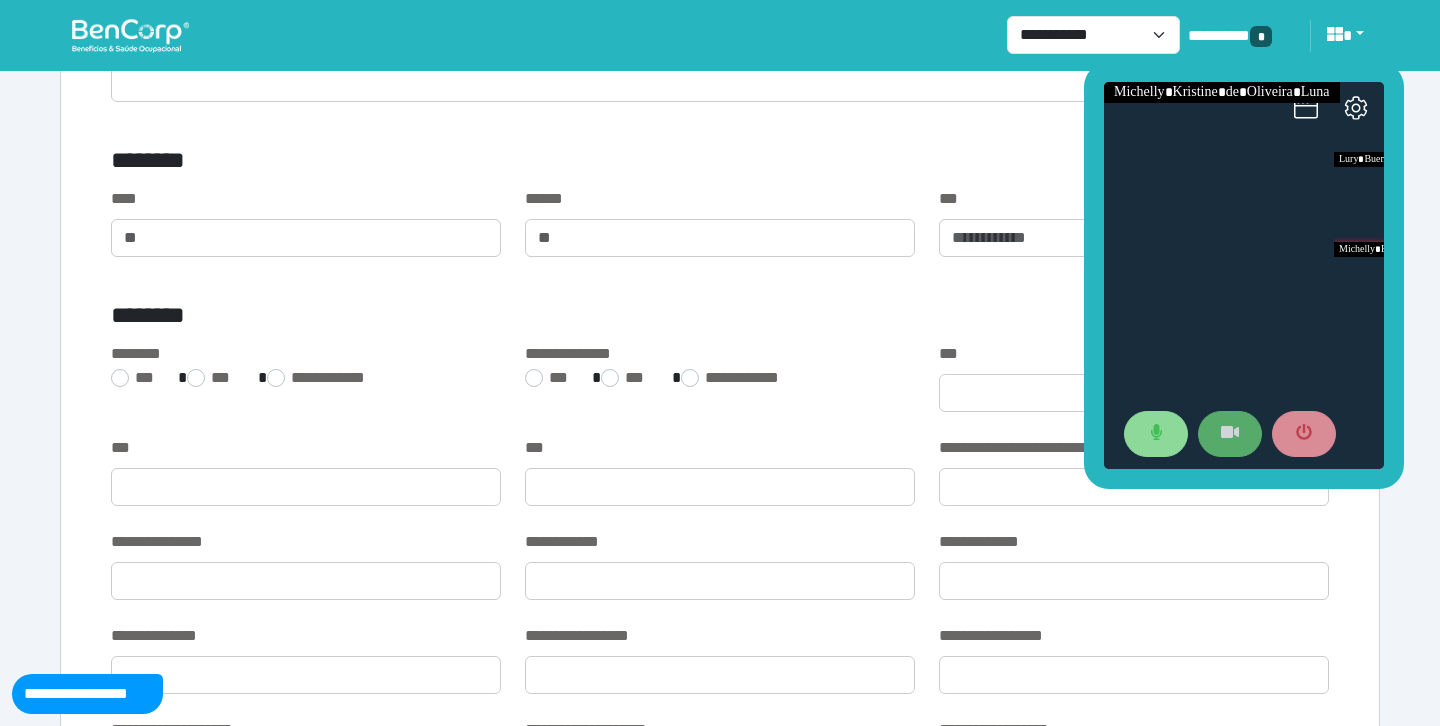 type on "**********" 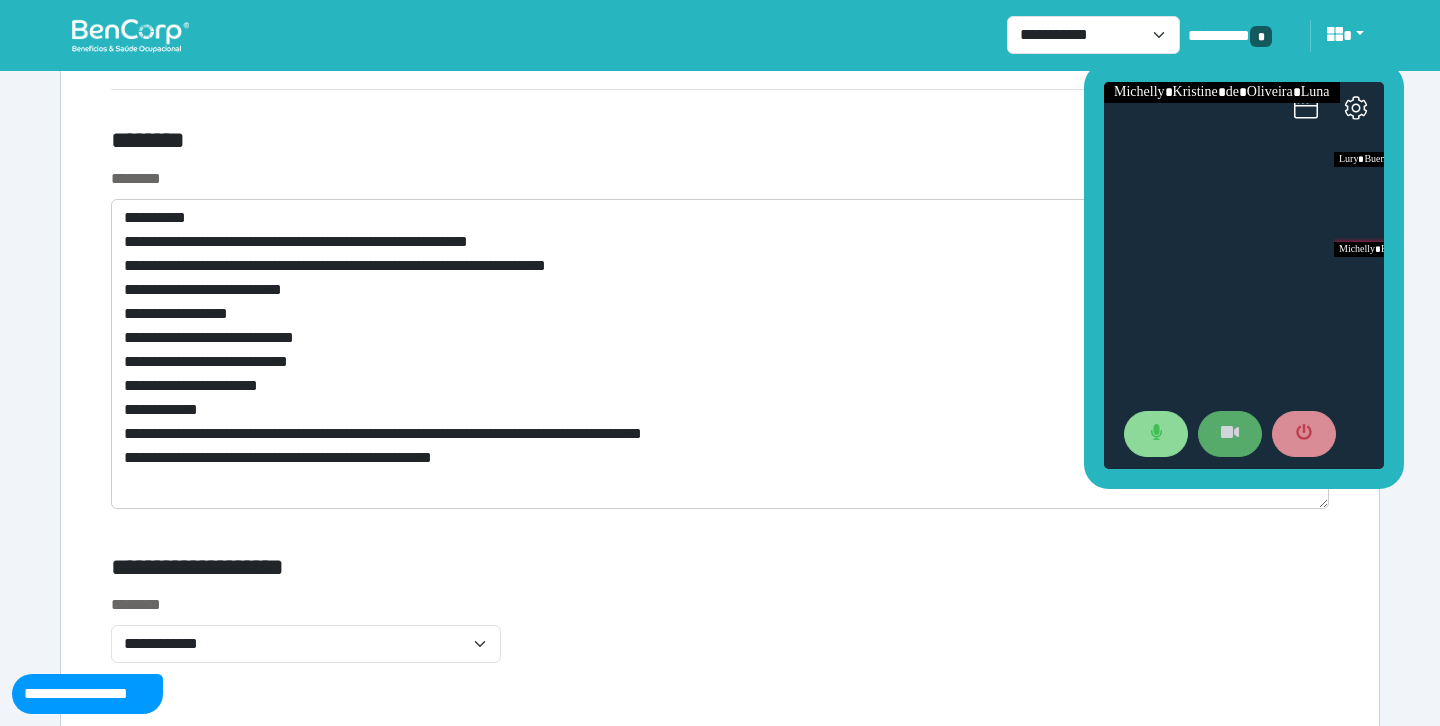 scroll, scrollTop: 7766, scrollLeft: 0, axis: vertical 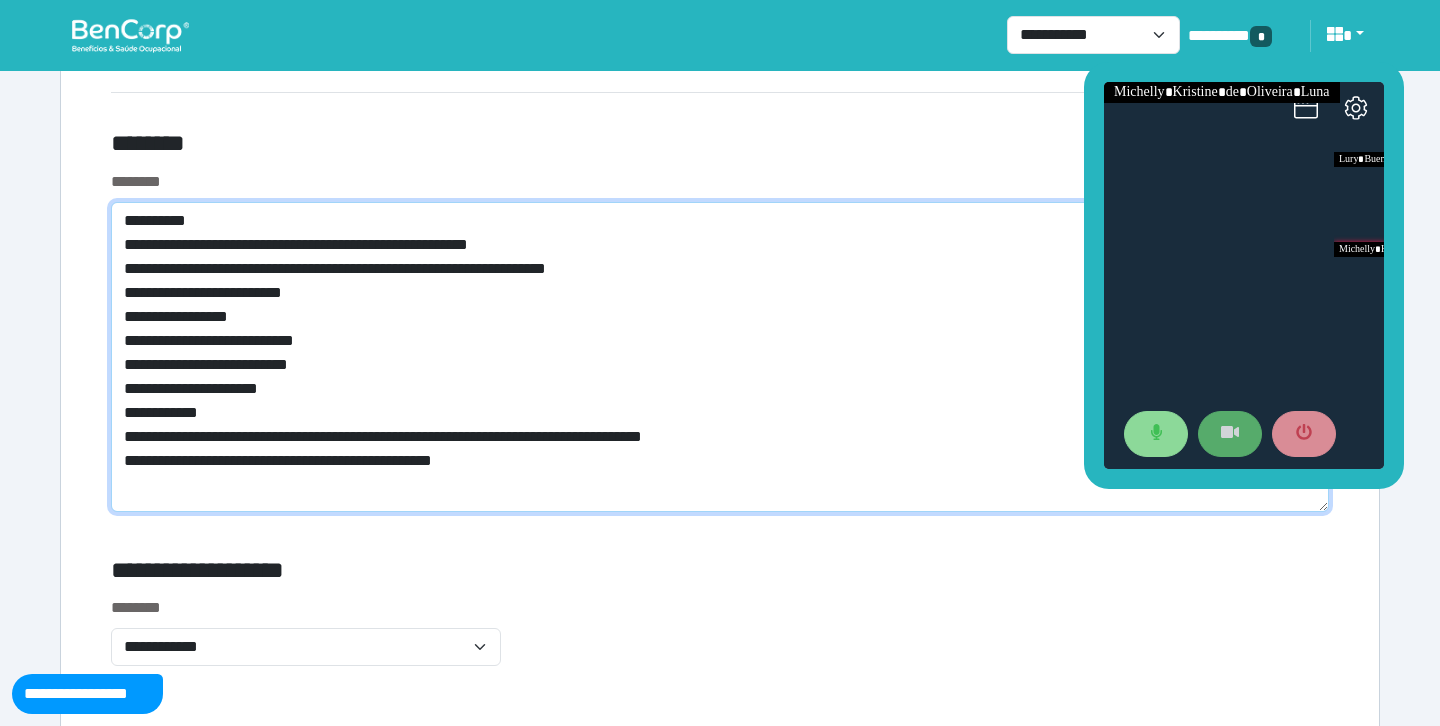click on "**********" at bounding box center [720, 357] 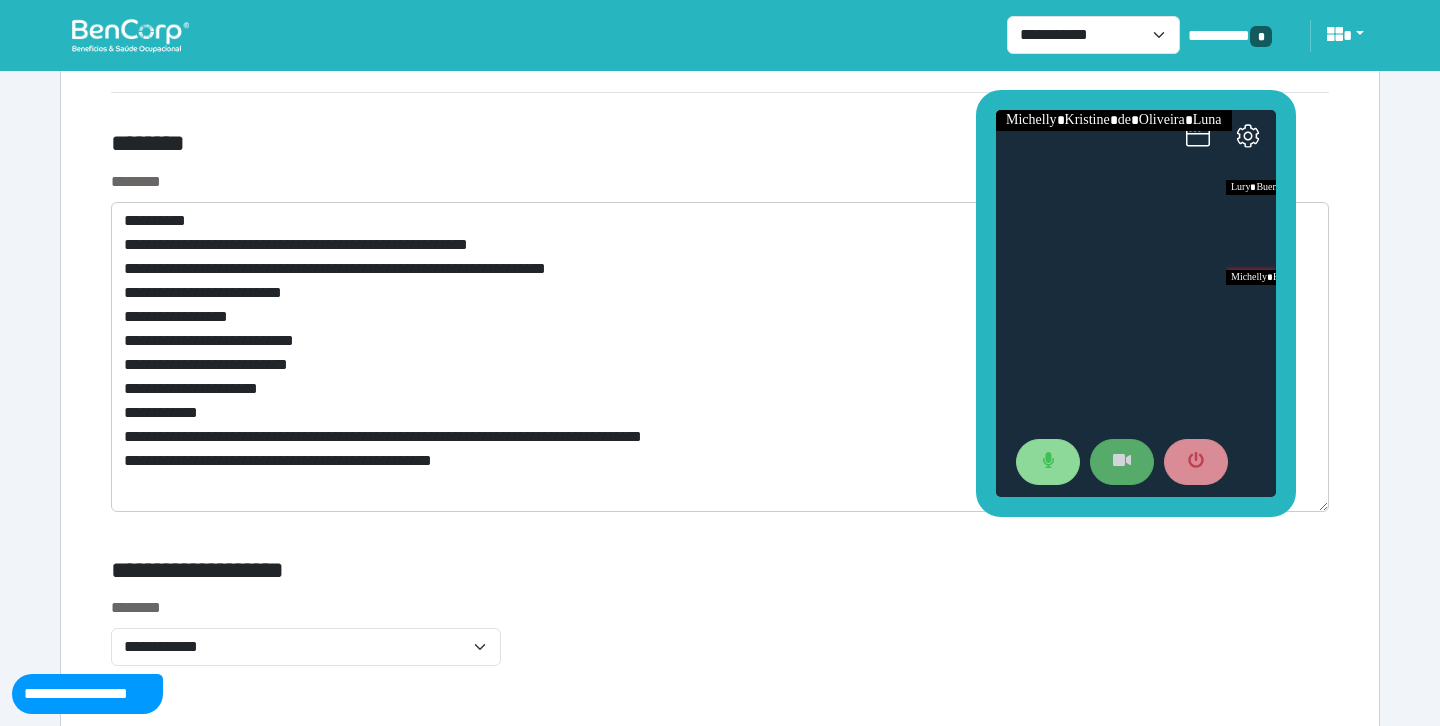 drag, startPoint x: 1093, startPoint y: 158, endPoint x: 982, endPoint y: 184, distance: 114.00439 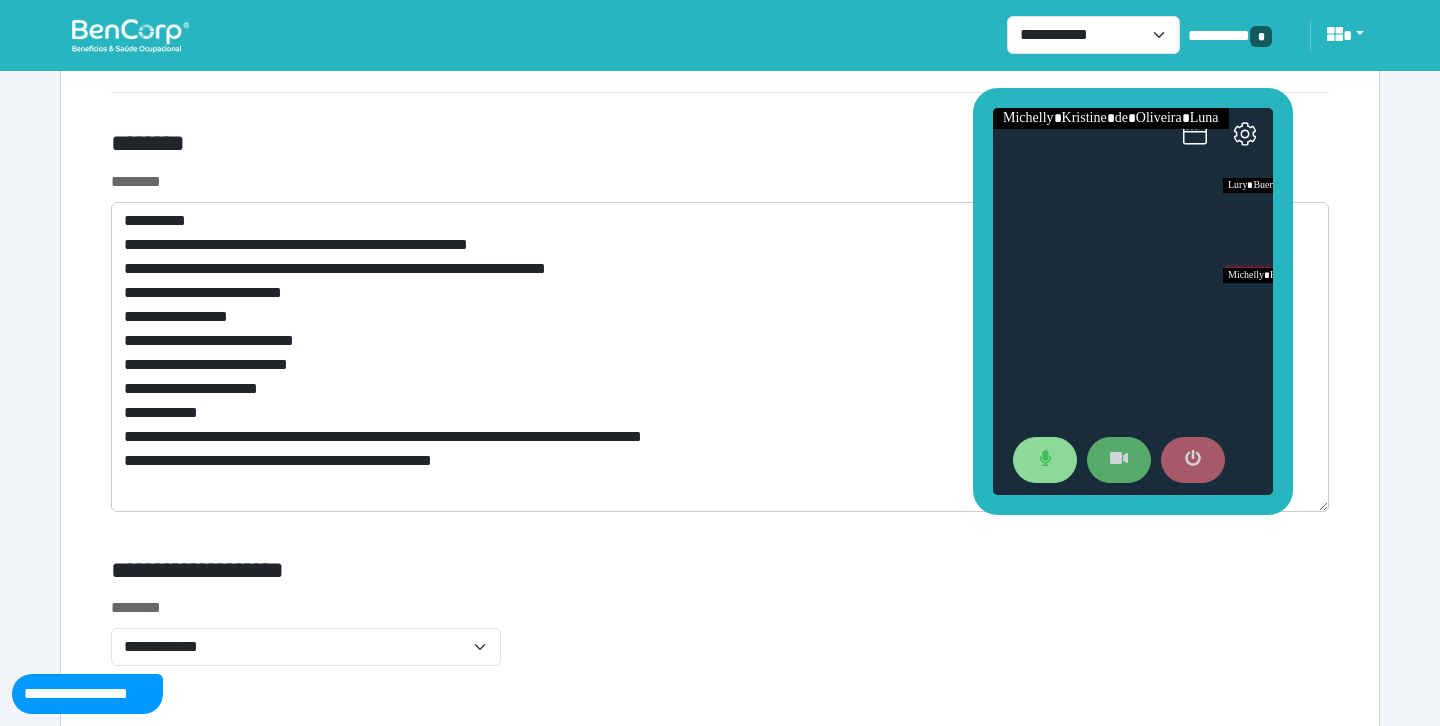 click 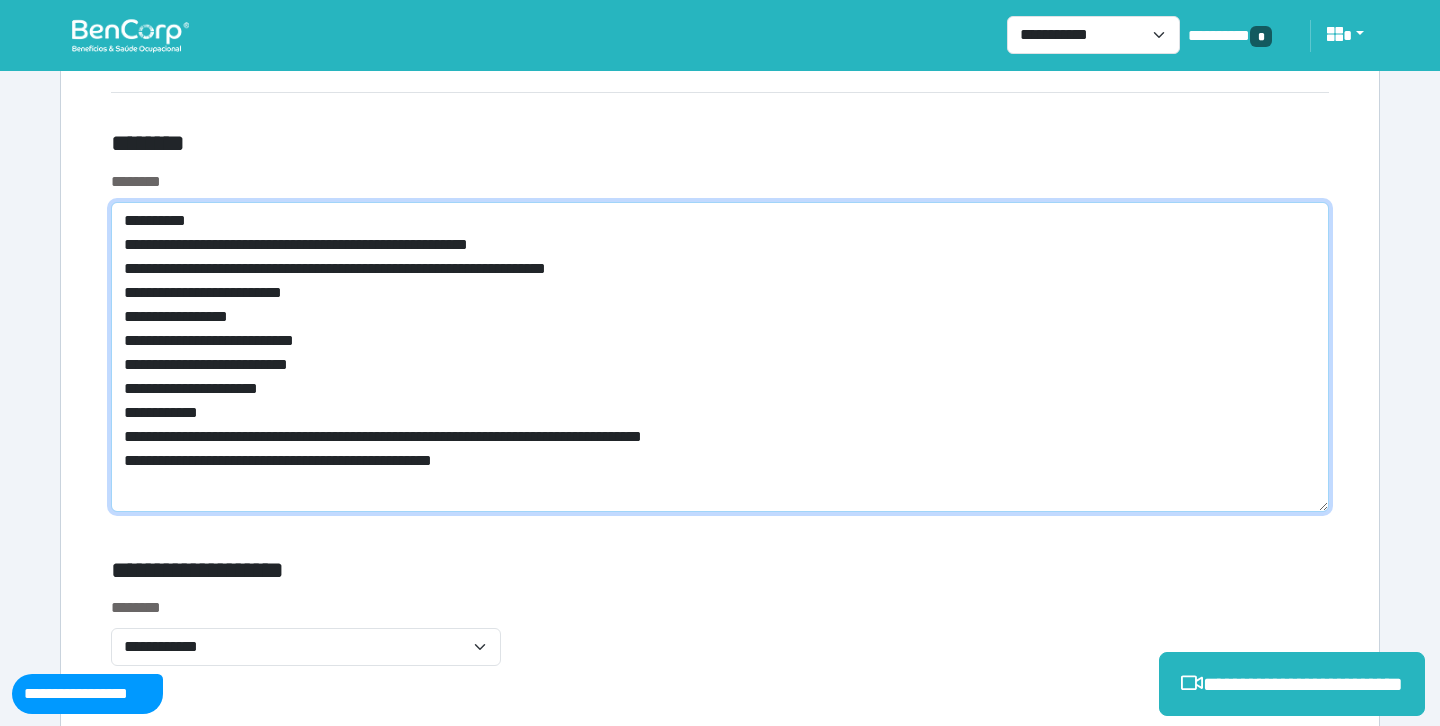 click on "**********" at bounding box center [720, 357] 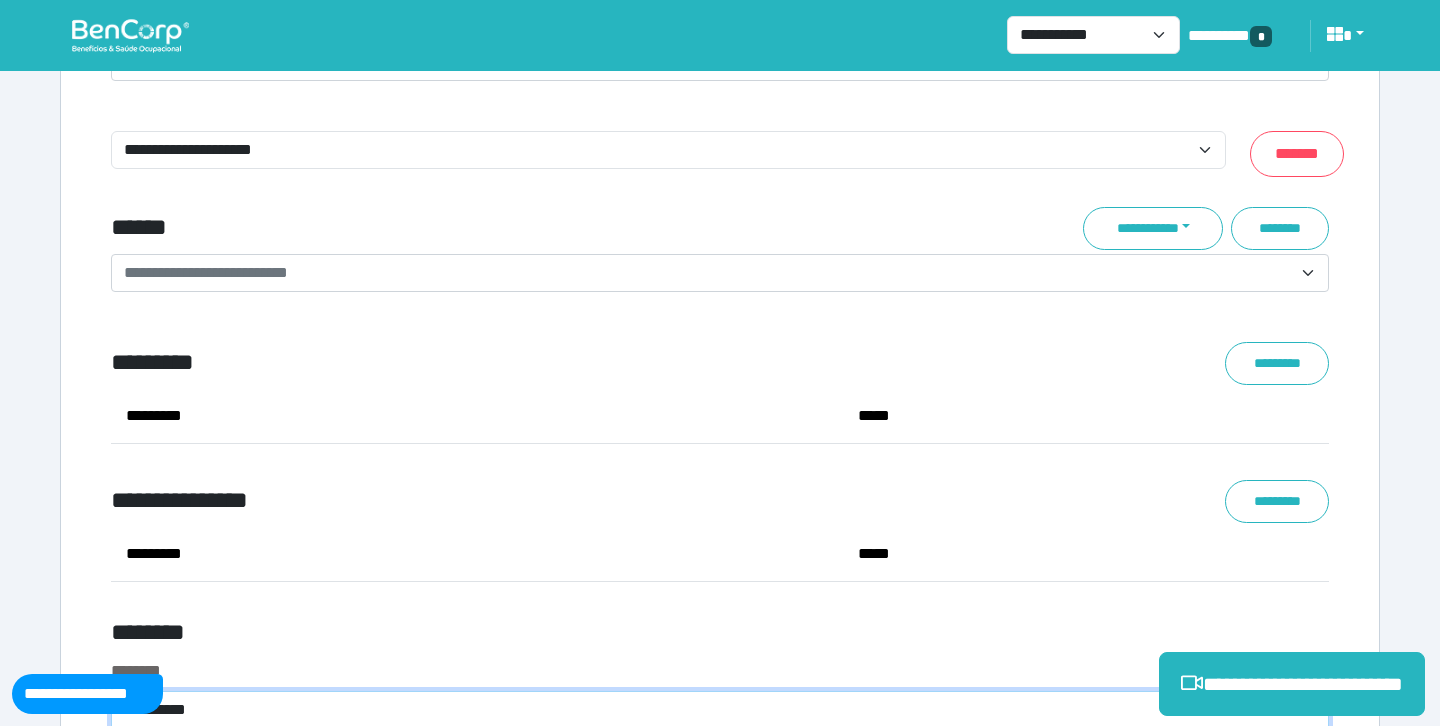 scroll, scrollTop: 7266, scrollLeft: 0, axis: vertical 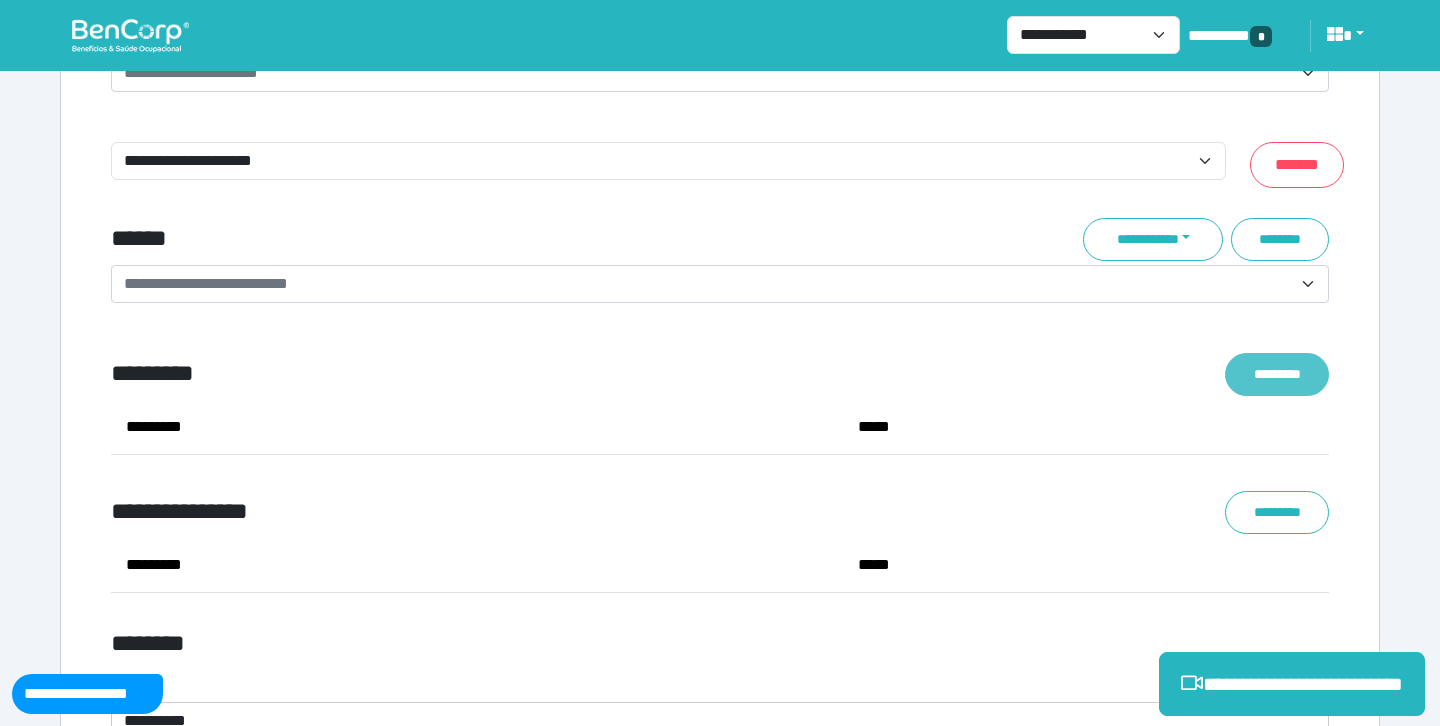 click on "*********" at bounding box center [1277, 374] 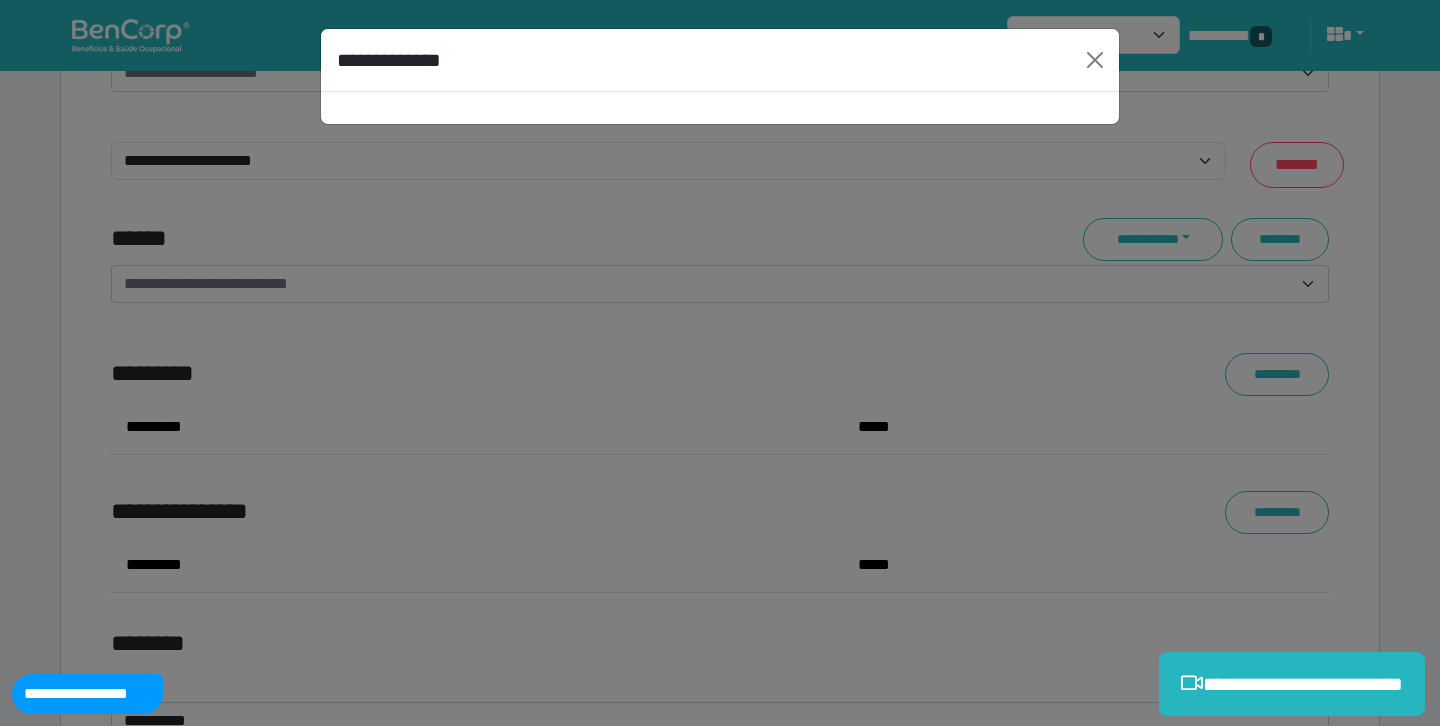 select on "****" 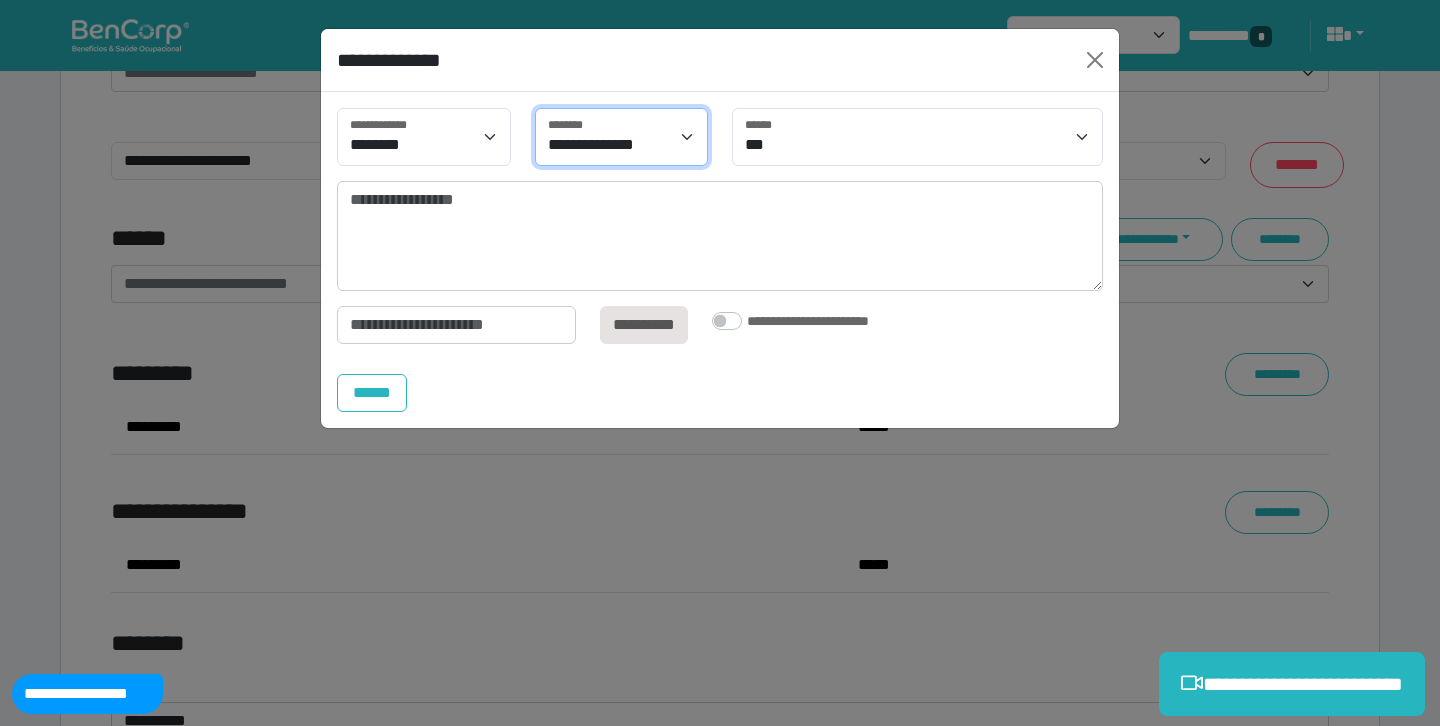 click on "**********" at bounding box center (622, 137) 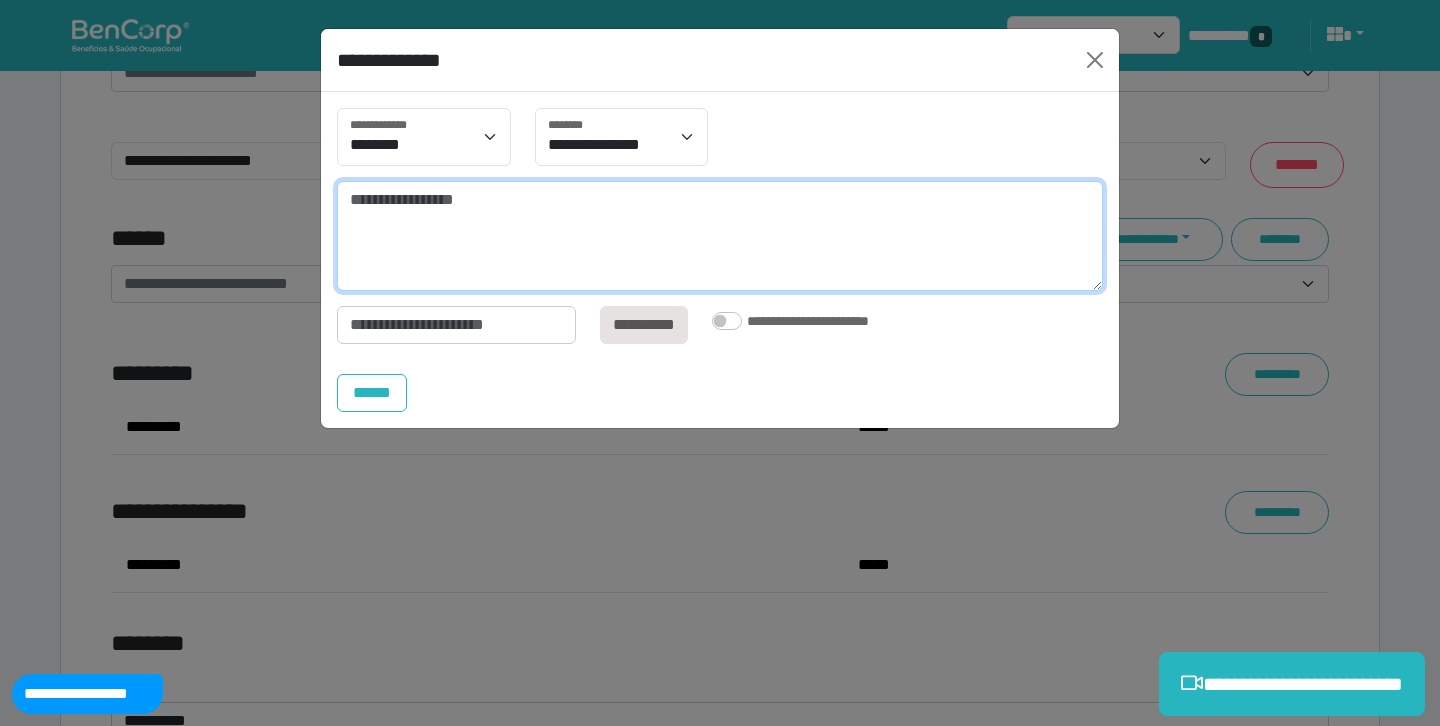 click at bounding box center [720, 236] 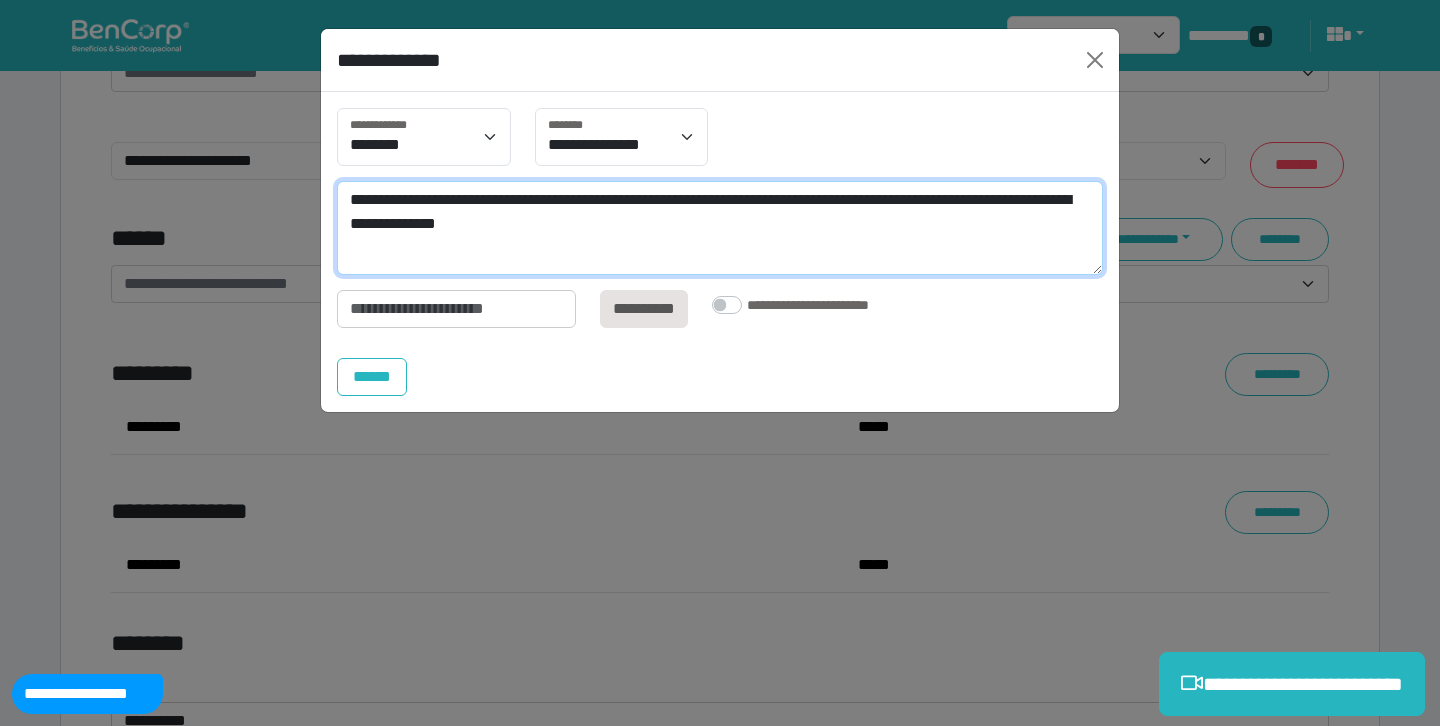 scroll, scrollTop: 0, scrollLeft: 0, axis: both 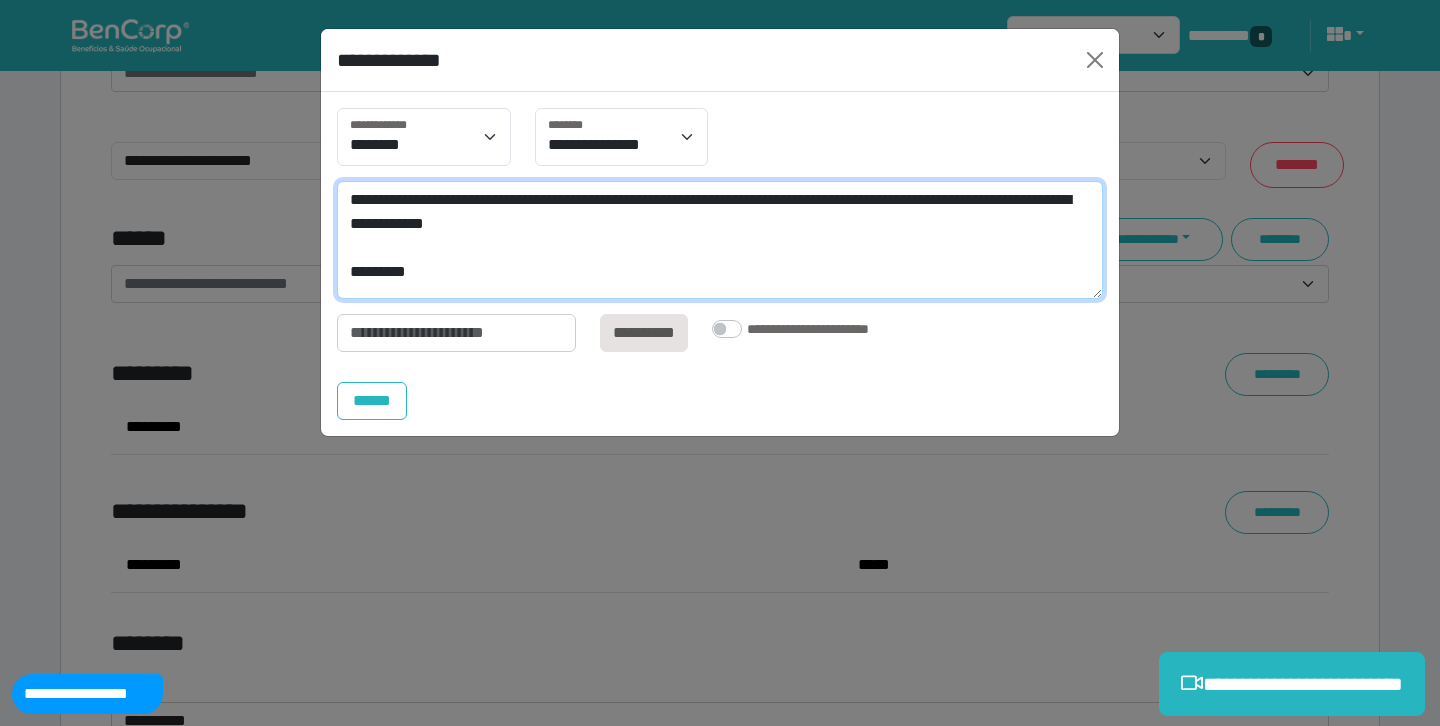 click on "**********" at bounding box center (720, 240) 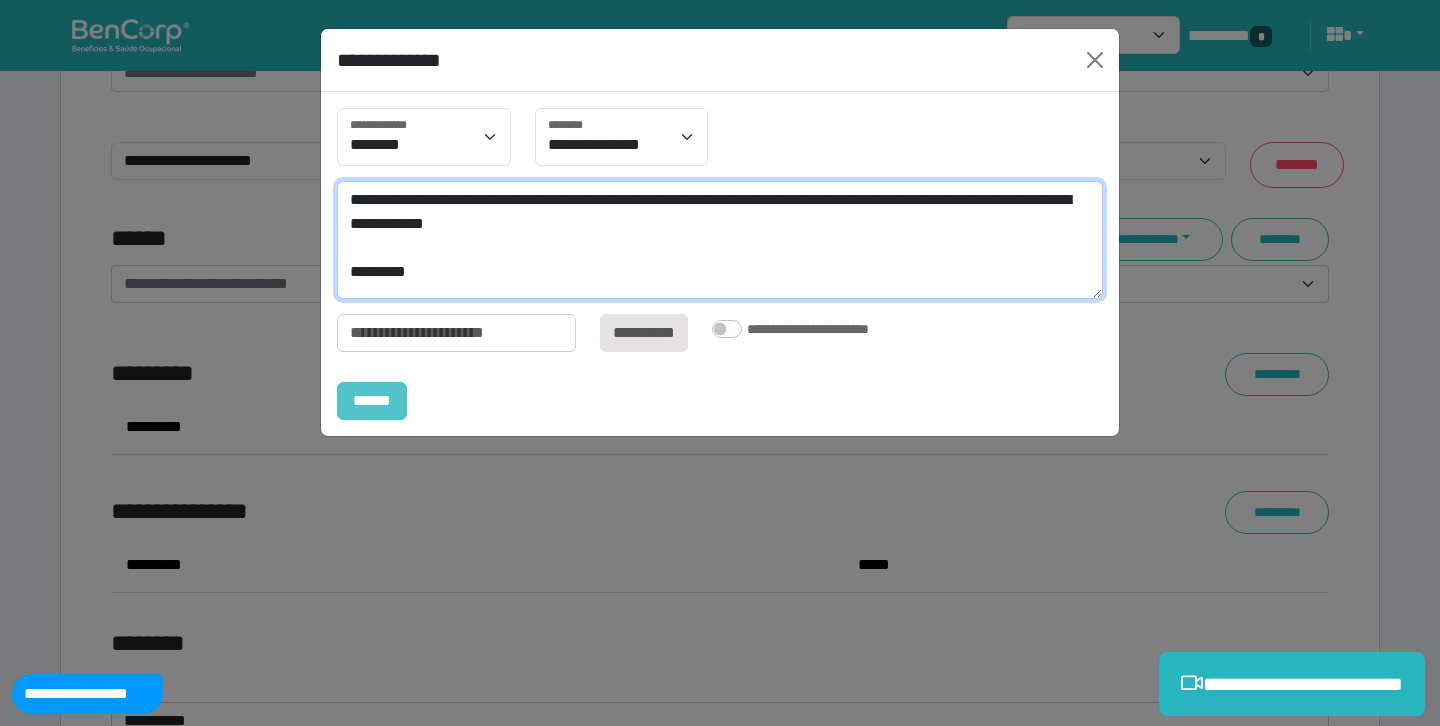 type on "**********" 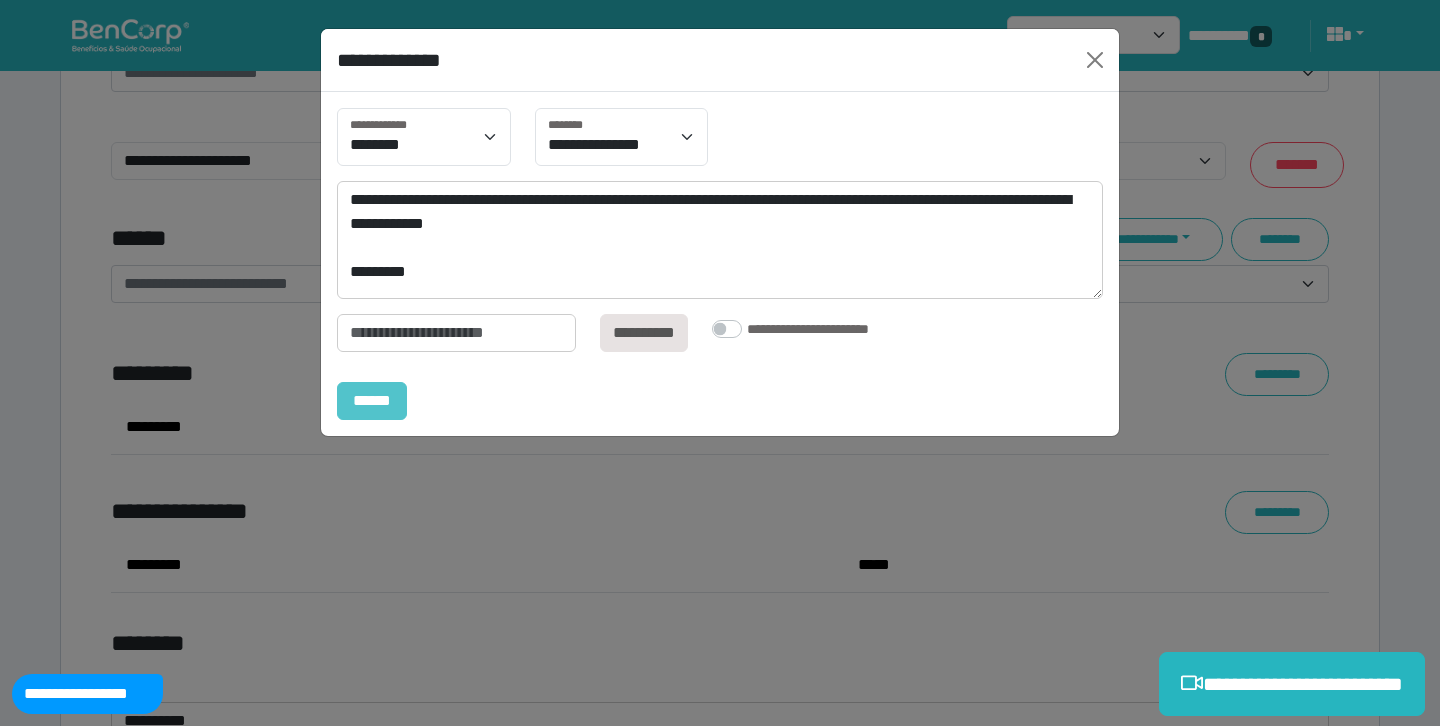 click on "******" at bounding box center (372, 401) 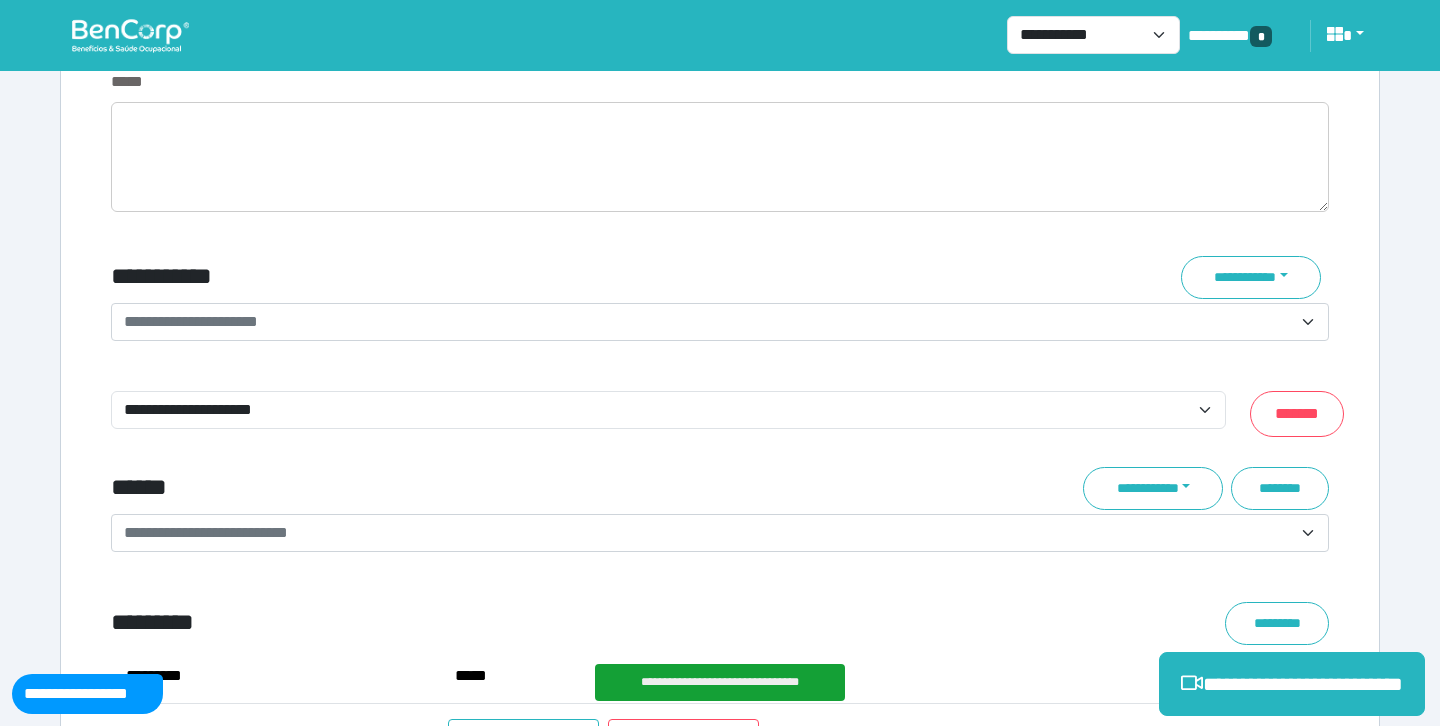 scroll, scrollTop: 7014, scrollLeft: 0, axis: vertical 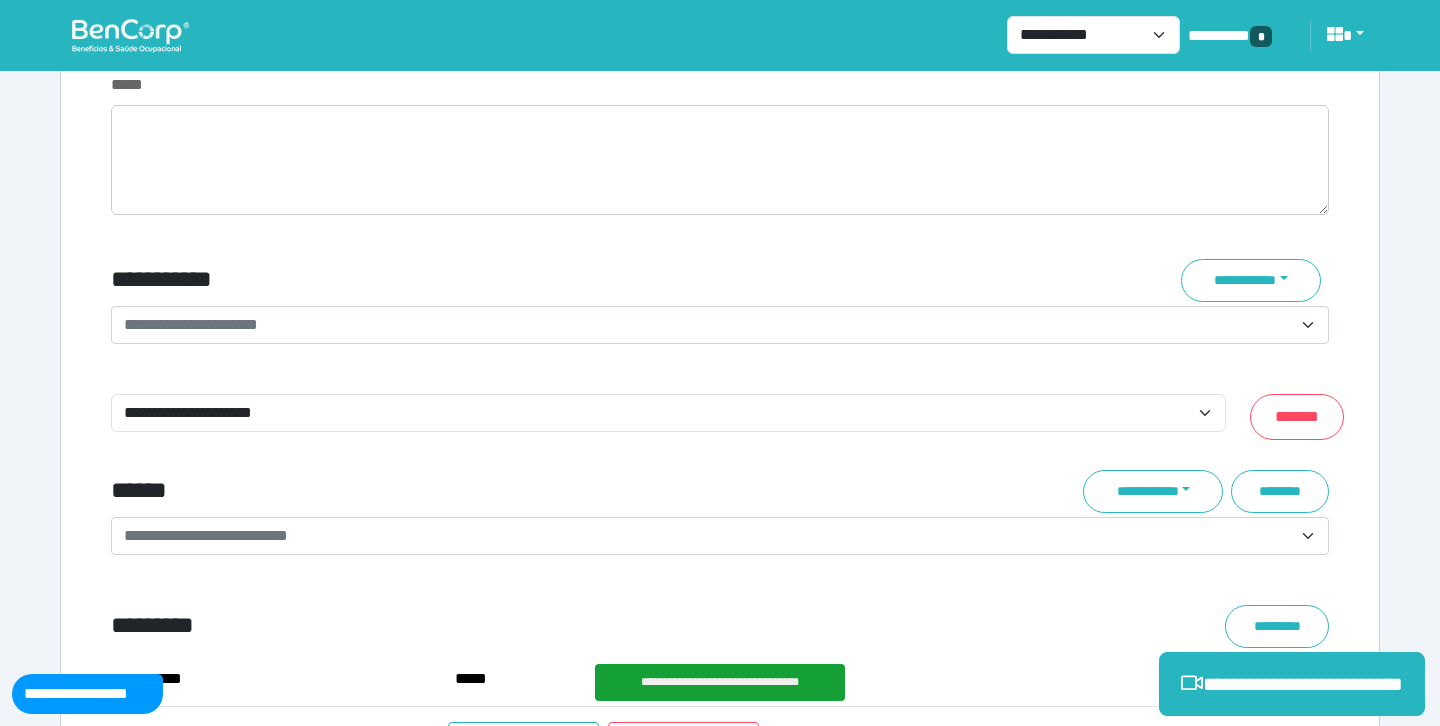 click on "**********" at bounding box center [708, 325] 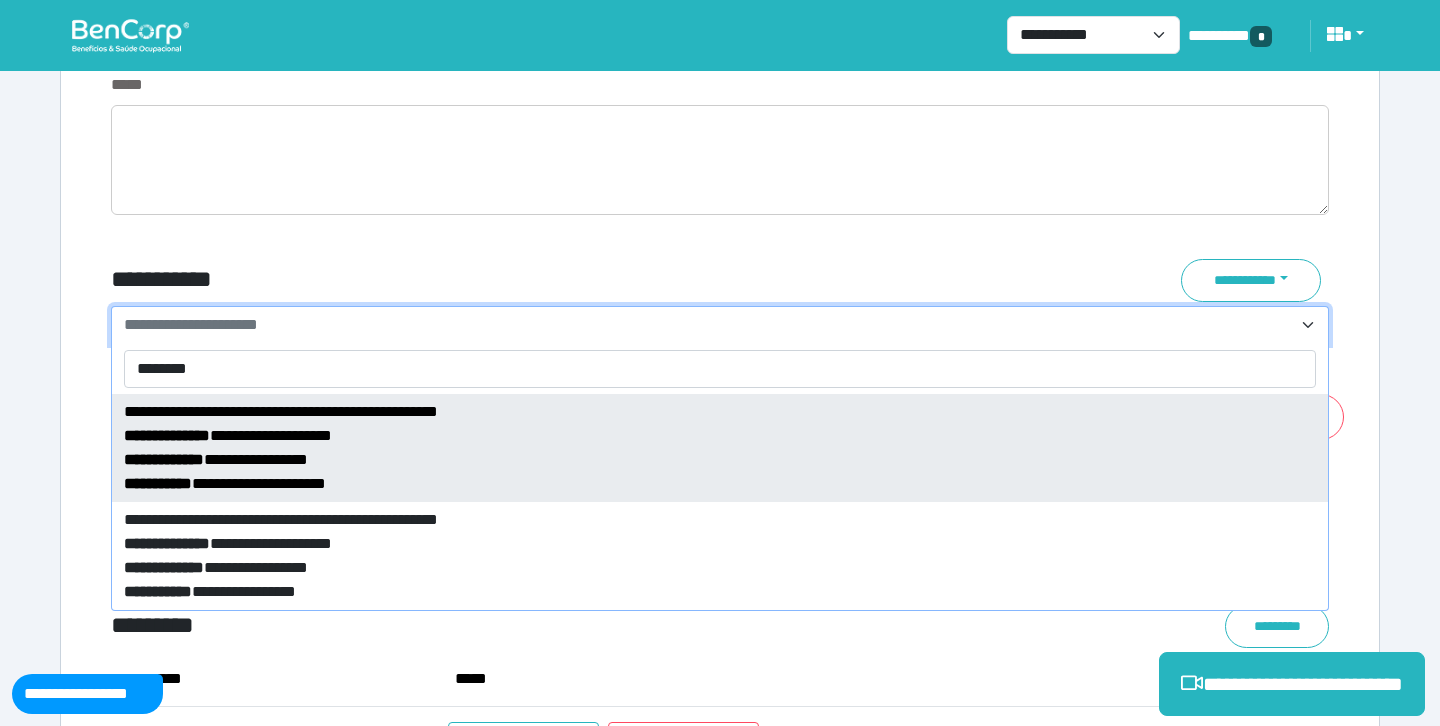 type on "********" 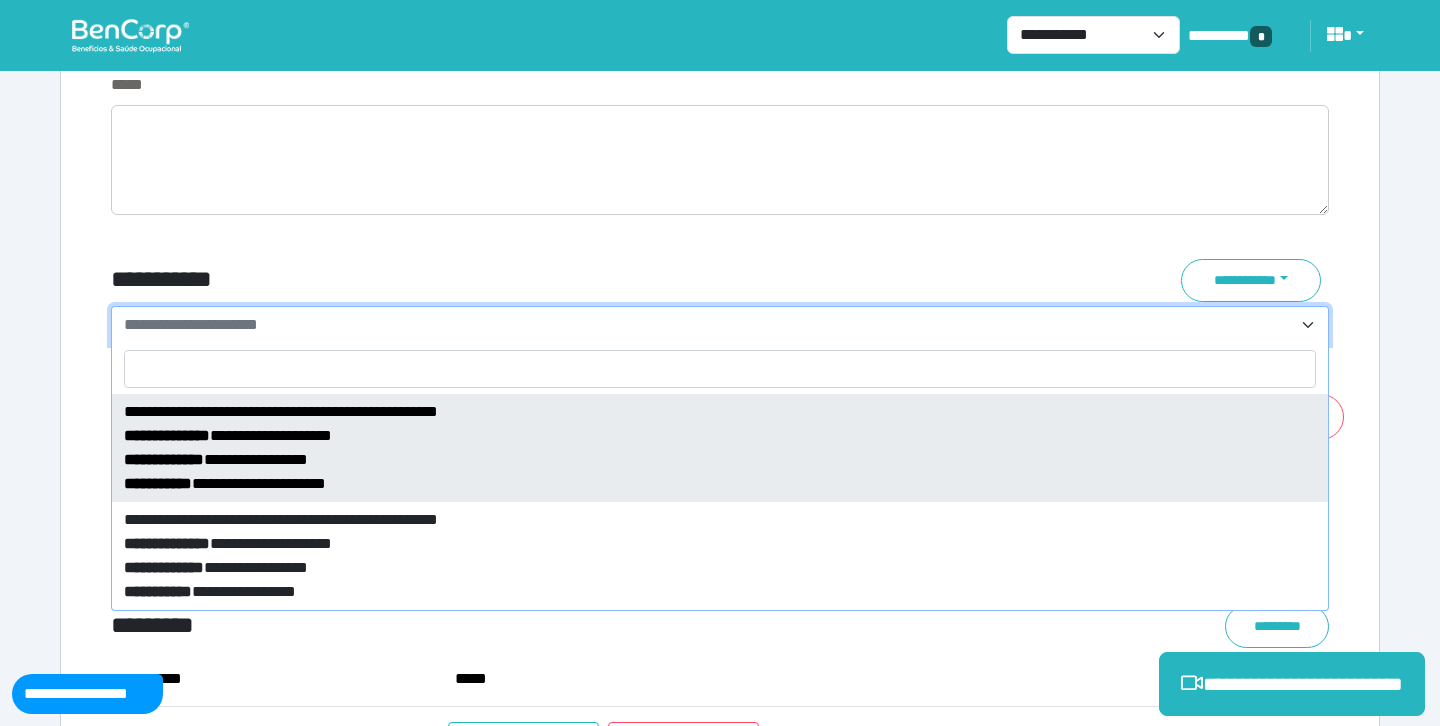 select on "*****" 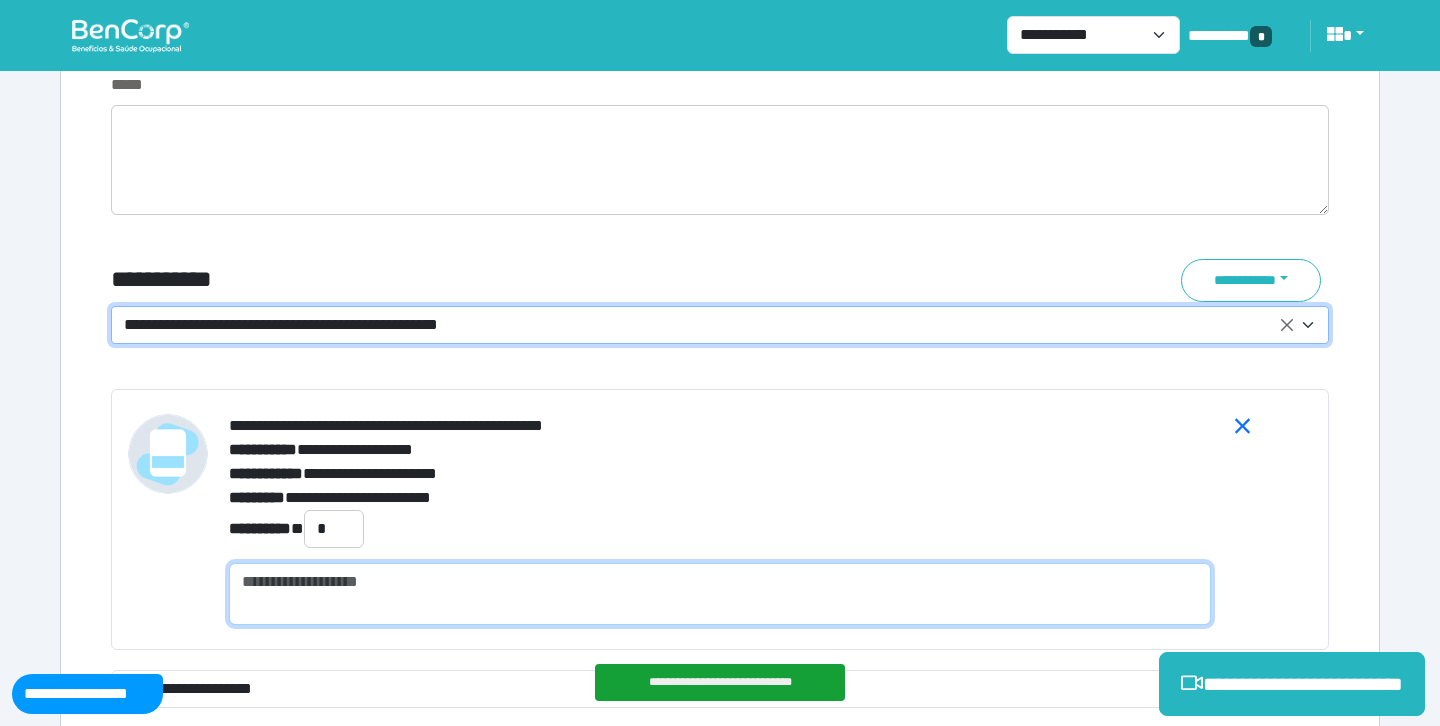 click at bounding box center [720, 594] 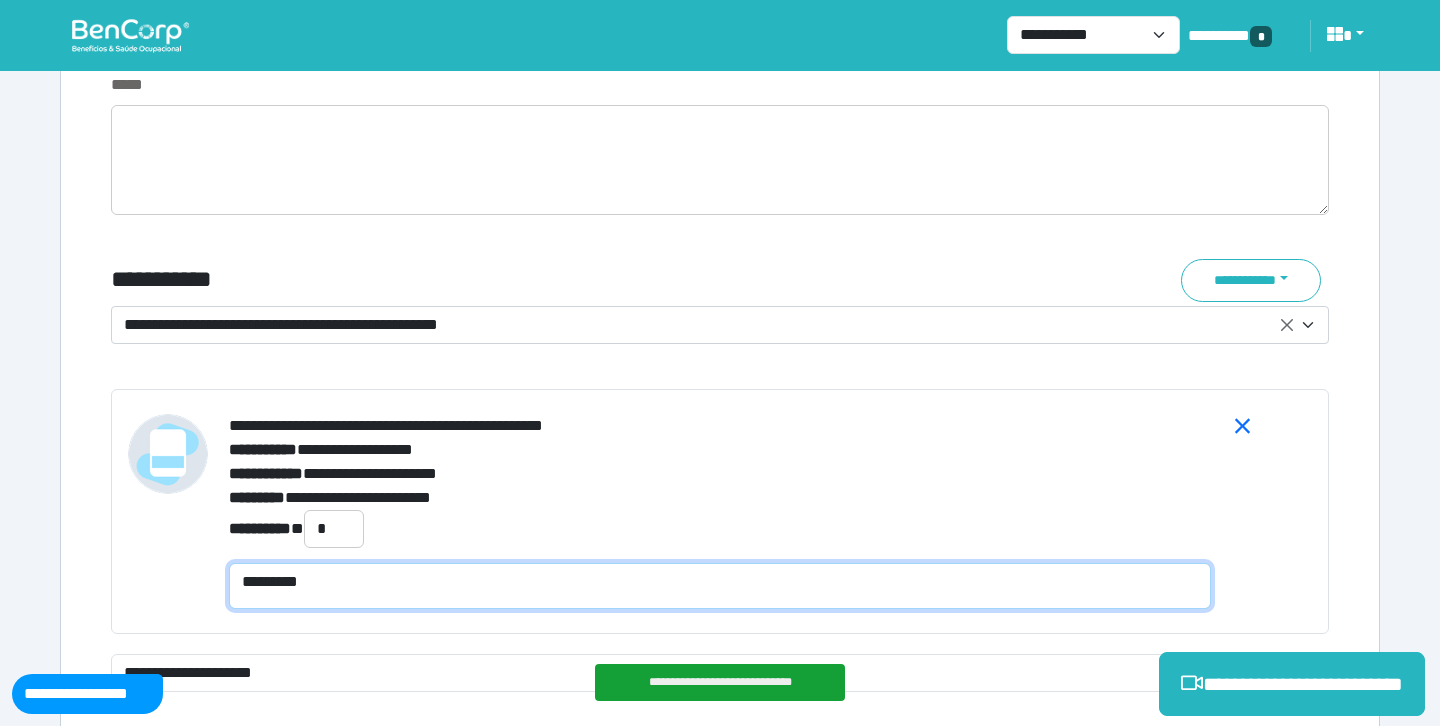 scroll, scrollTop: 0, scrollLeft: 0, axis: both 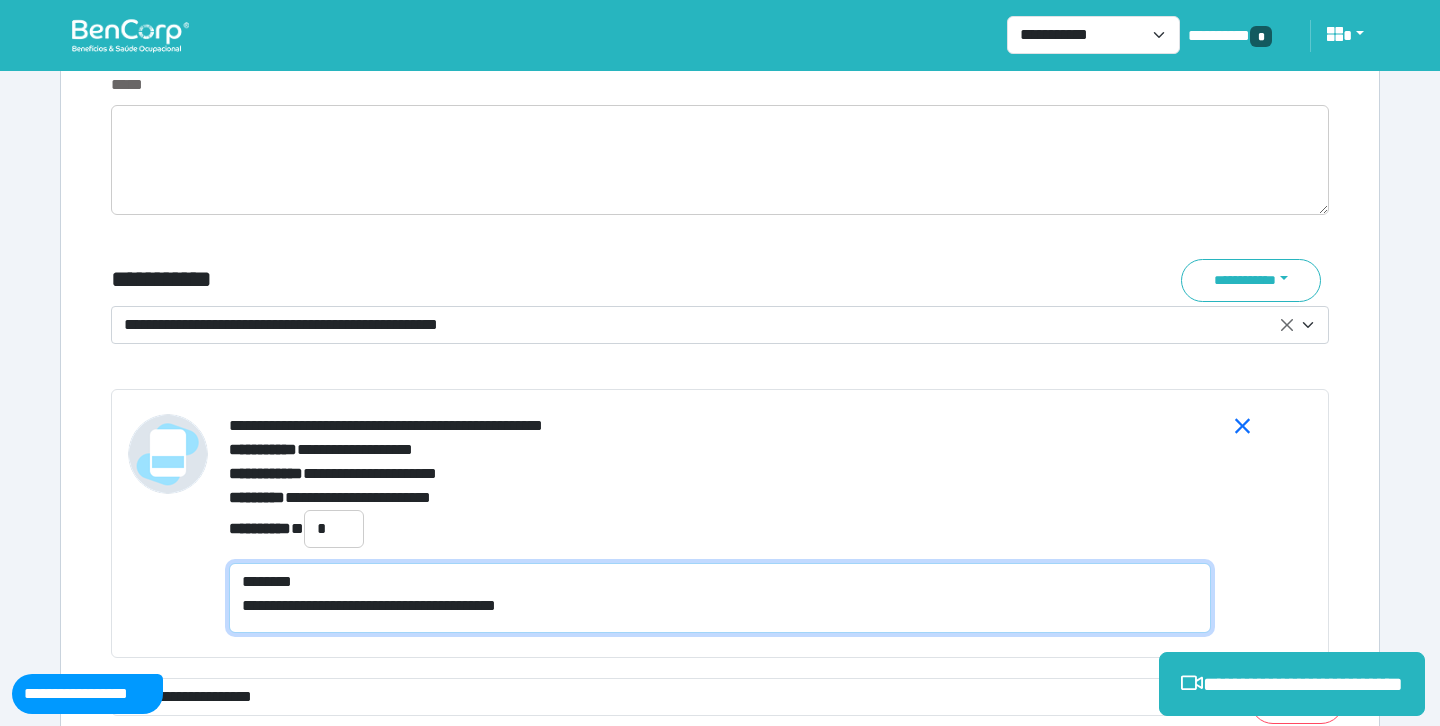 type on "**********" 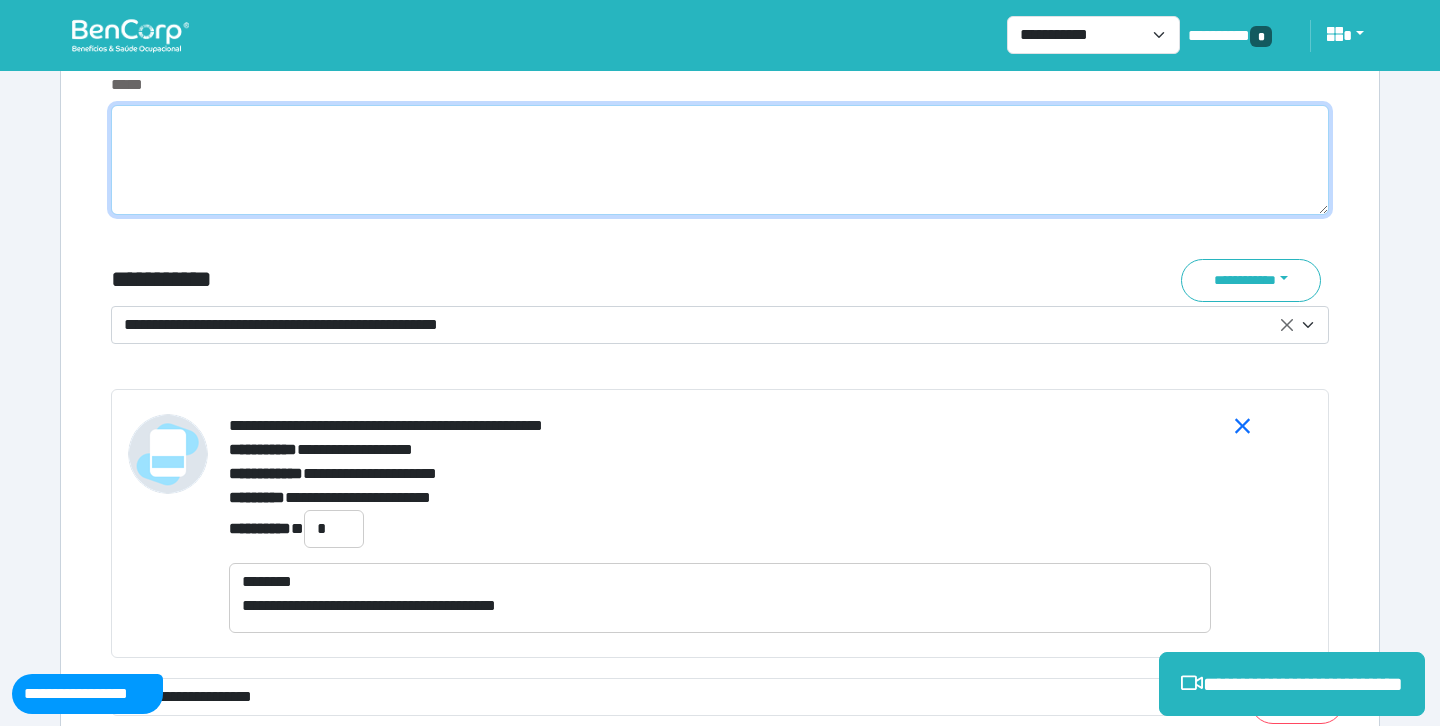 click at bounding box center (720, 160) 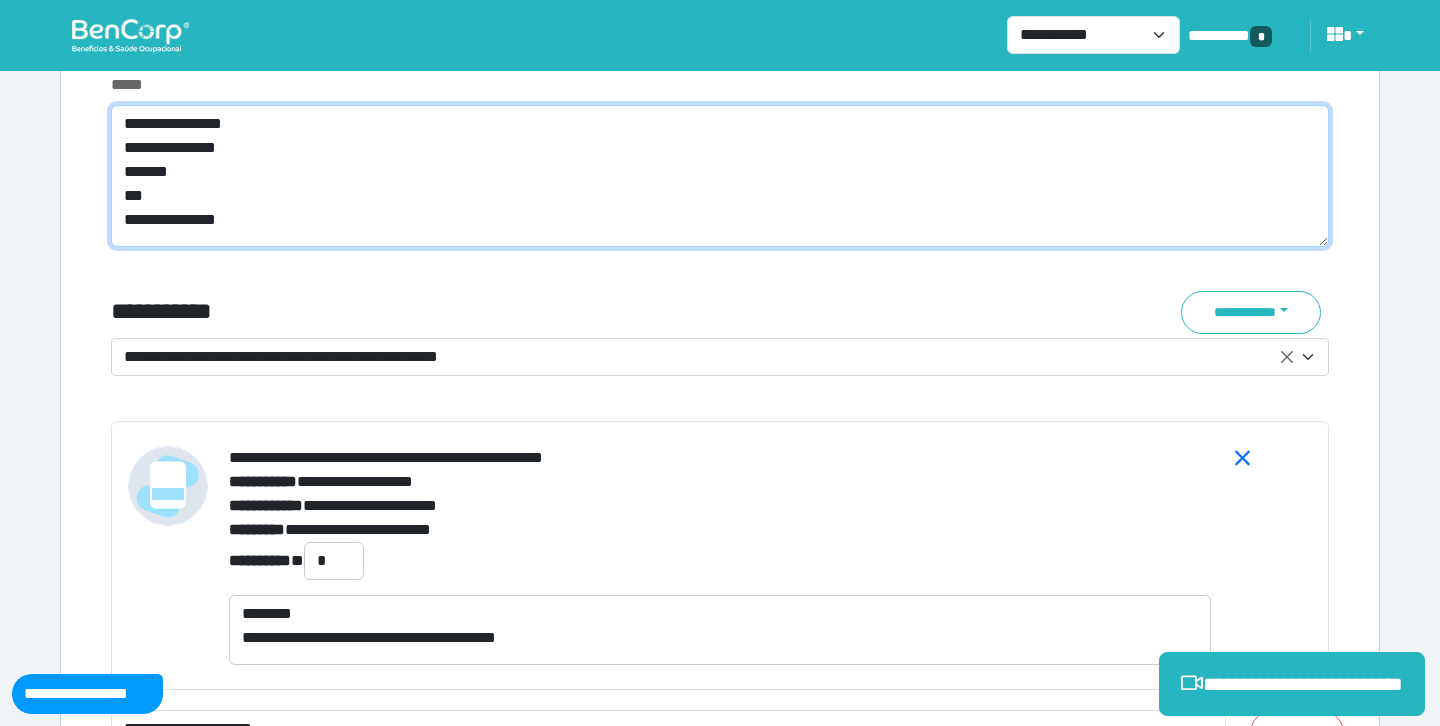 scroll, scrollTop: 0, scrollLeft: 0, axis: both 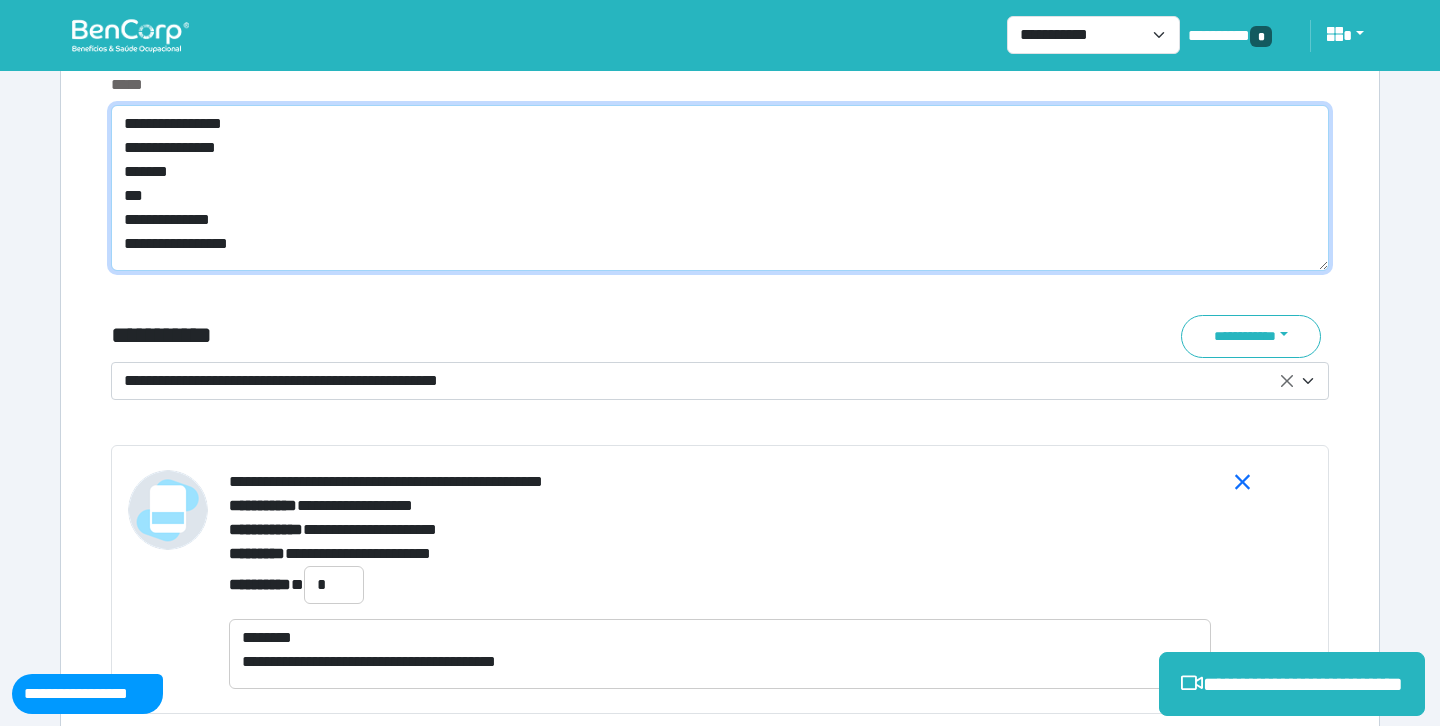 click on "**********" at bounding box center (720, 188) 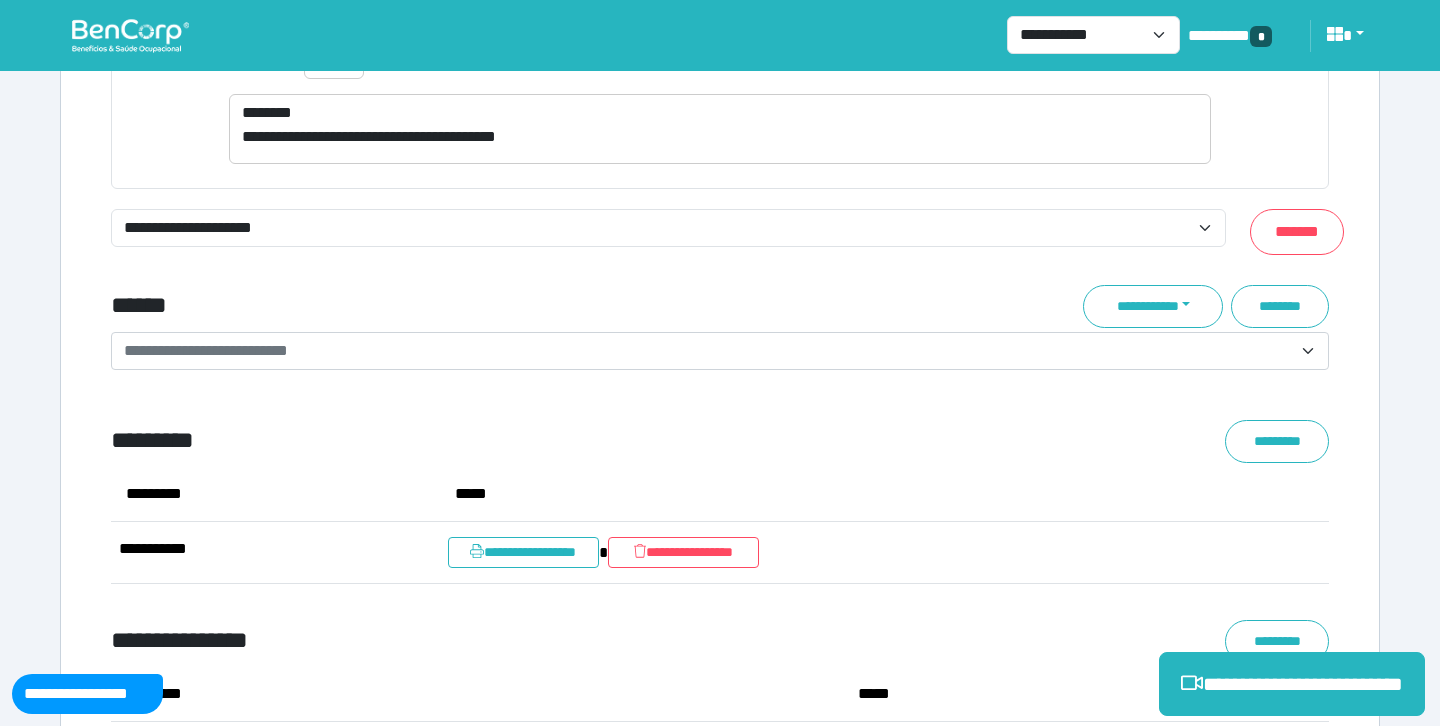 scroll, scrollTop: 7492, scrollLeft: 0, axis: vertical 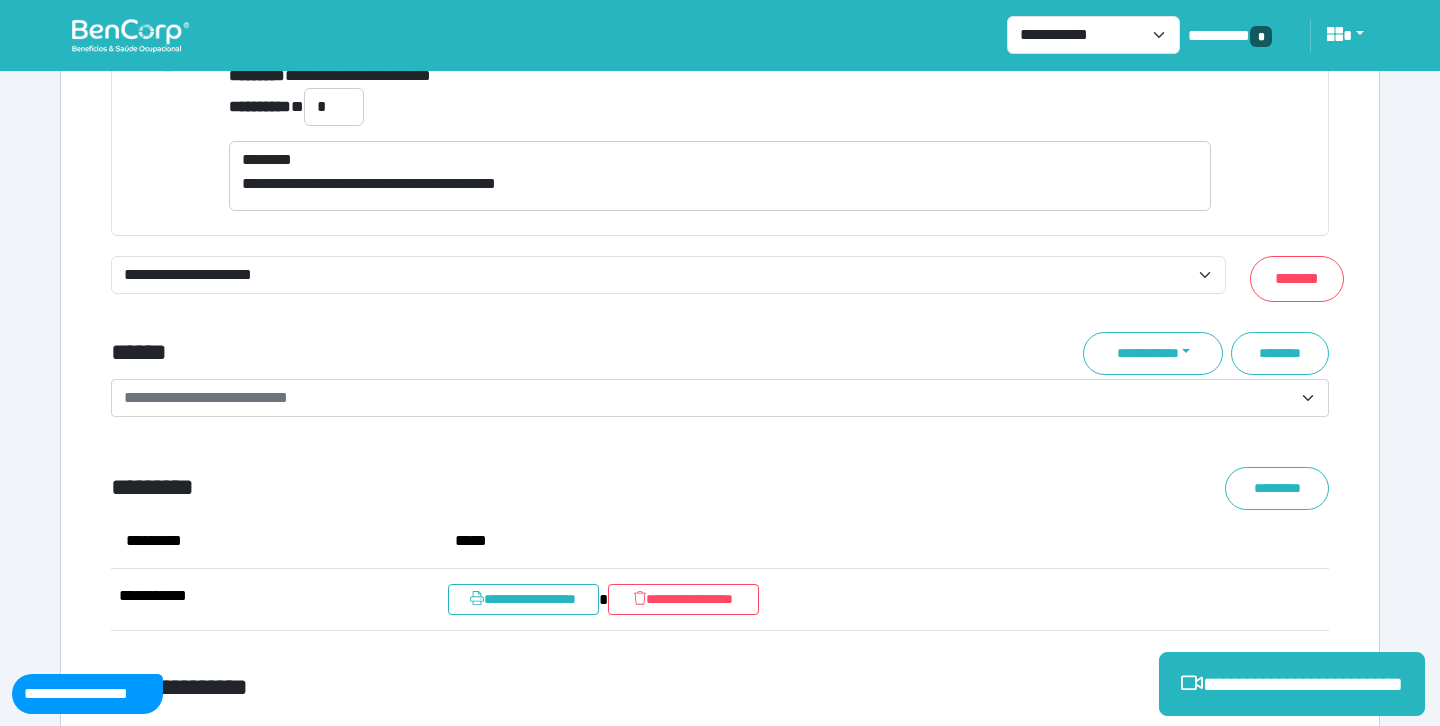 type on "**********" 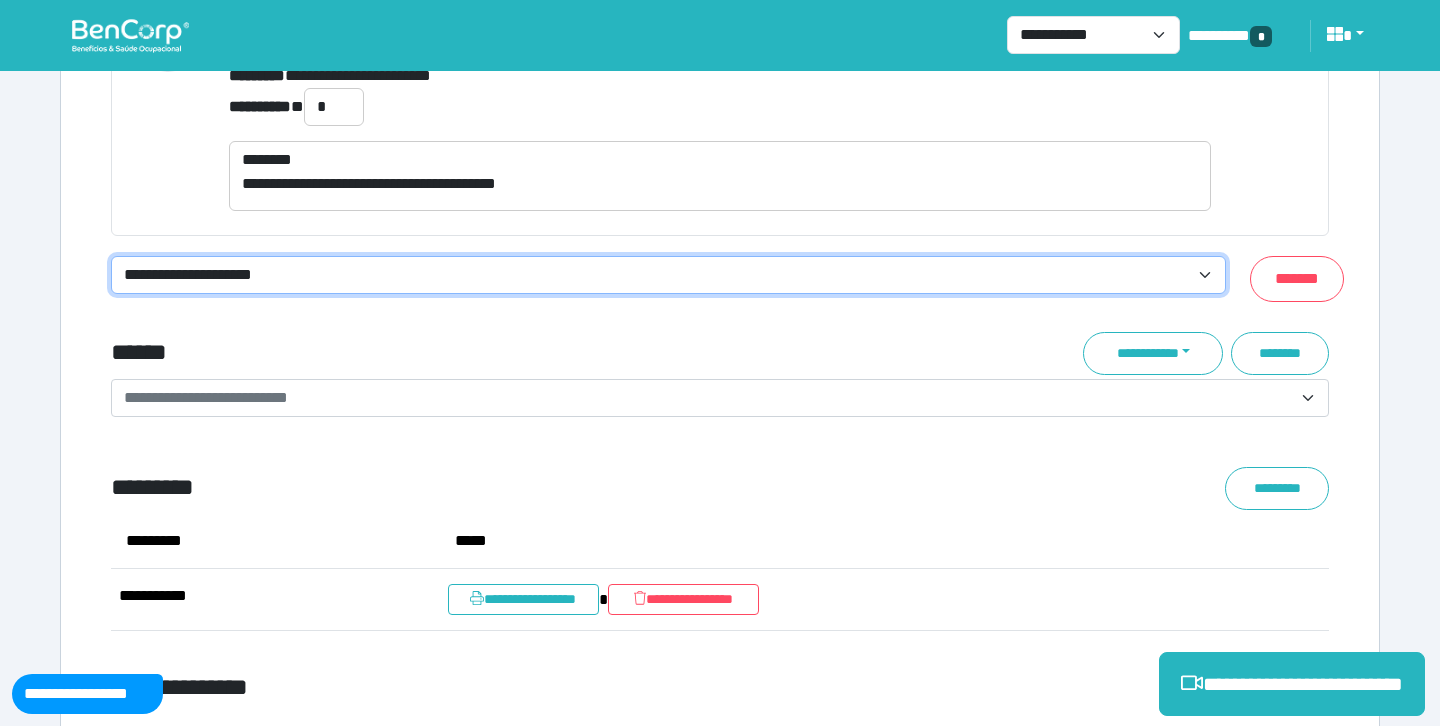 click on "**********" at bounding box center [668, 275] 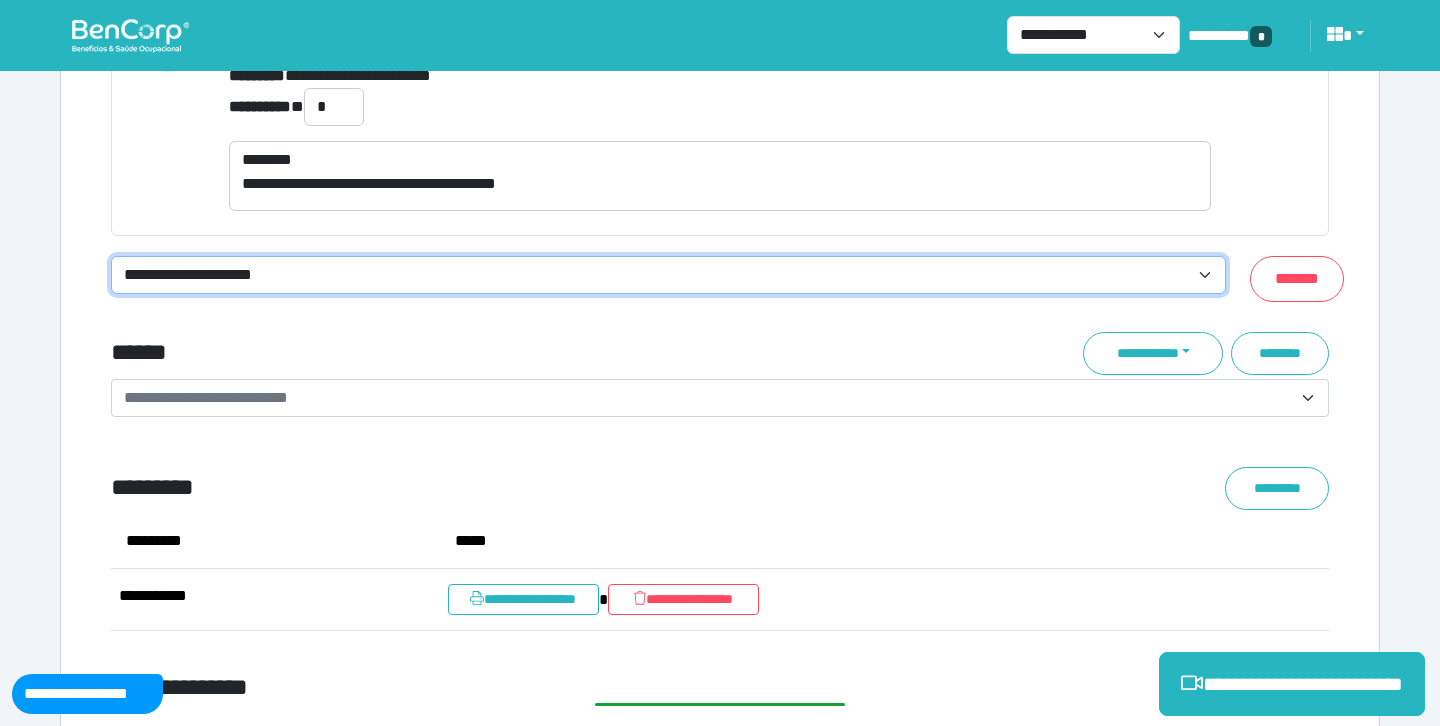 select on "**********" 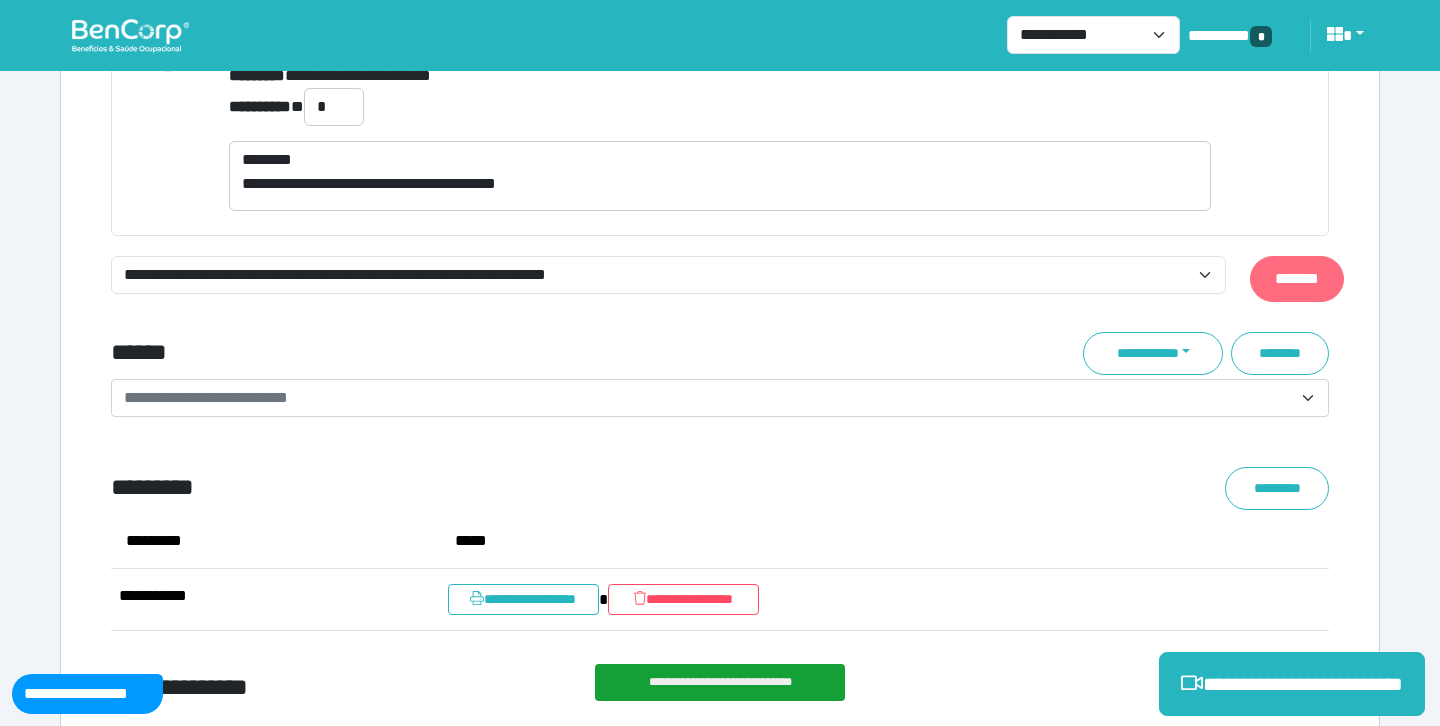 click on "*******" at bounding box center [1297, 279] 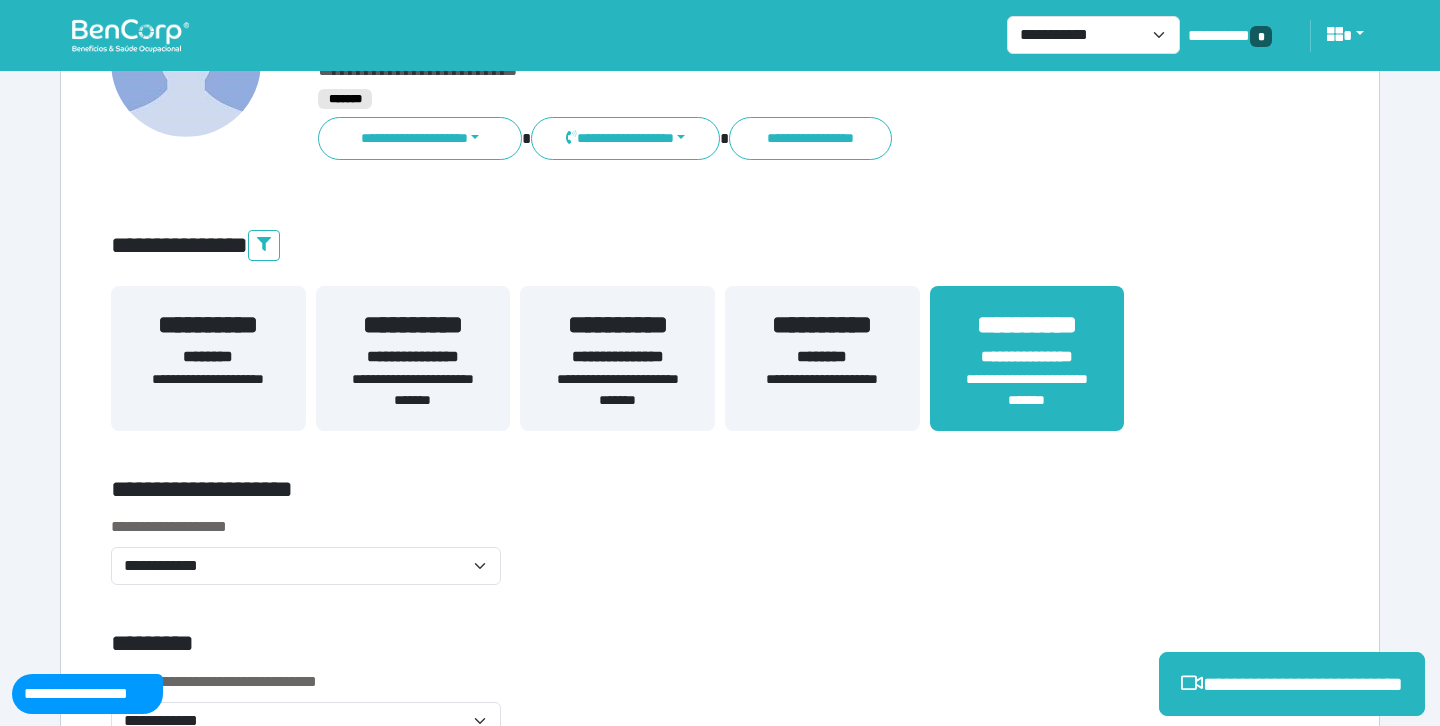 scroll, scrollTop: 0, scrollLeft: 0, axis: both 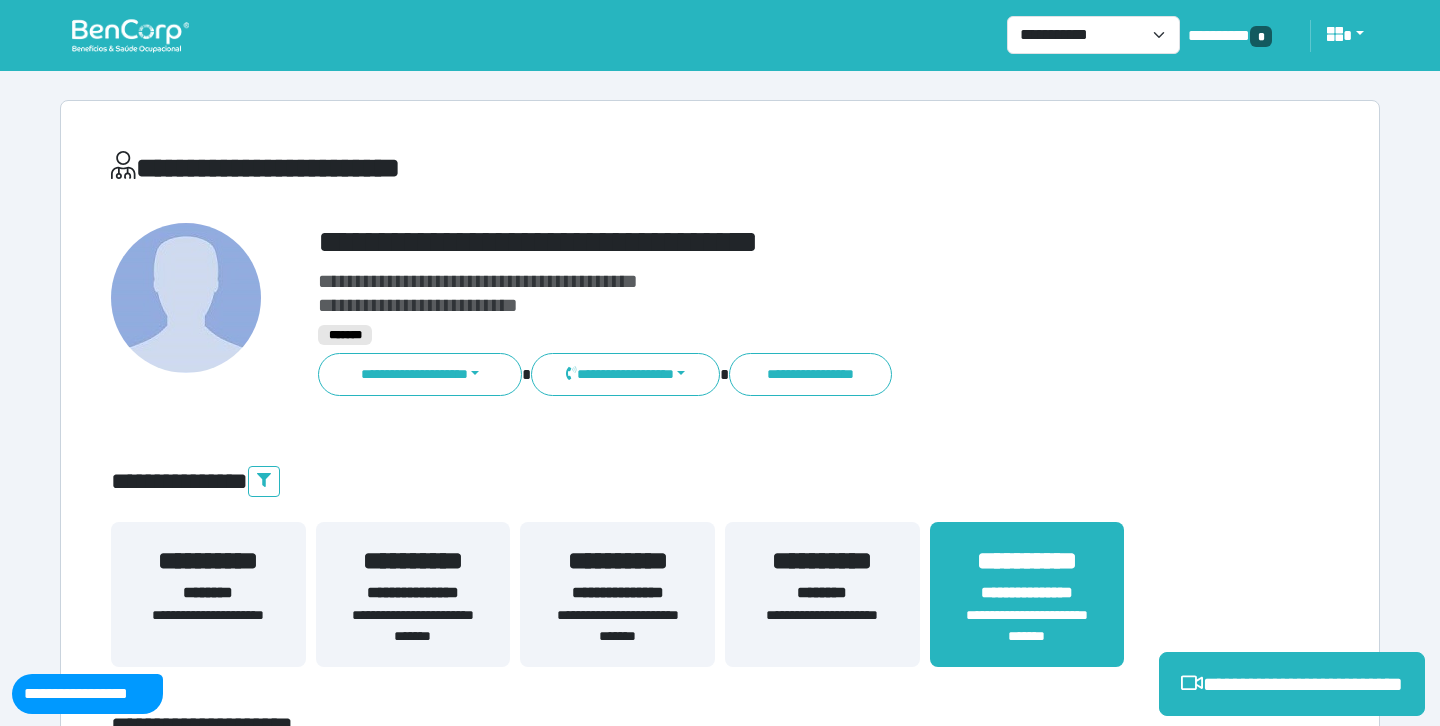 click on "**********" at bounding box center (772, 242) 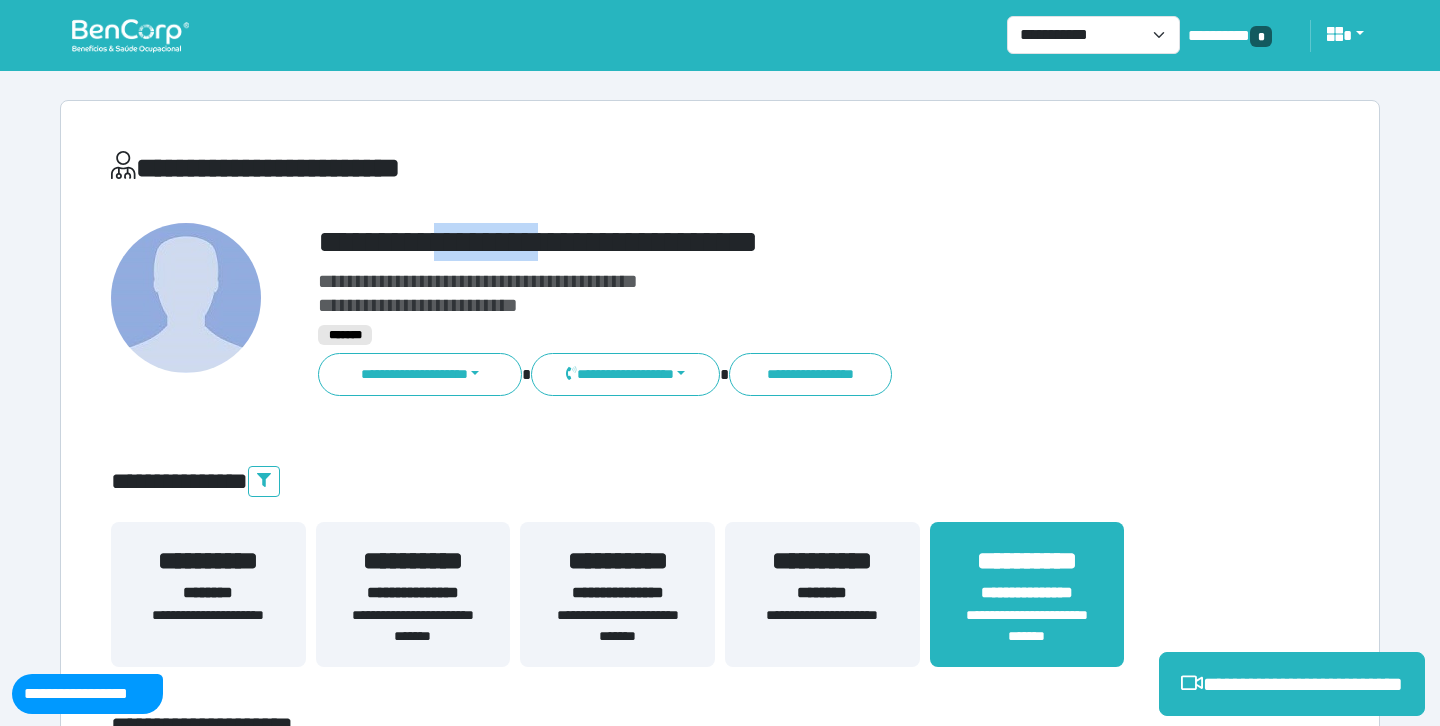 click on "**********" at bounding box center [772, 242] 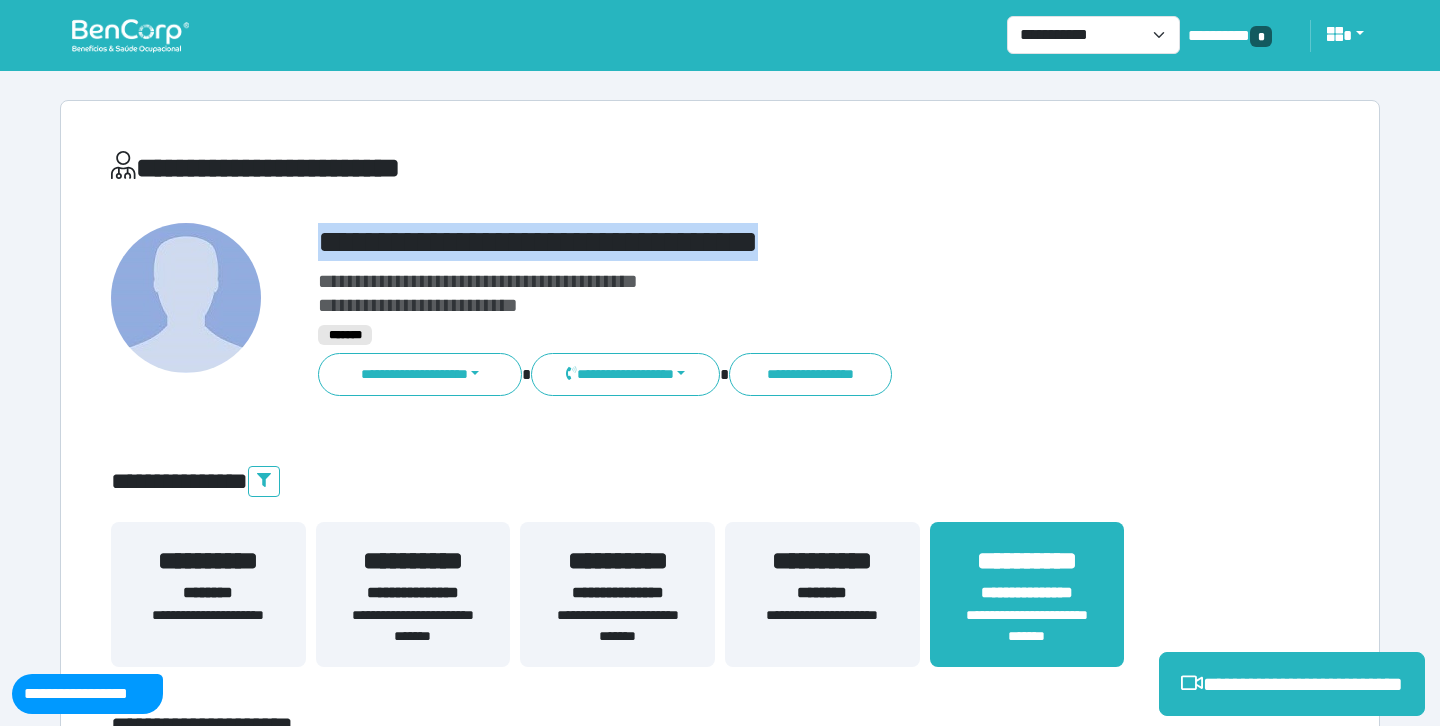 copy on "**********" 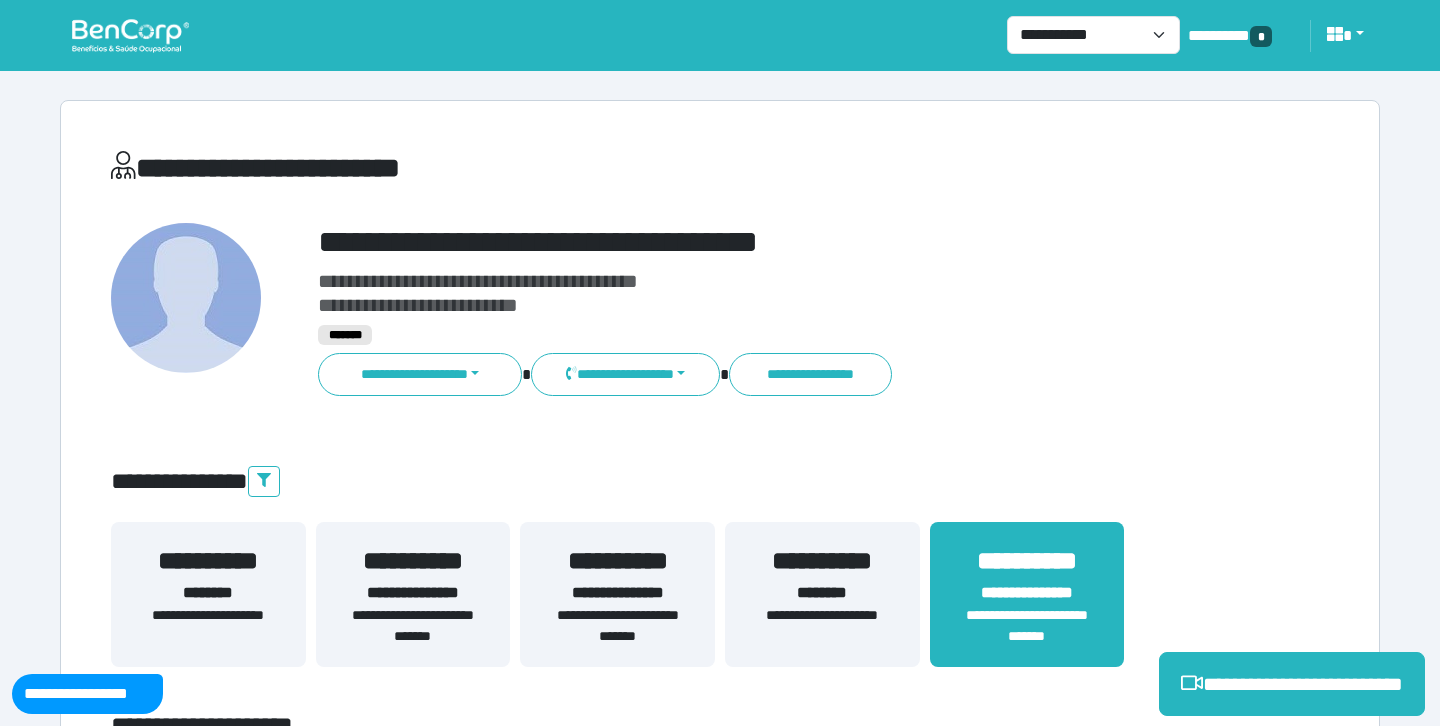 click on "**********" at bounding box center (772, 242) 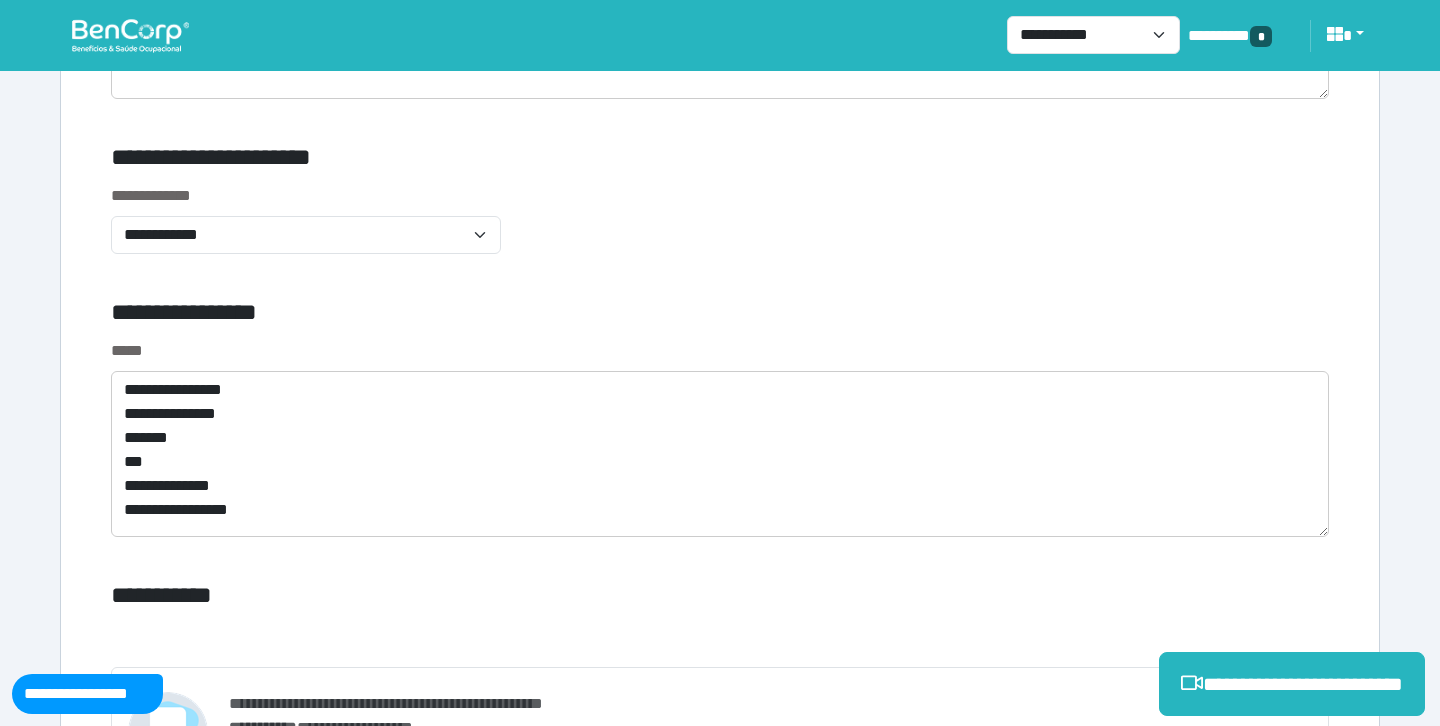 scroll, scrollTop: 6744, scrollLeft: 0, axis: vertical 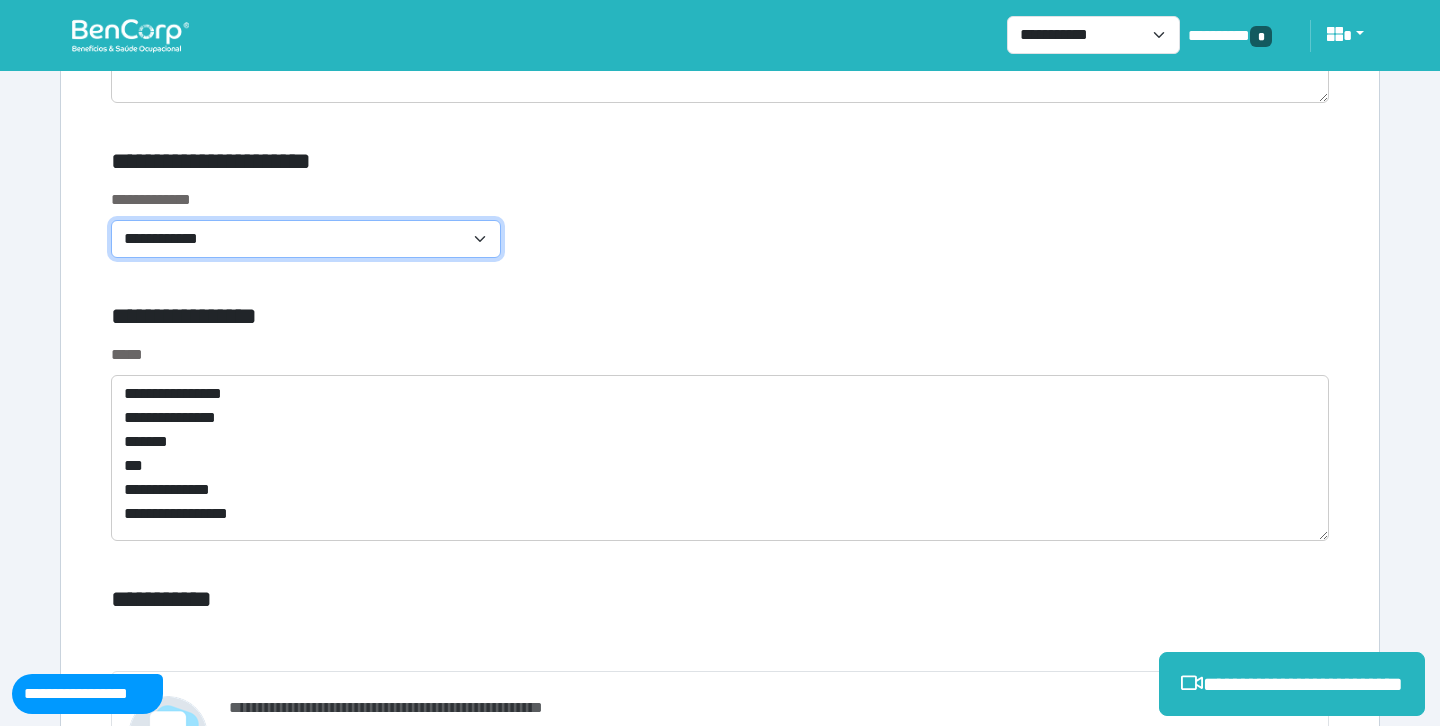 click on "**********" at bounding box center [306, 239] 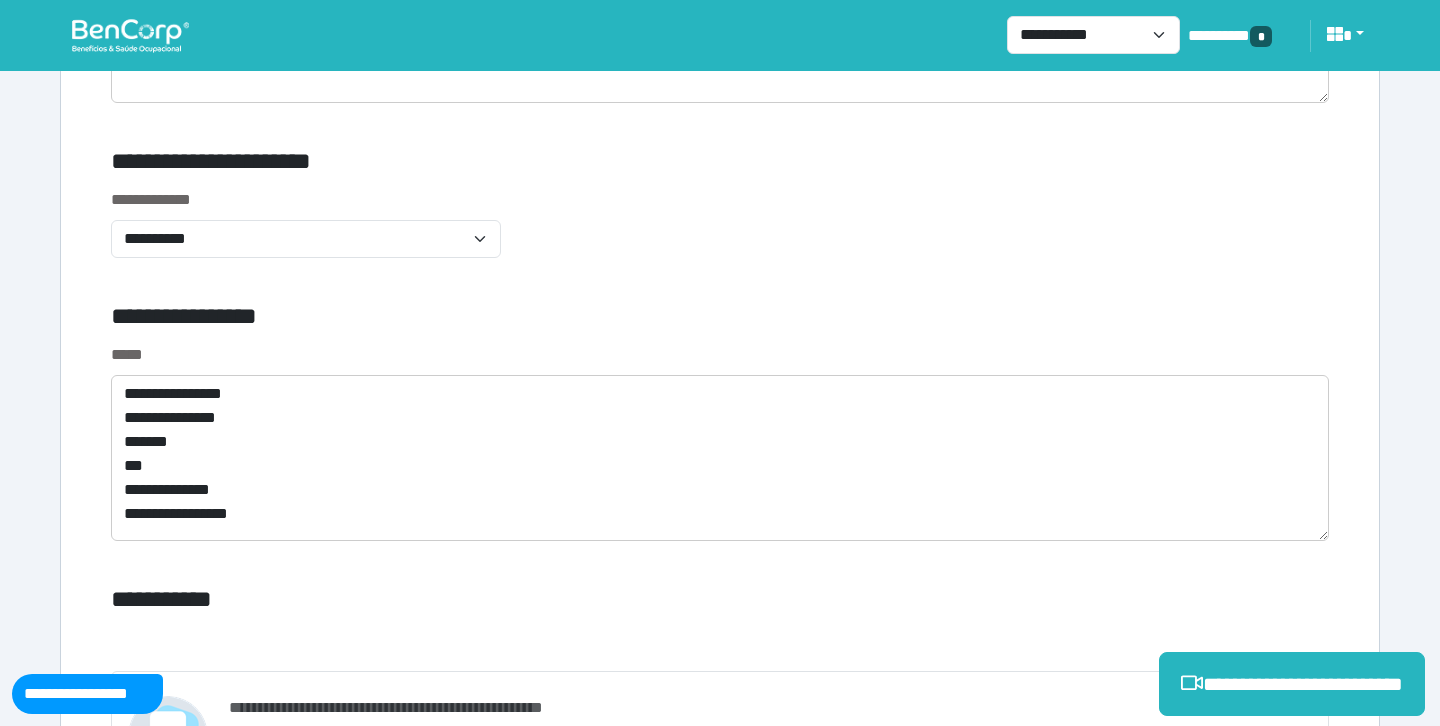 click on "**********" at bounding box center [720, 235] 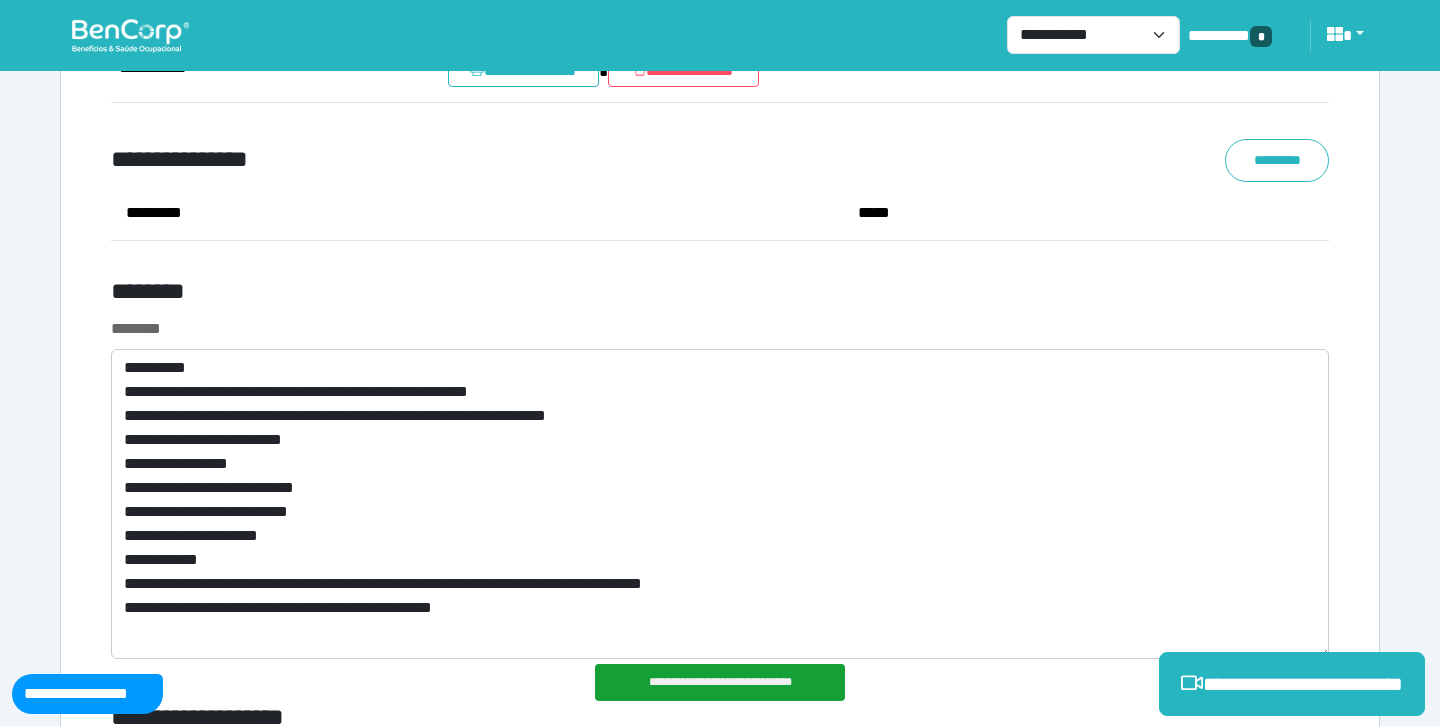 scroll, scrollTop: 7897, scrollLeft: 0, axis: vertical 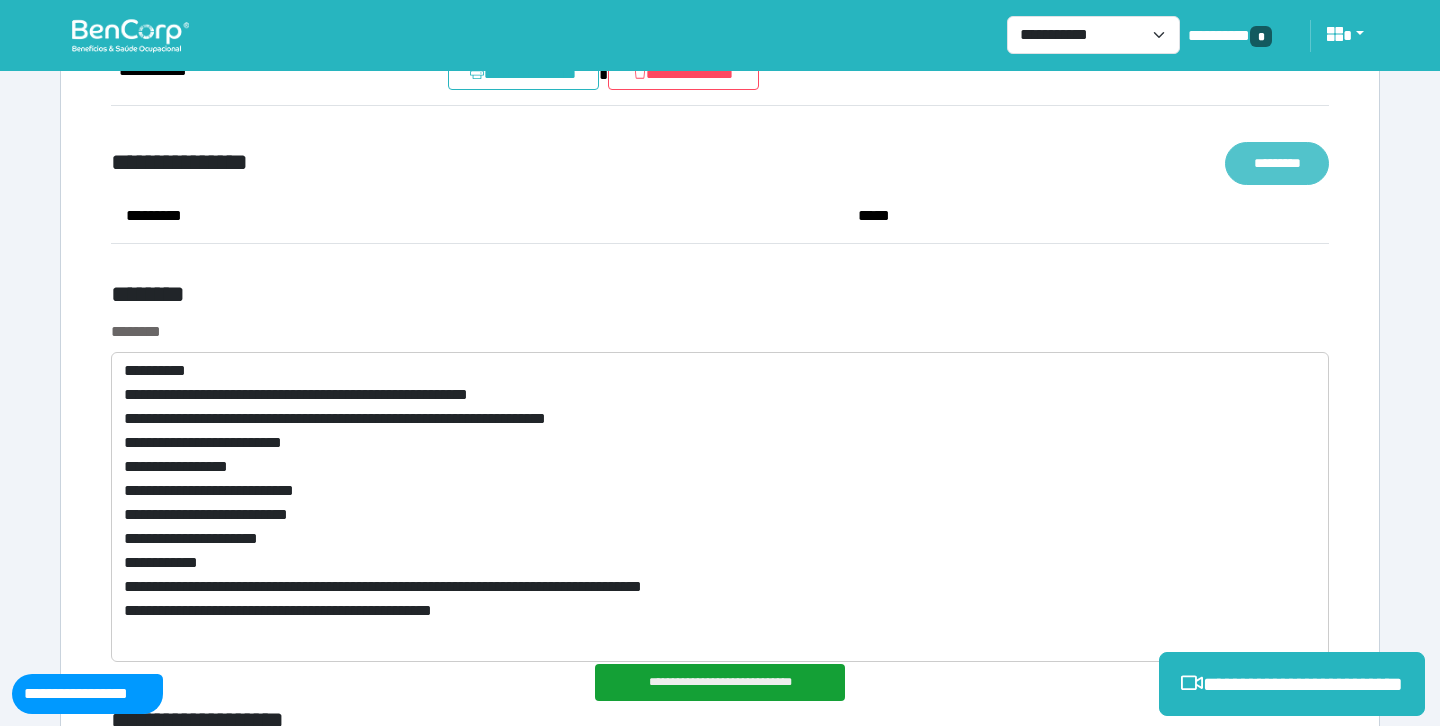 click on "*********" at bounding box center [1277, 163] 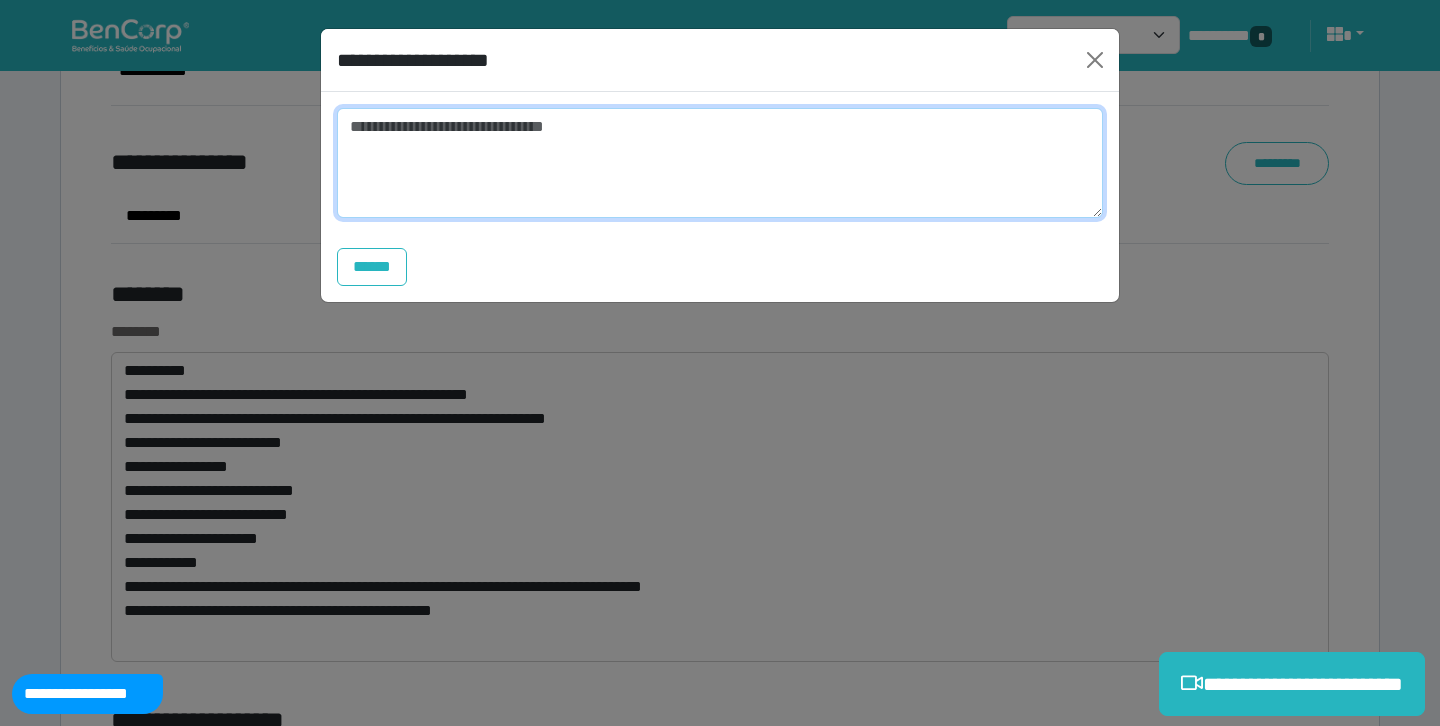 click at bounding box center [720, 163] 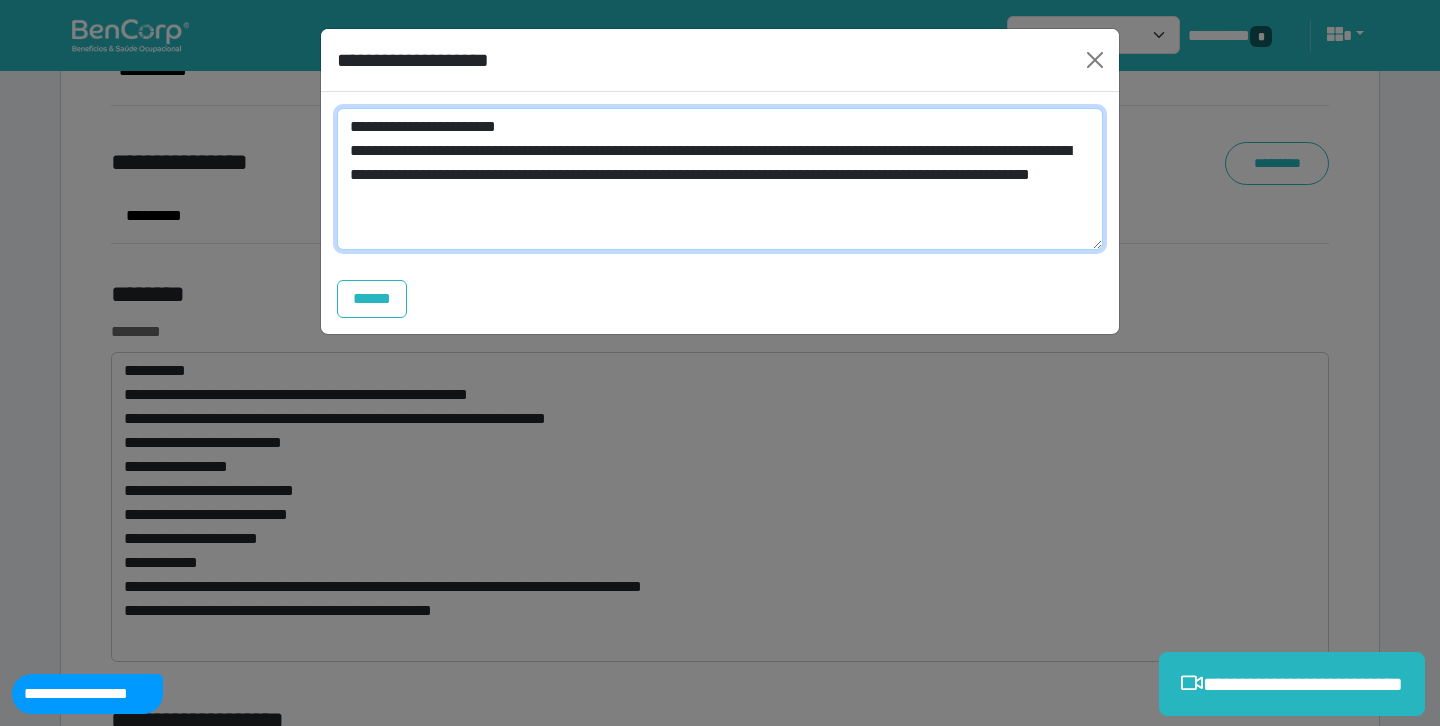 scroll, scrollTop: 0, scrollLeft: 0, axis: both 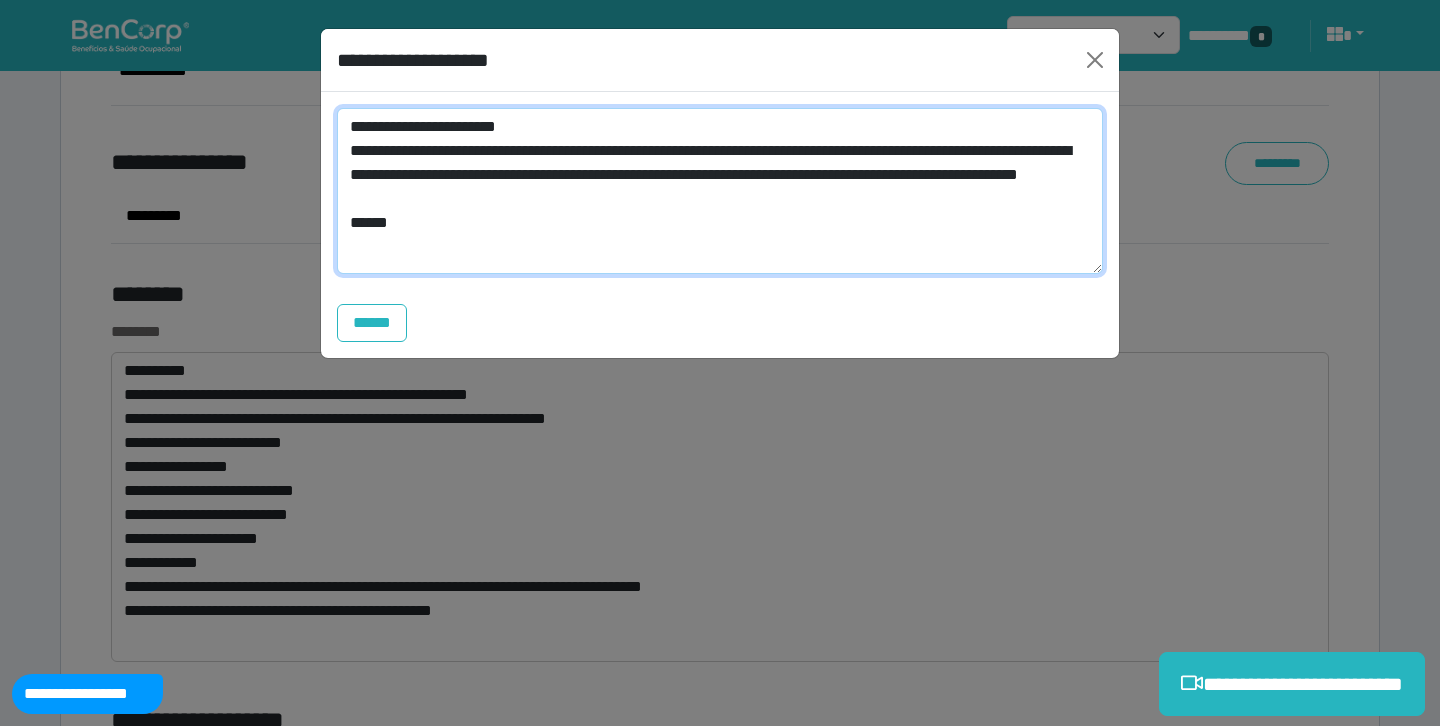 click on "**********" at bounding box center [720, 191] 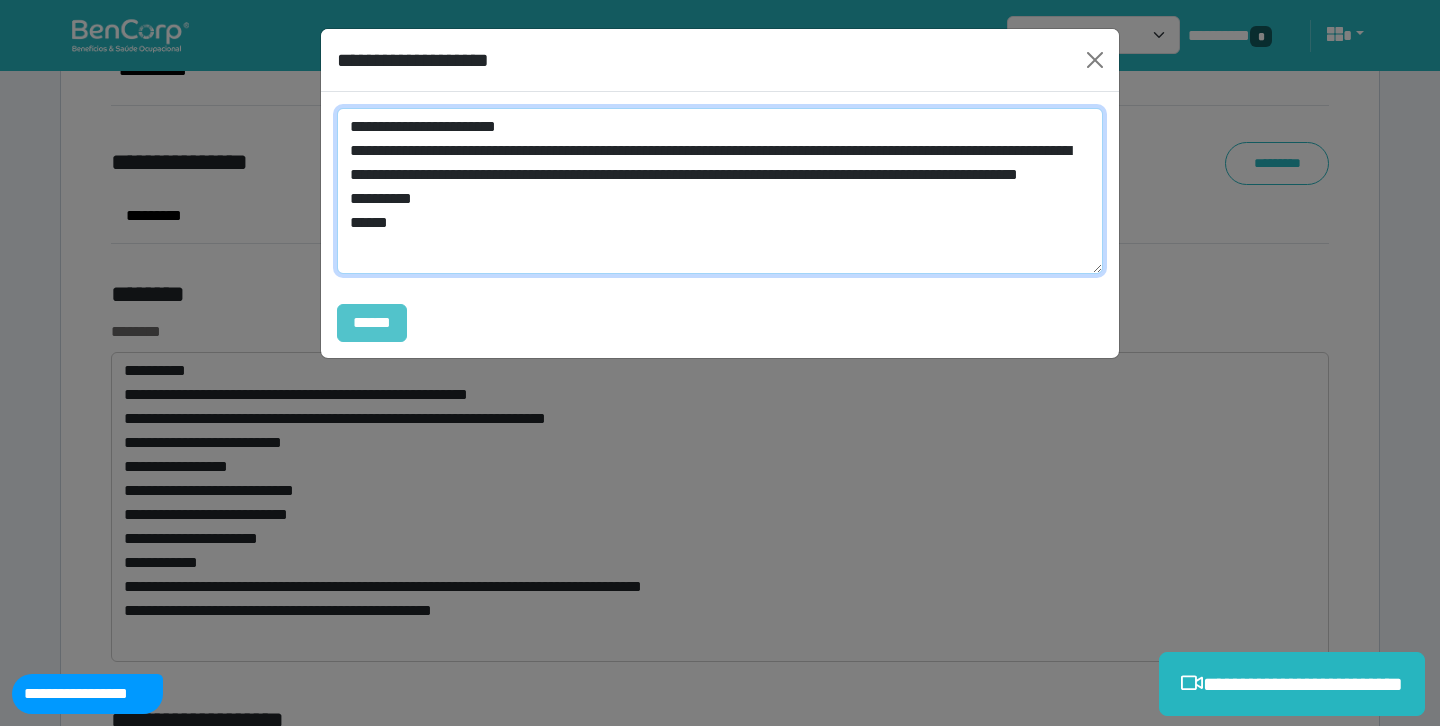 type on "**********" 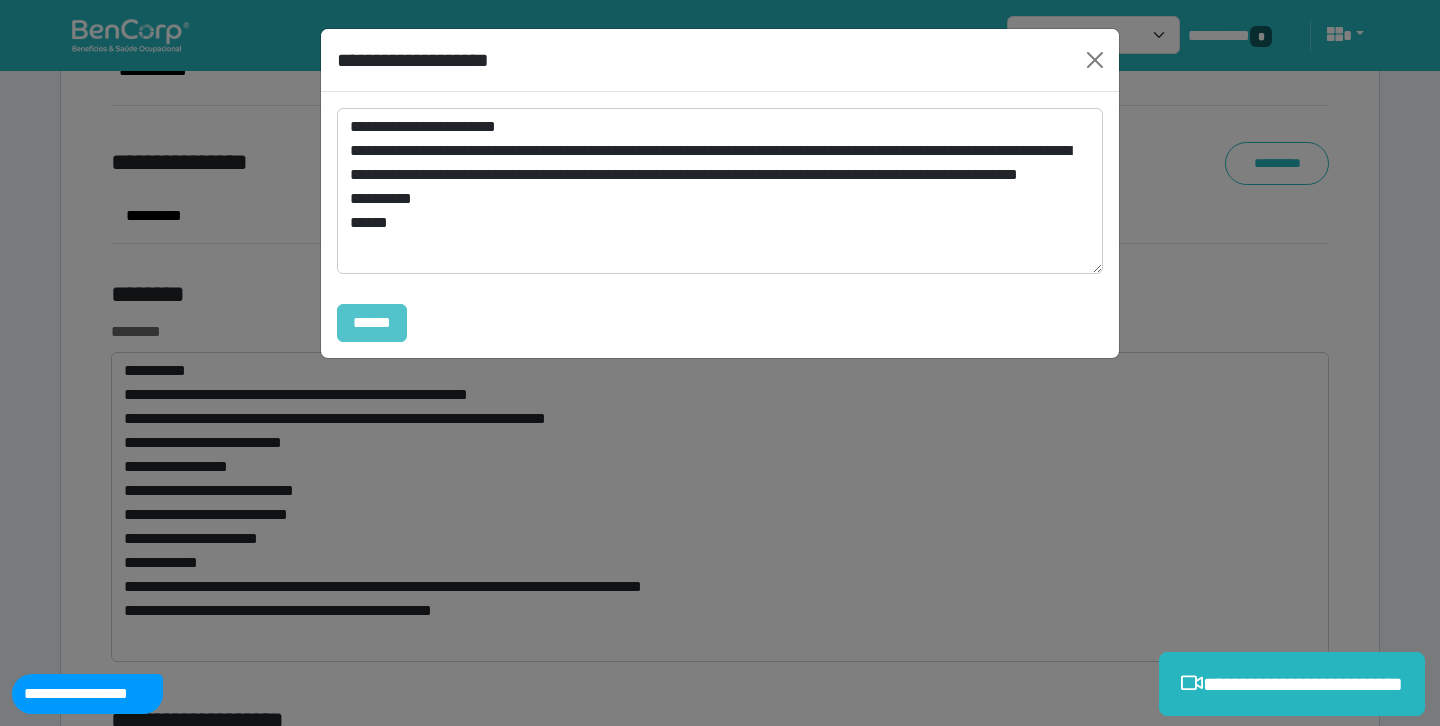 click on "******" at bounding box center [372, 323] 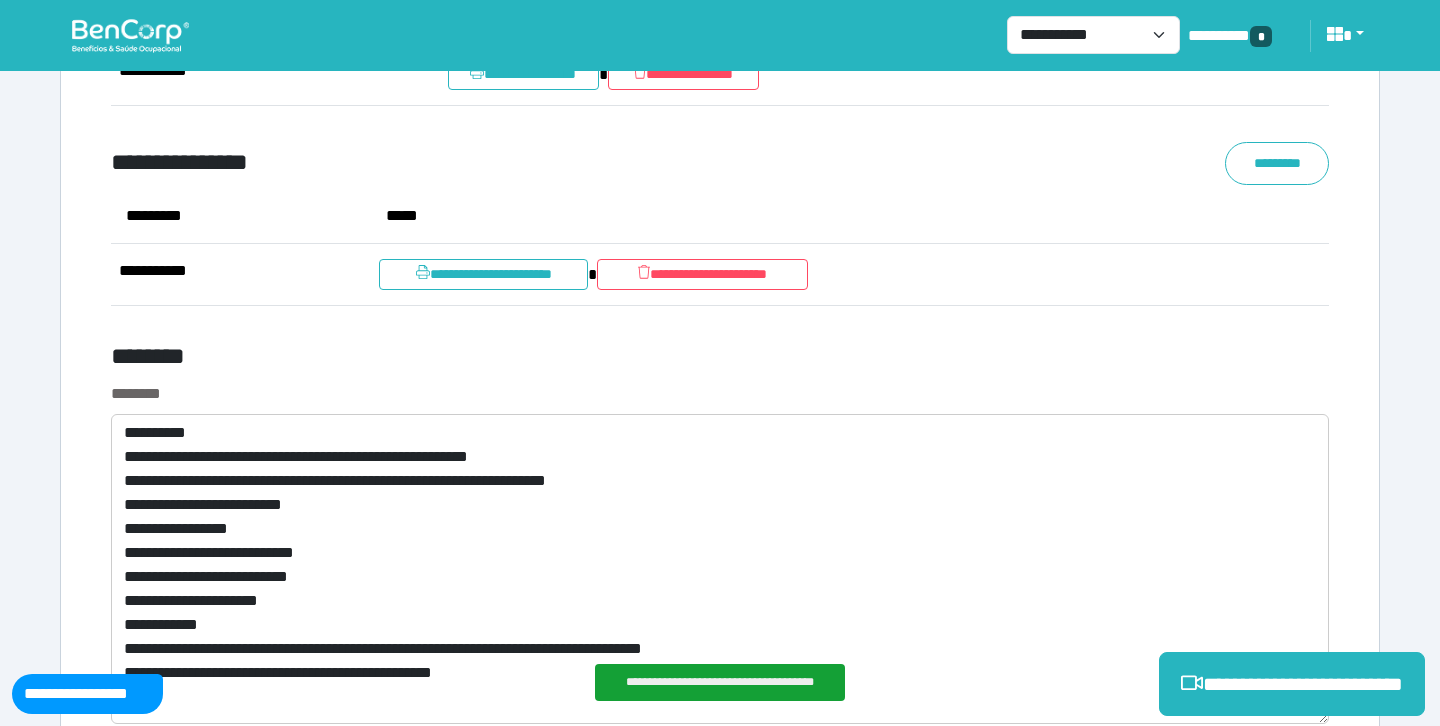 click on "********" at bounding box center (513, 360) 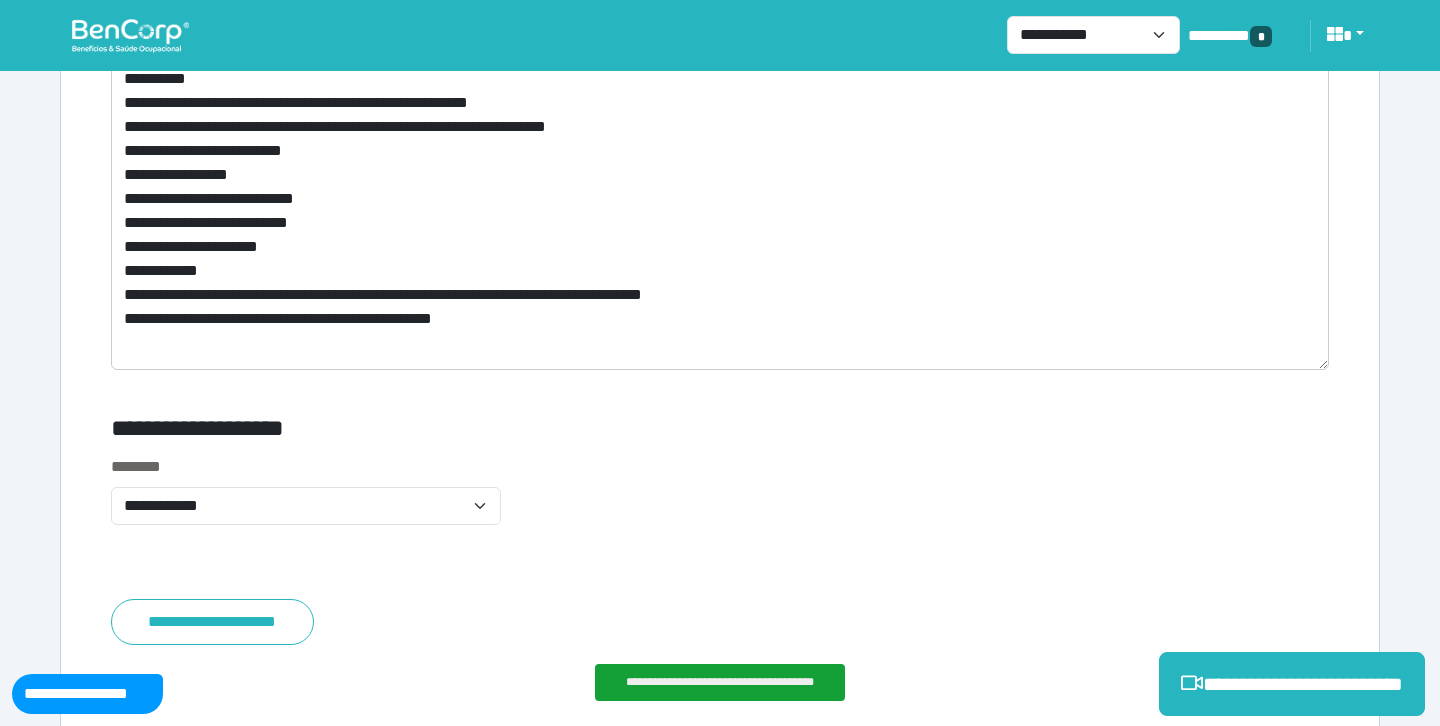 scroll, scrollTop: 8391, scrollLeft: 0, axis: vertical 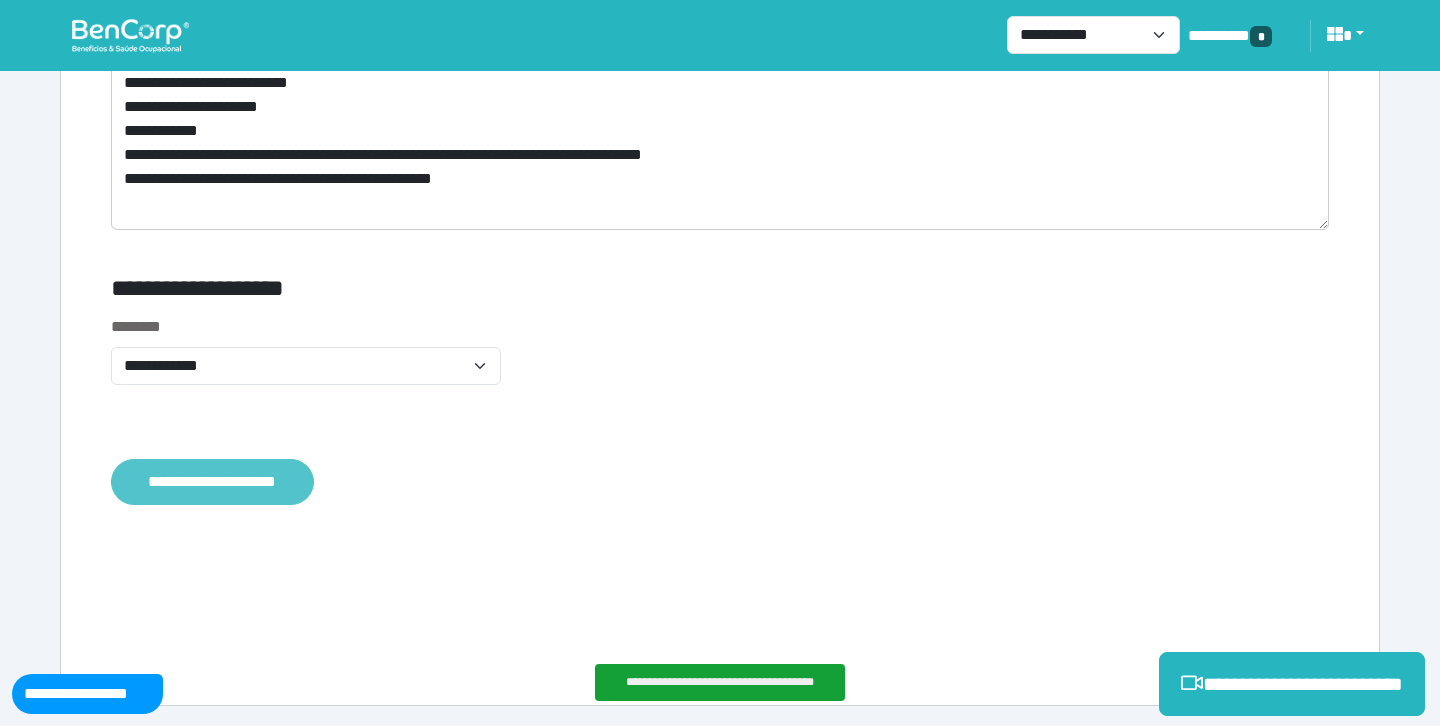 click on "**********" at bounding box center [212, 482] 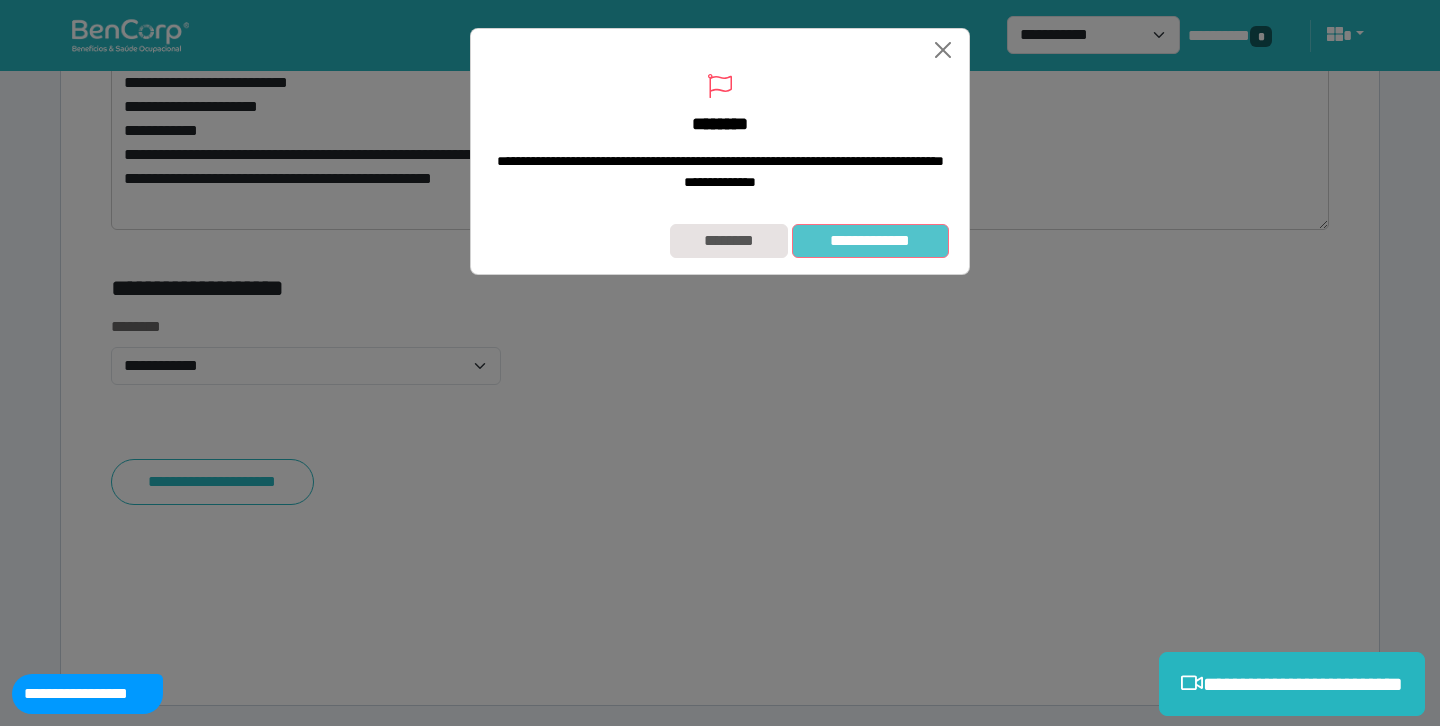 click on "**********" at bounding box center [870, 241] 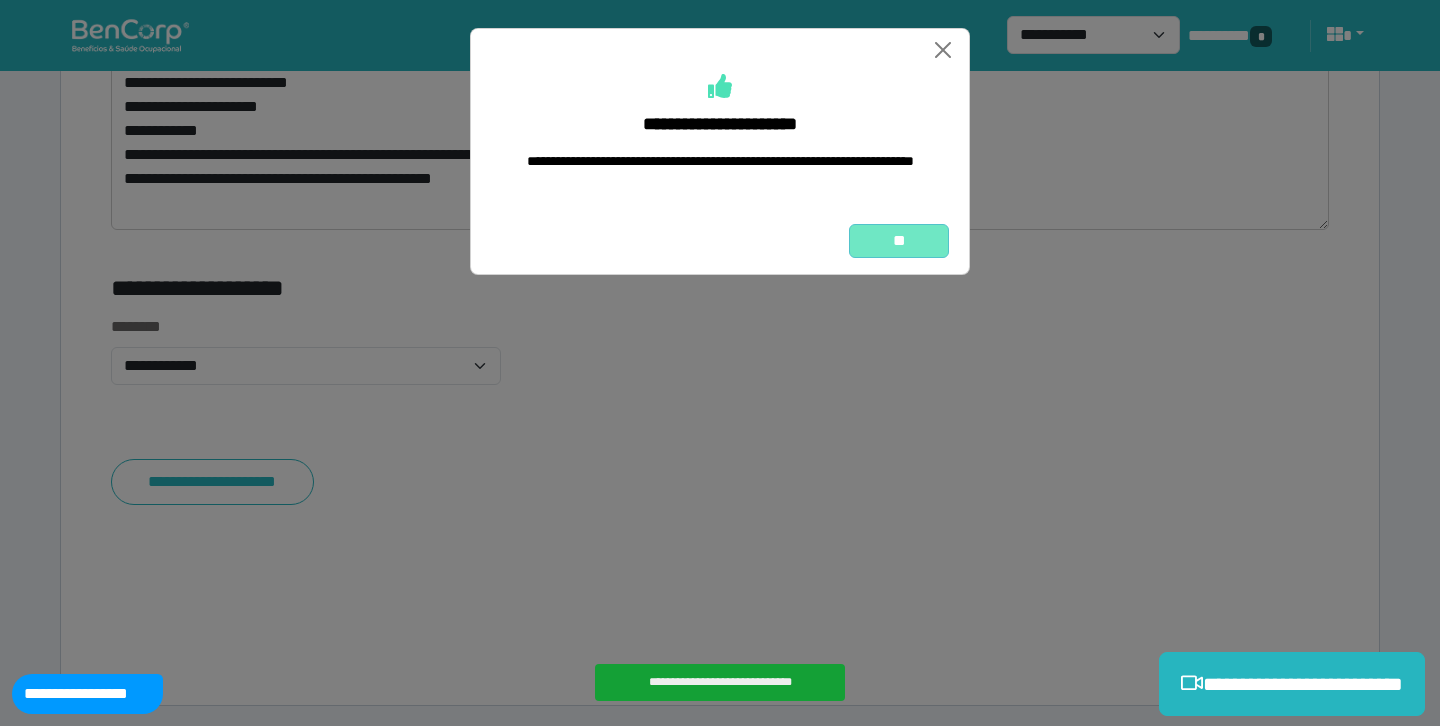 click on "**" at bounding box center (899, 241) 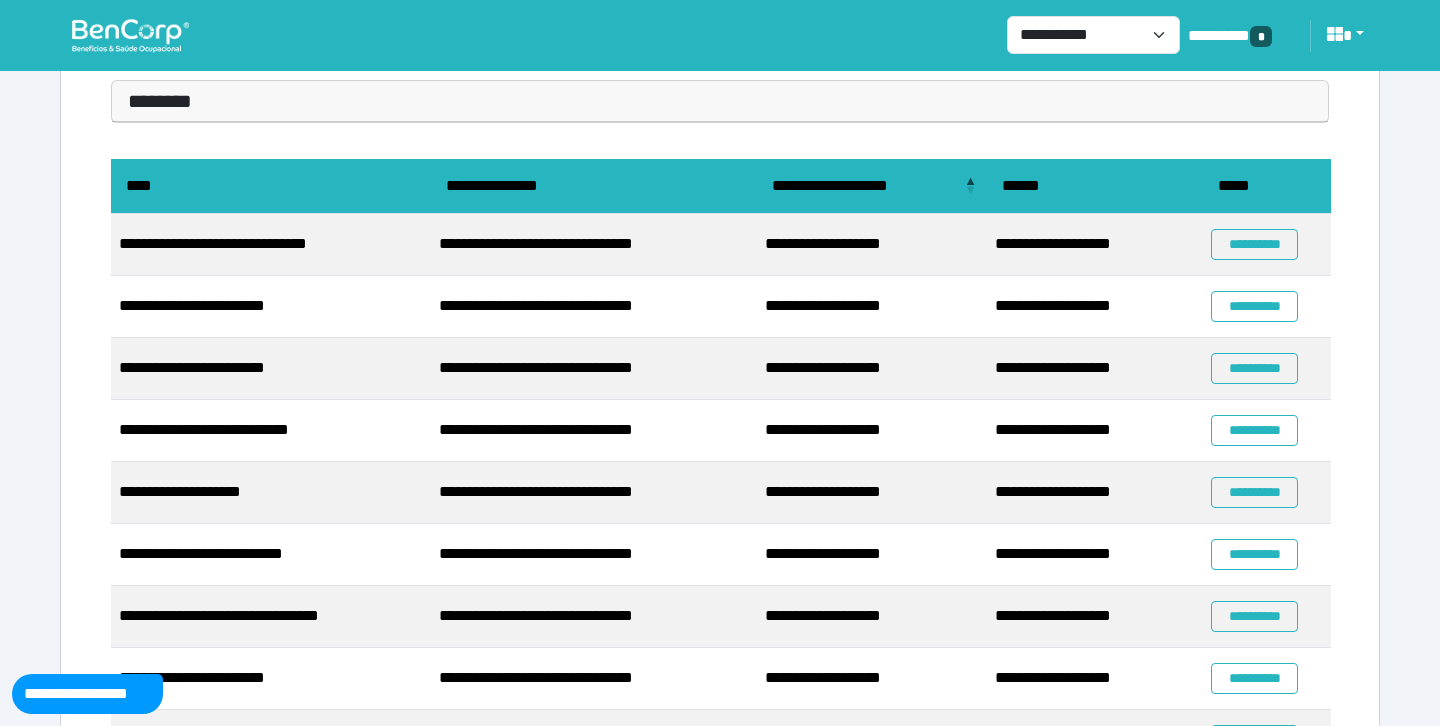 scroll, scrollTop: 184, scrollLeft: 0, axis: vertical 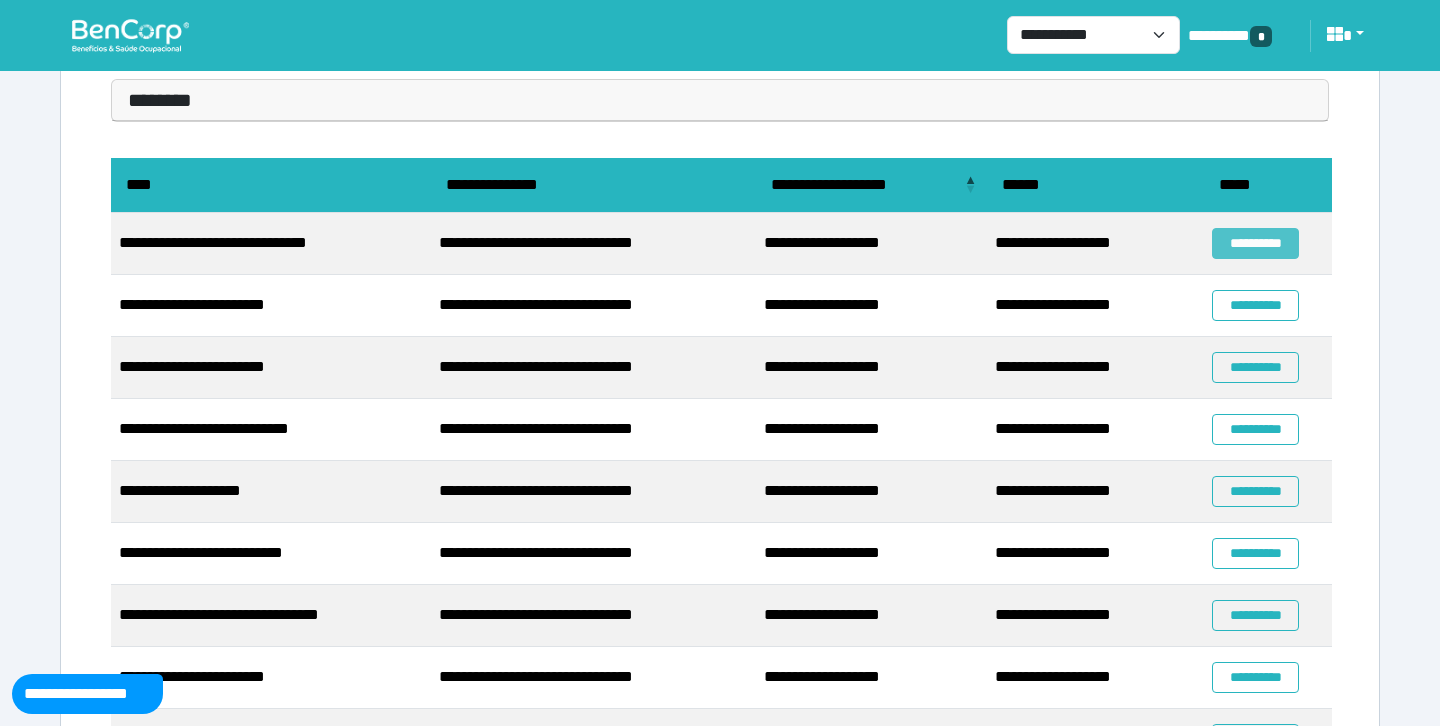 click on "**********" at bounding box center [1255, 243] 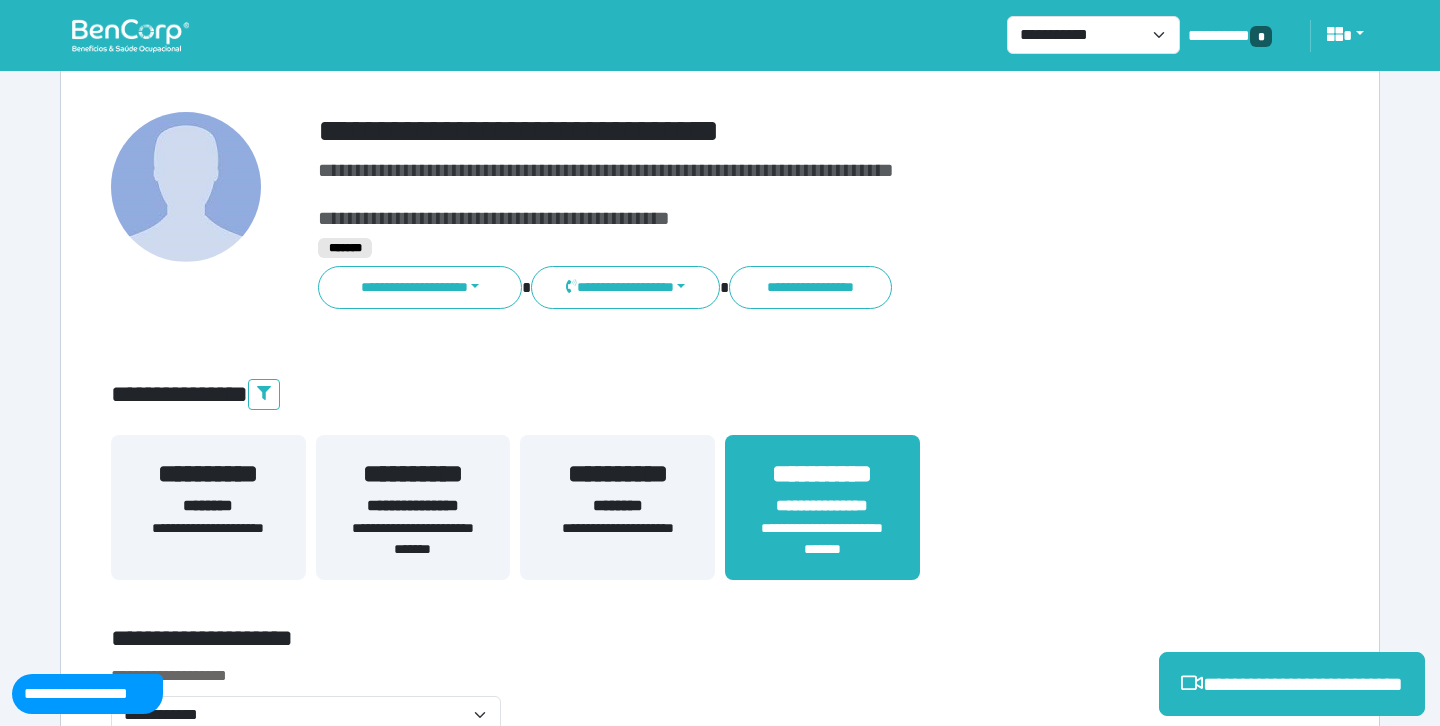 scroll, scrollTop: 117, scrollLeft: 0, axis: vertical 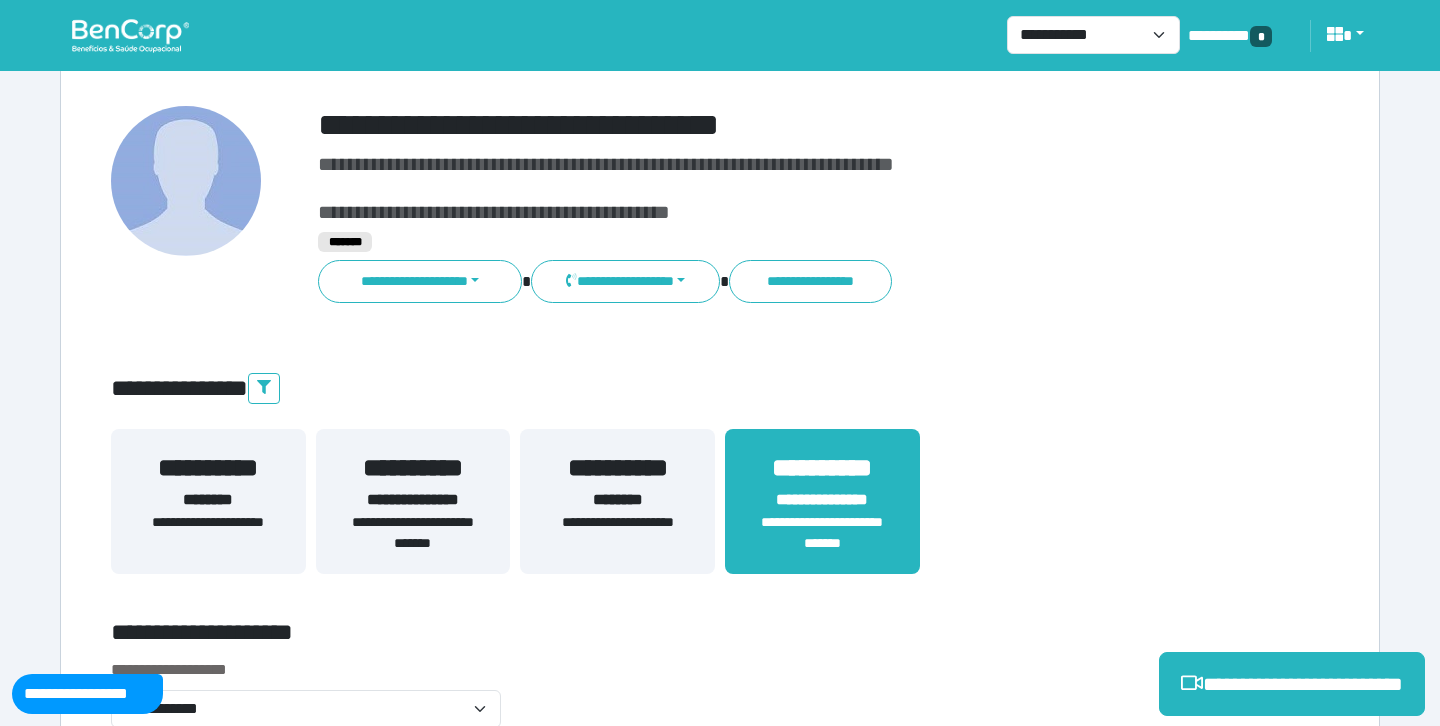 click on "**********" at bounding box center [413, 500] 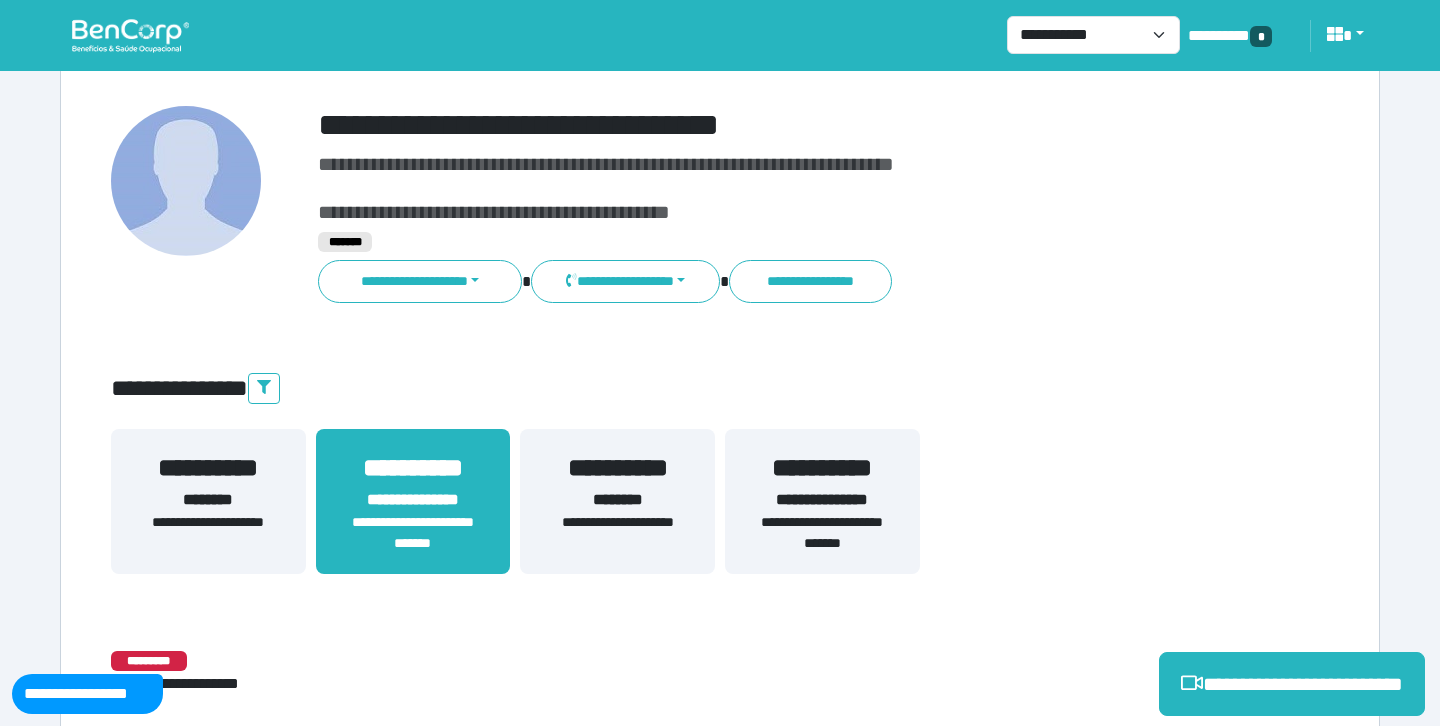 click on "**********" at bounding box center [822, 533] 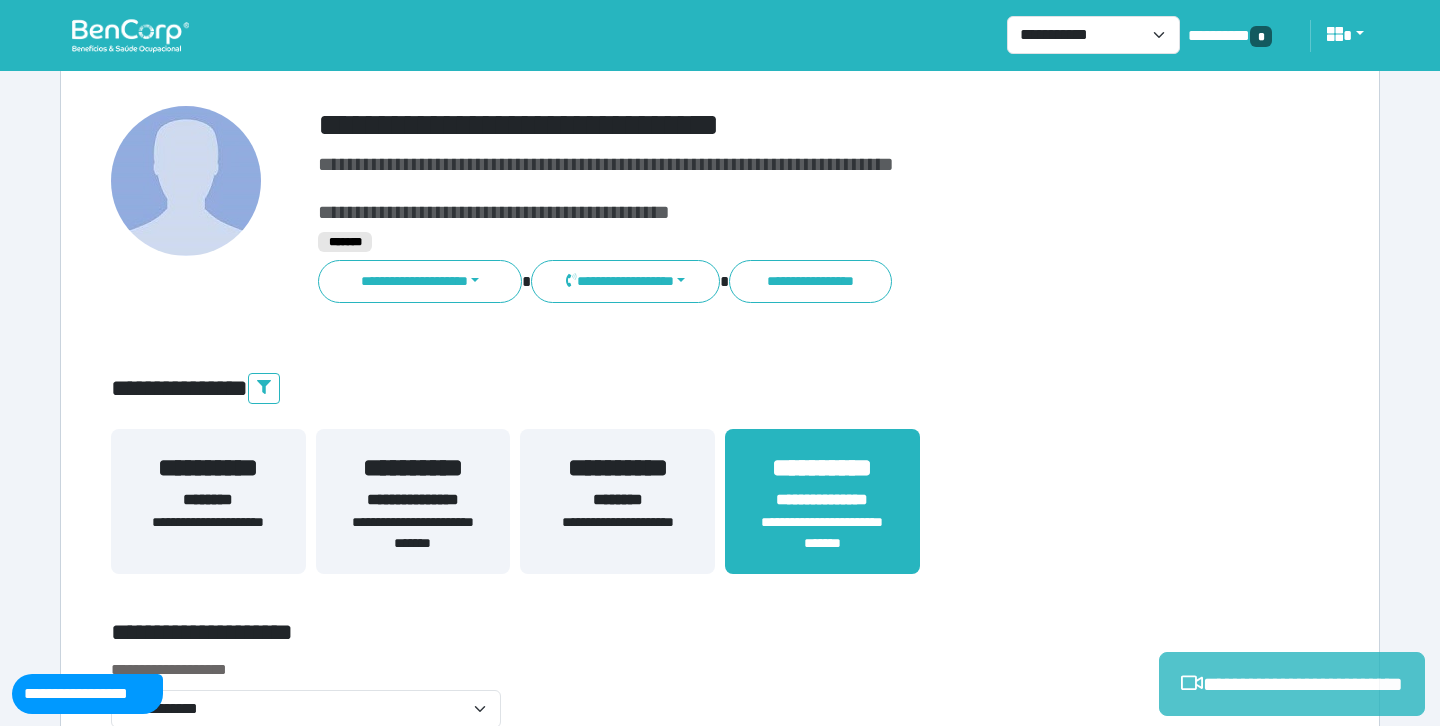 click on "**********" at bounding box center [1292, 684] 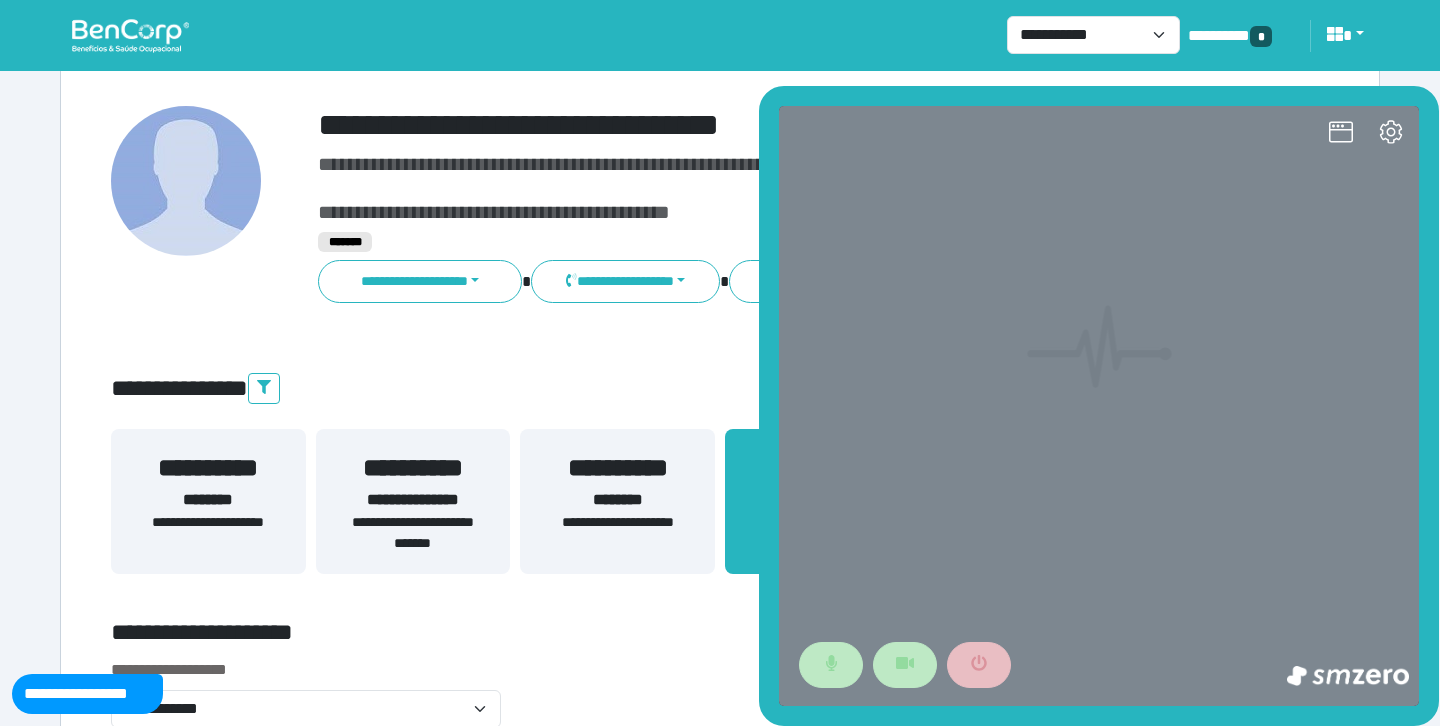 scroll, scrollTop: 0, scrollLeft: 0, axis: both 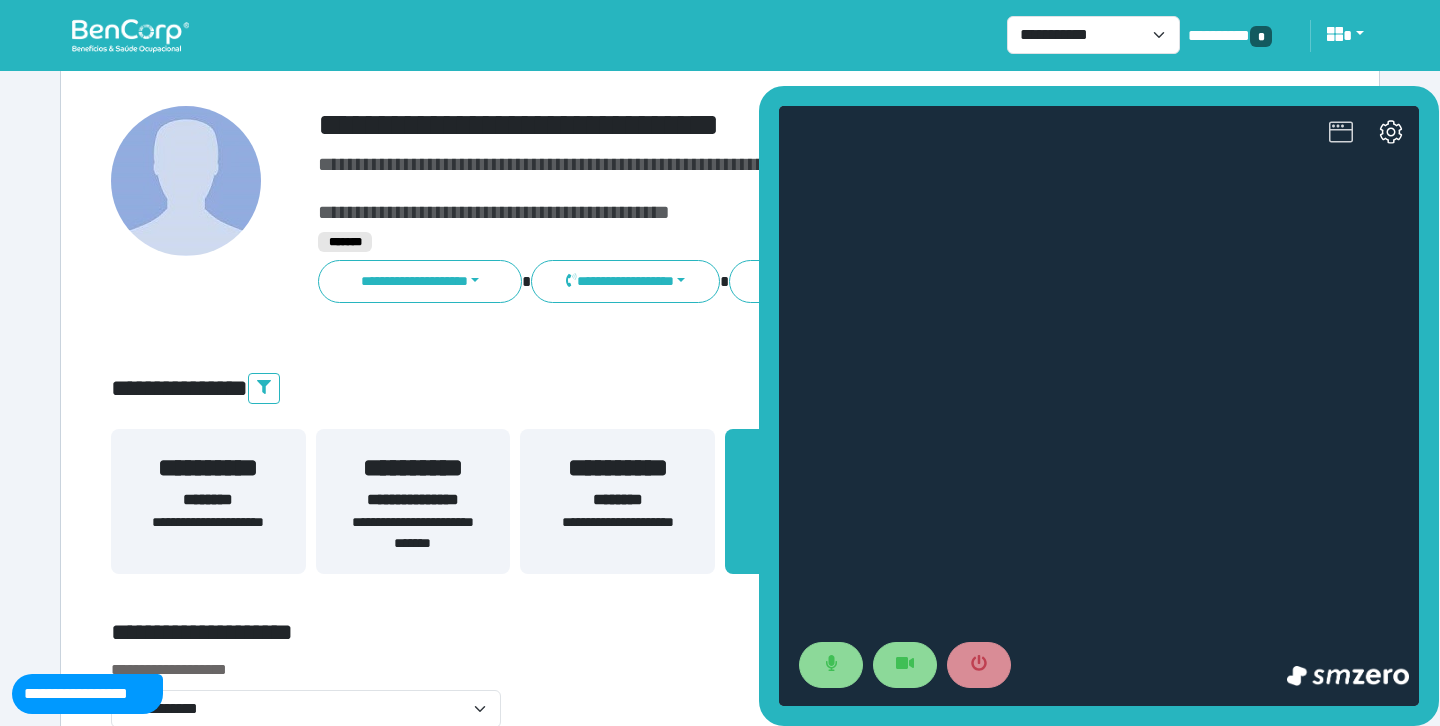 click 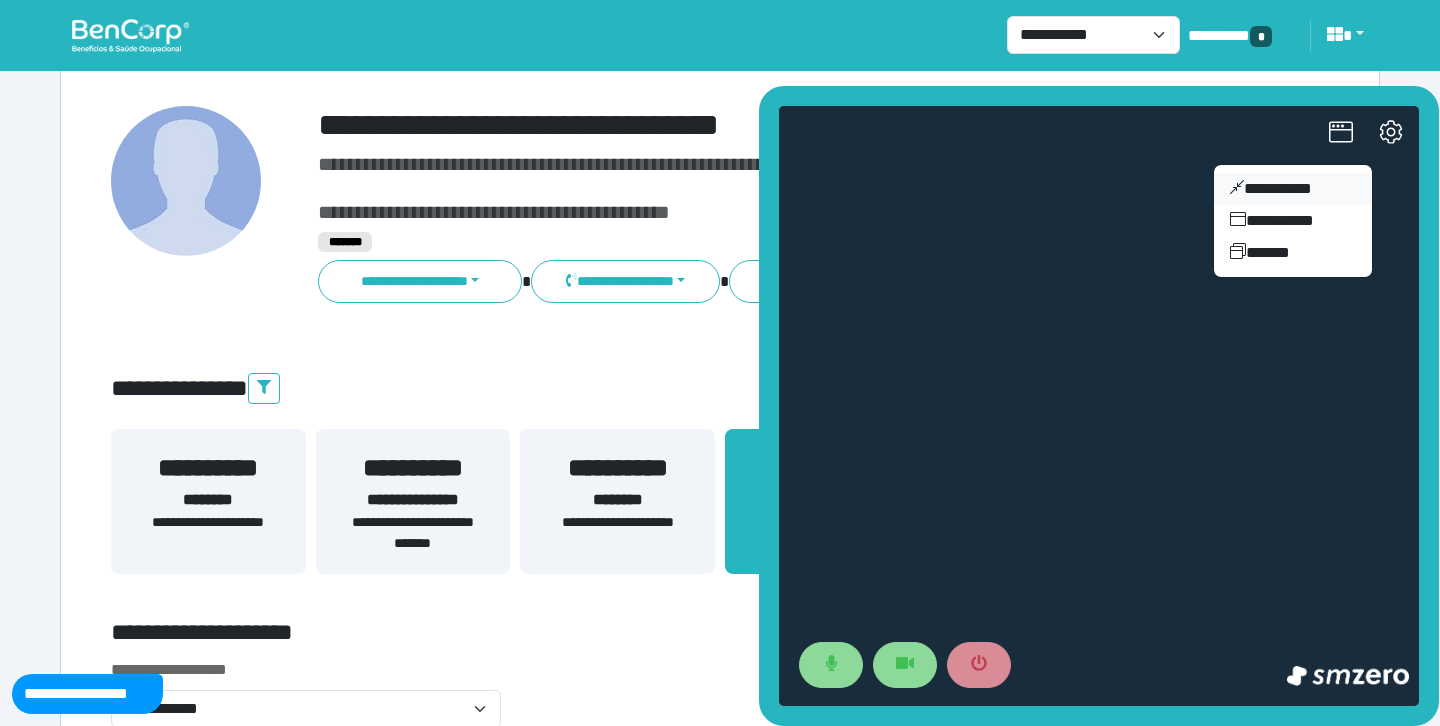 click on "**********" at bounding box center [1293, 189] 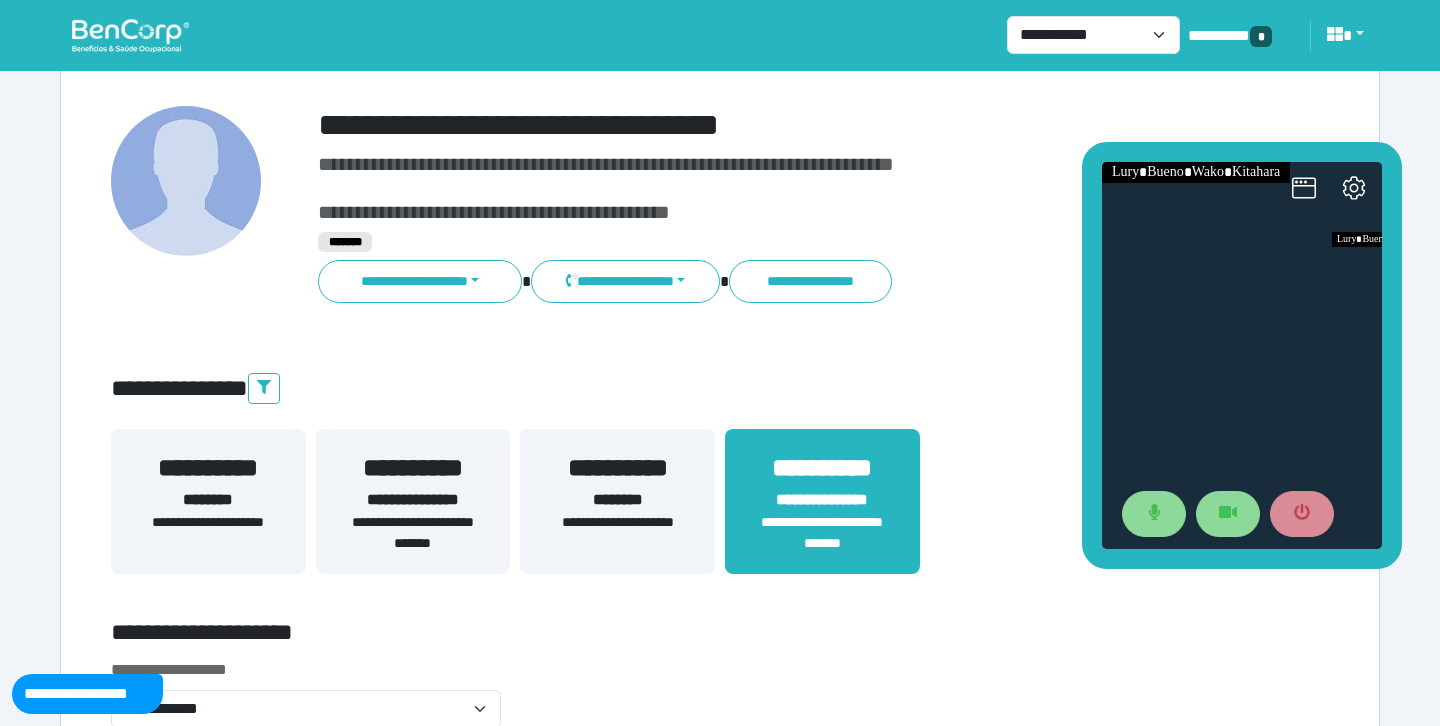 drag, startPoint x: 1246, startPoint y: 308, endPoint x: 1208, endPoint y: 143, distance: 169.31923 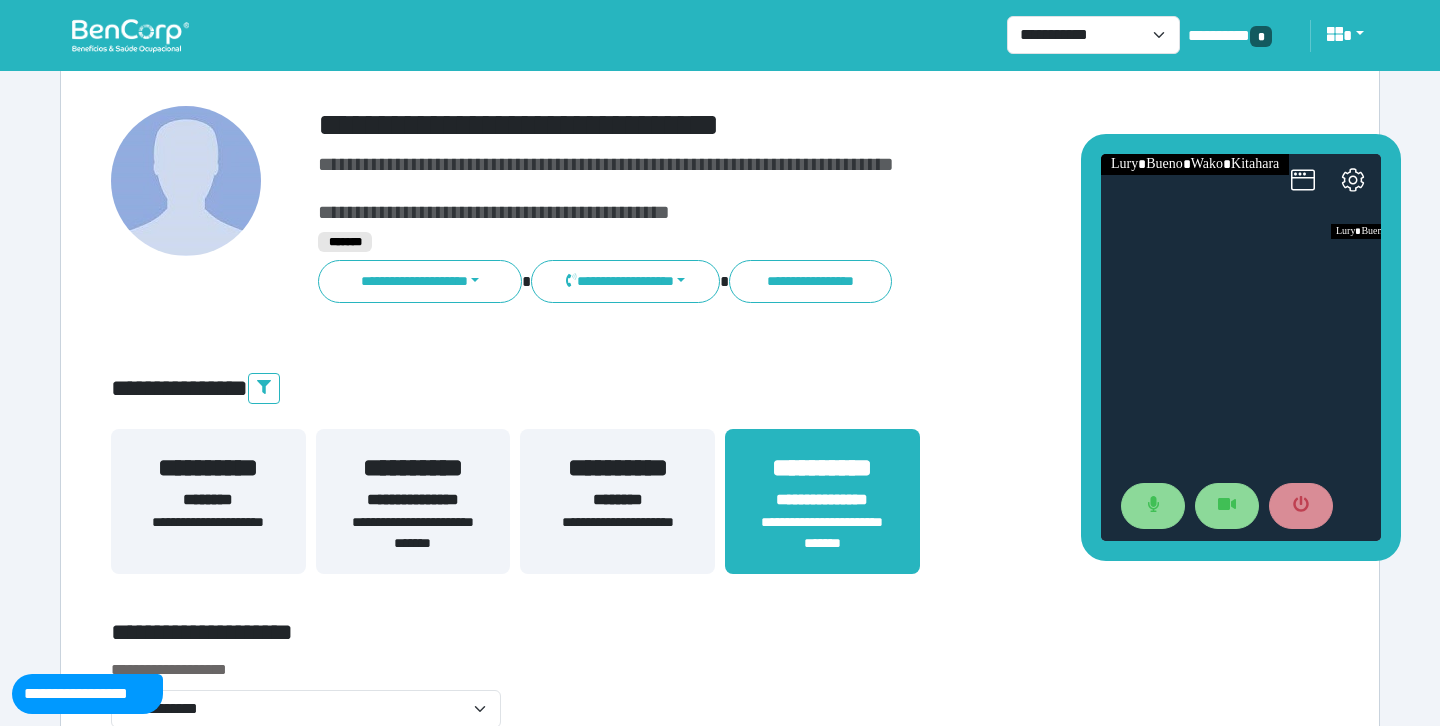 click on "**********" at bounding box center [772, 188] 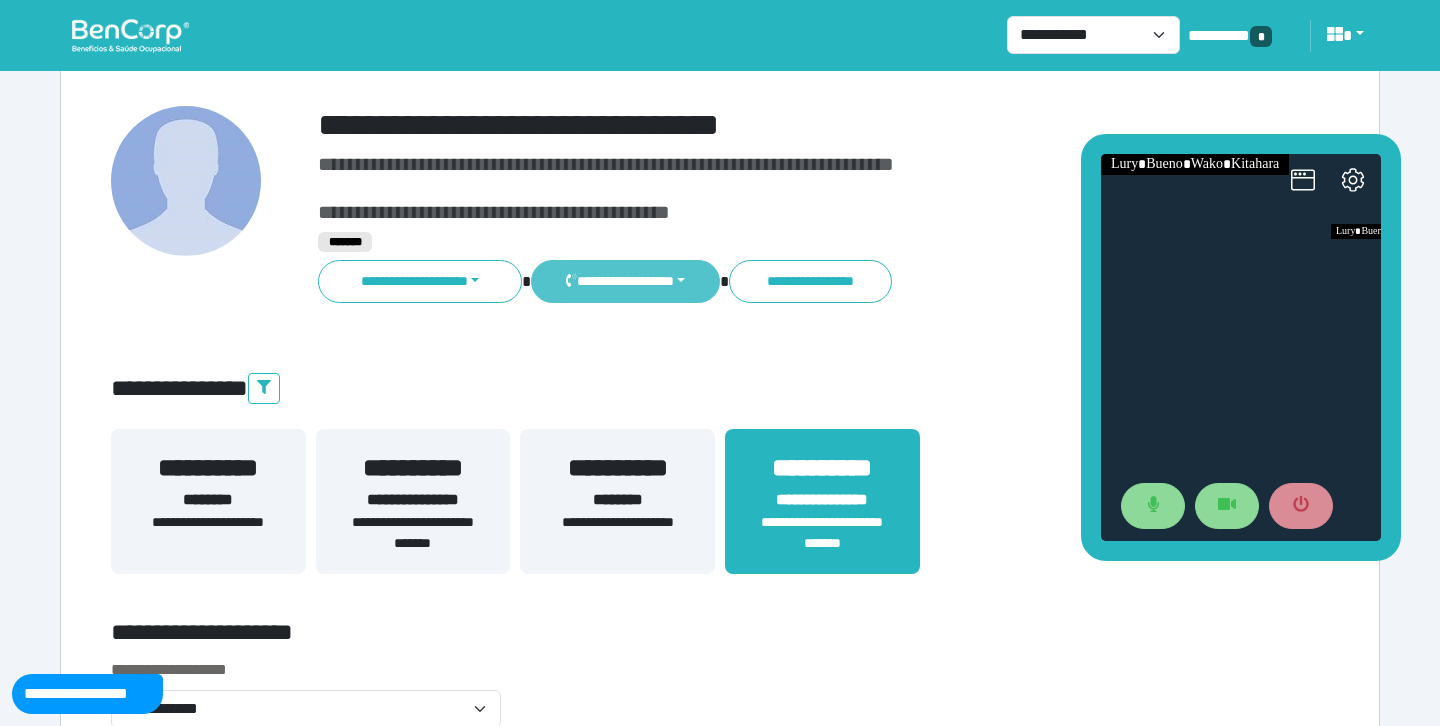 click on "**********" at bounding box center (625, 281) 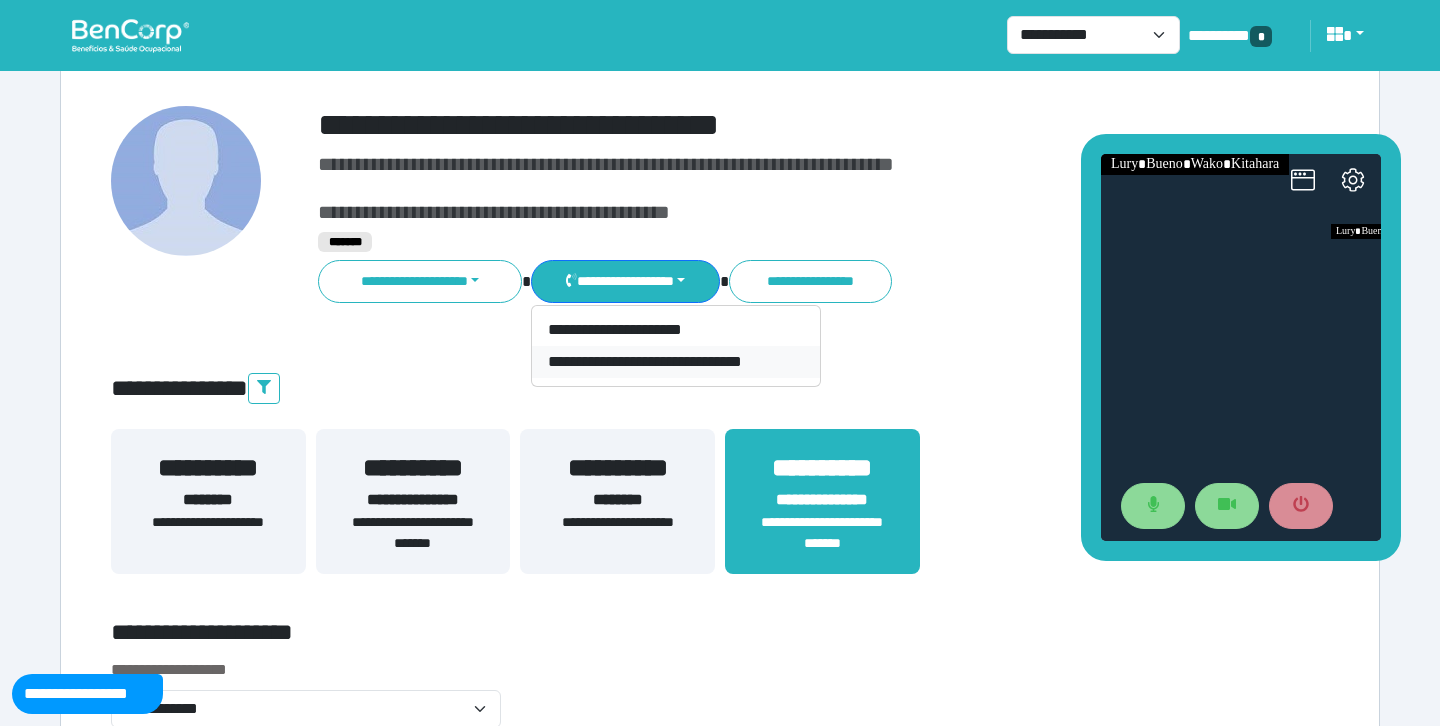 click on "**********" at bounding box center (676, 362) 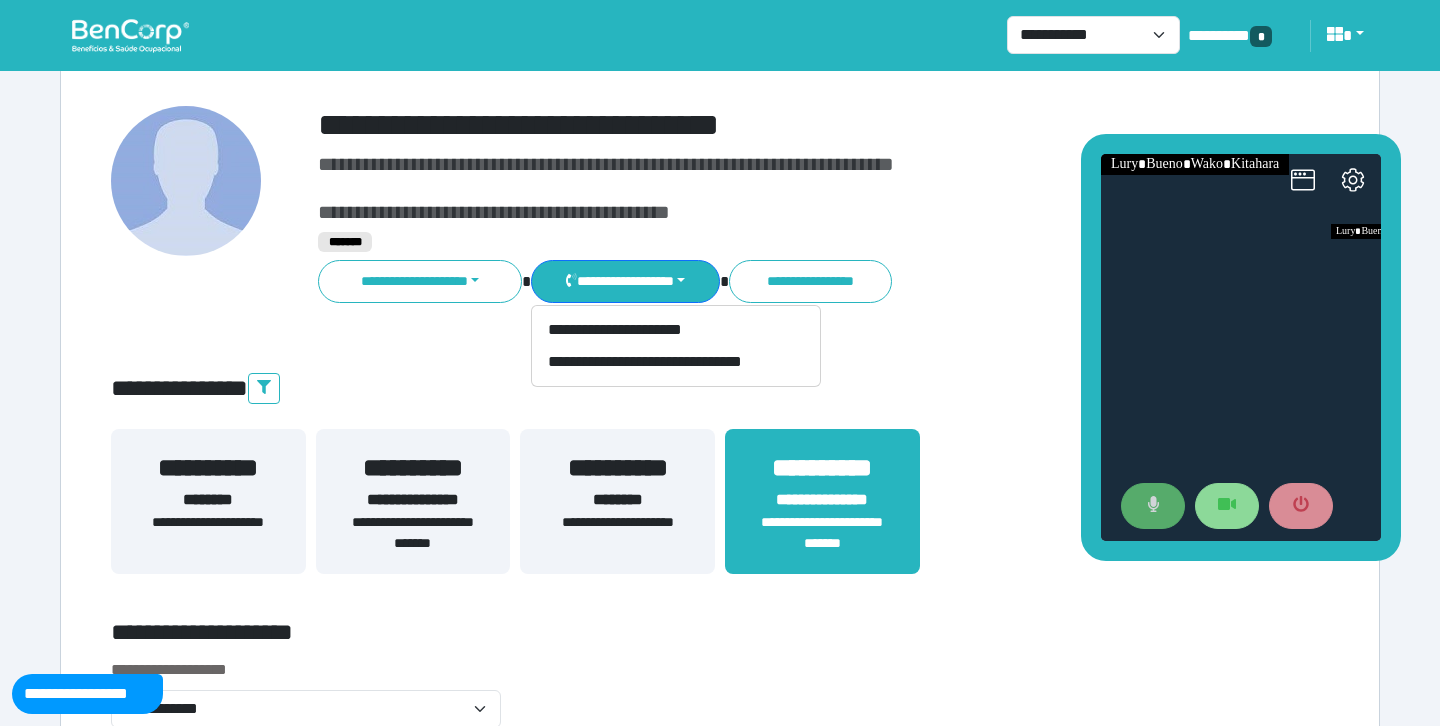 click 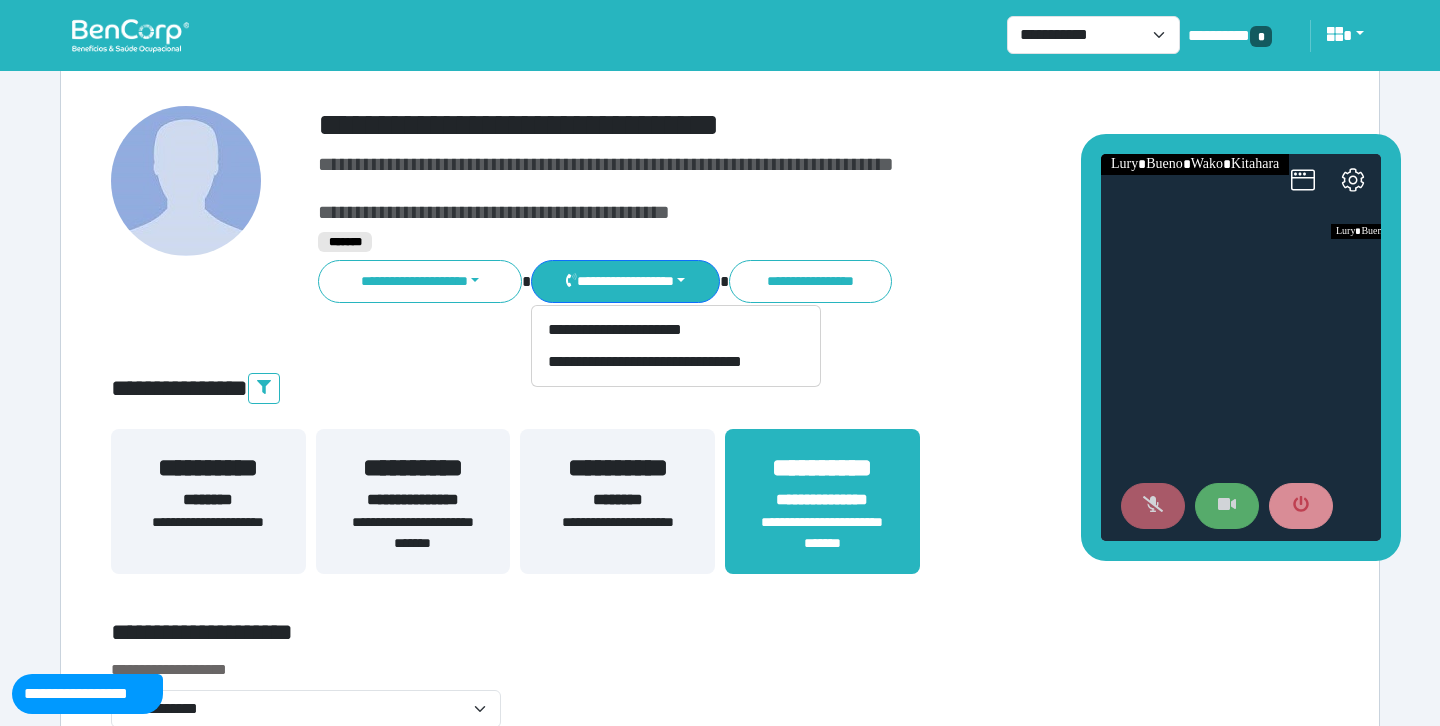click at bounding box center (1227, 506) 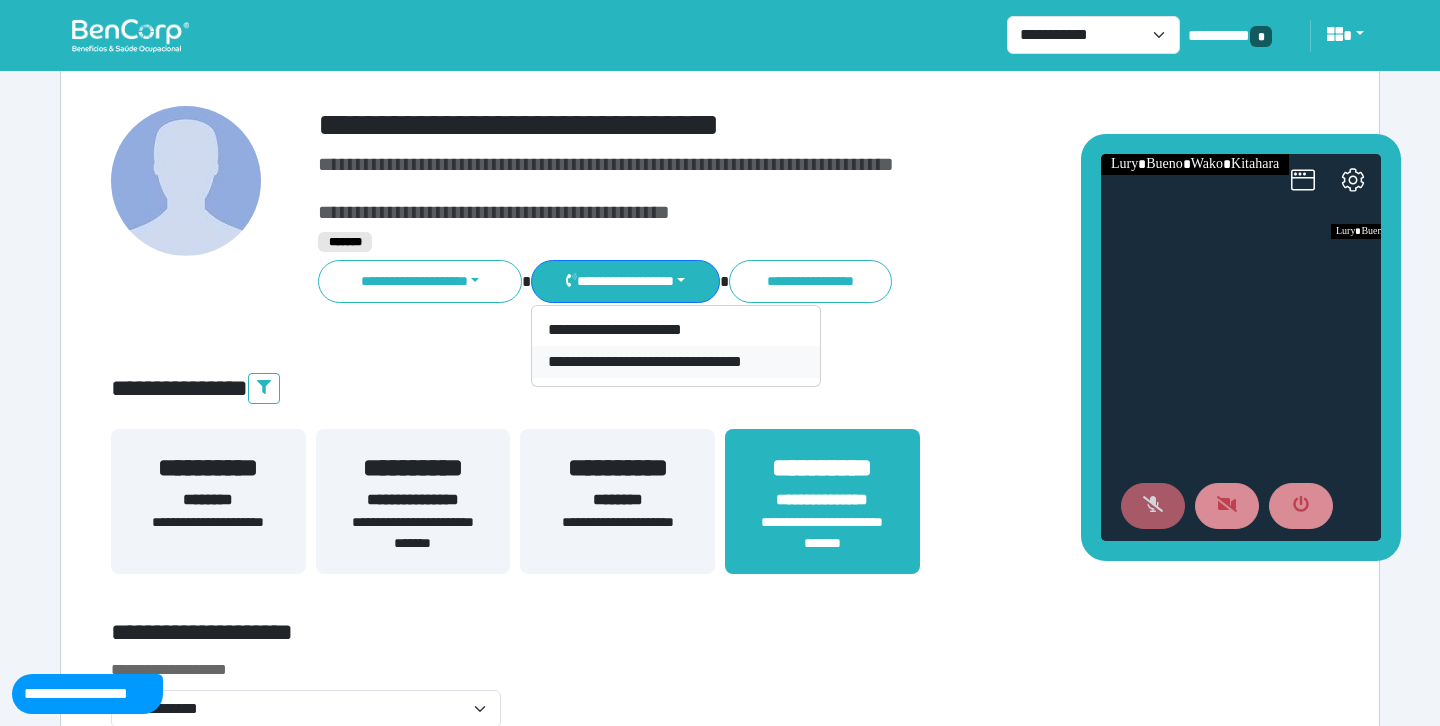click on "**********" at bounding box center [676, 362] 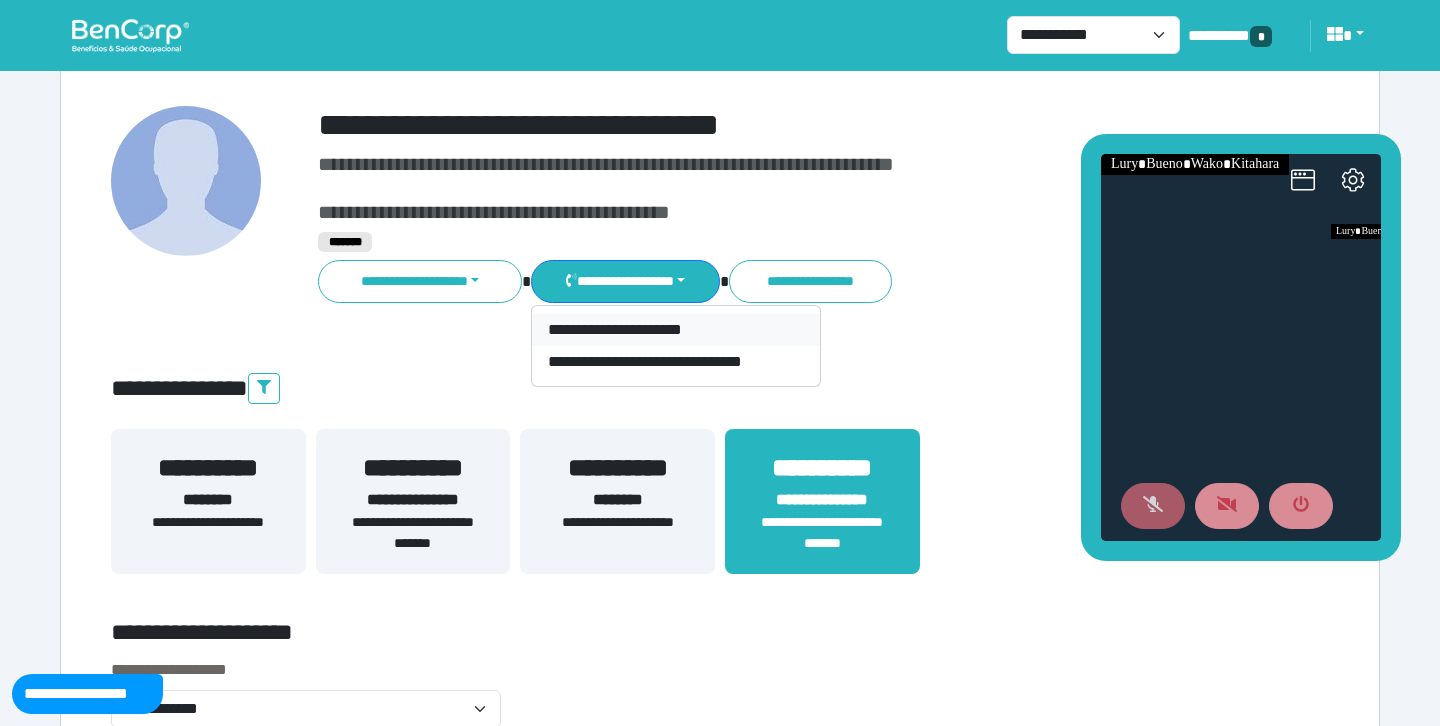 click on "**********" at bounding box center (676, 330) 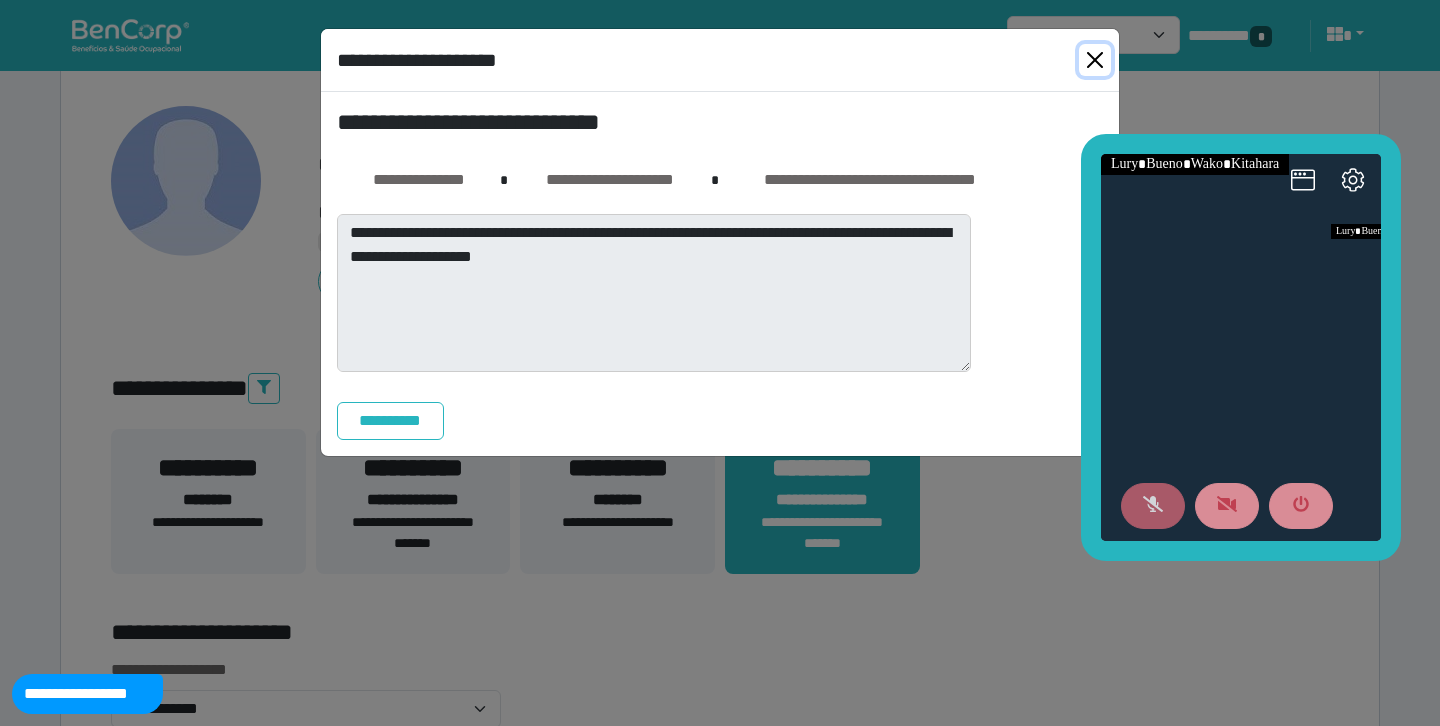 click at bounding box center (1095, 60) 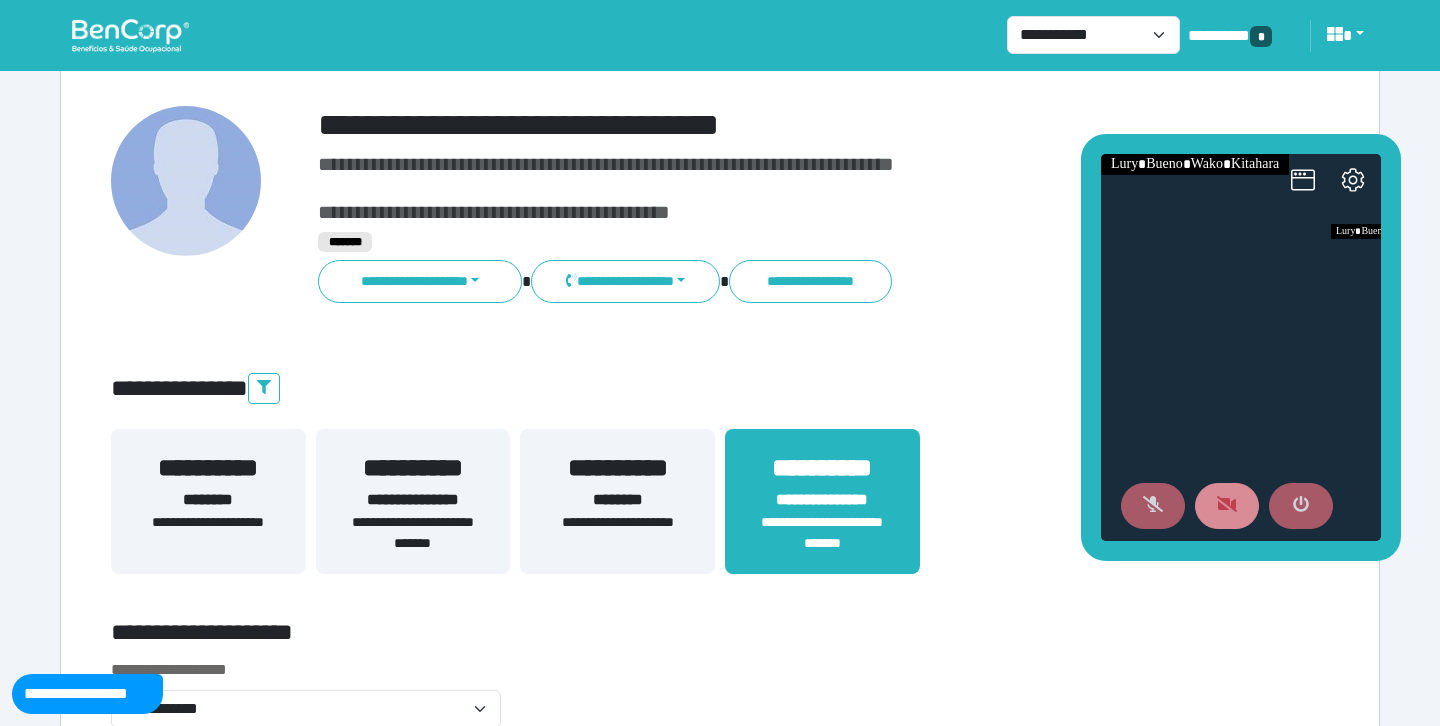 click 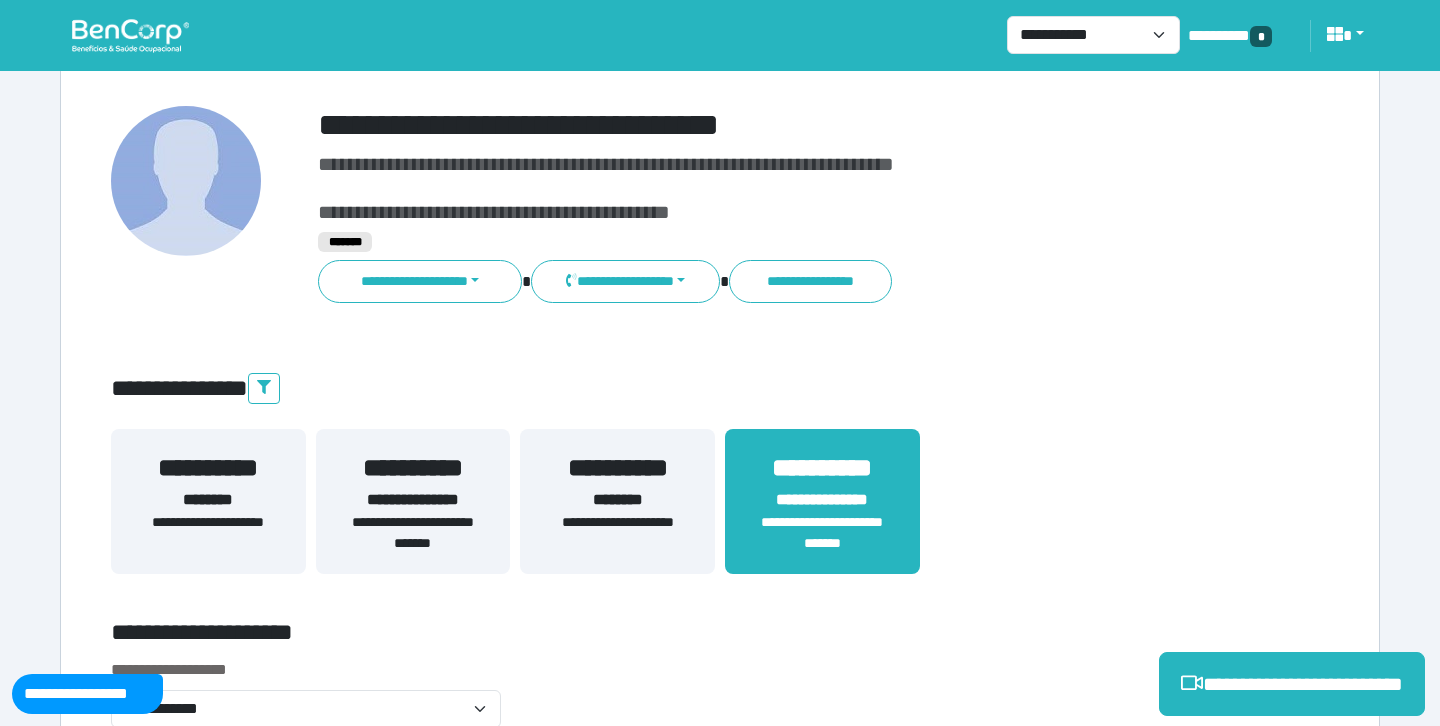 click on "**********" at bounding box center [772, 125] 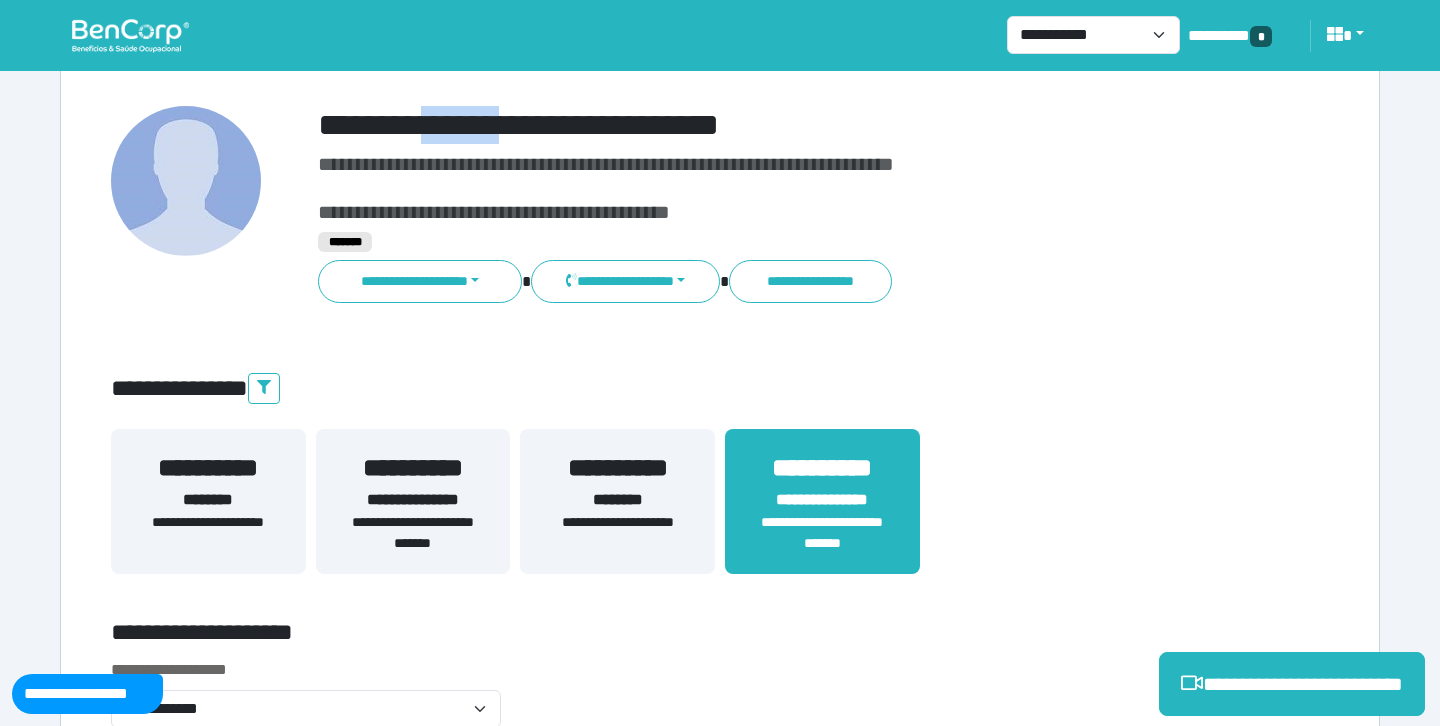 click on "**********" at bounding box center (772, 125) 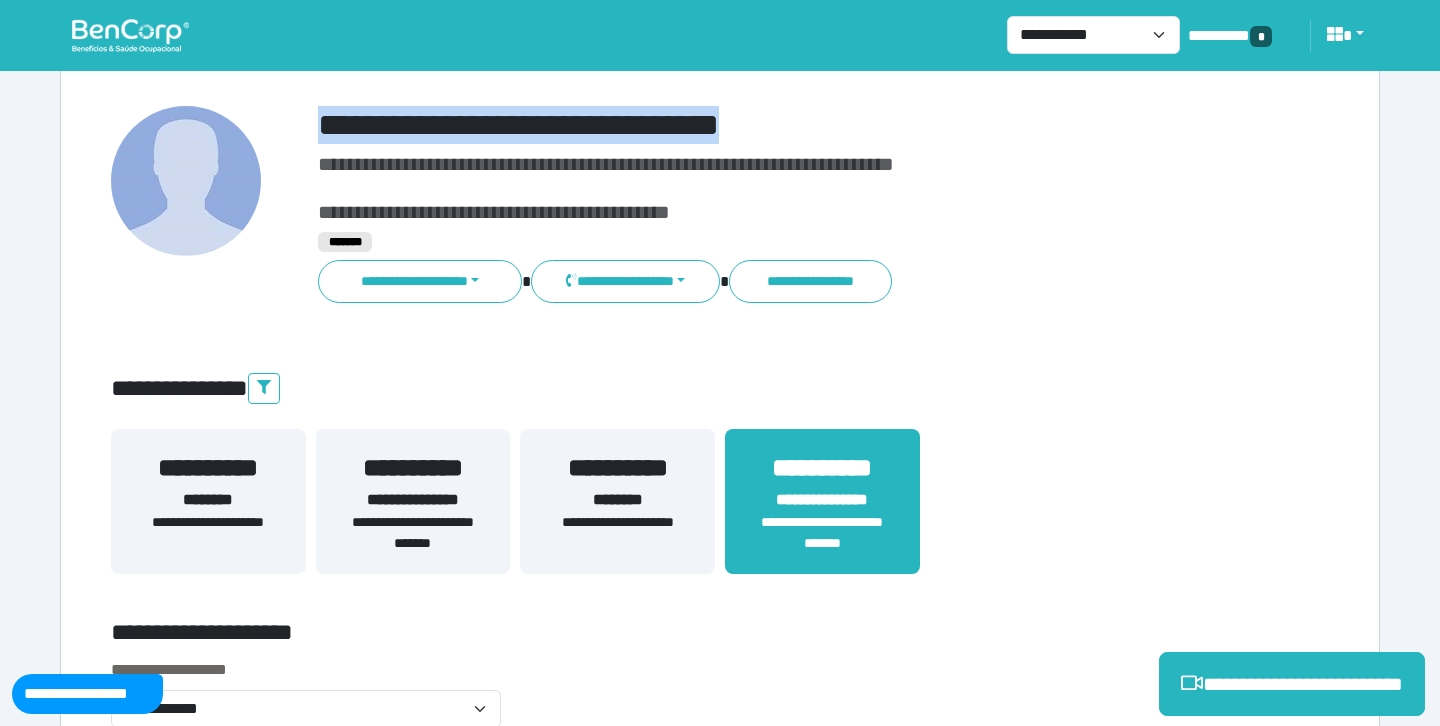 click on "**********" at bounding box center [772, 125] 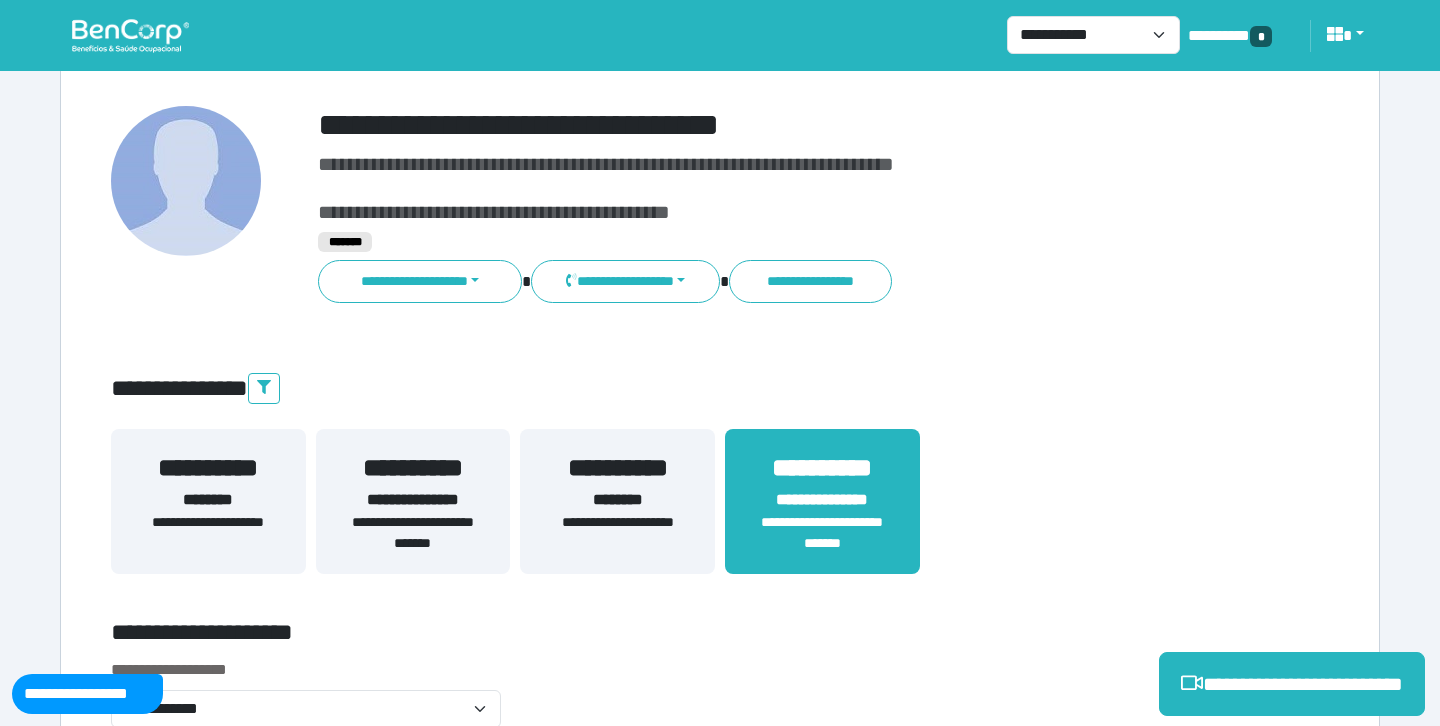 click on "**********" at bounding box center (772, 188) 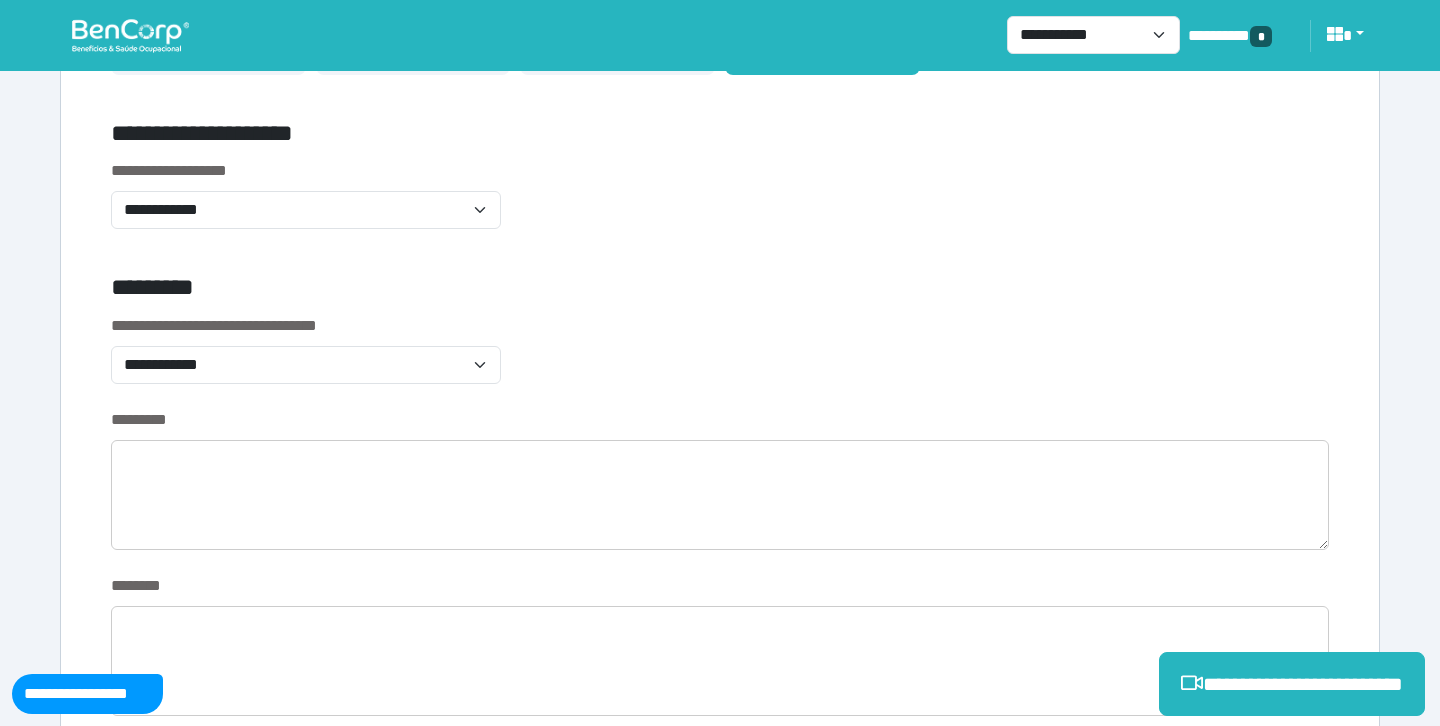 scroll, scrollTop: 588, scrollLeft: 0, axis: vertical 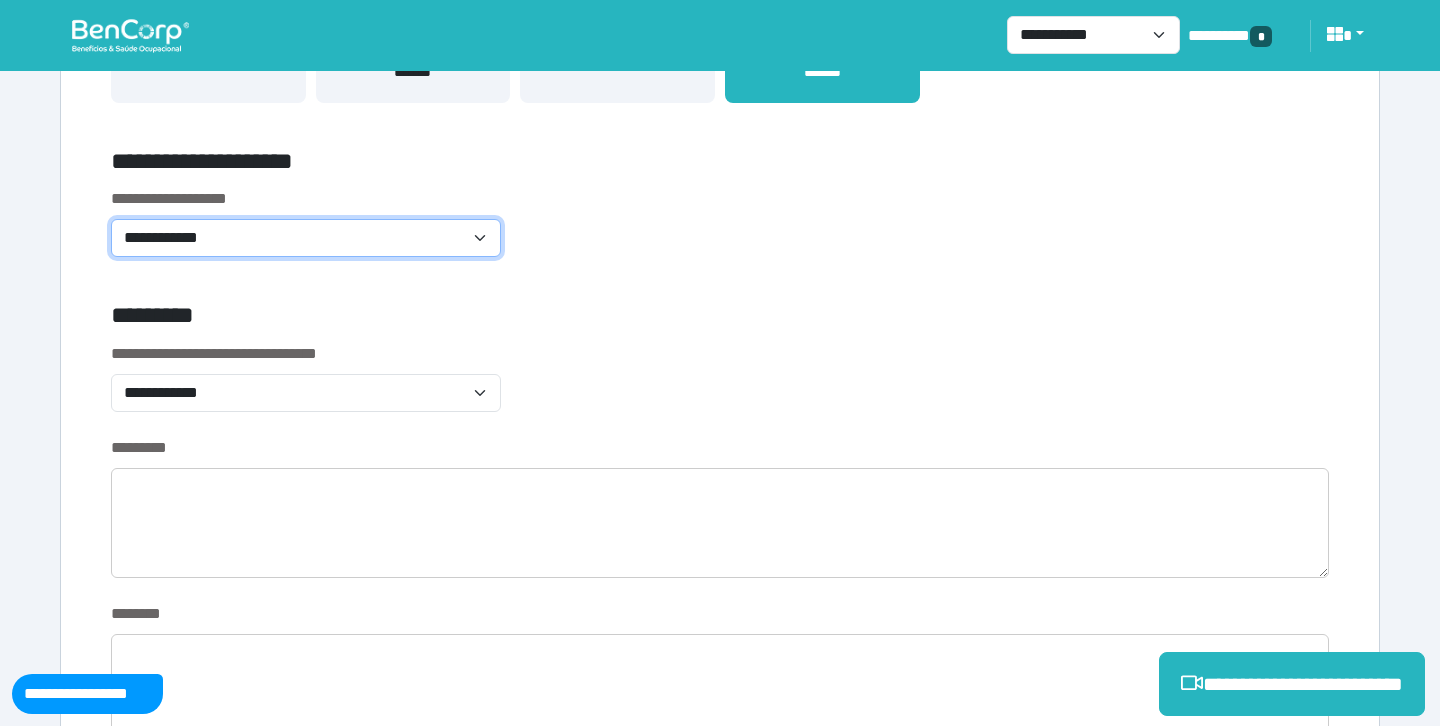 click on "**********" 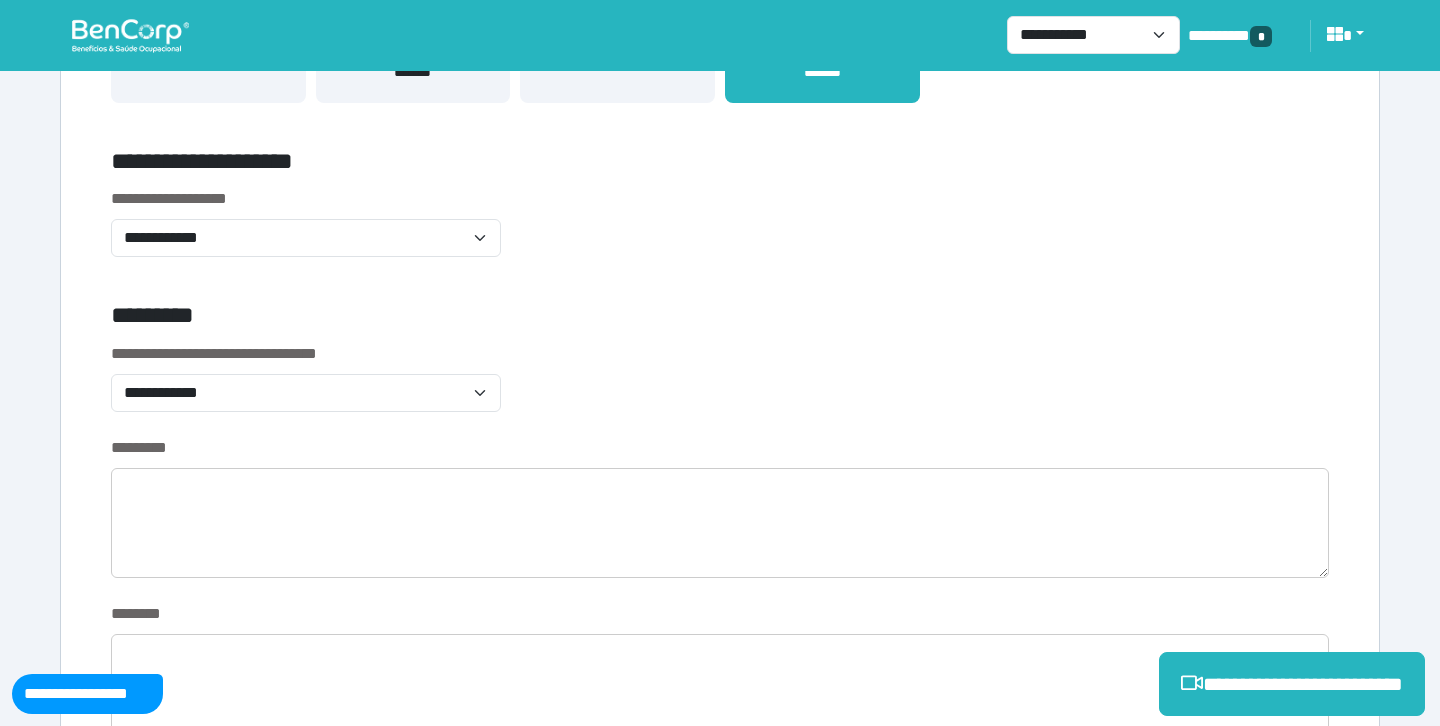 click on "*********" 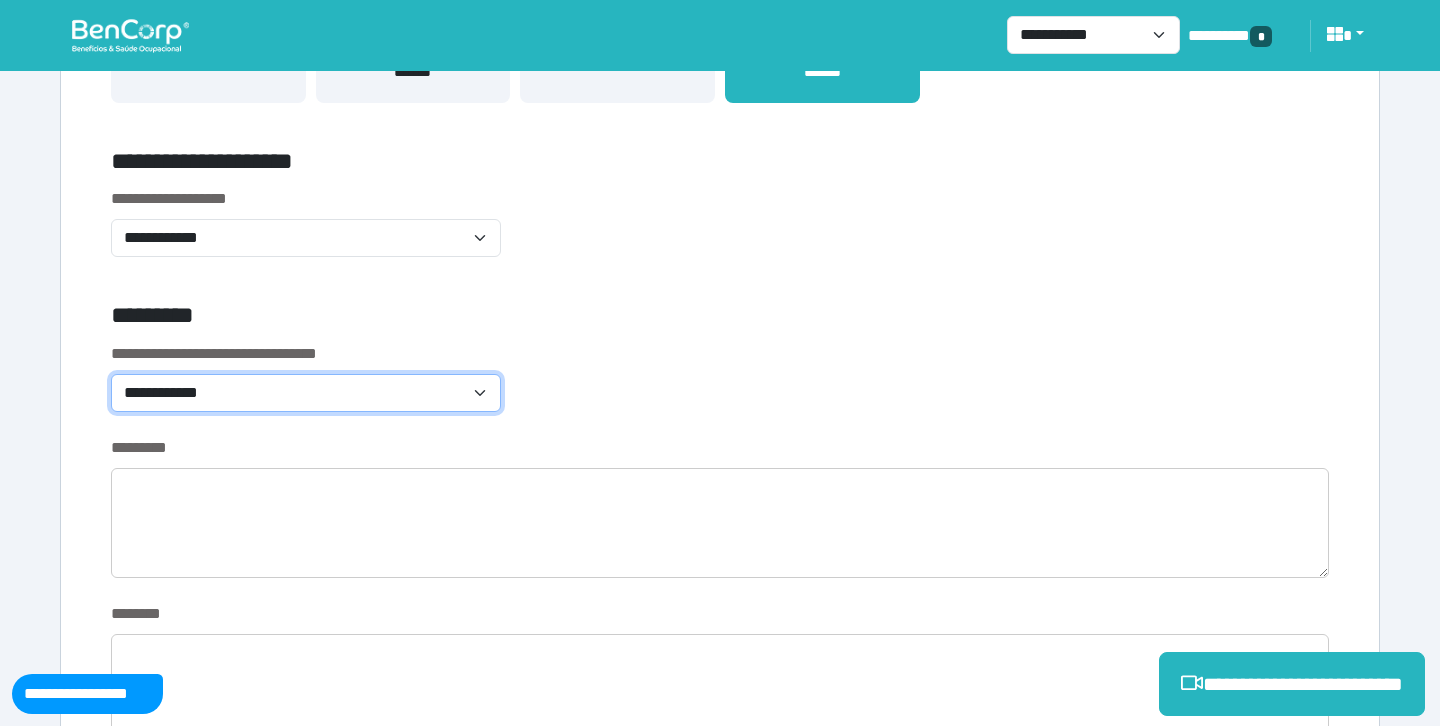 click on "**********" 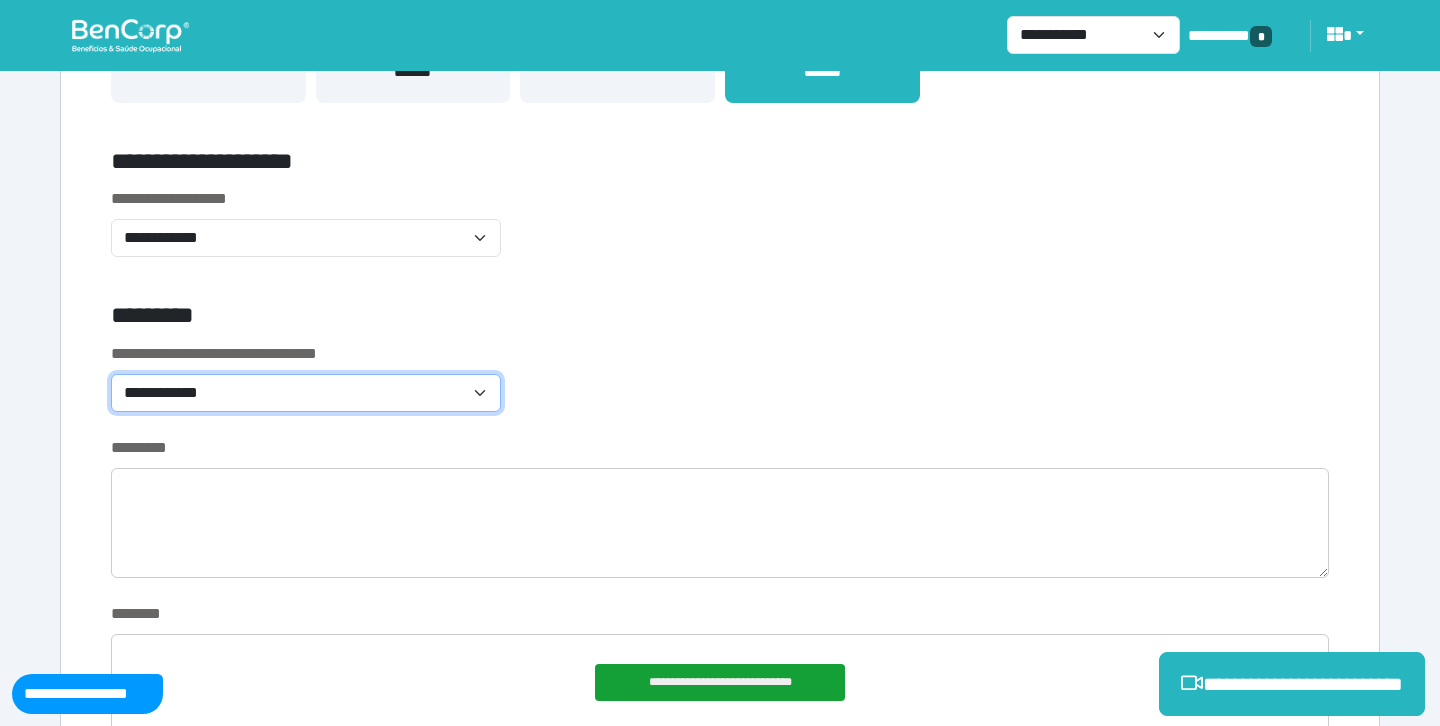 select on "*******" 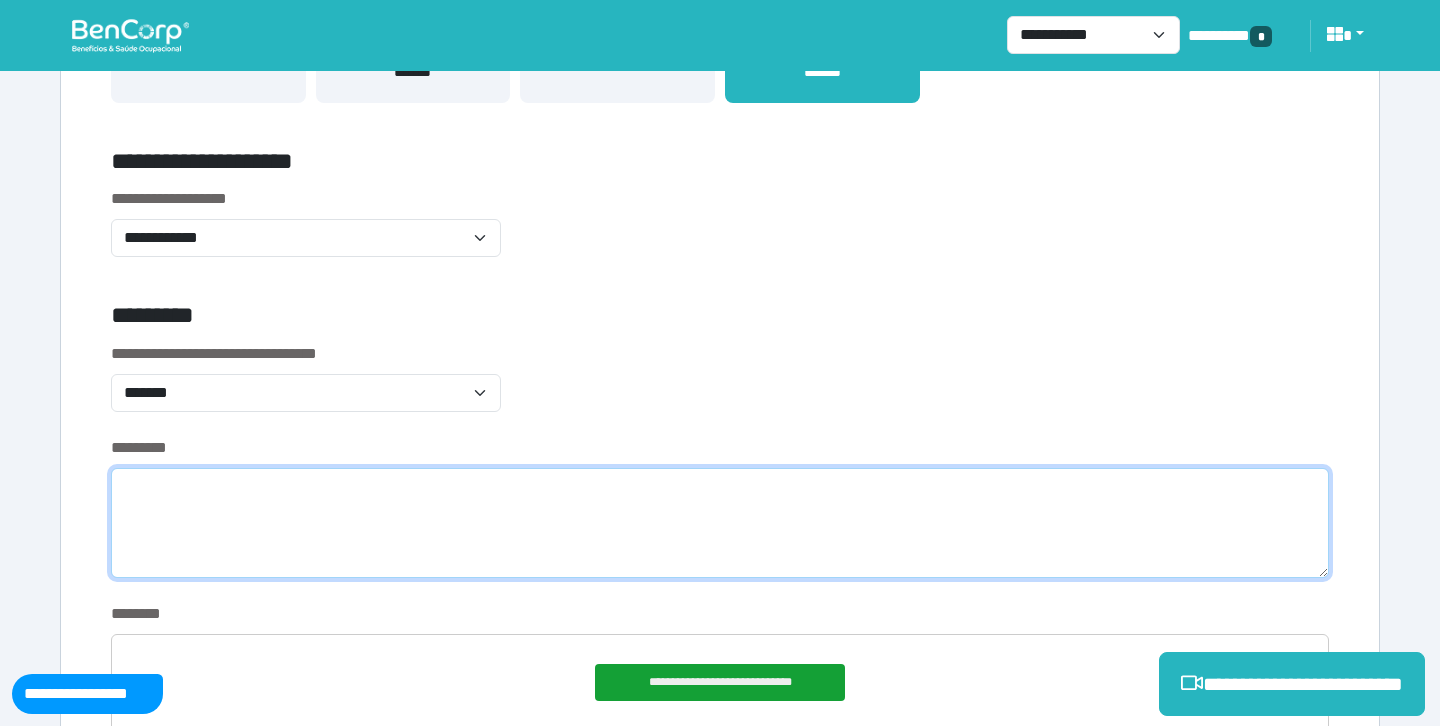 click 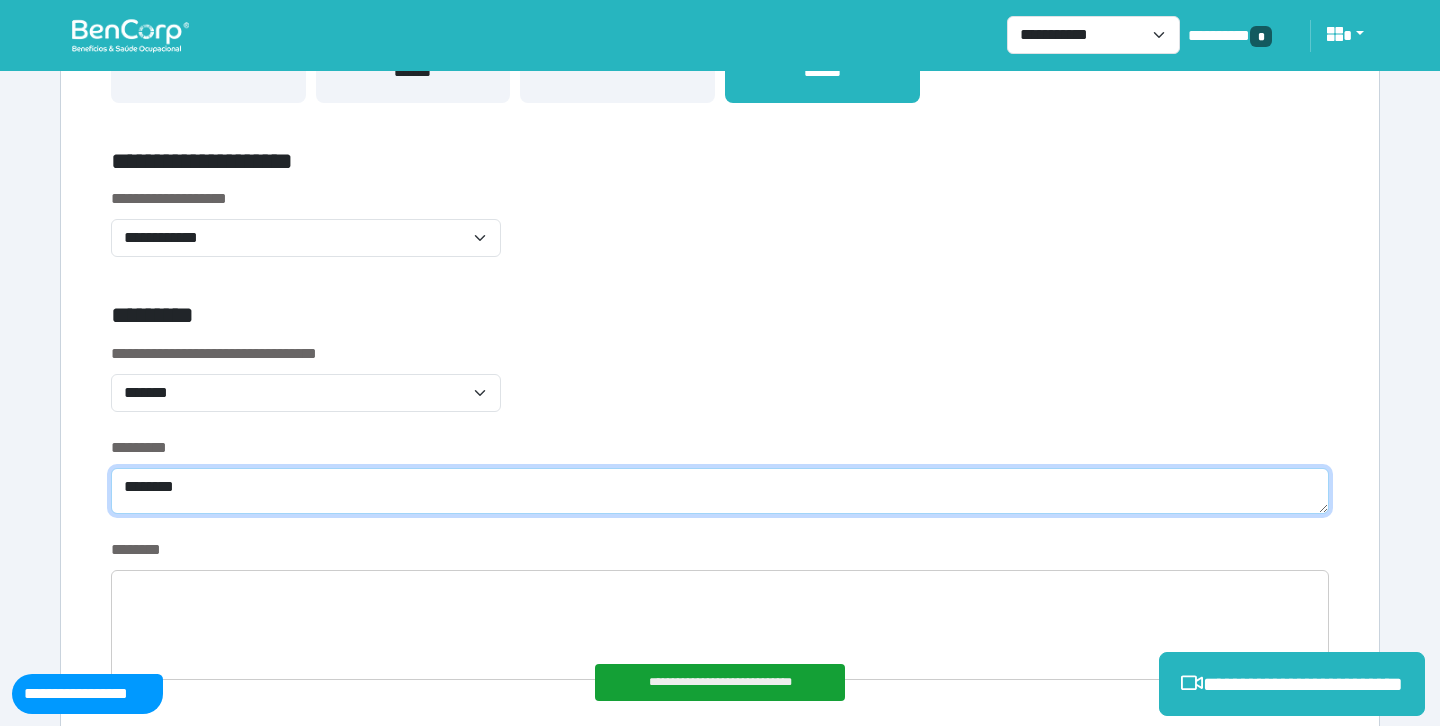type on "*******" 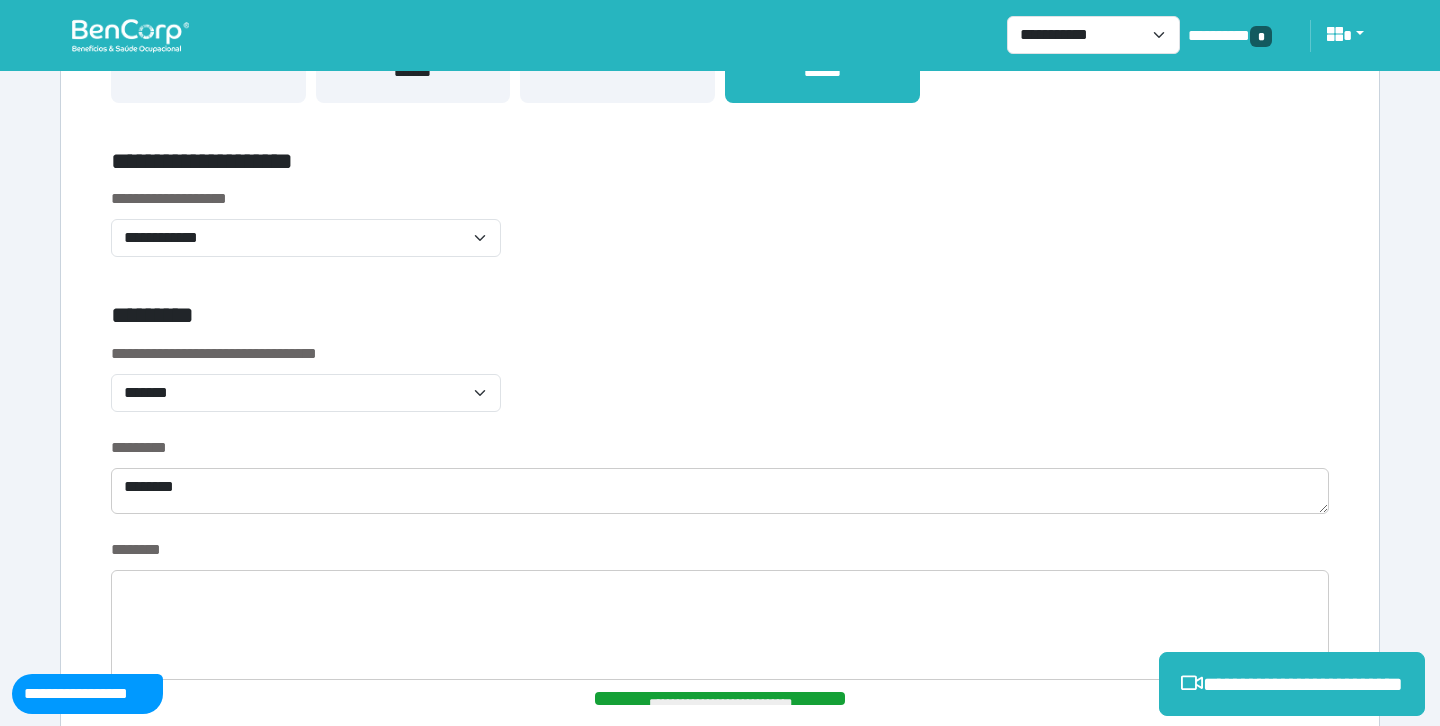 click on "**********" 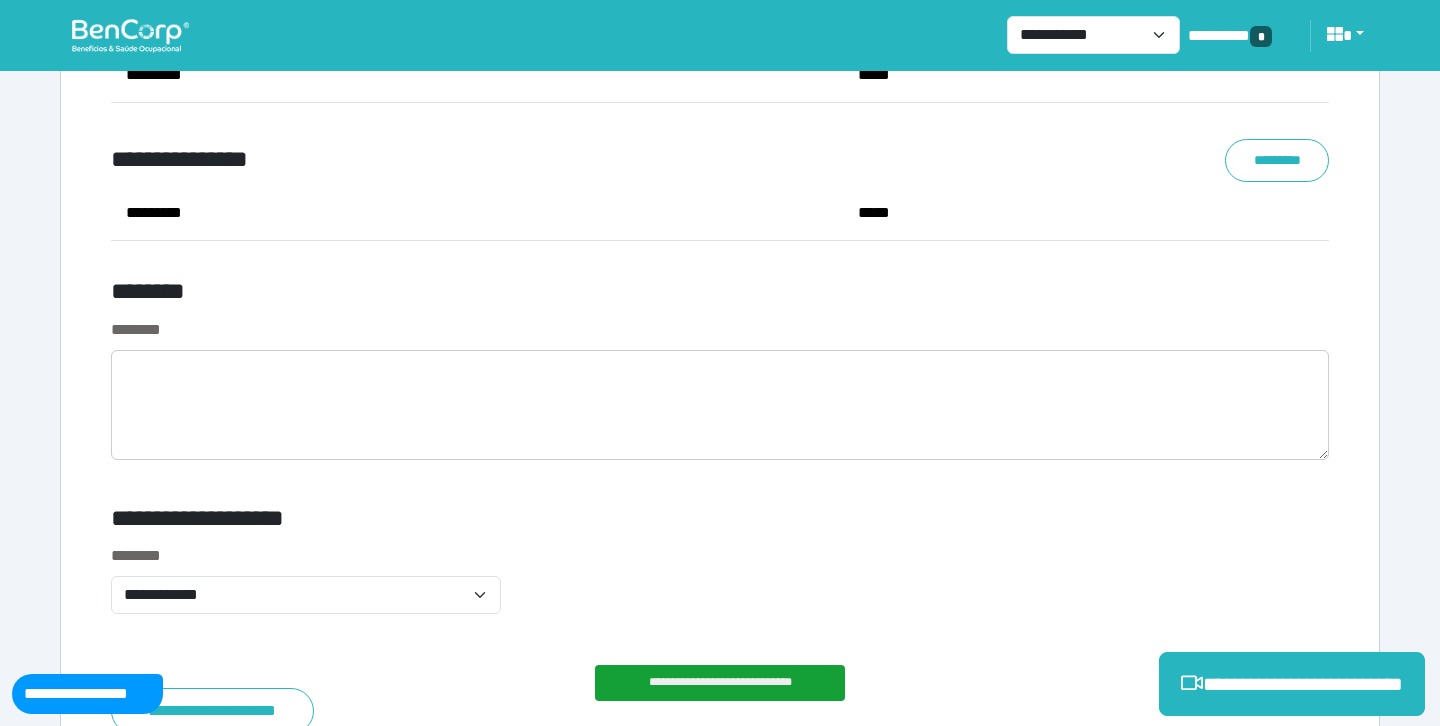 scroll, scrollTop: 7550, scrollLeft: 0, axis: vertical 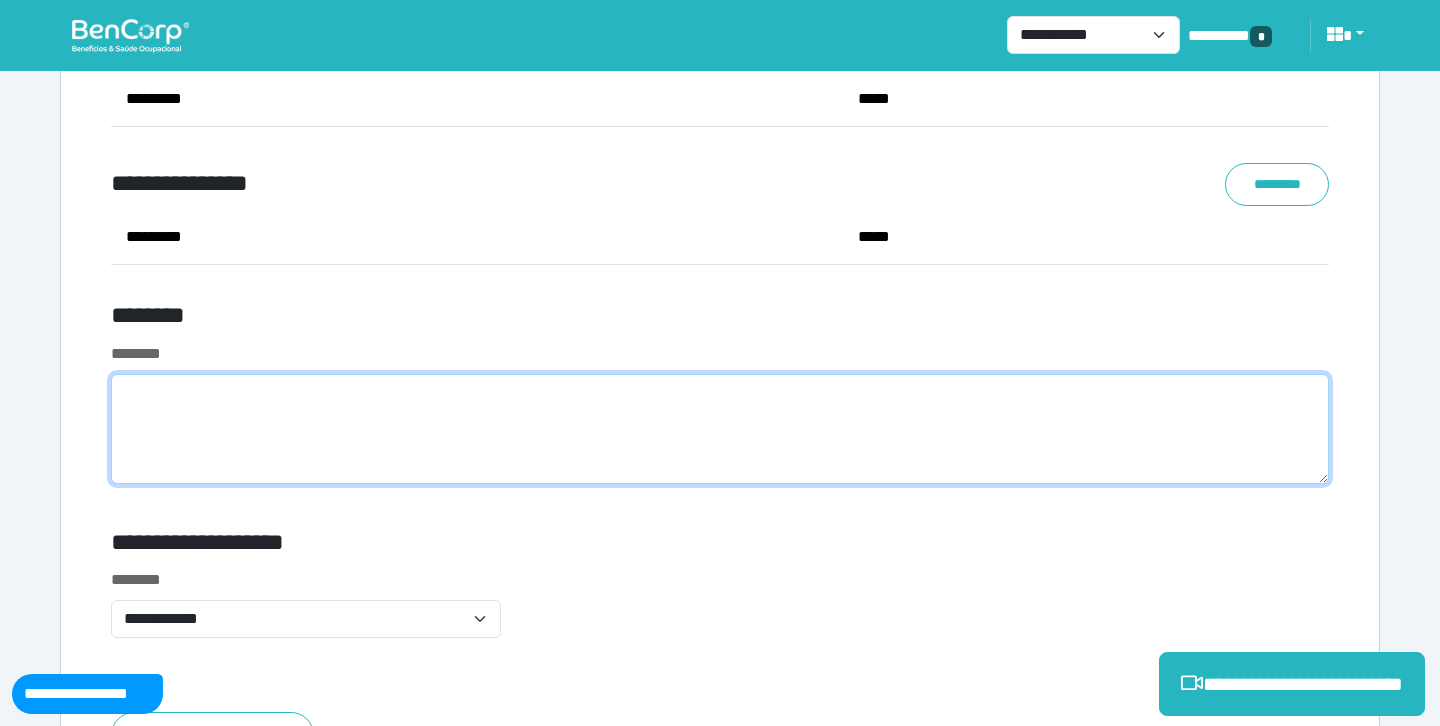 click 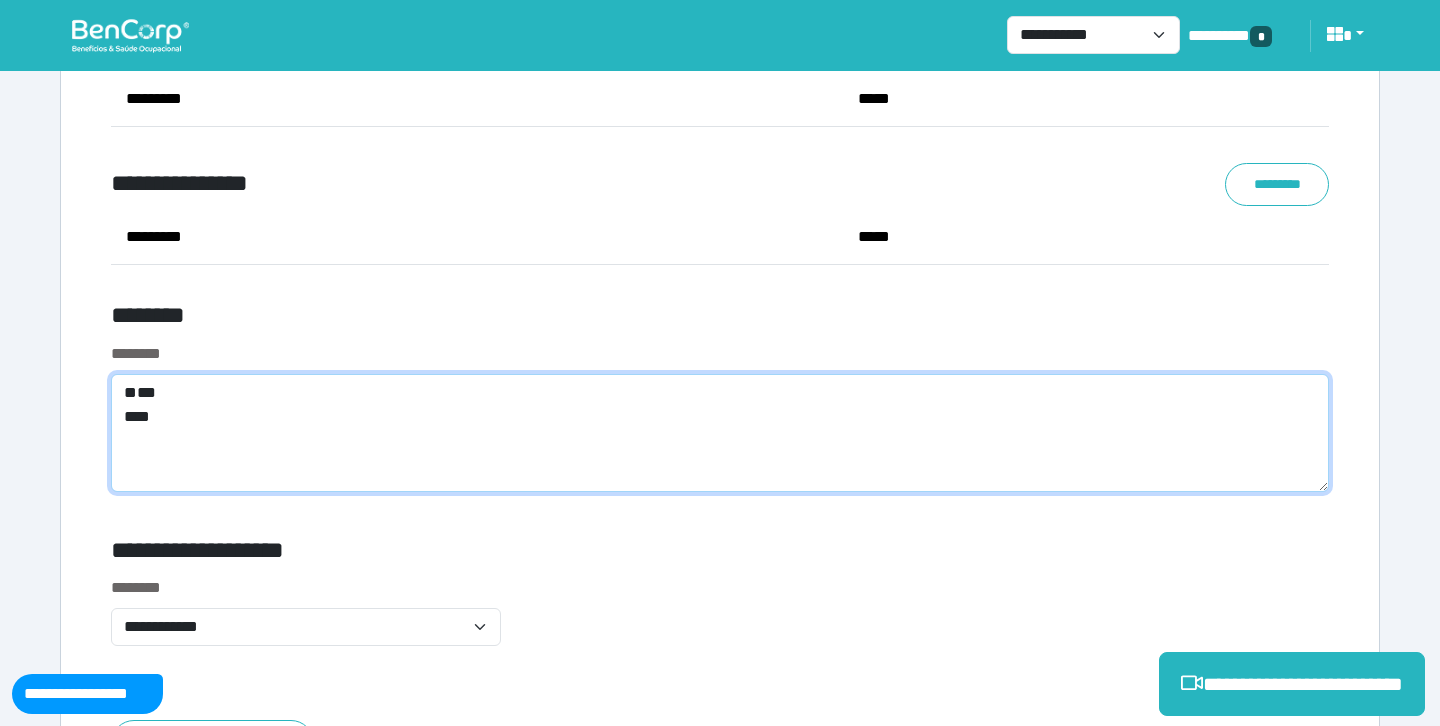 scroll, scrollTop: 0, scrollLeft: 0, axis: both 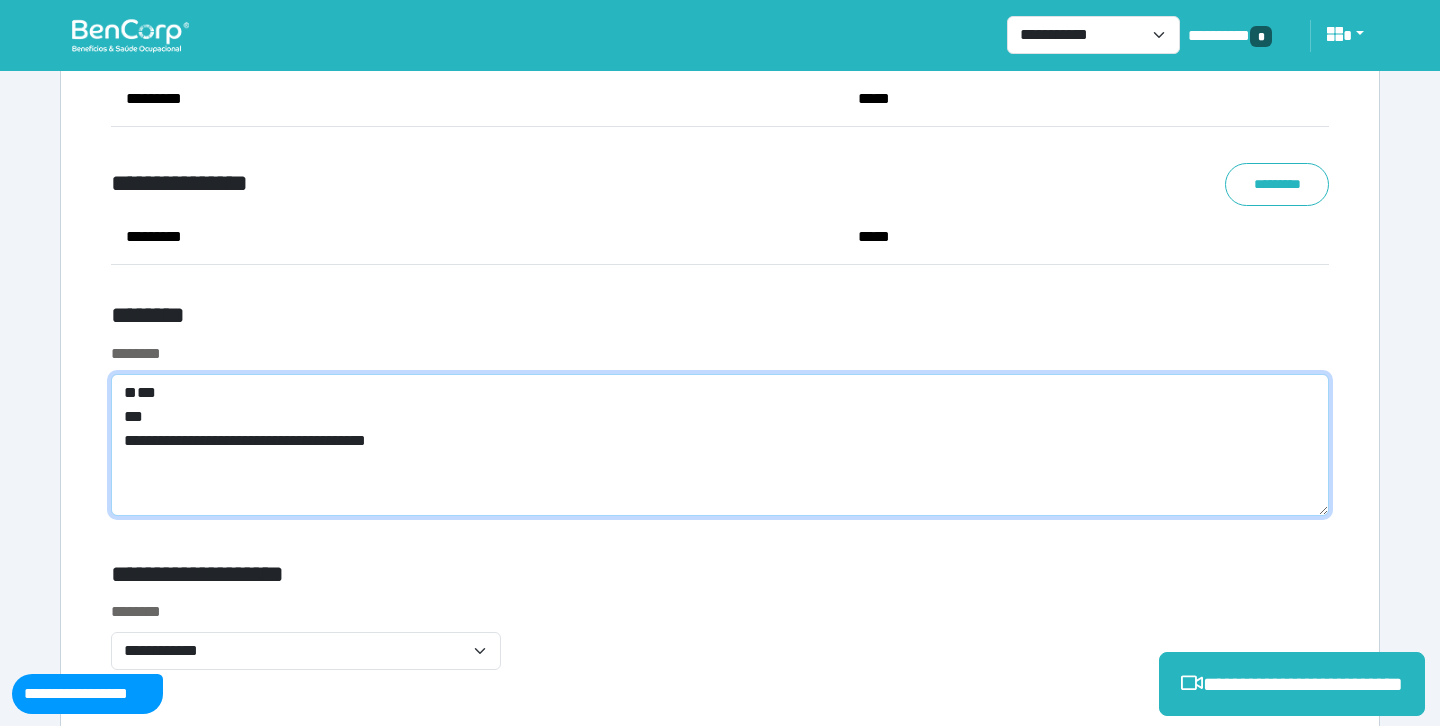 click on "**********" 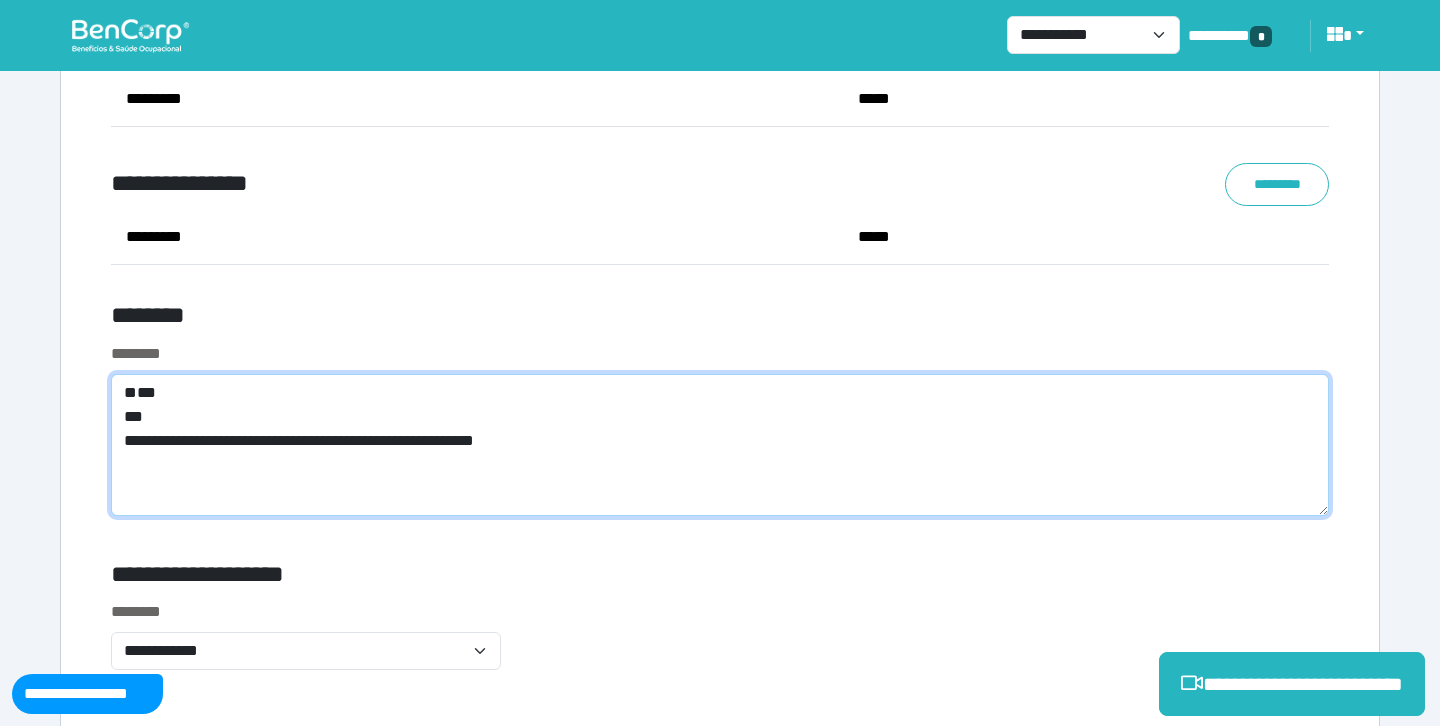 click on "**********" 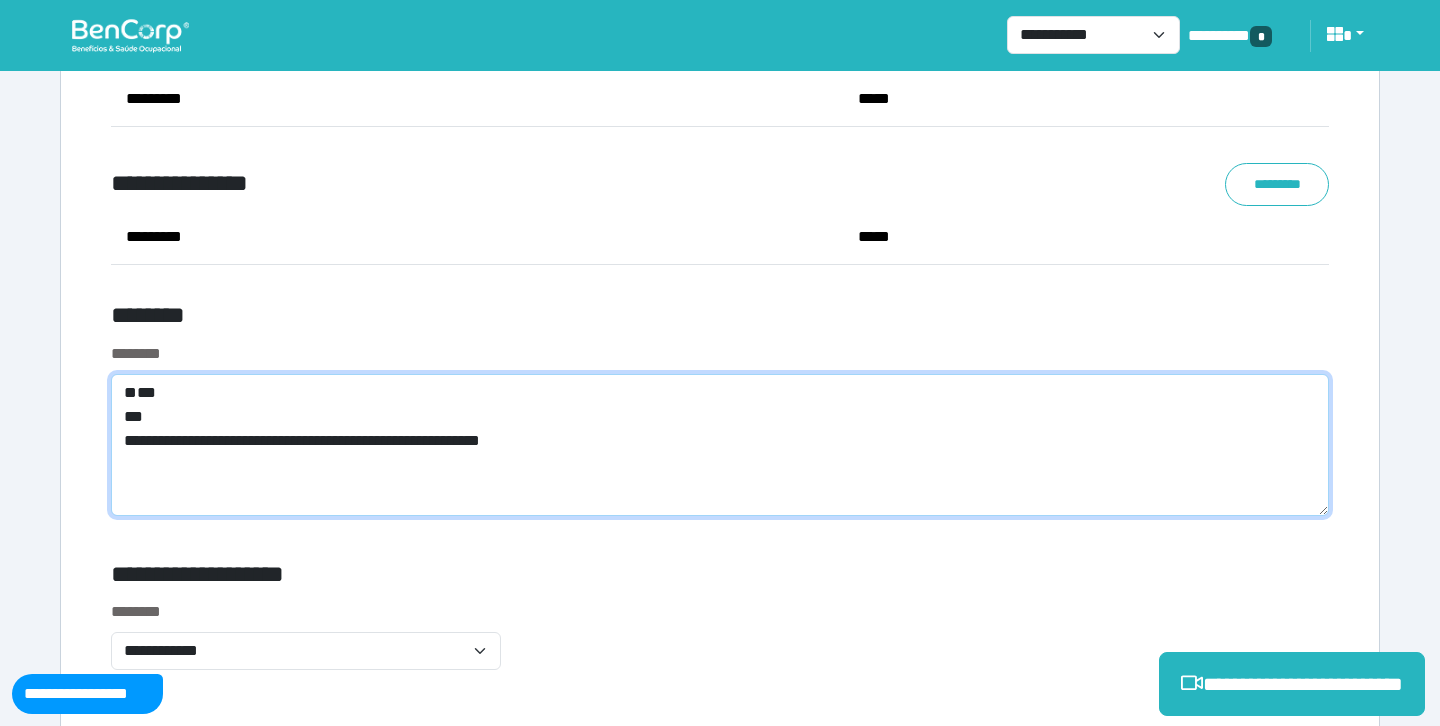 scroll, scrollTop: 0, scrollLeft: 0, axis: both 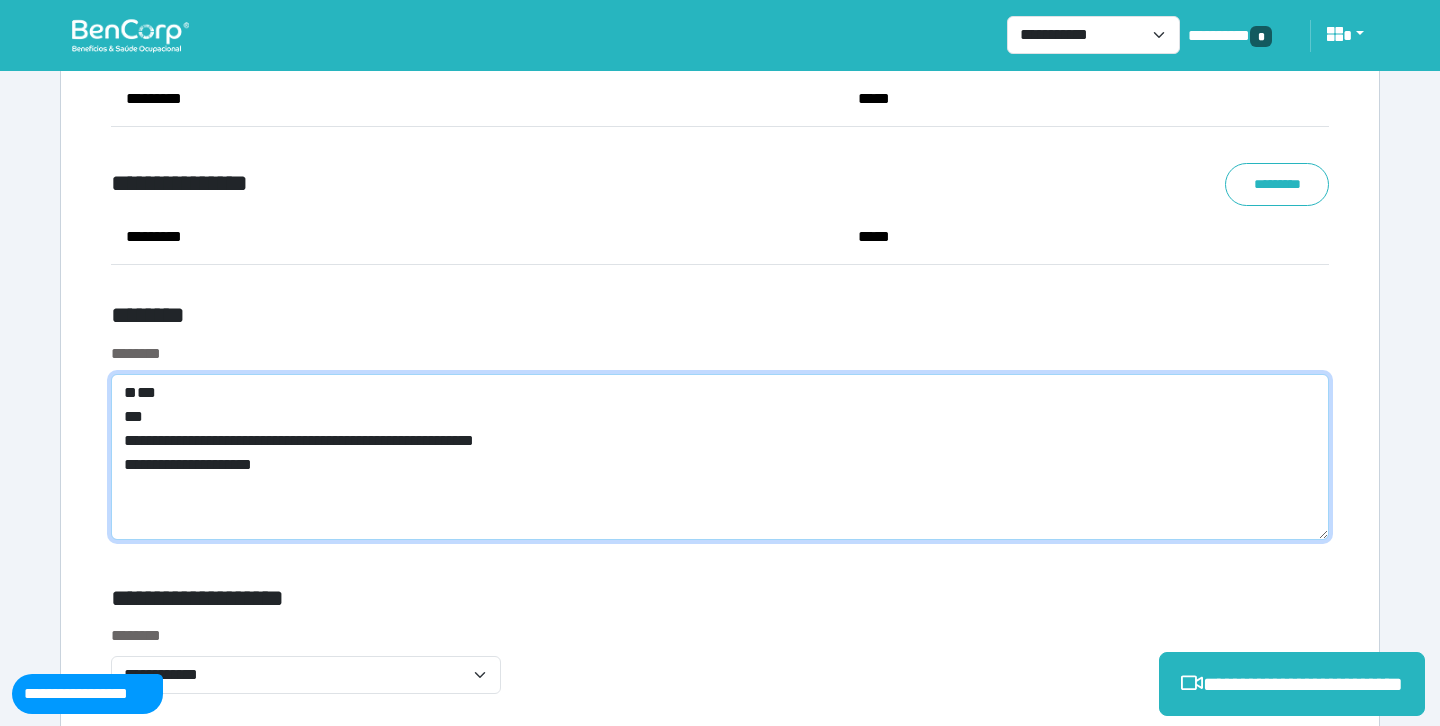 click on "**********" 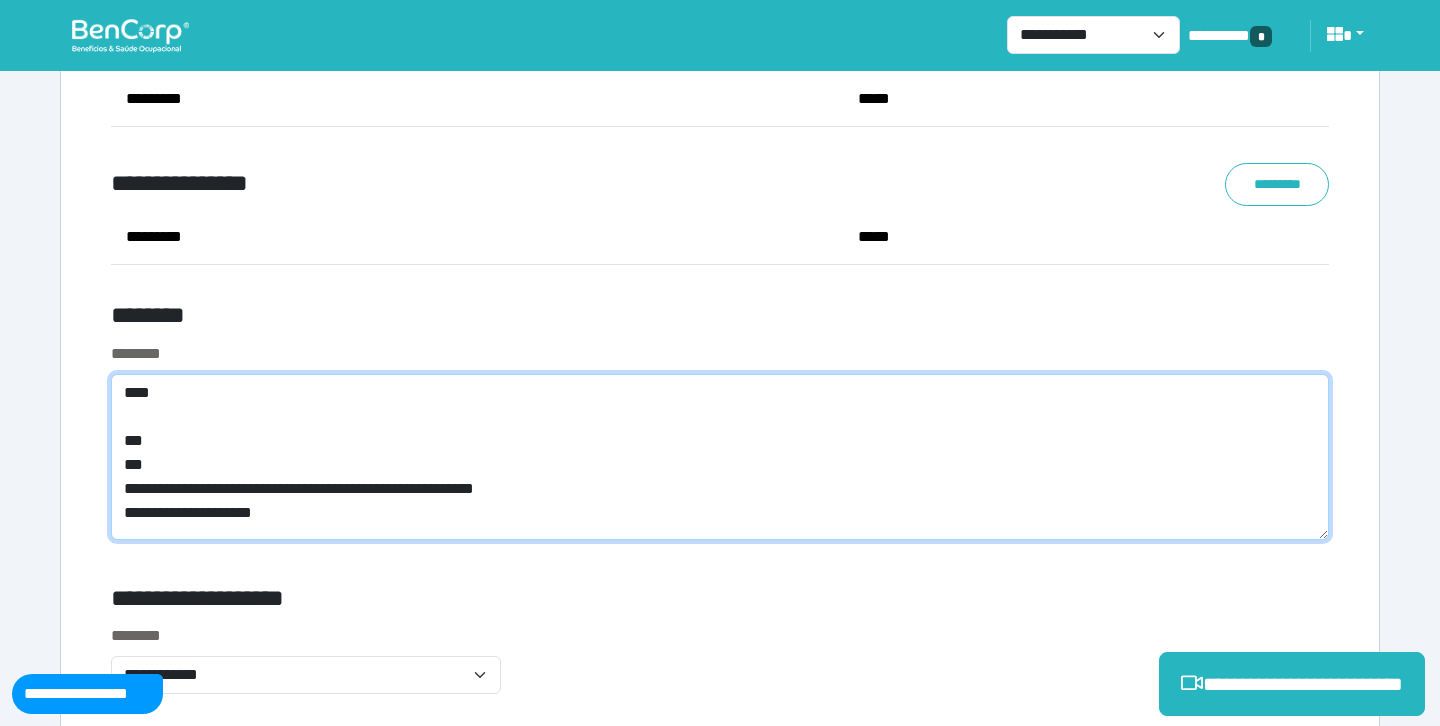 click on "**********" 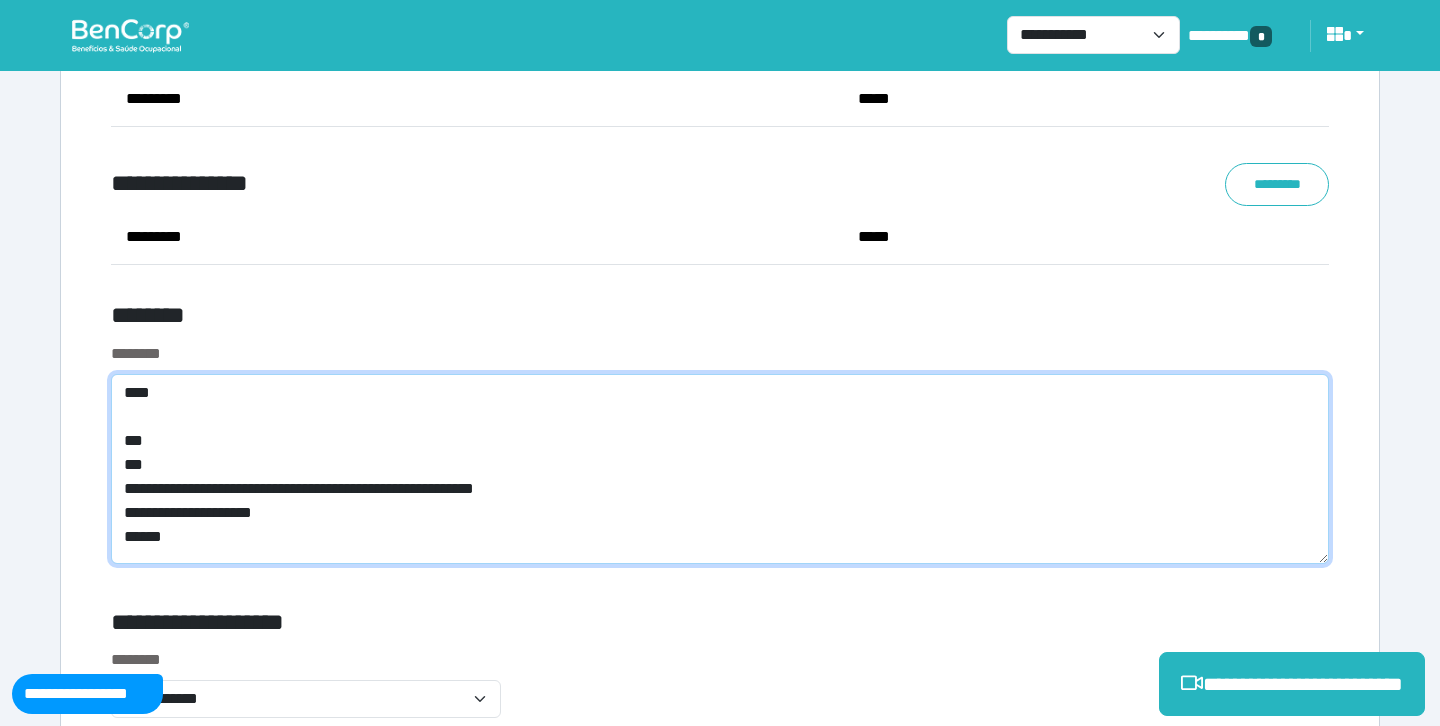 scroll, scrollTop: 0, scrollLeft: 0, axis: both 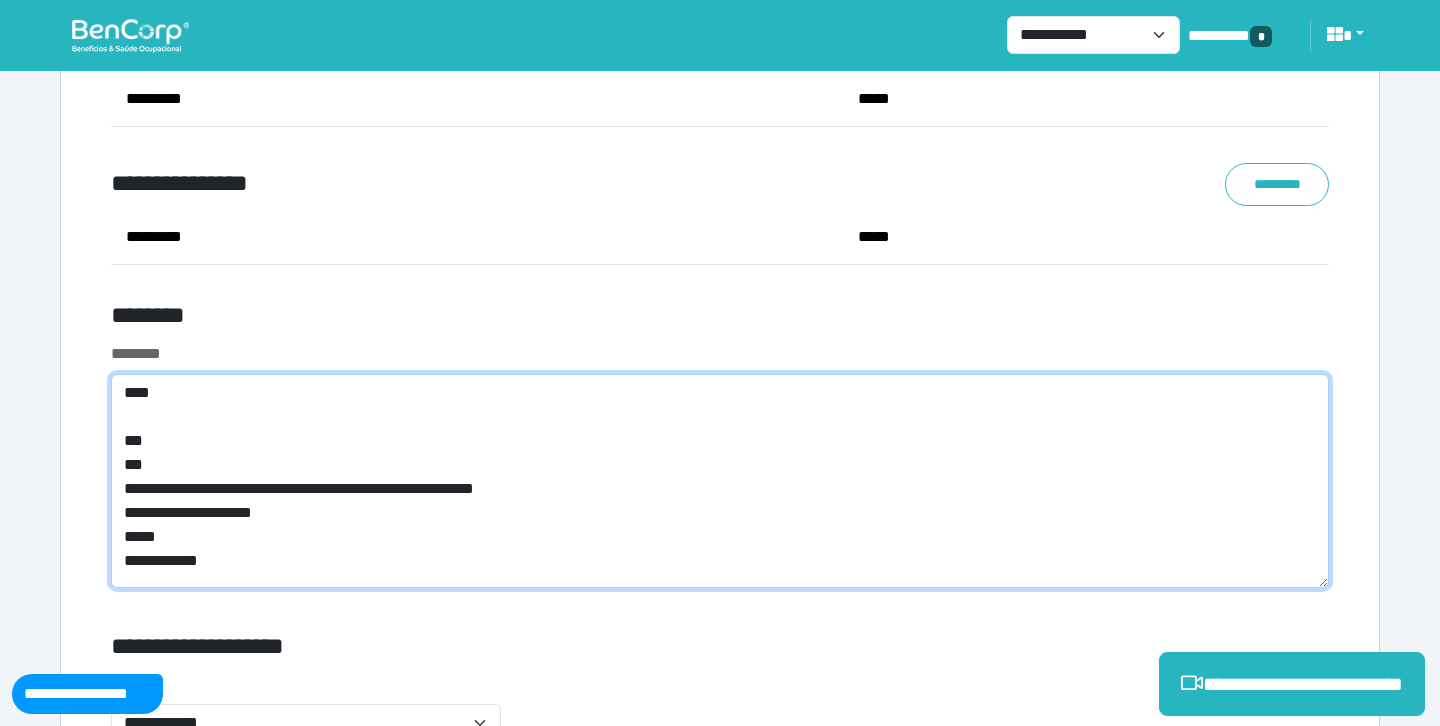 click on "**********" 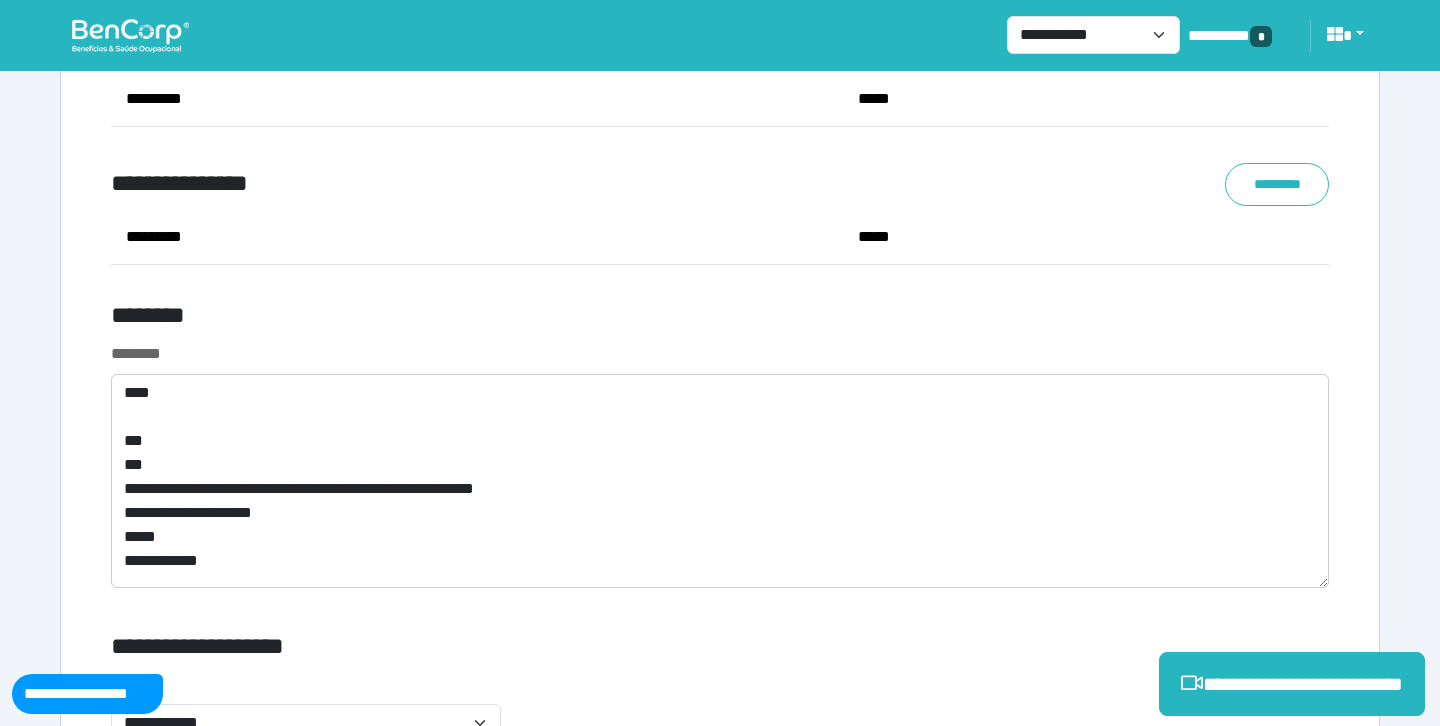click on "********" 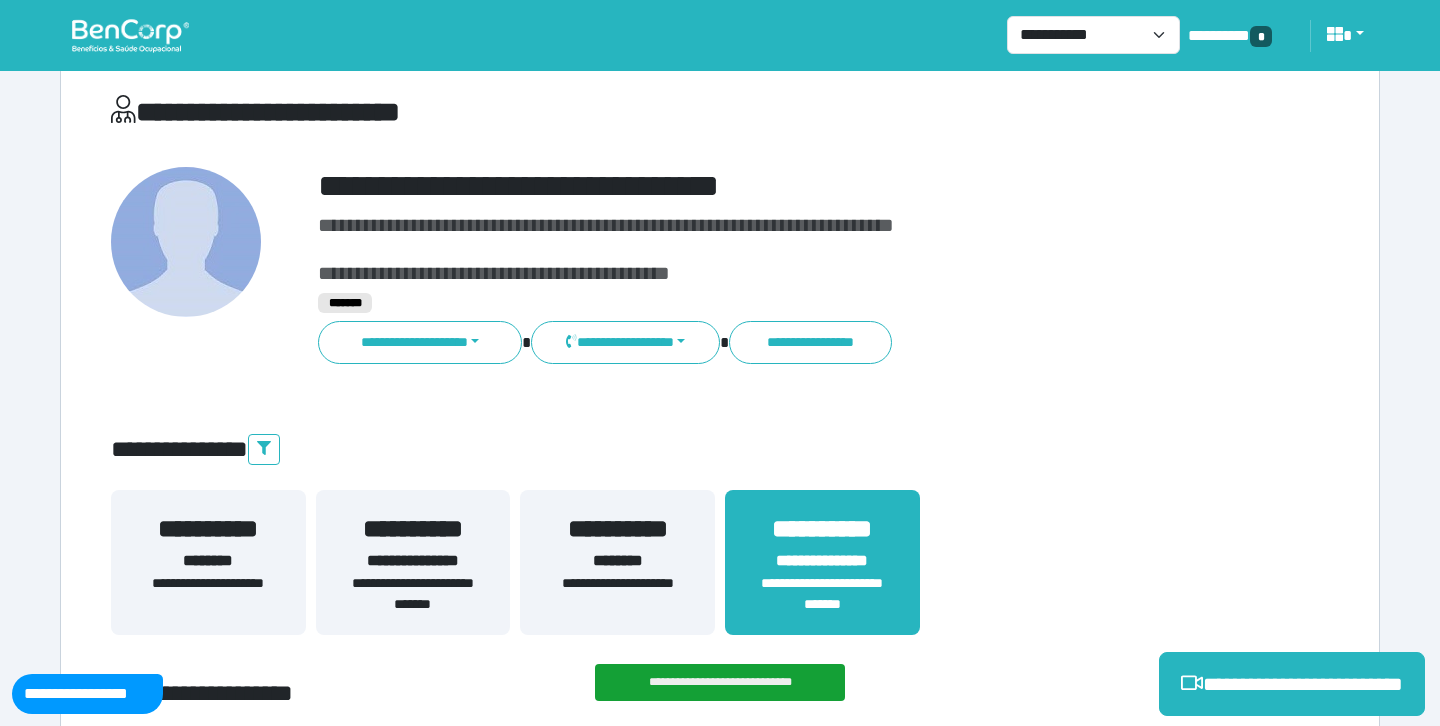 scroll, scrollTop: 0, scrollLeft: 0, axis: both 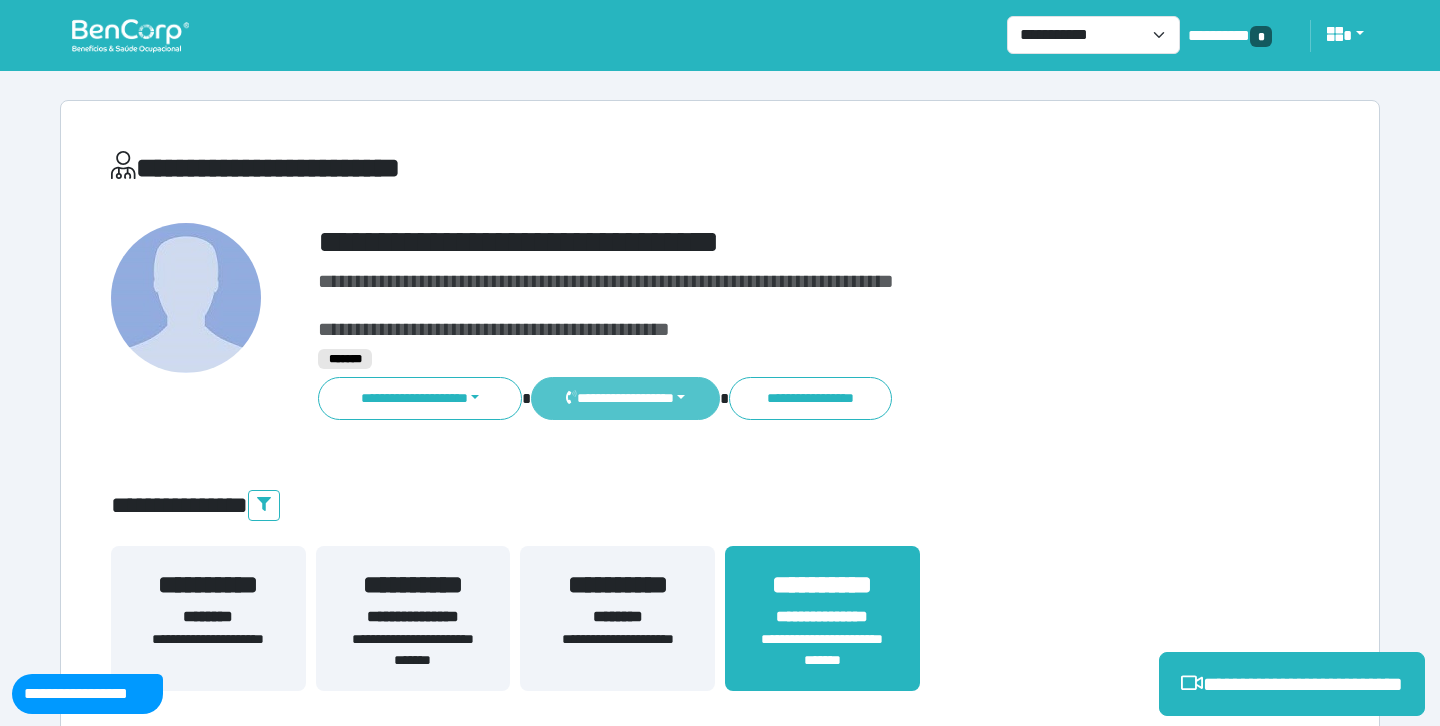 click on "**********" at bounding box center (625, 398) 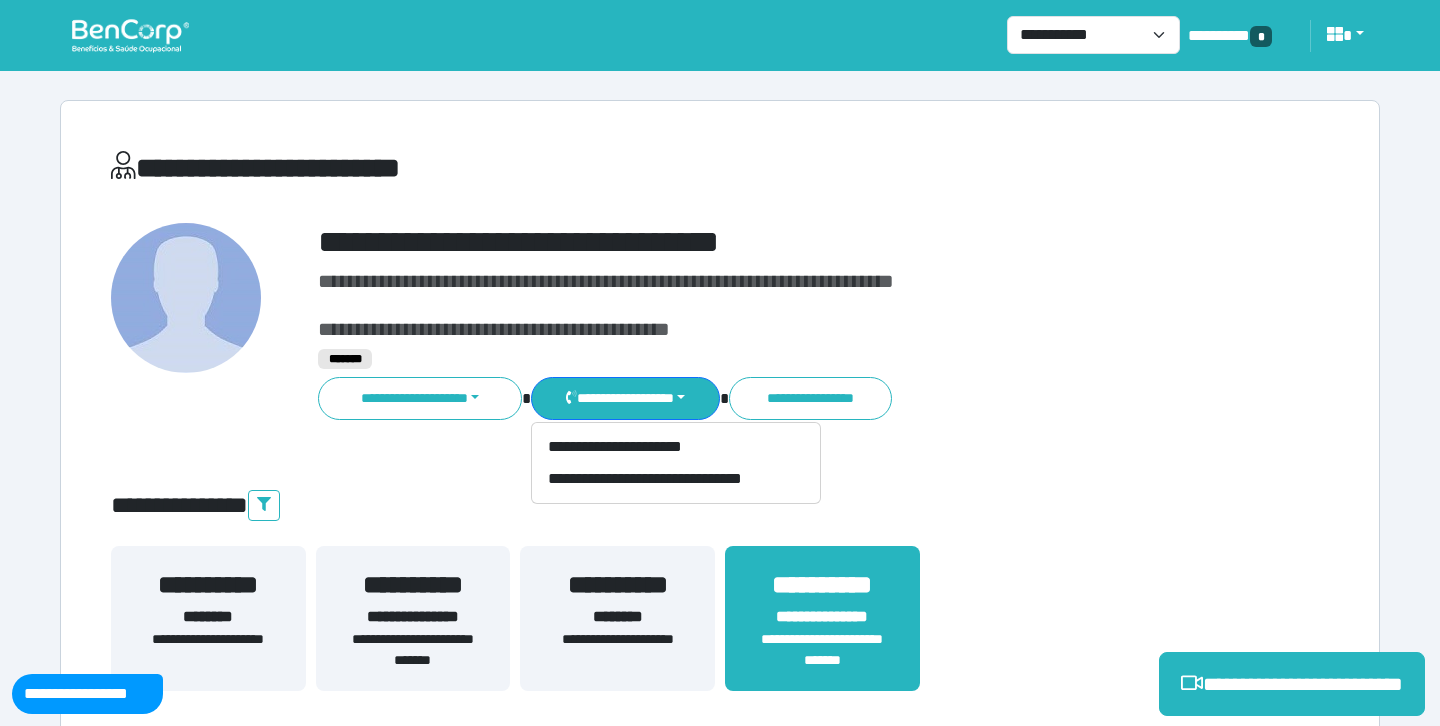 click on "**********" at bounding box center [720, 506] 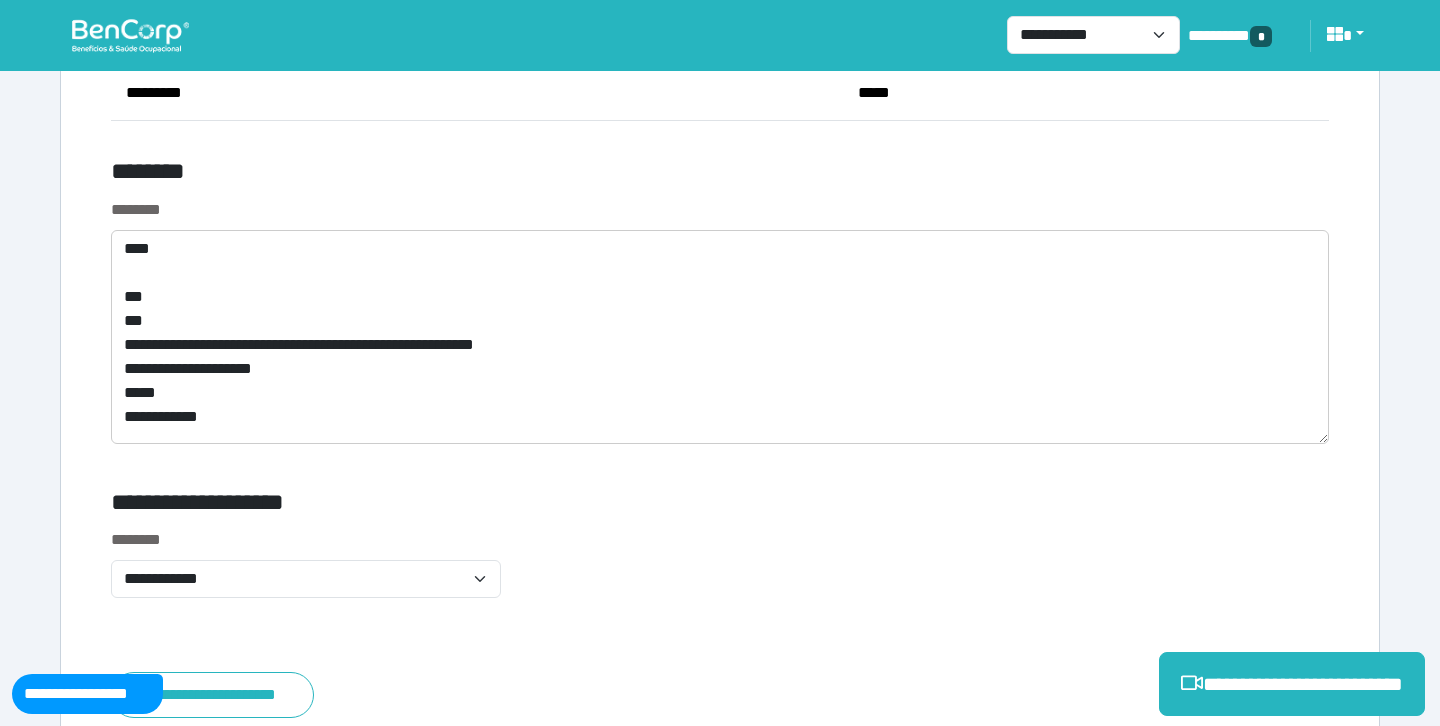 scroll, scrollTop: 7907, scrollLeft: 0, axis: vertical 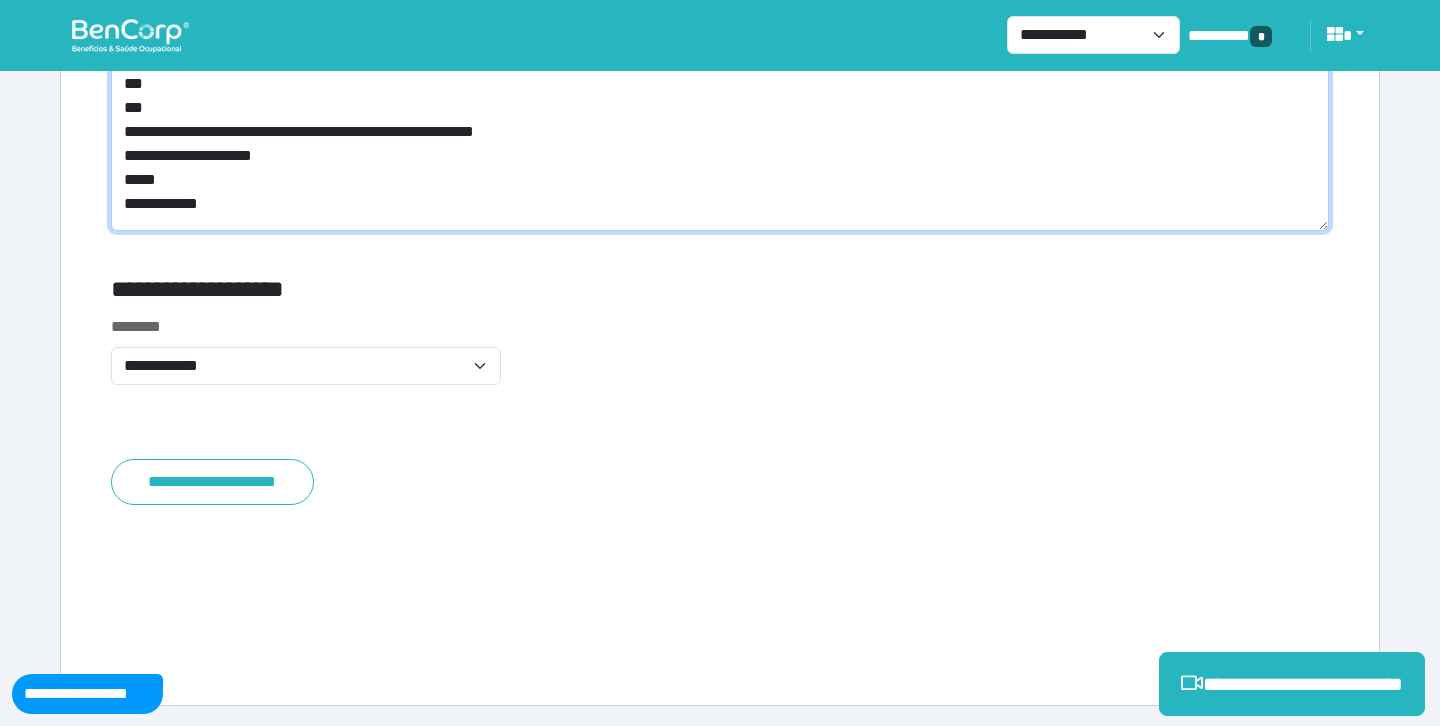 click on "**********" 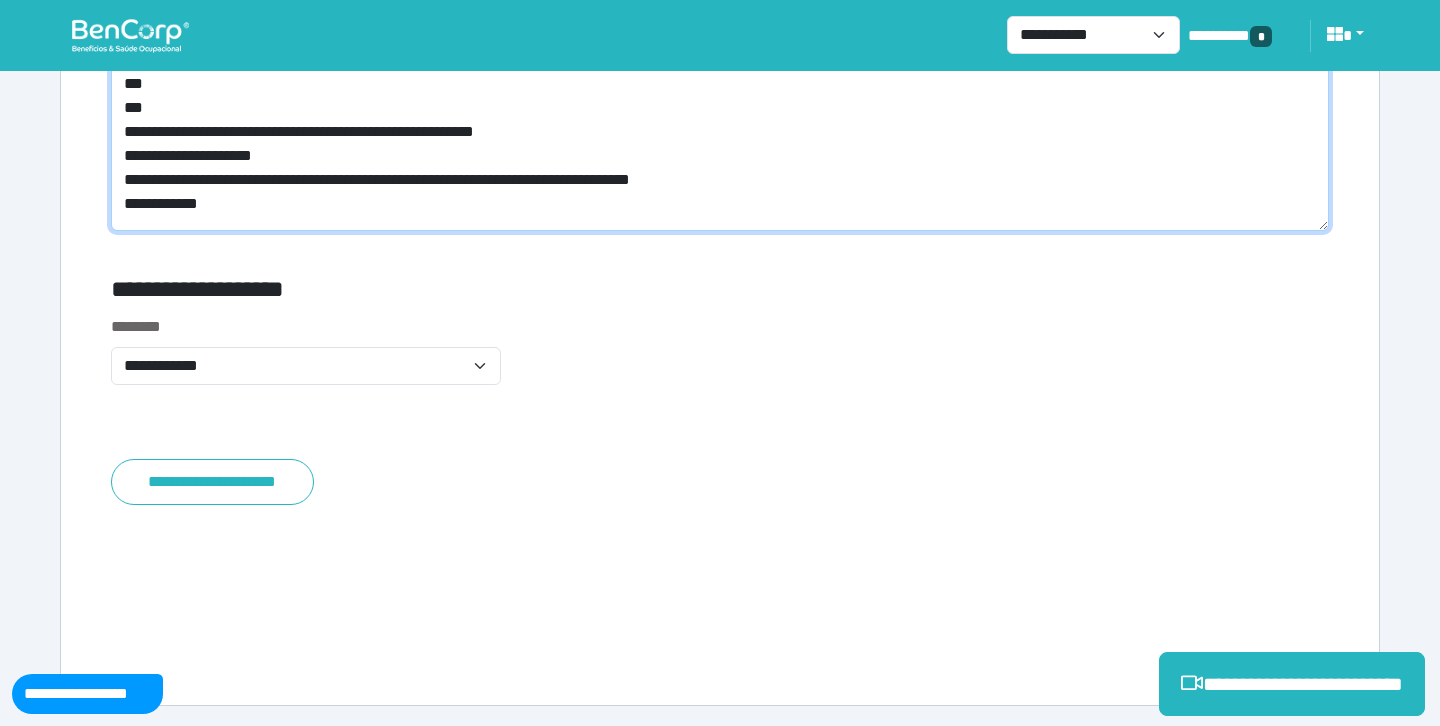 click on "**********" 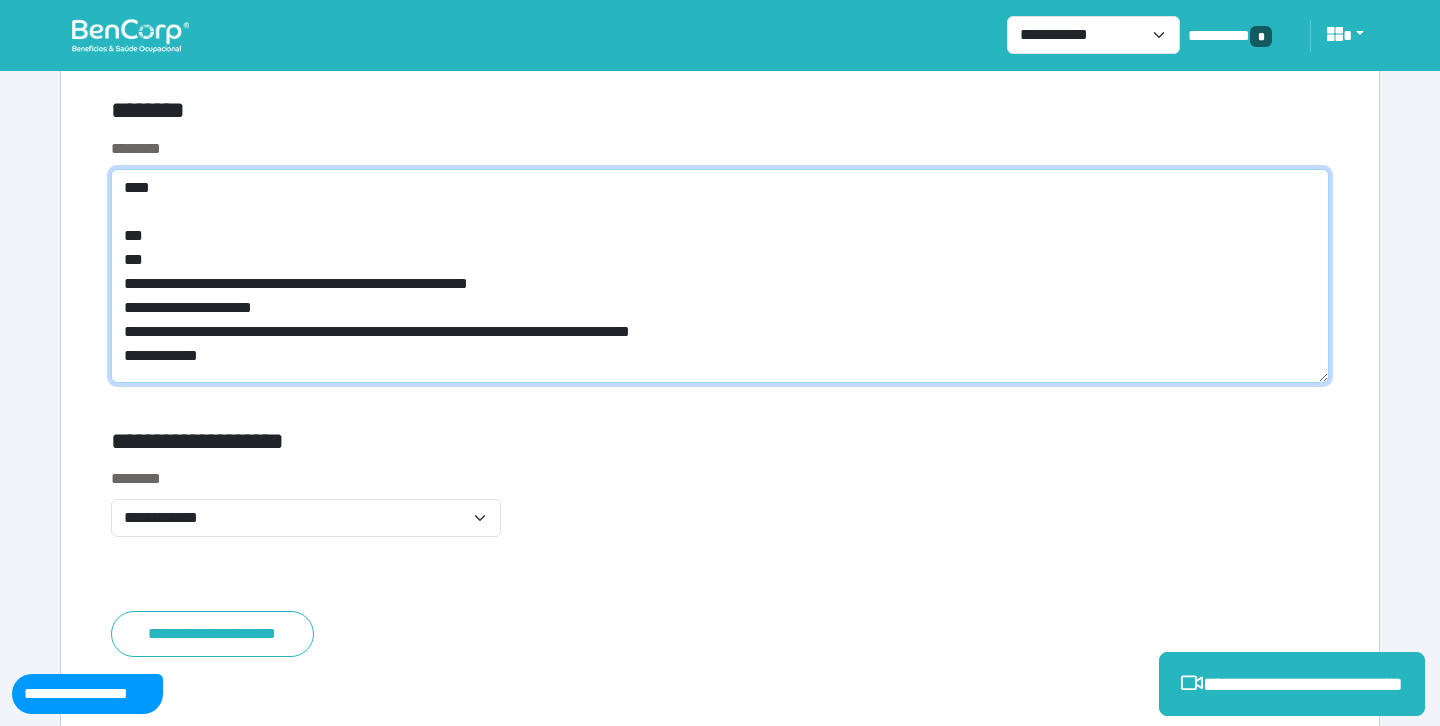 scroll, scrollTop: 7712, scrollLeft: 0, axis: vertical 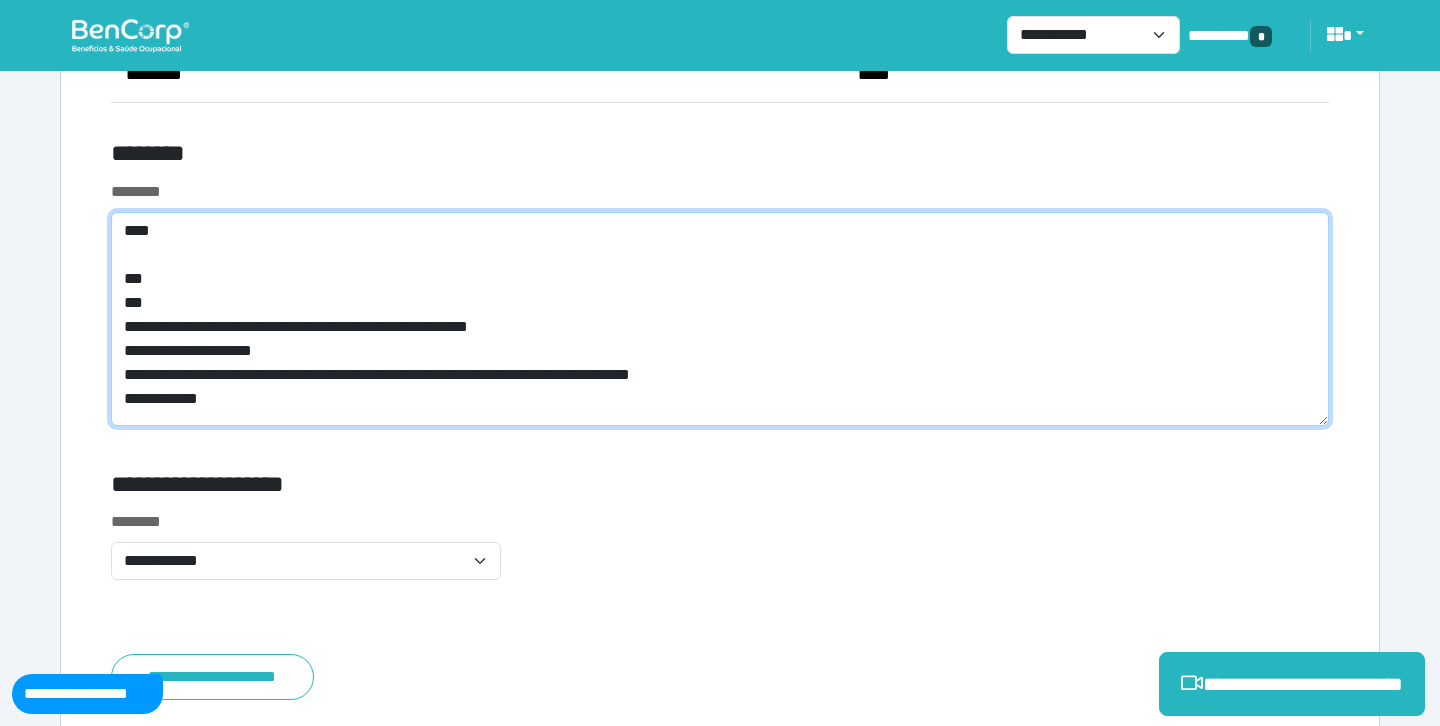 click on "**********" 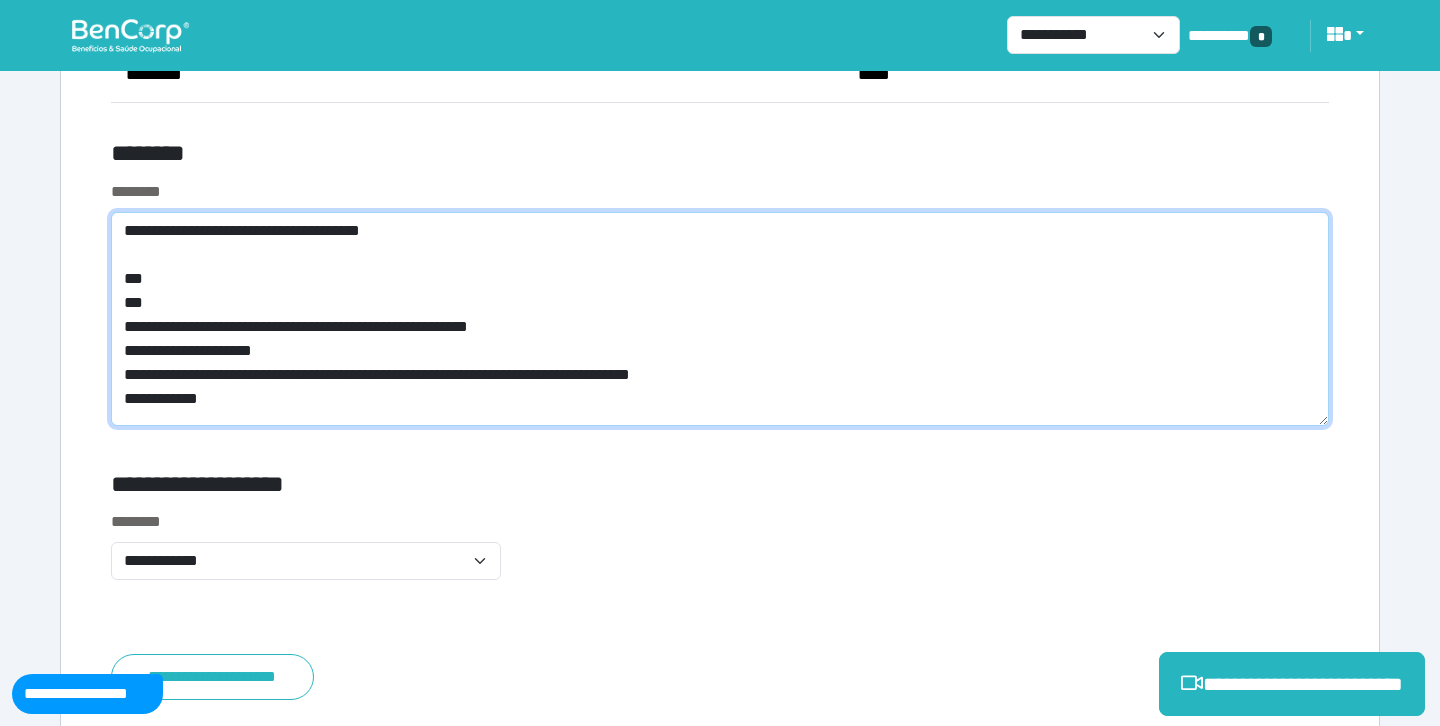 click on "**********" 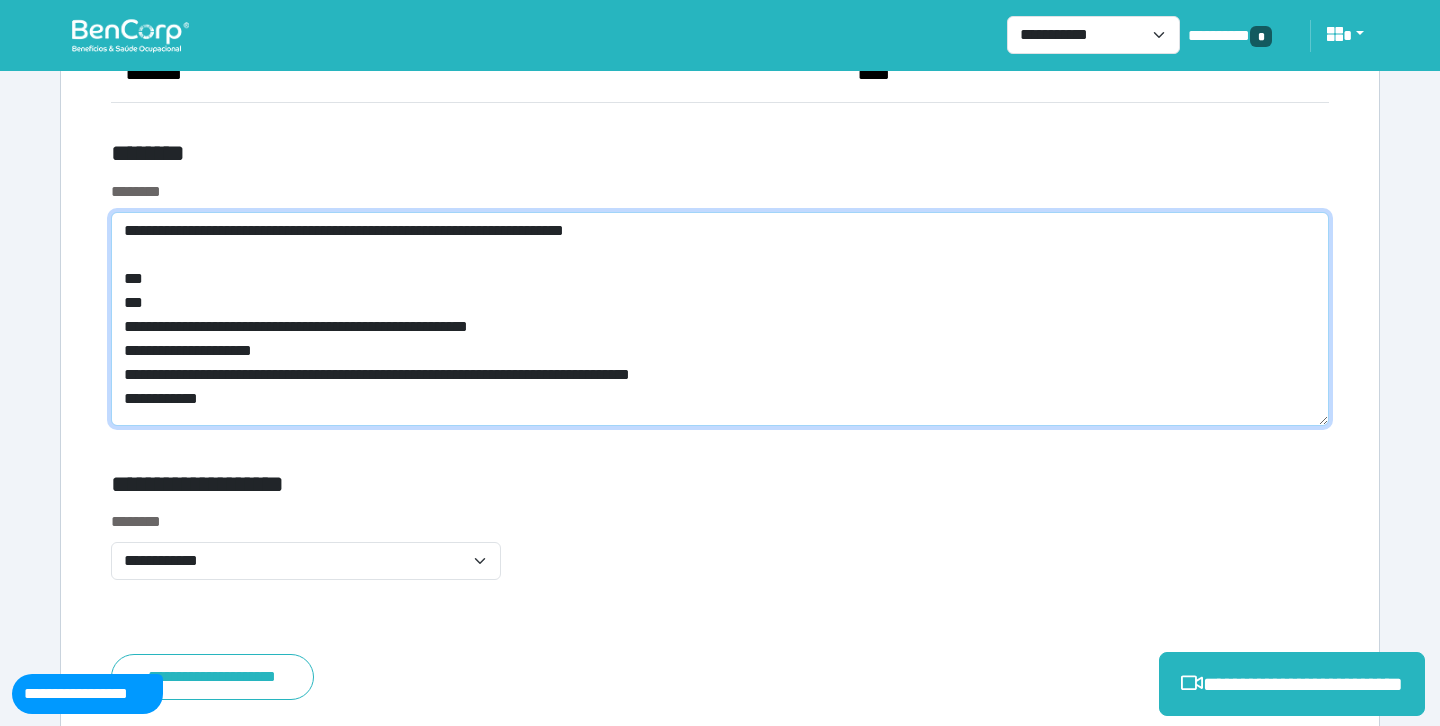 click on "**********" 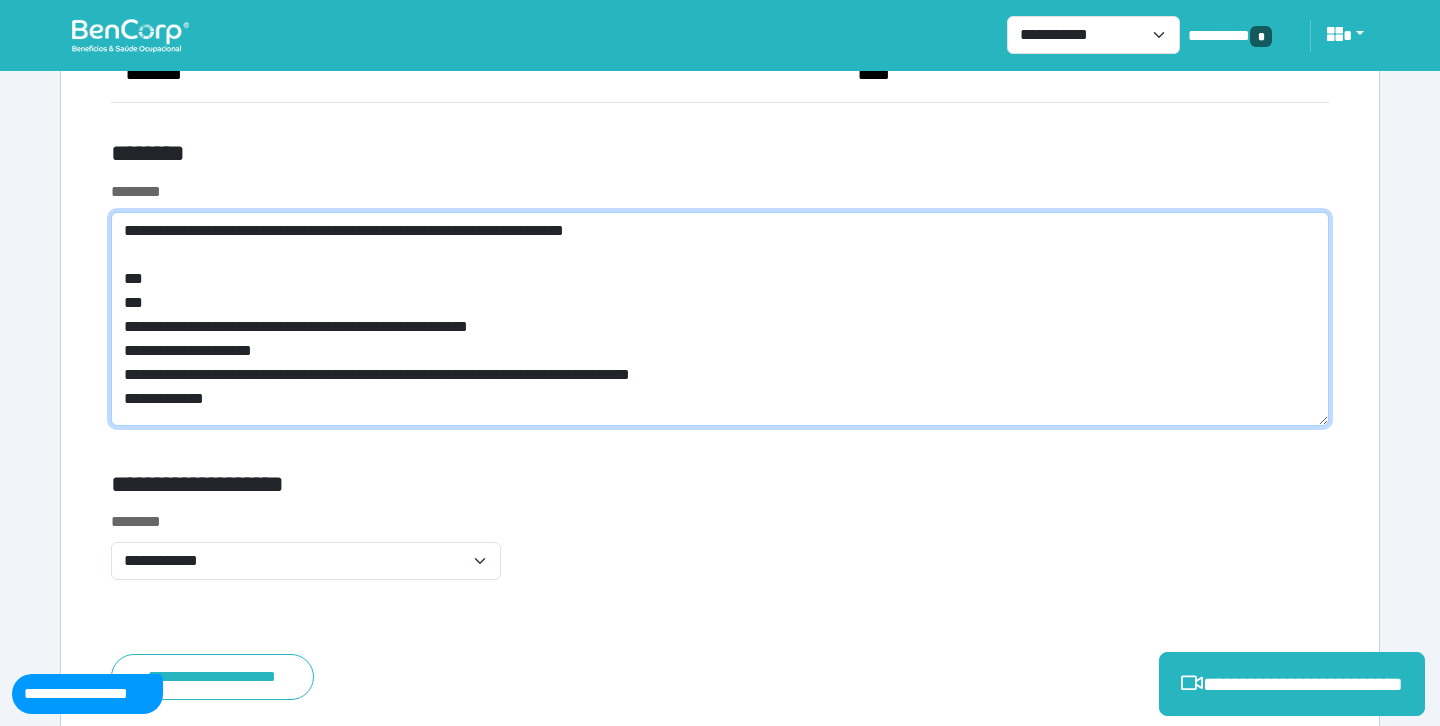 scroll, scrollTop: 0, scrollLeft: 0, axis: both 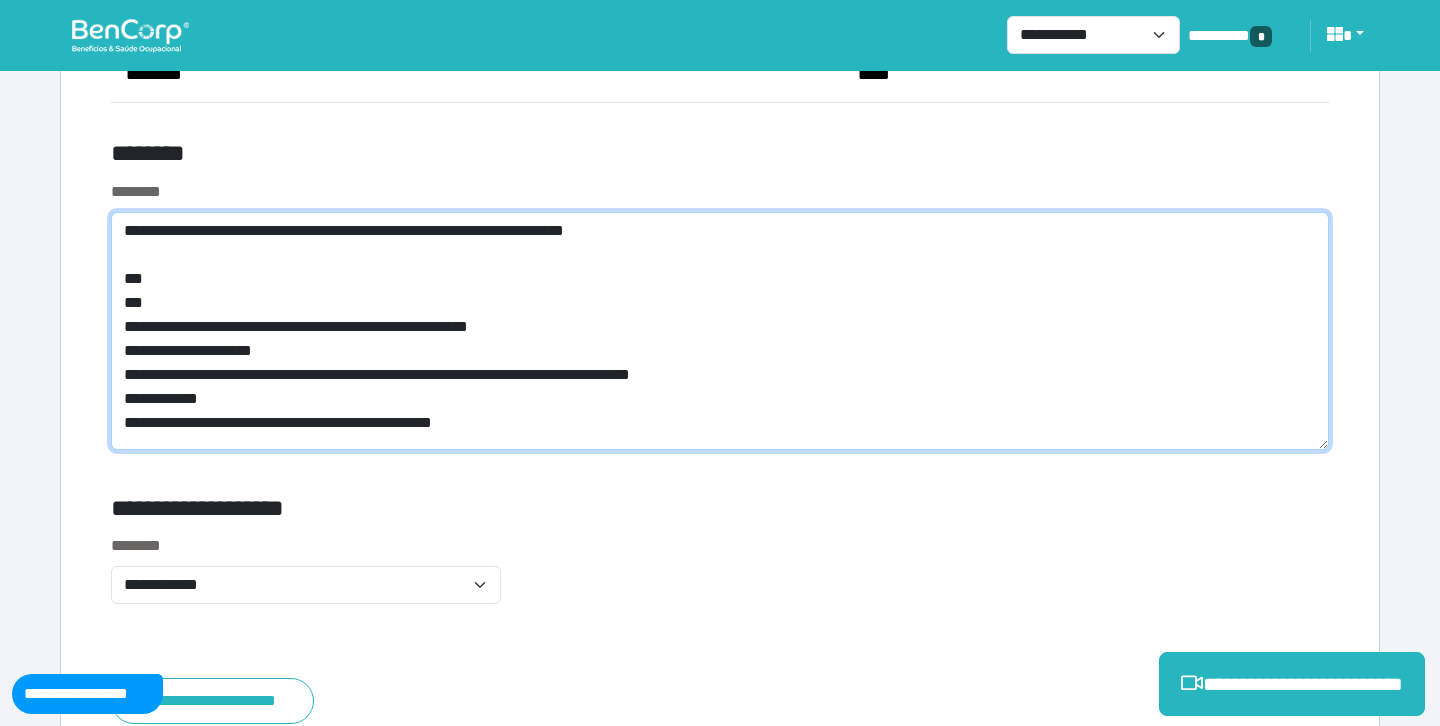 click on "**********" 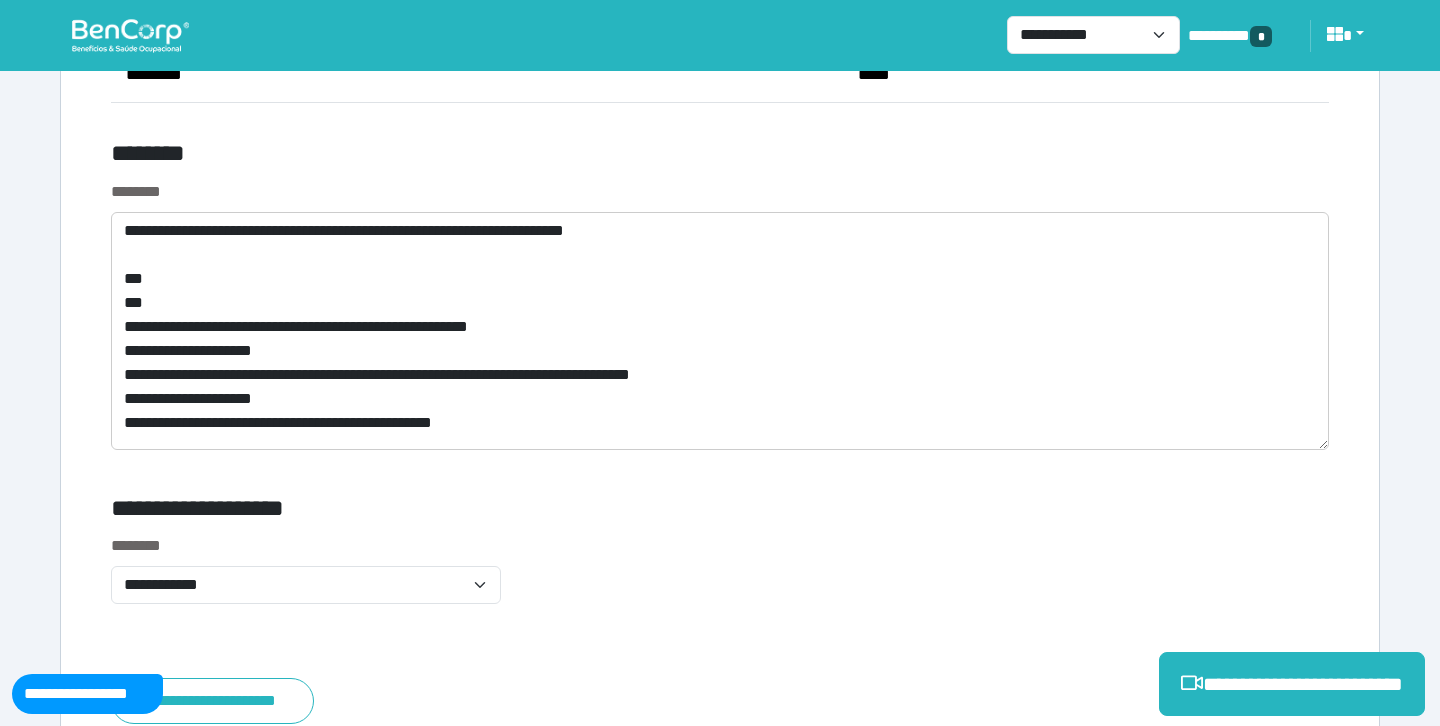 click on "**********" 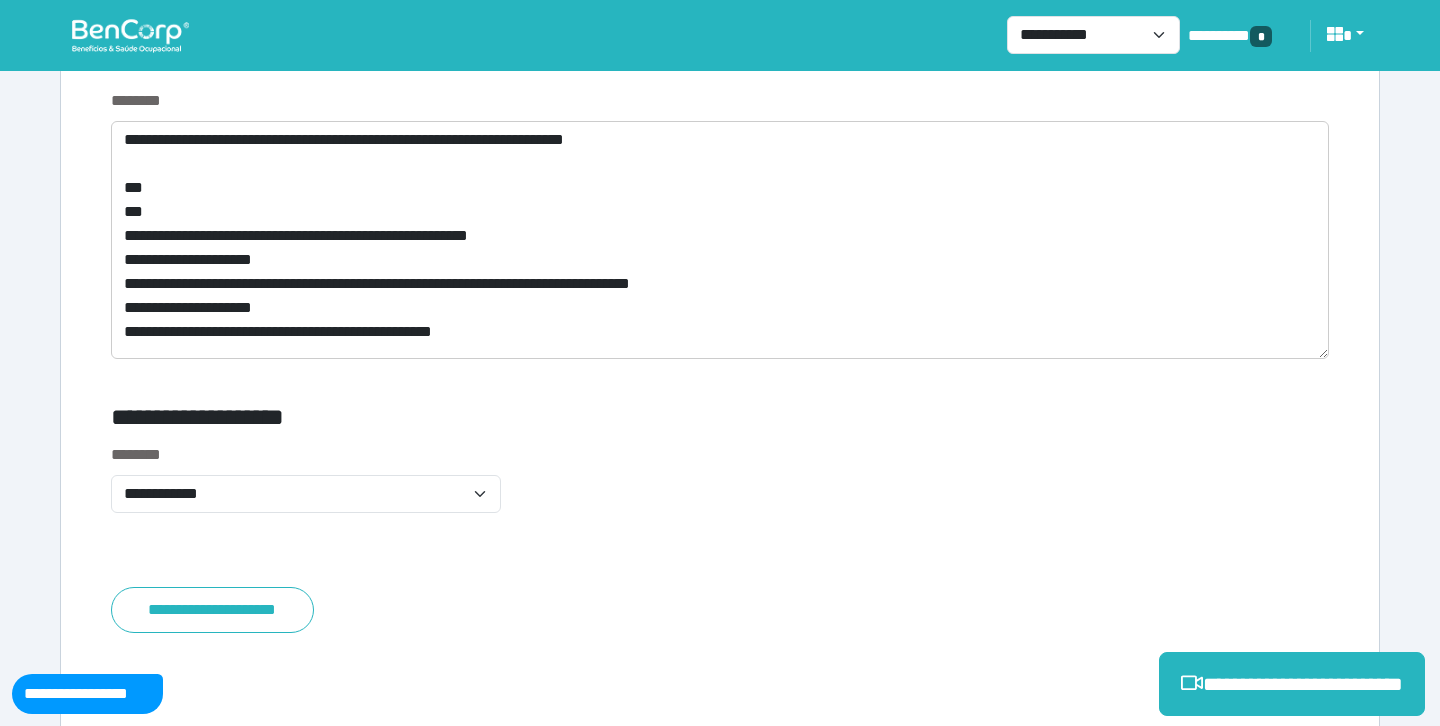 scroll, scrollTop: 7815, scrollLeft: 0, axis: vertical 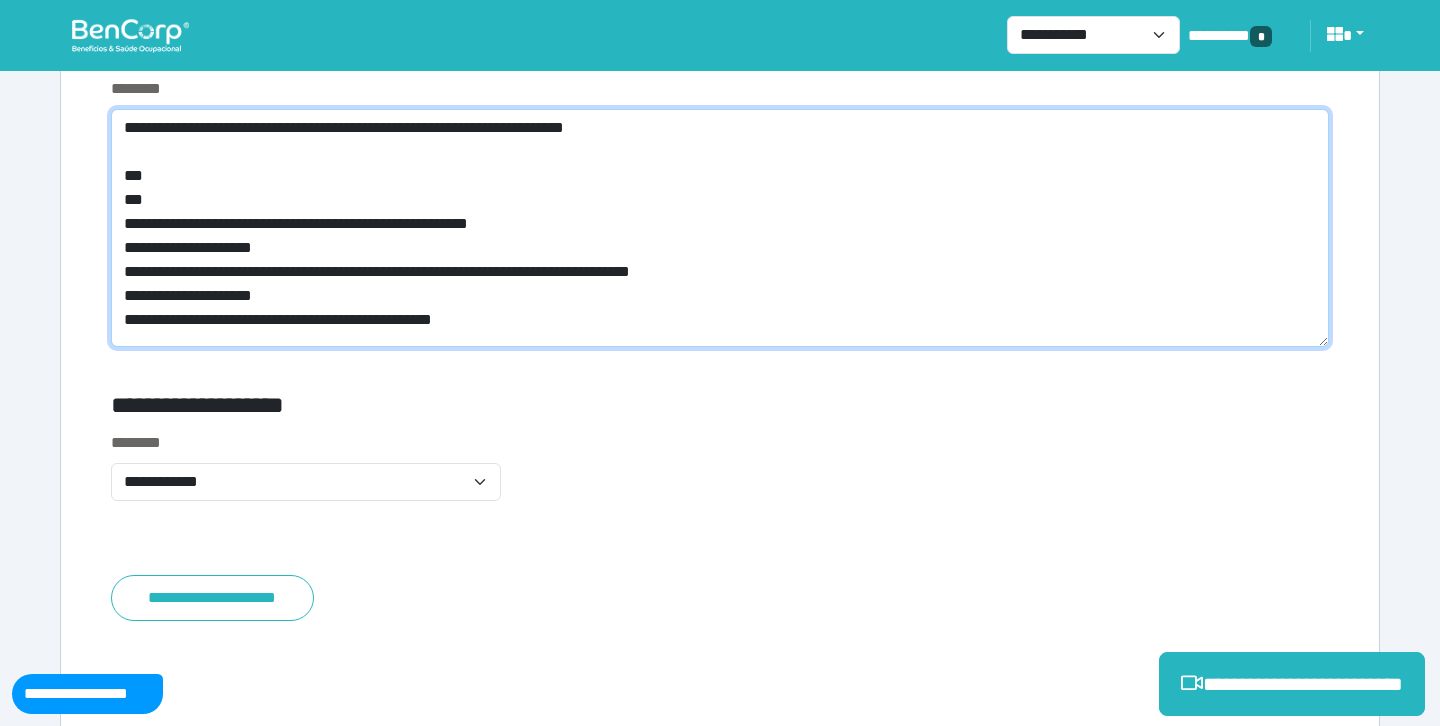 click on "**********" 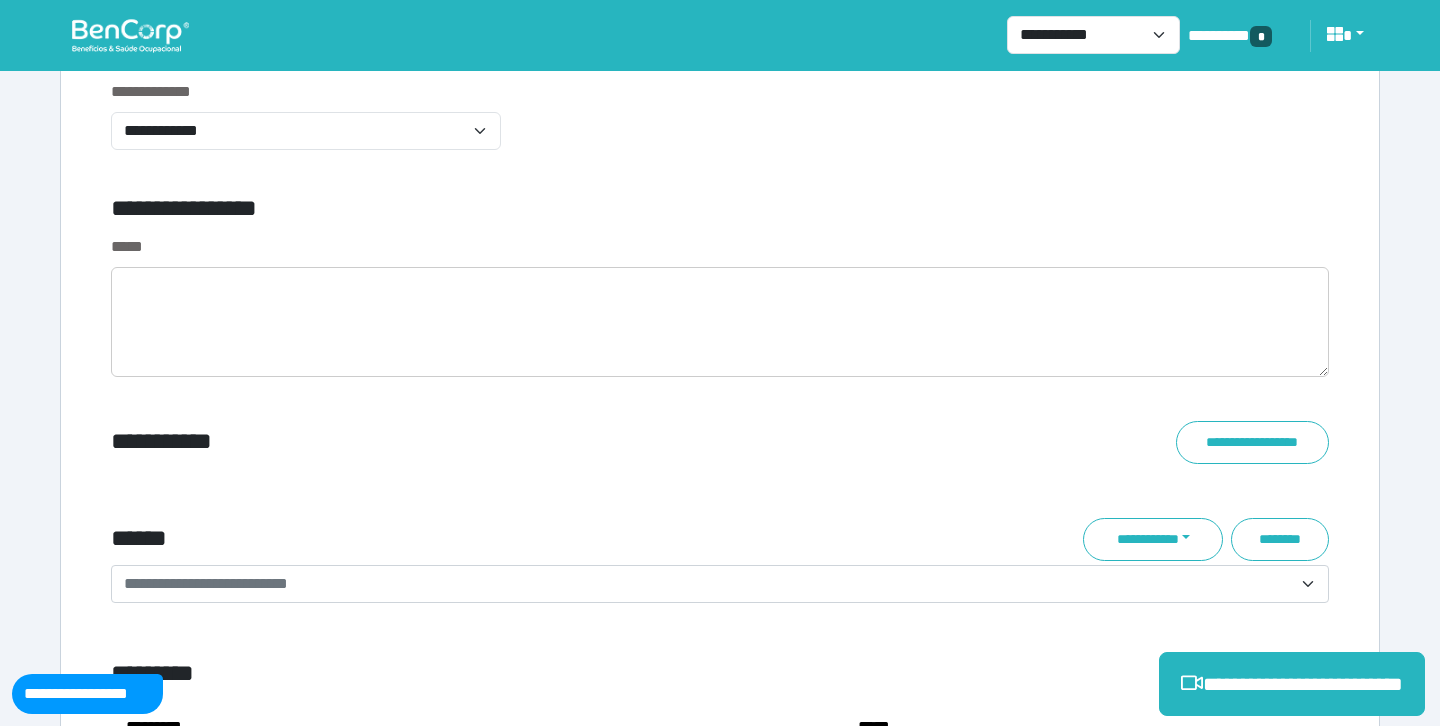 scroll, scrollTop: 6908, scrollLeft: 0, axis: vertical 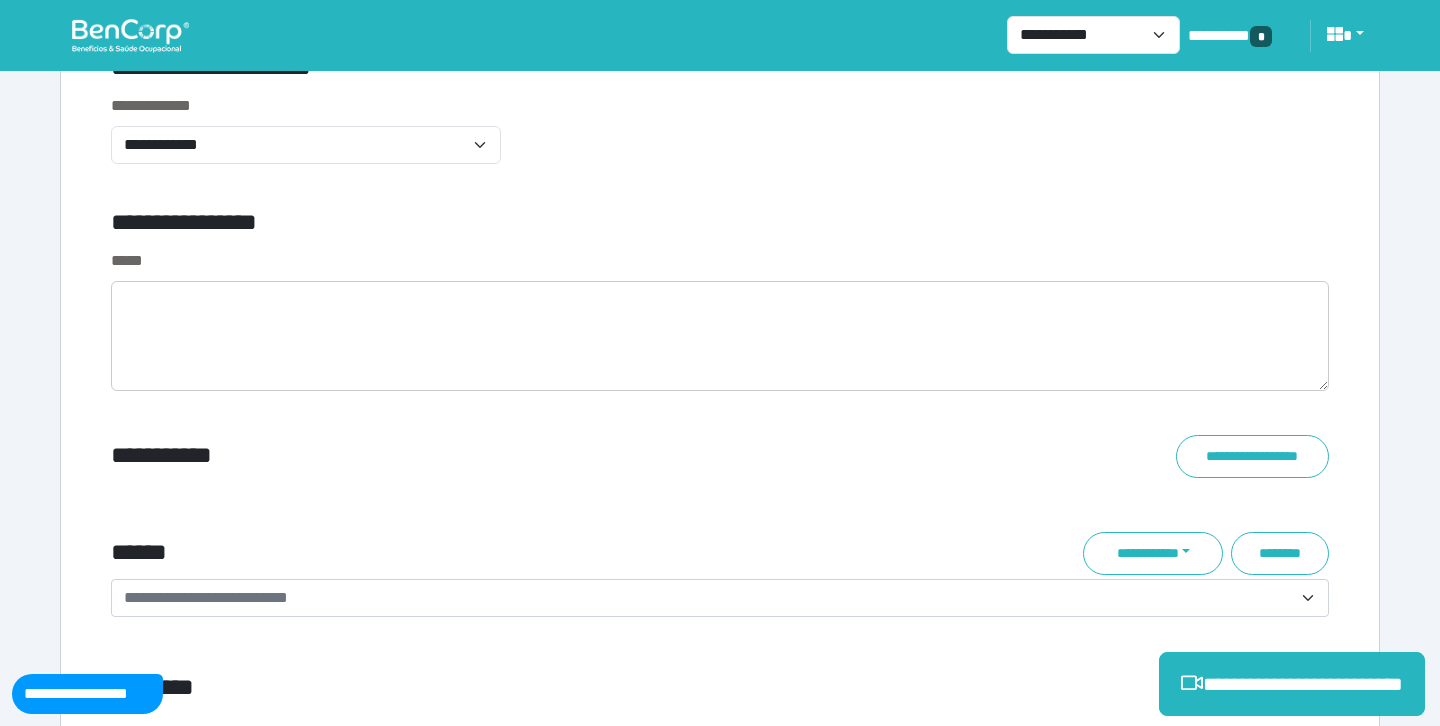 type on "**********" 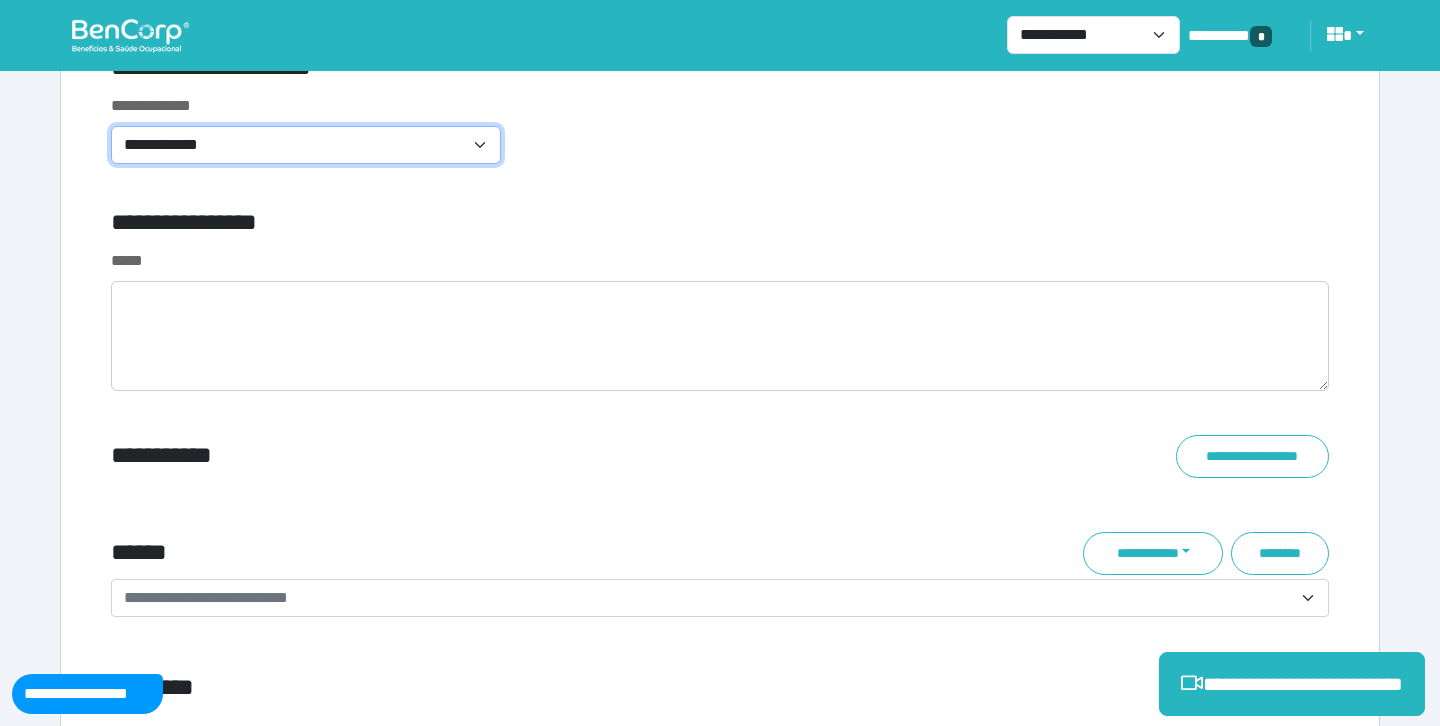 click on "**********" 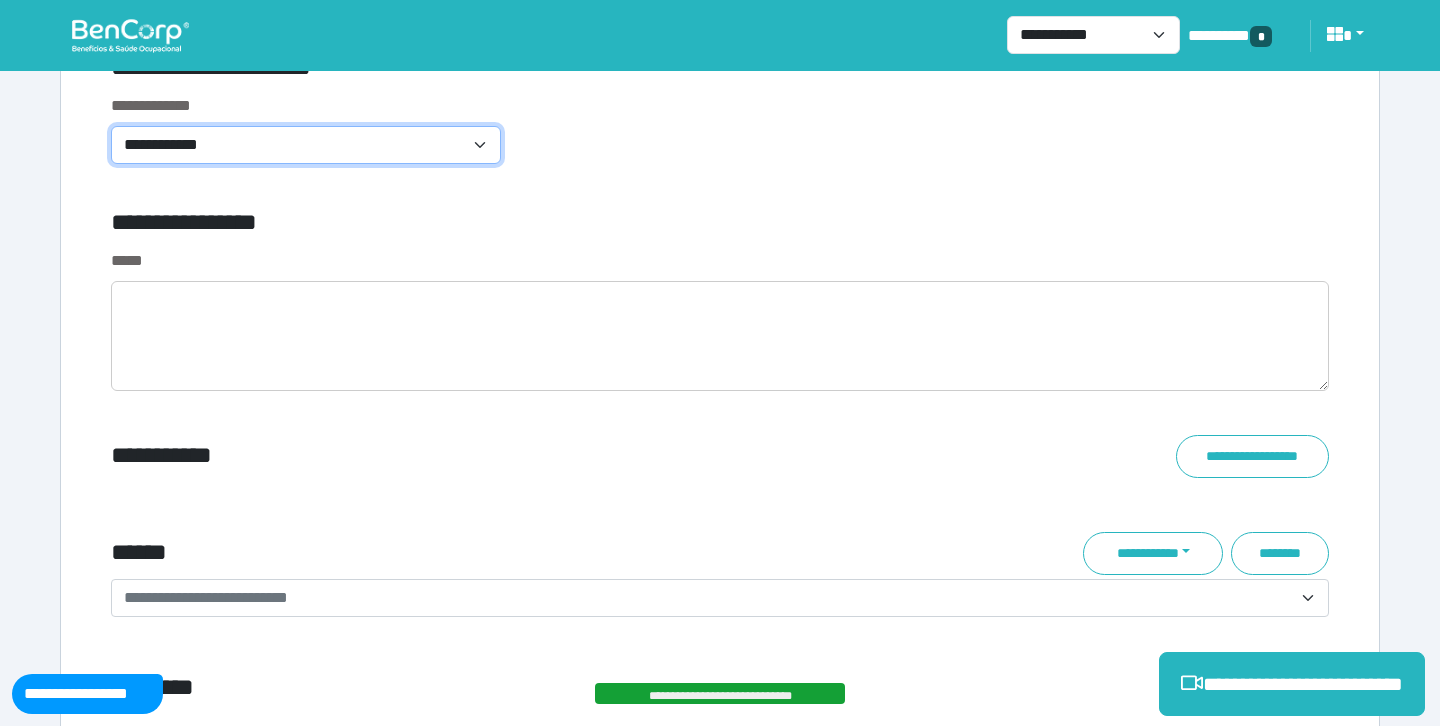 select on "**********" 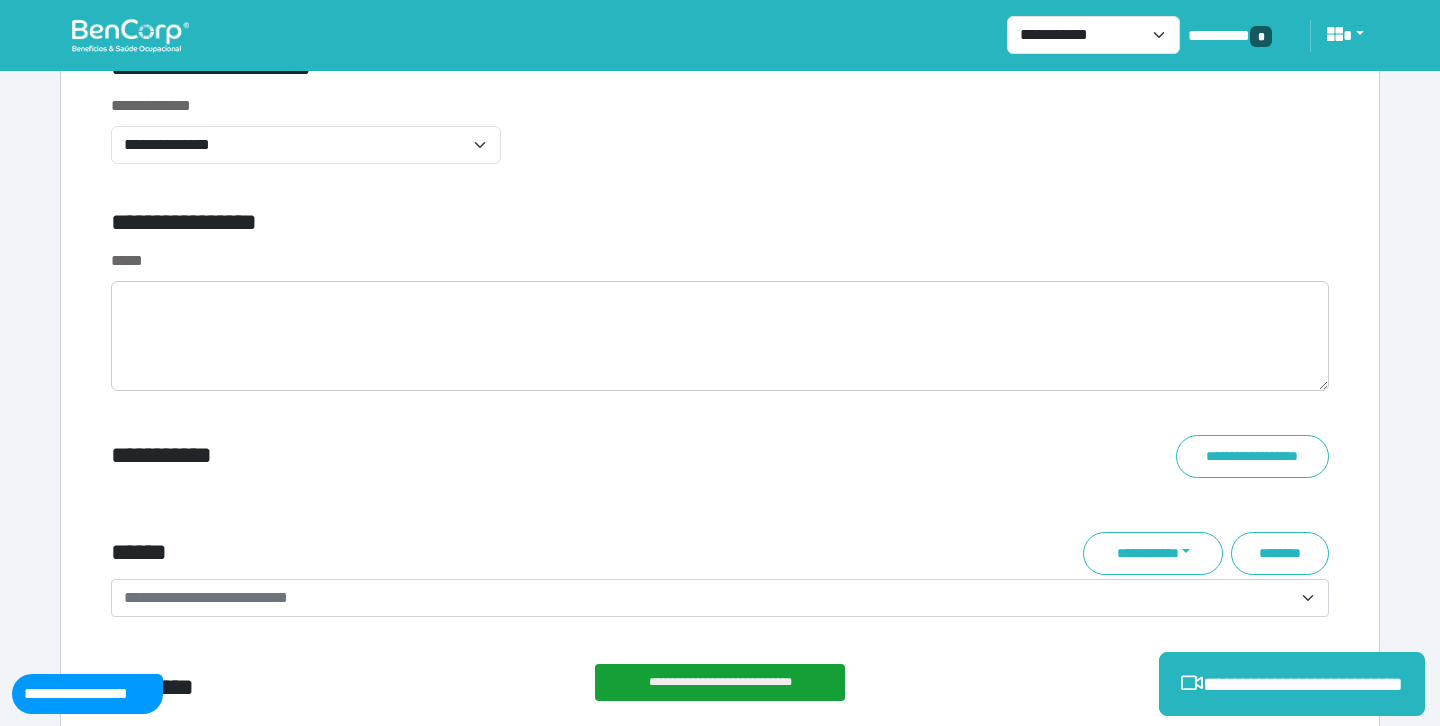 click on "**********" 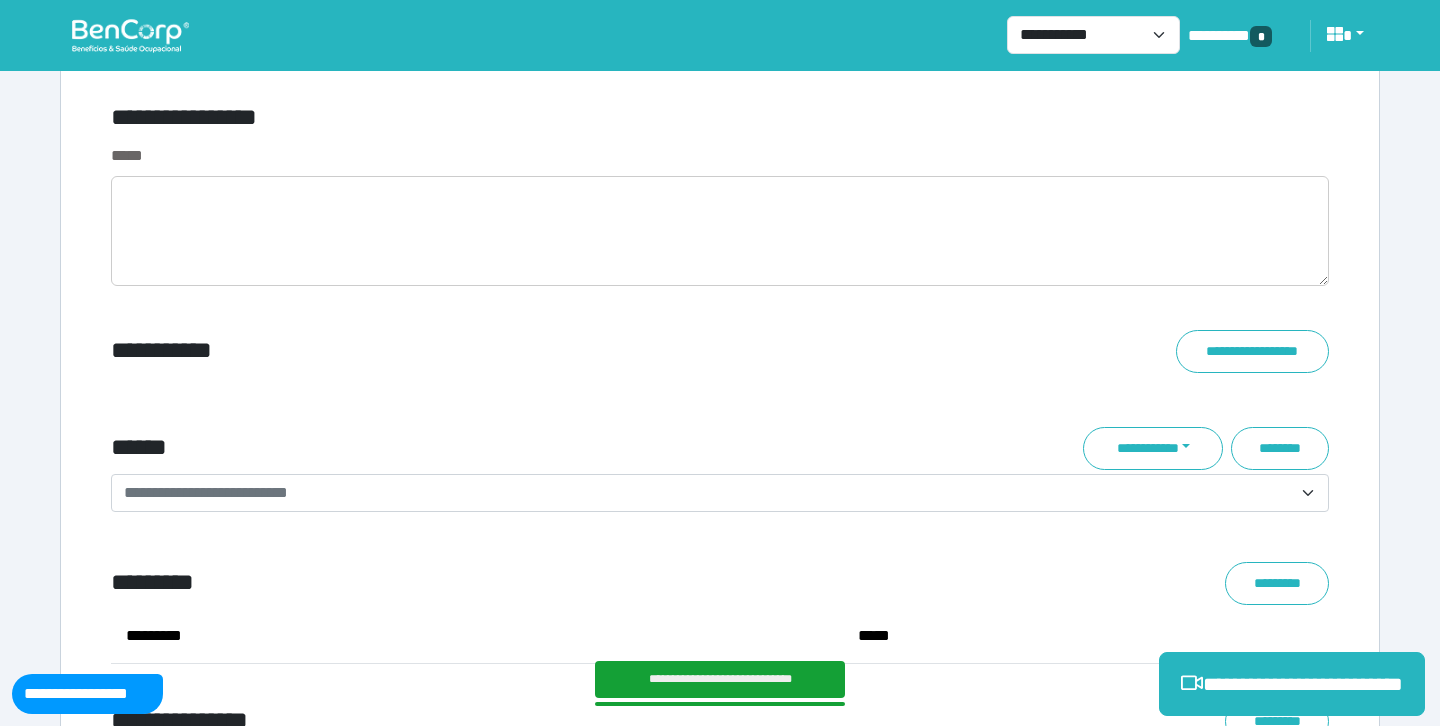 scroll, scrollTop: 7072, scrollLeft: 0, axis: vertical 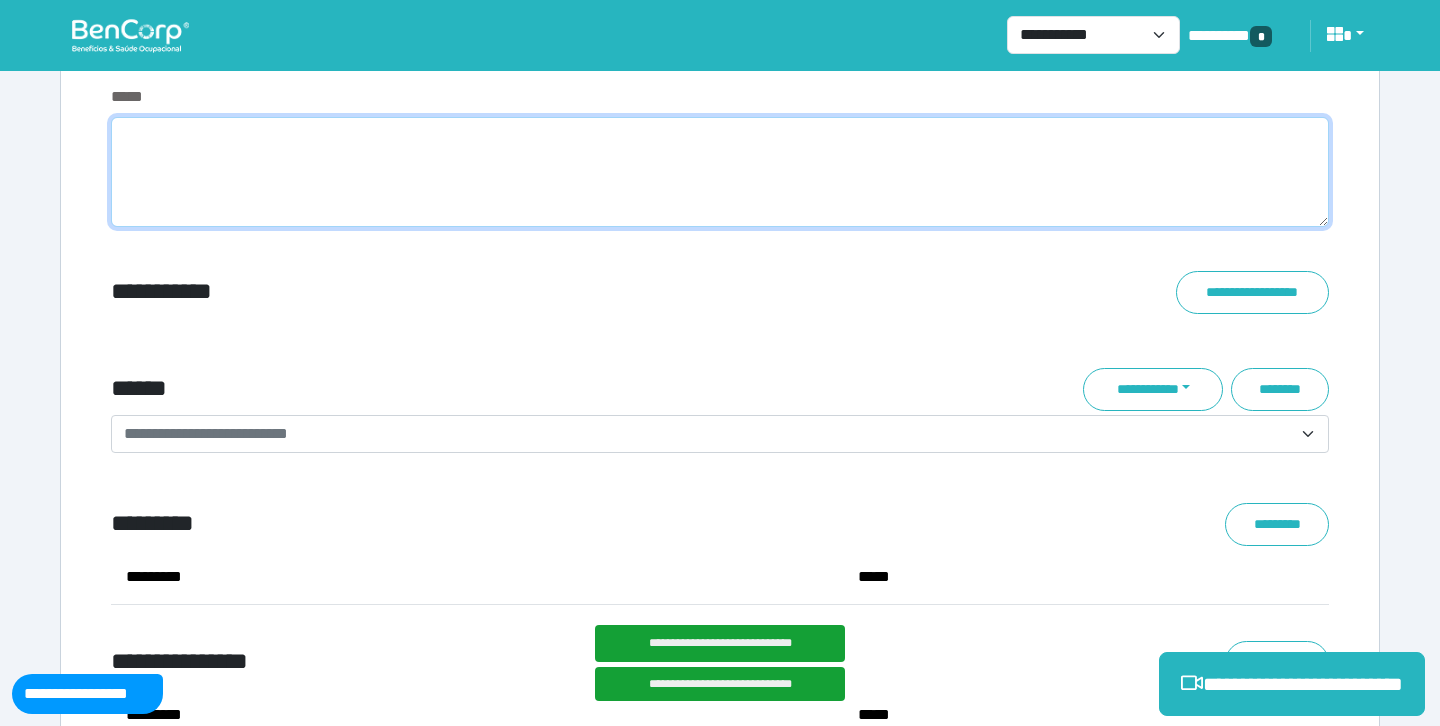 click 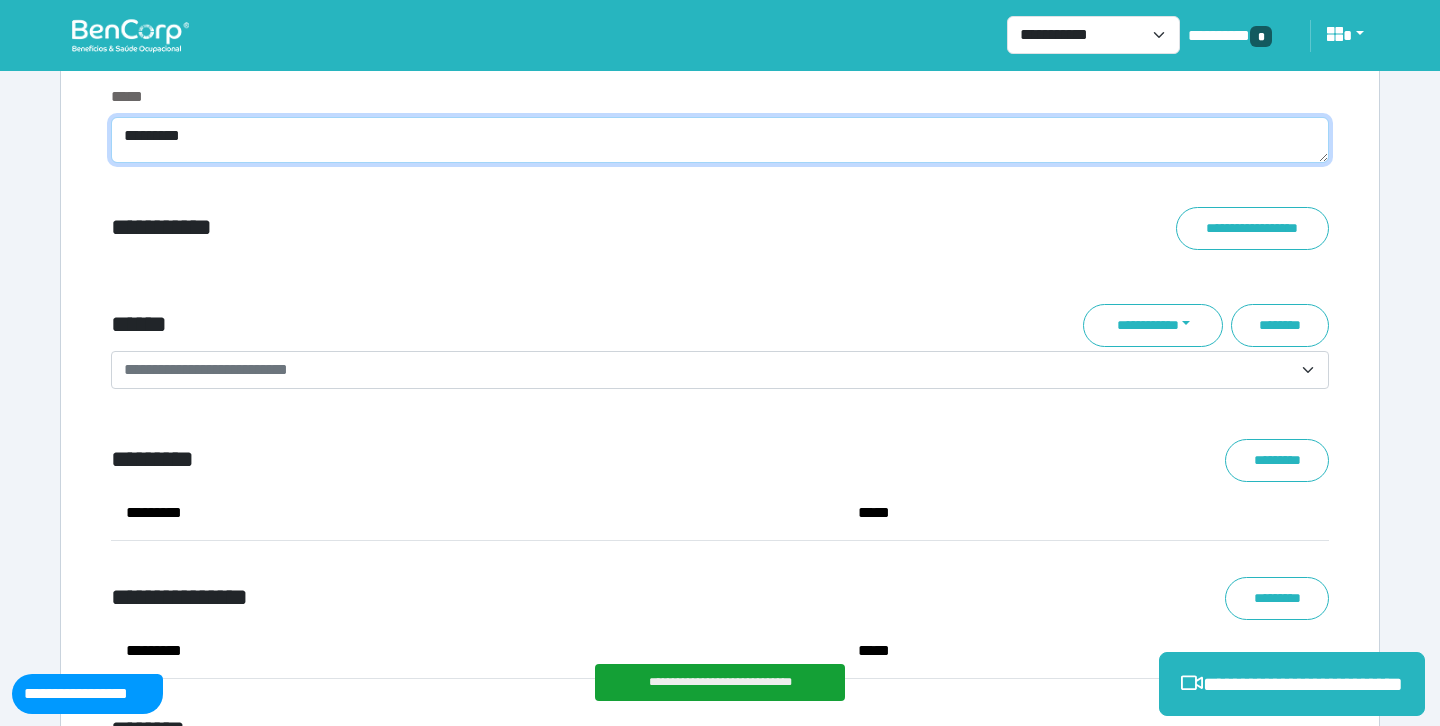 scroll, scrollTop: 0, scrollLeft: 0, axis: both 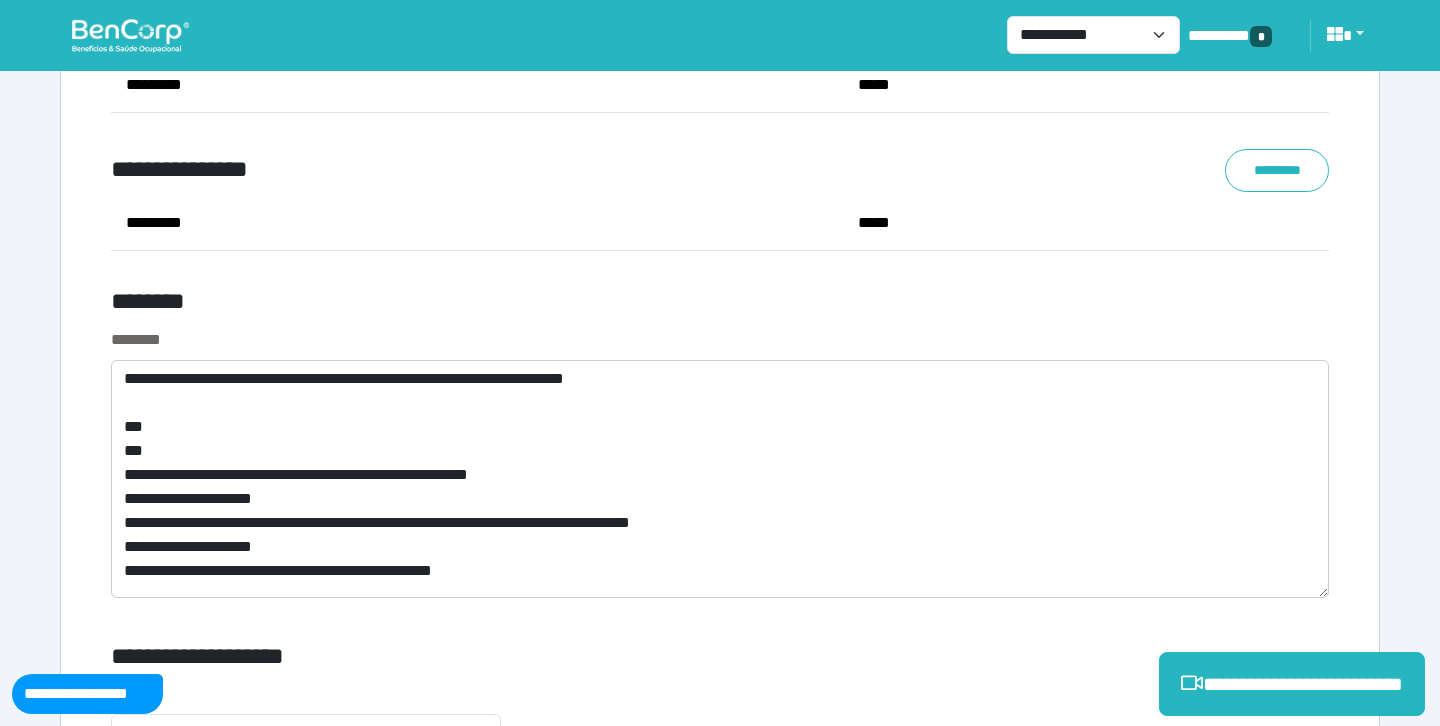 type on "********" 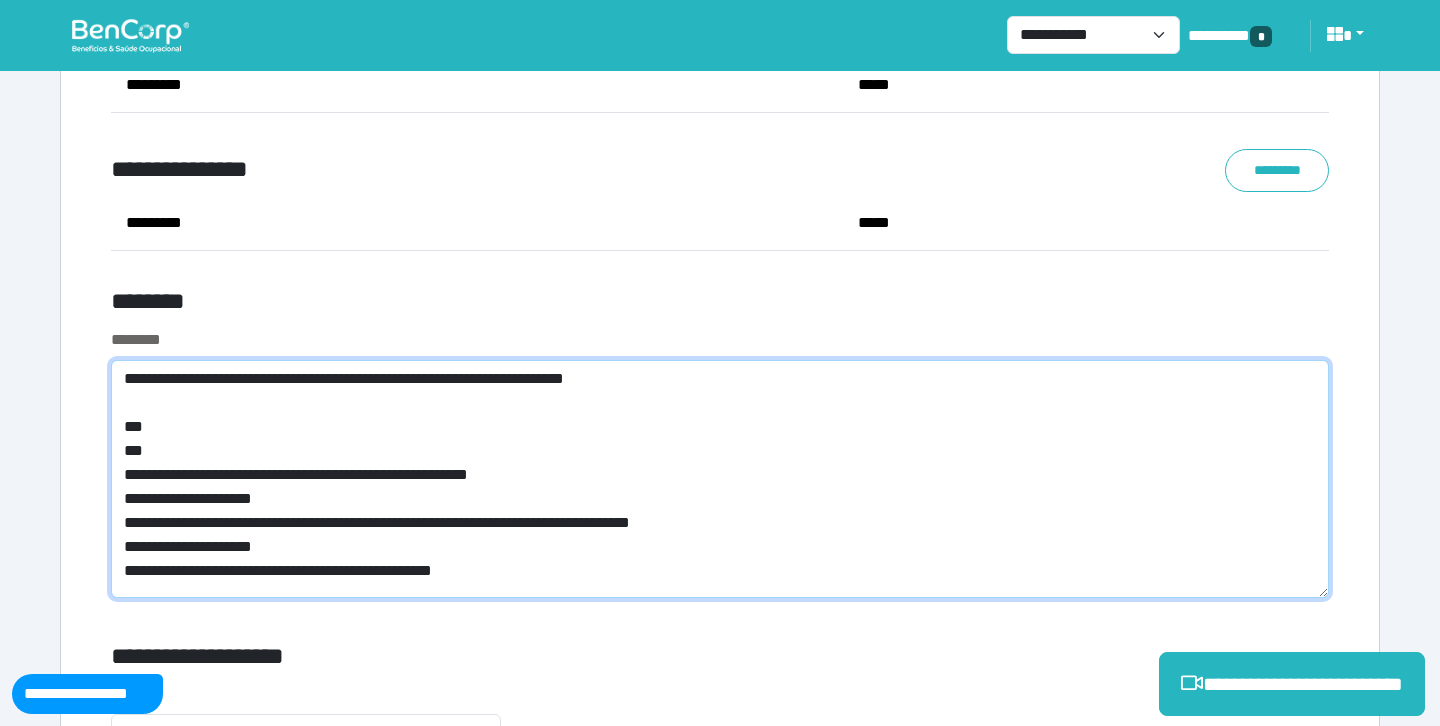 click on "**********" 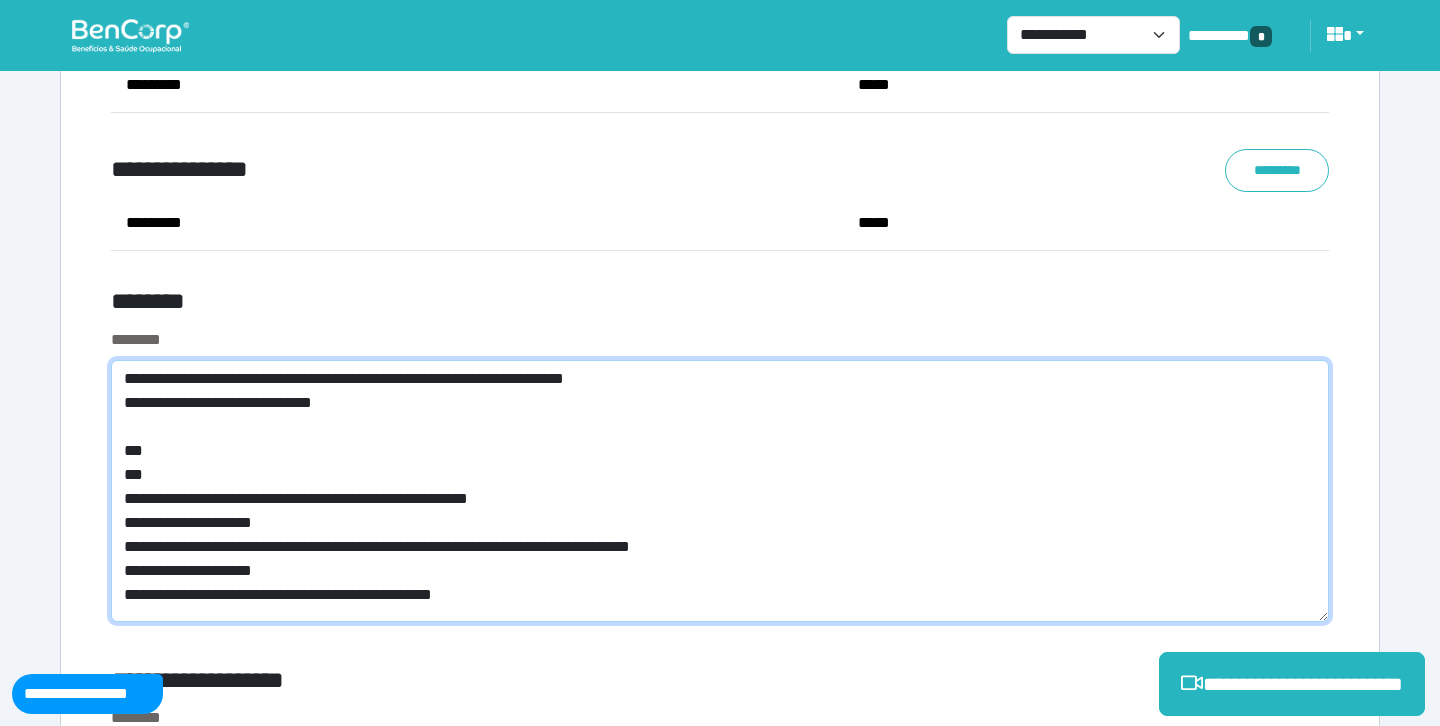 type on "**********" 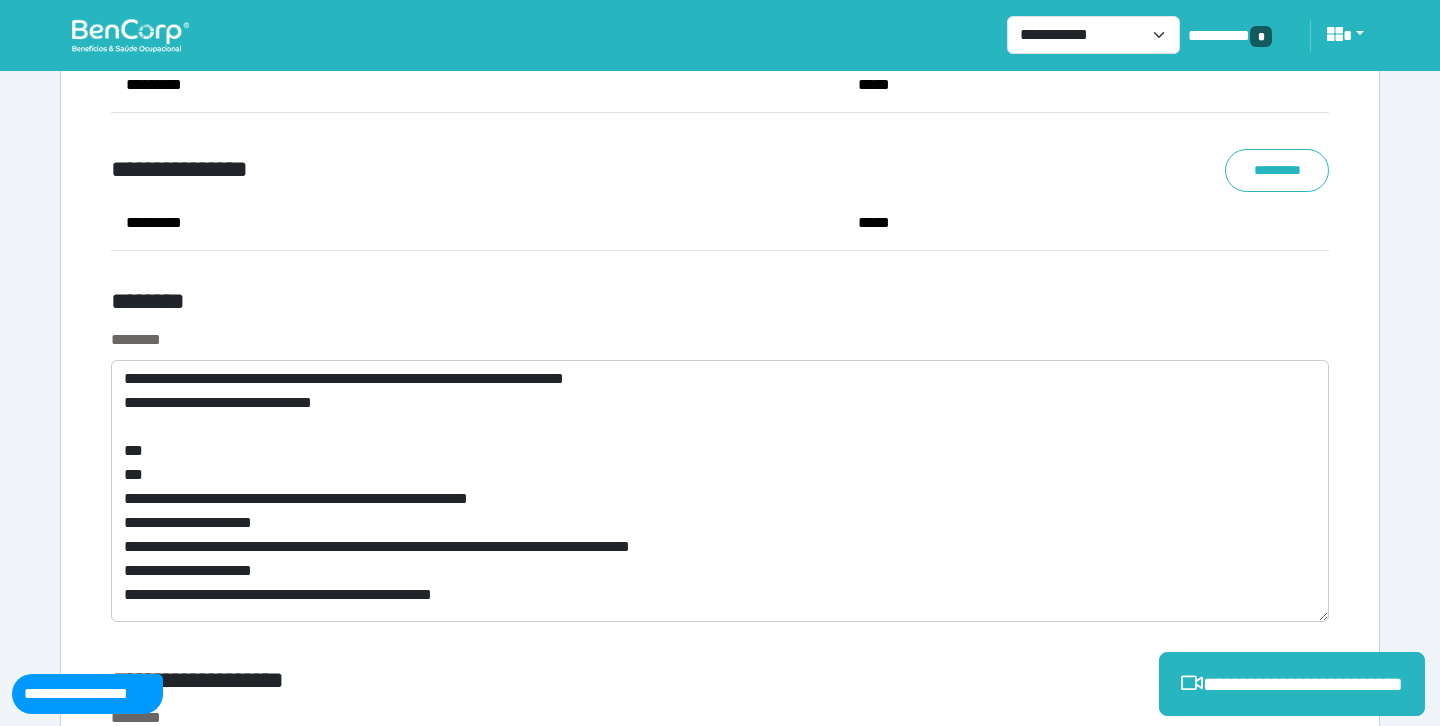 click on "*****" 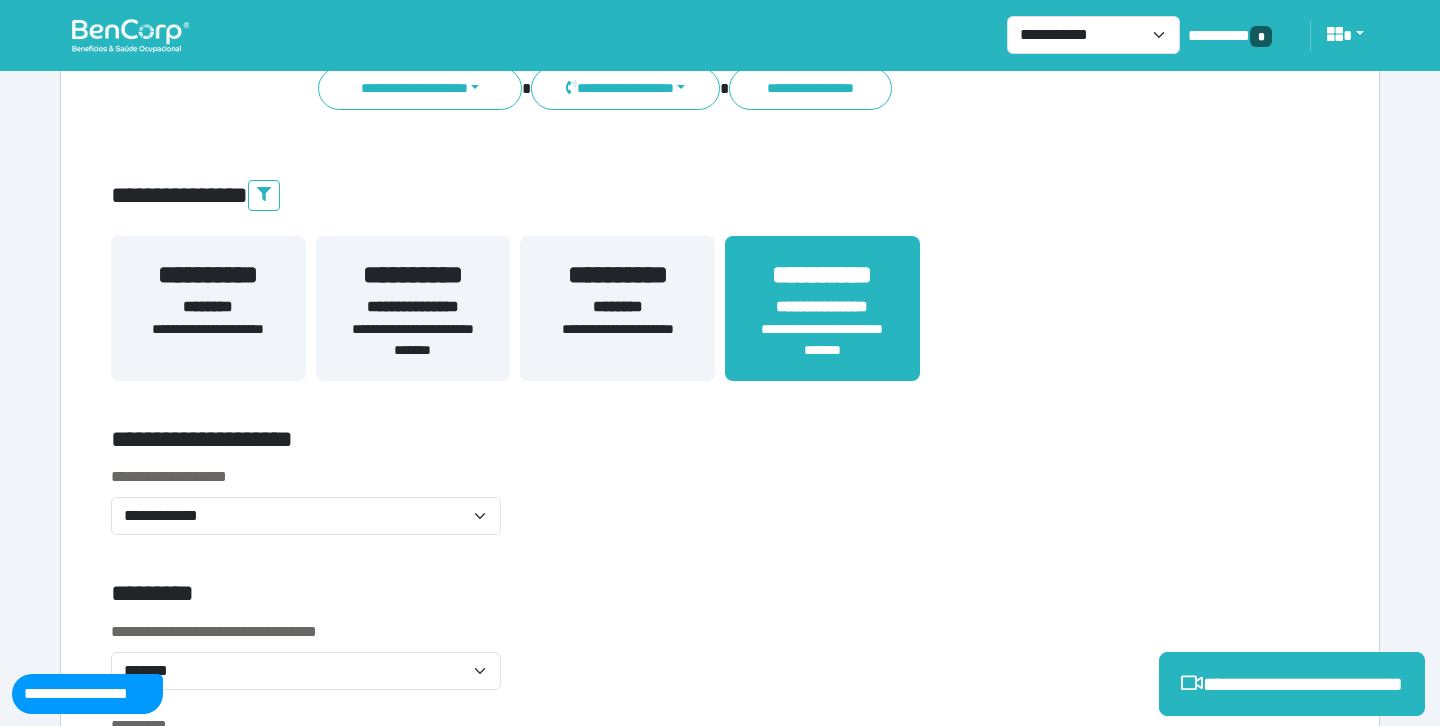 scroll, scrollTop: 0, scrollLeft: 0, axis: both 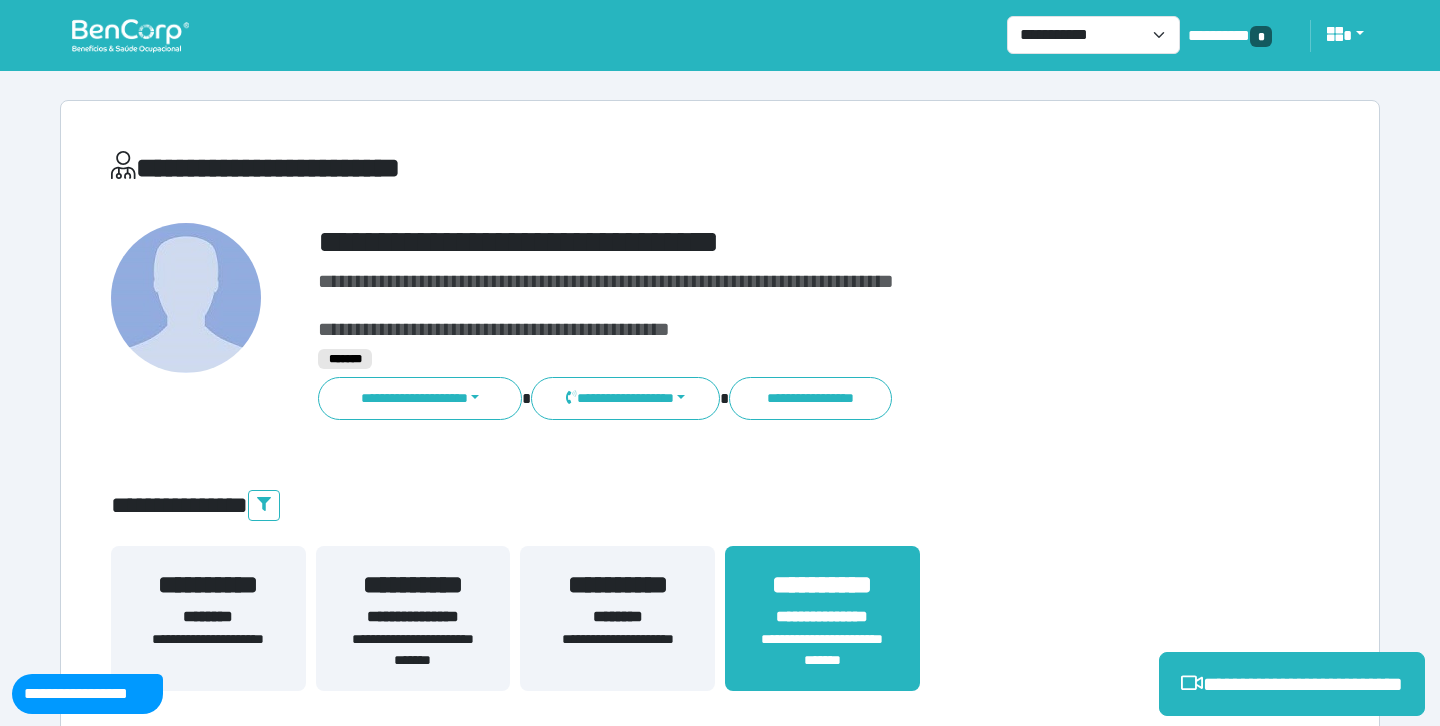 click on "**********" at bounding box center (772, 242) 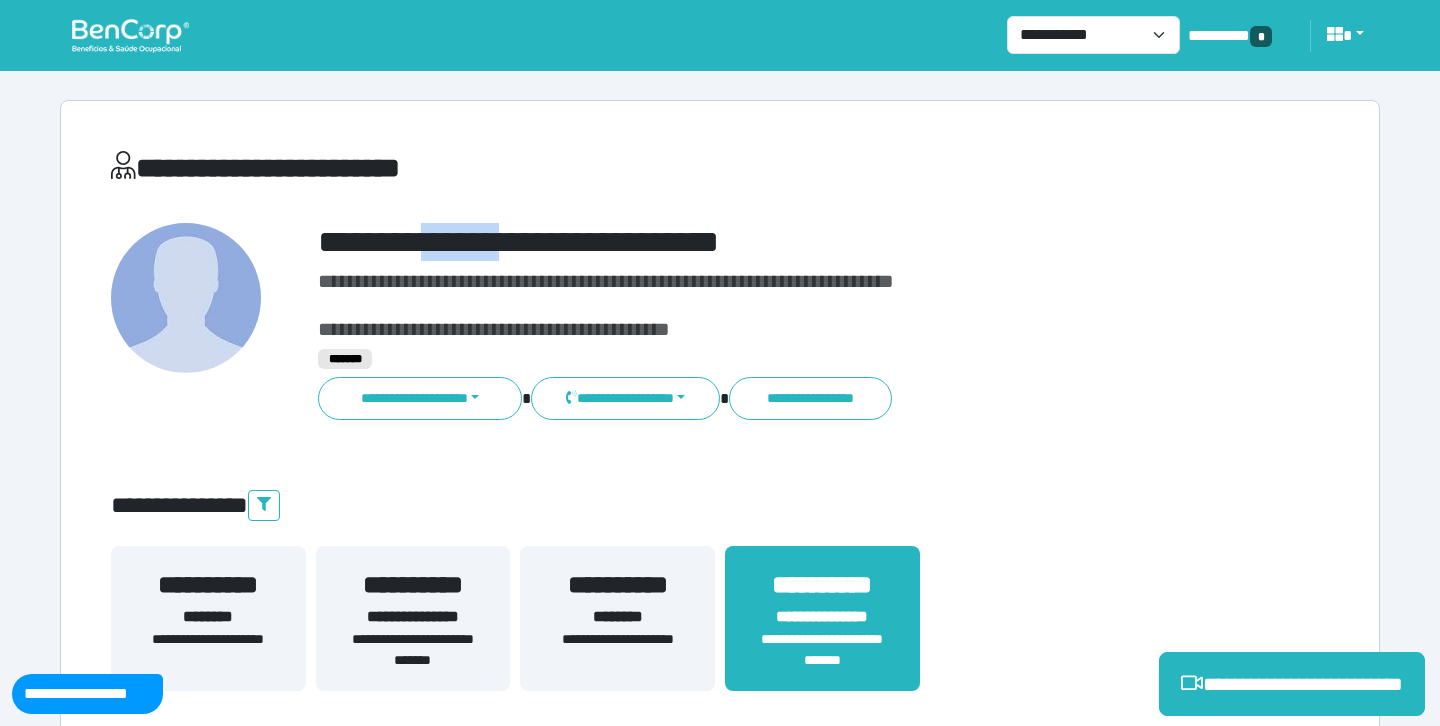 click on "**********" at bounding box center [772, 242] 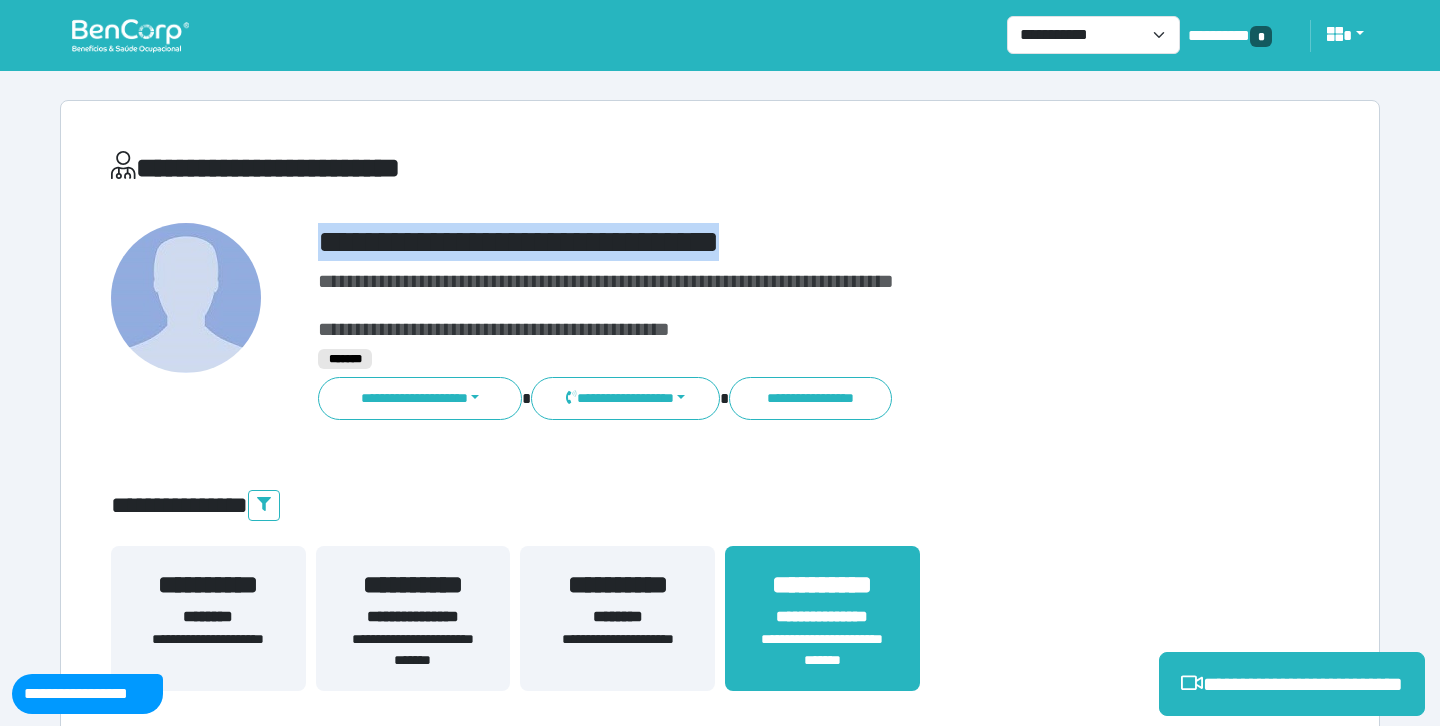 click on "**********" at bounding box center [772, 242] 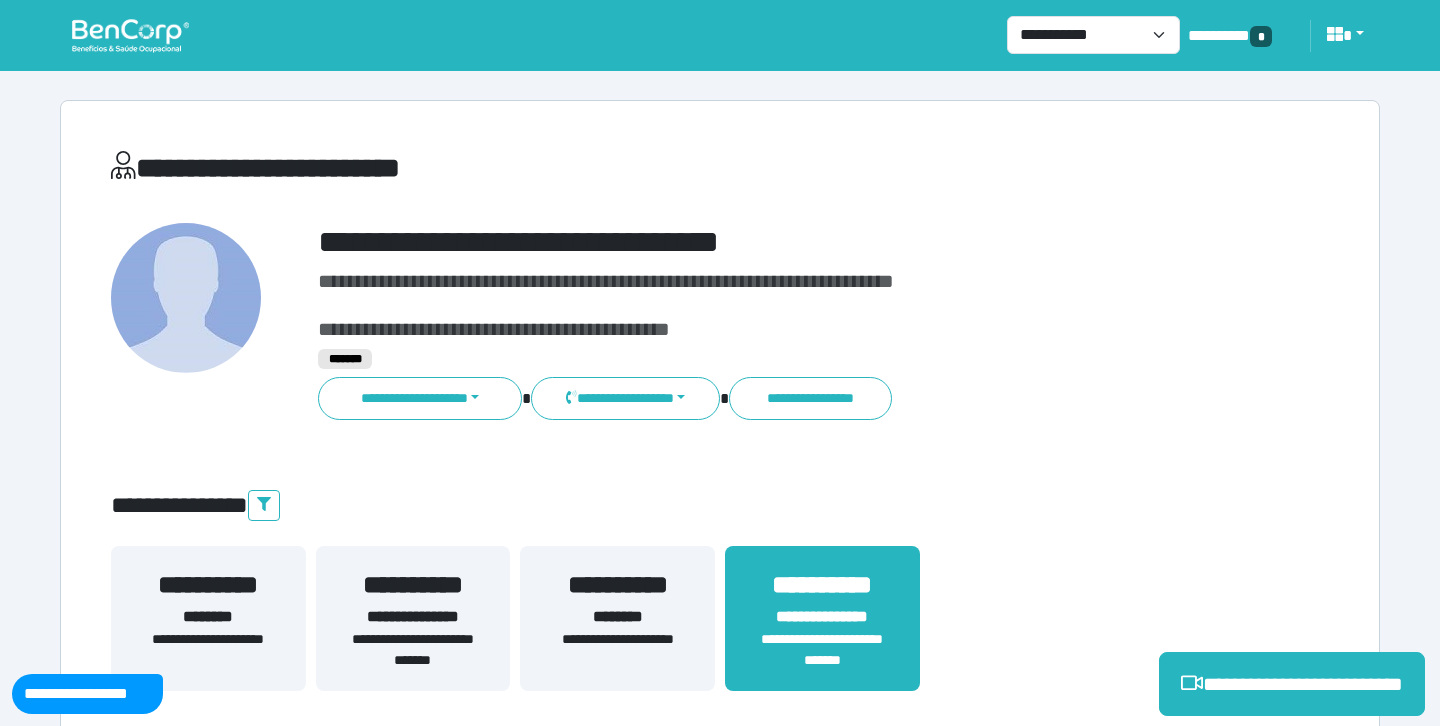 click on "**********" at bounding box center [720, 506] 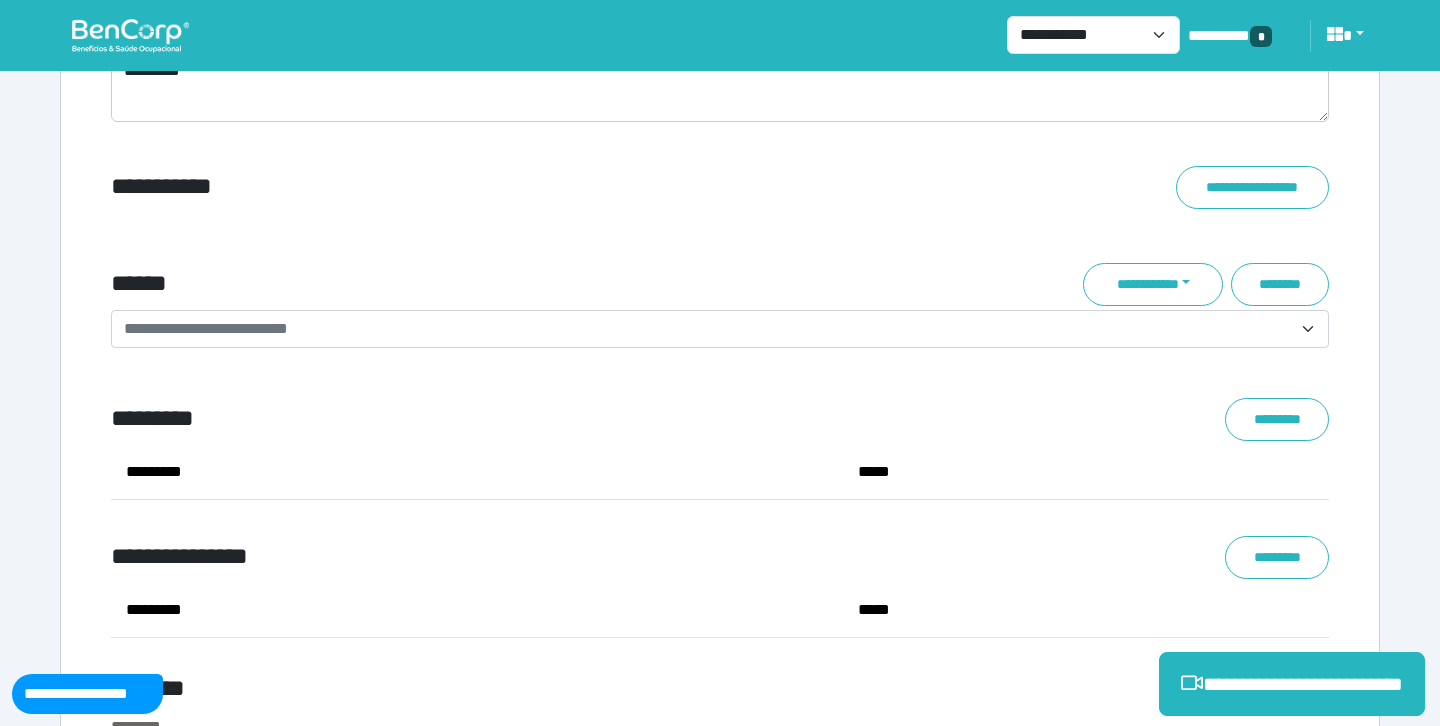 scroll, scrollTop: 7128, scrollLeft: 0, axis: vertical 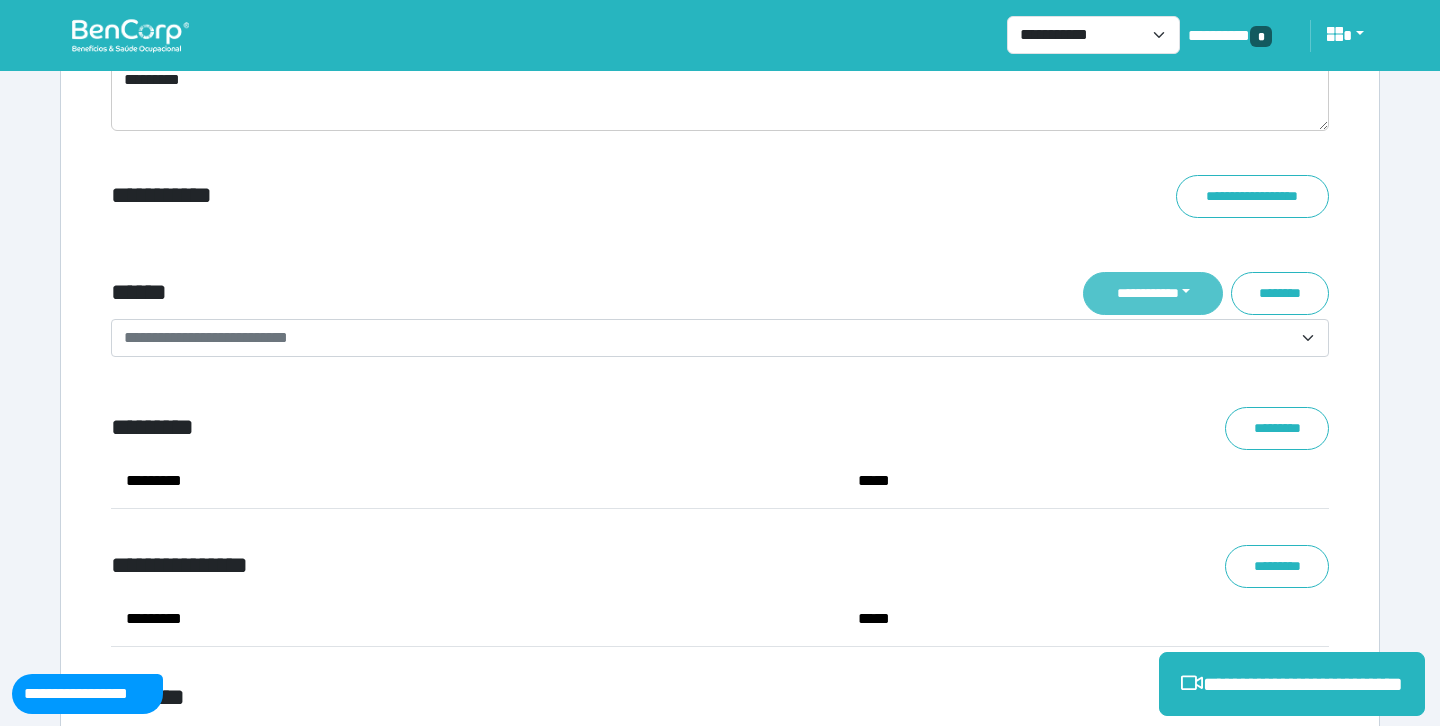 click on "**********" 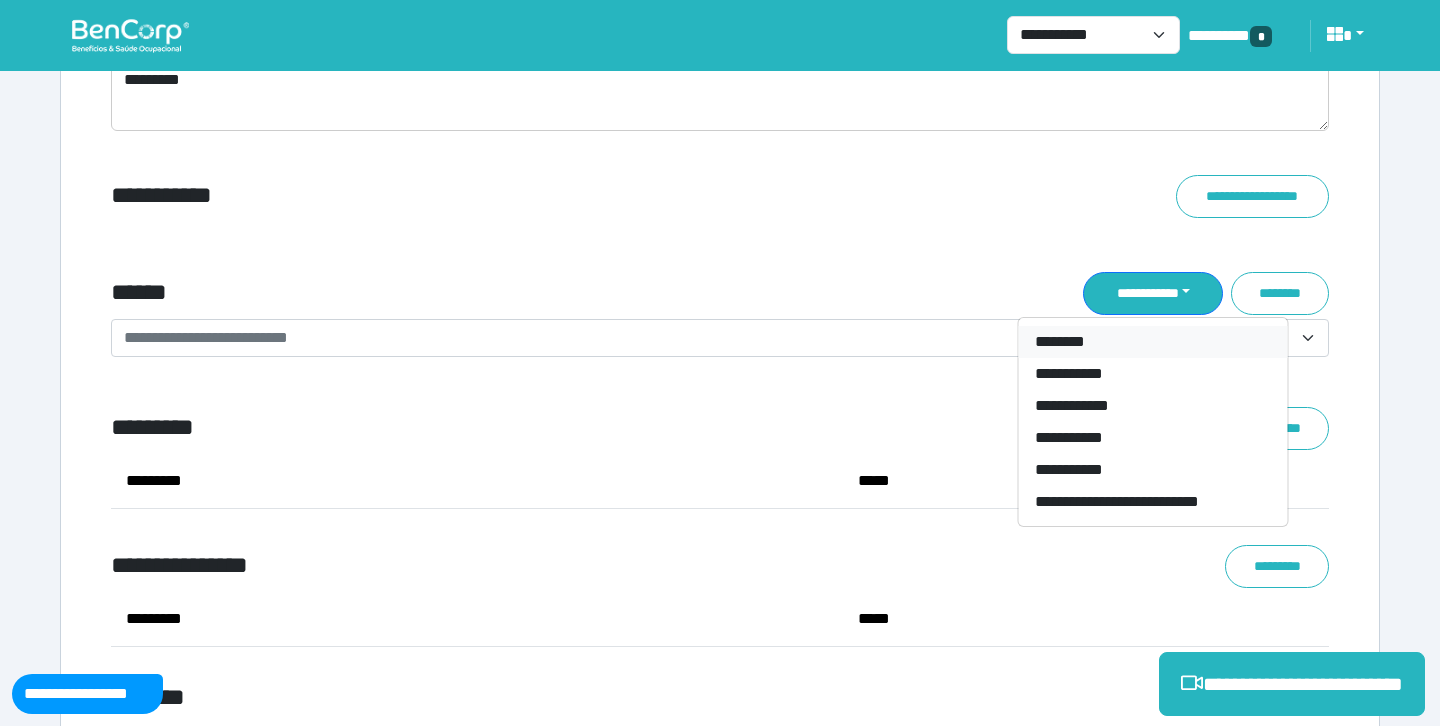 click on "********" 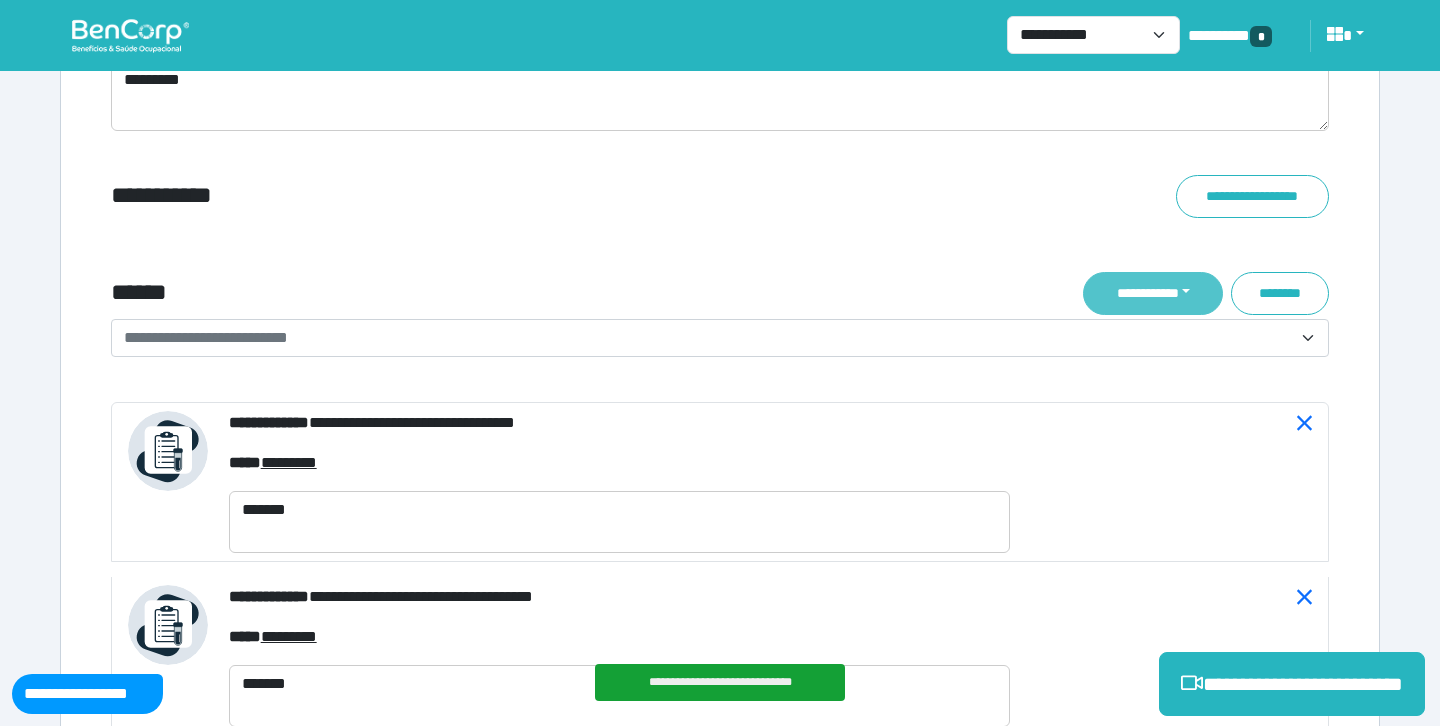 click on "**********" 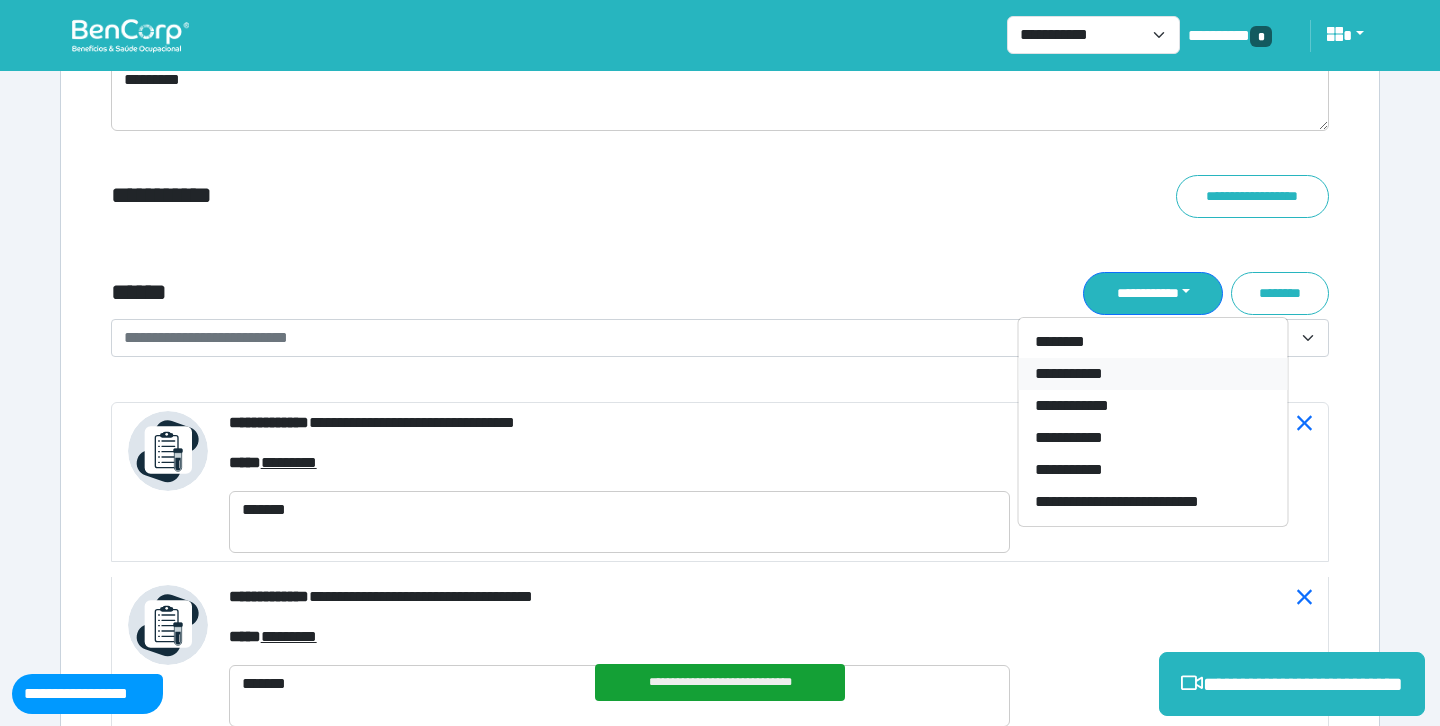 click on "**********" 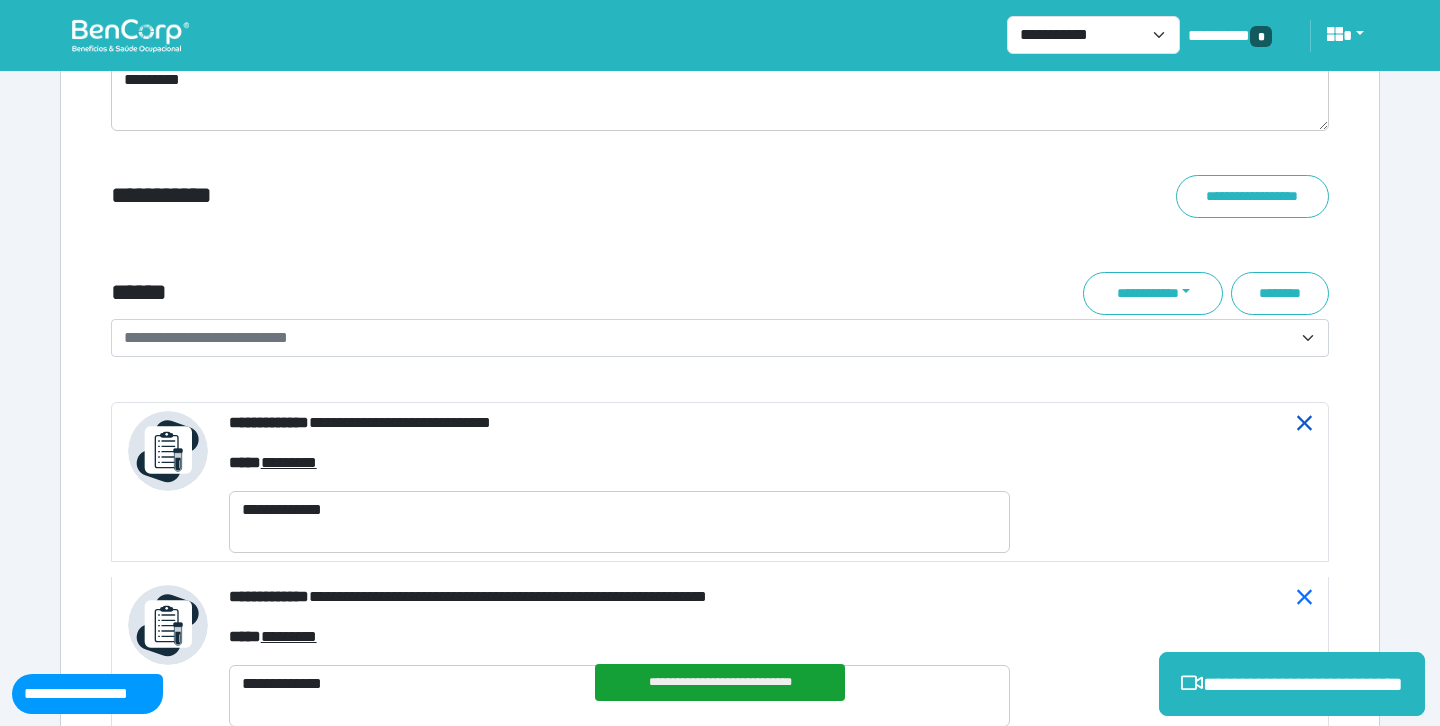 click 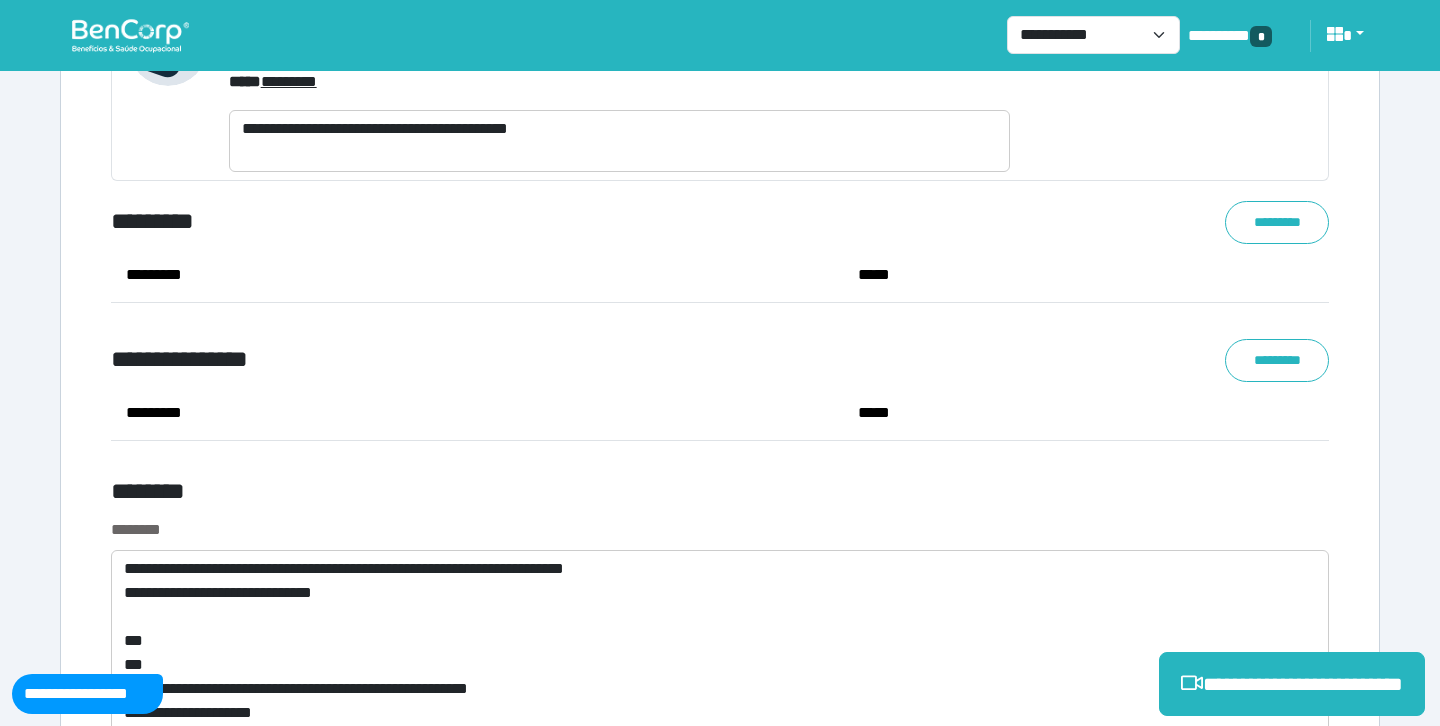 scroll, scrollTop: 10359, scrollLeft: 0, axis: vertical 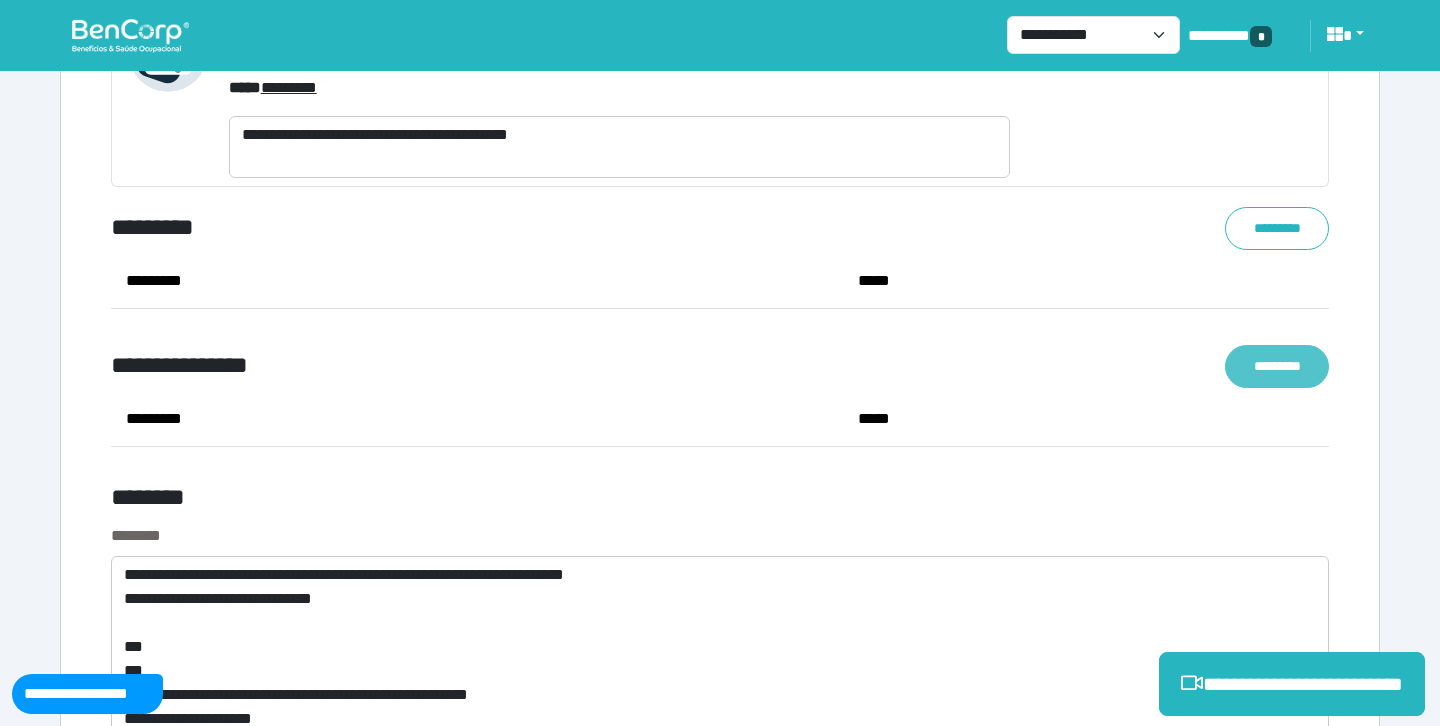 click on "*********" 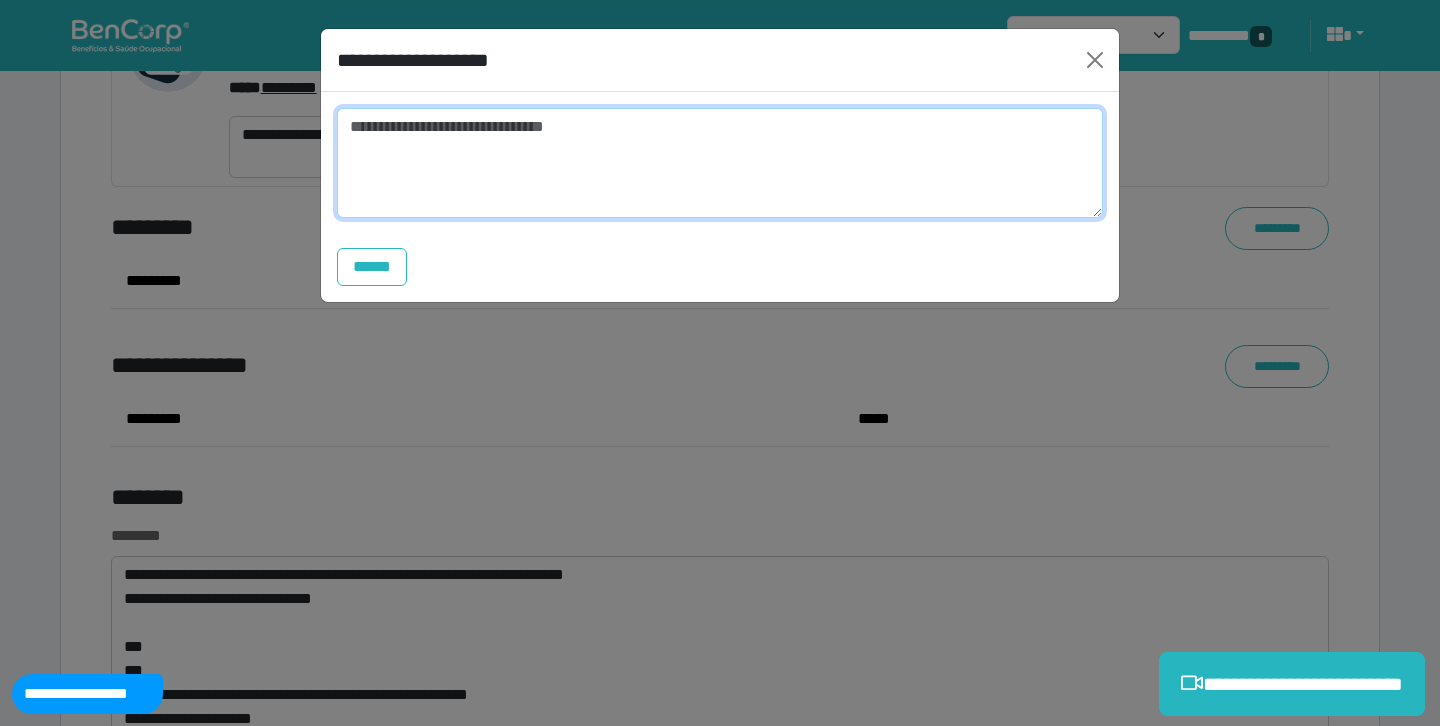 click at bounding box center (720, 163) 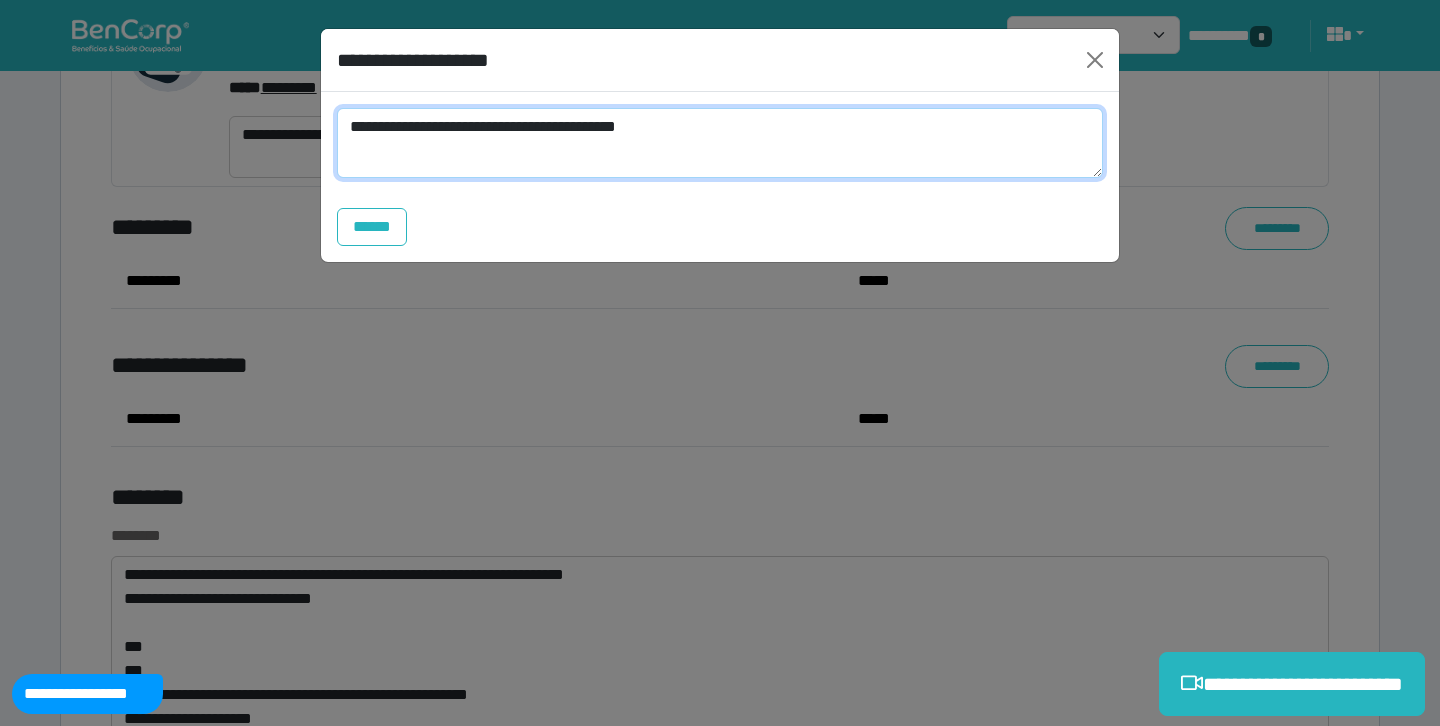 scroll, scrollTop: 0, scrollLeft: 0, axis: both 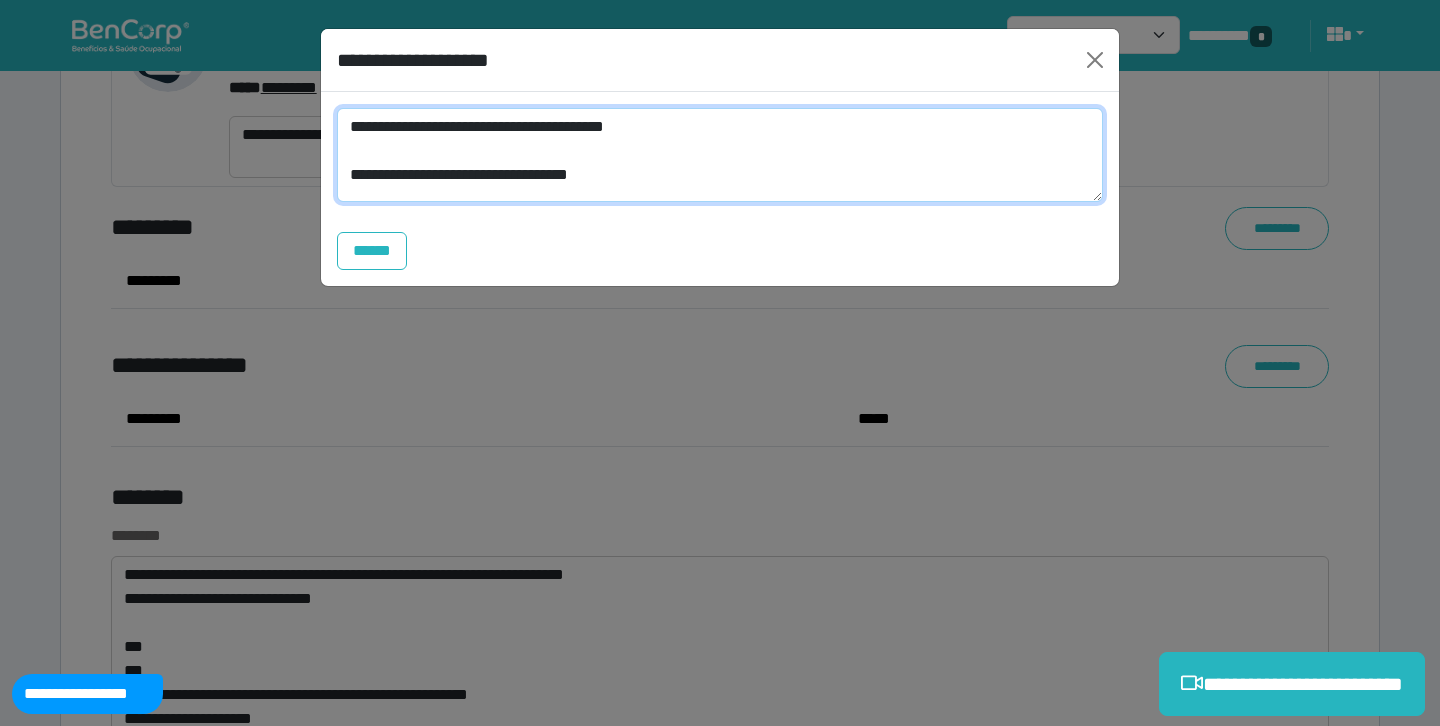 drag, startPoint x: 655, startPoint y: 182, endPoint x: 339, endPoint y: 103, distance: 325.72534 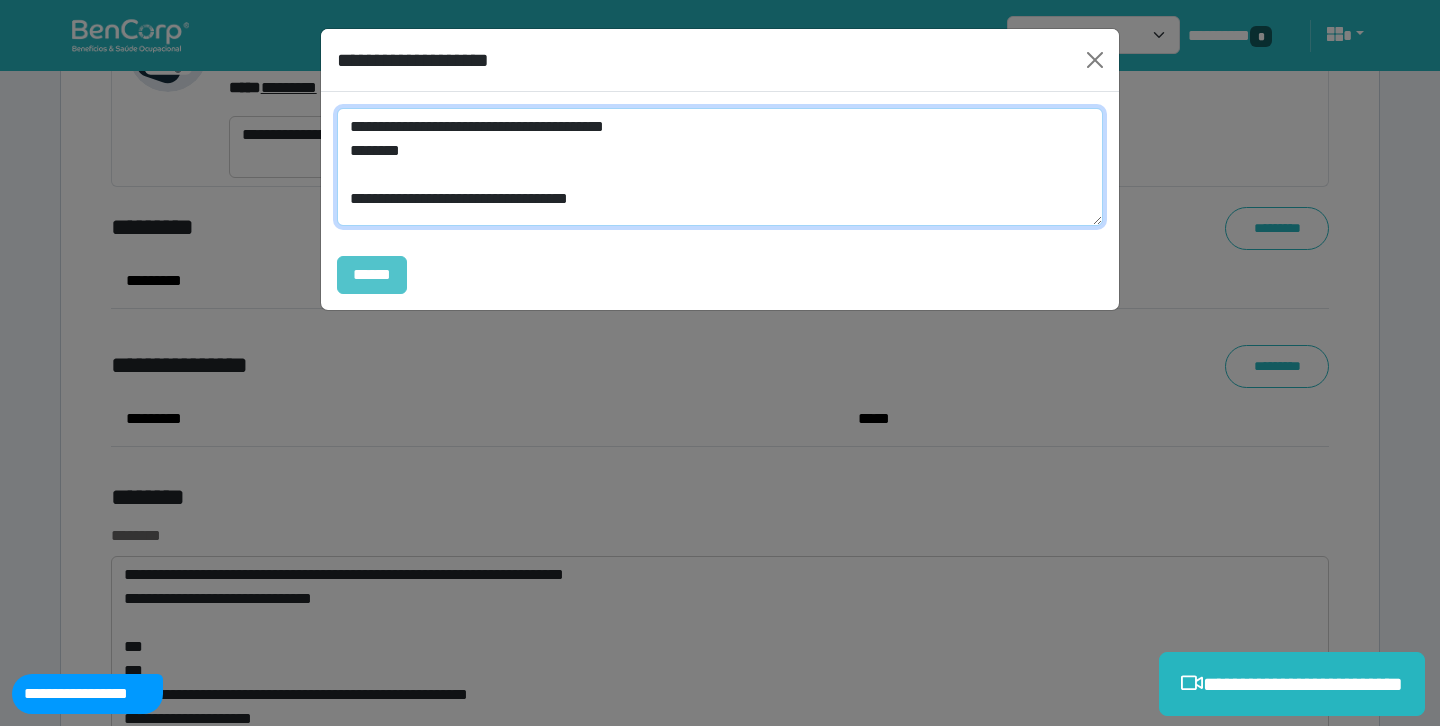 type on "**********" 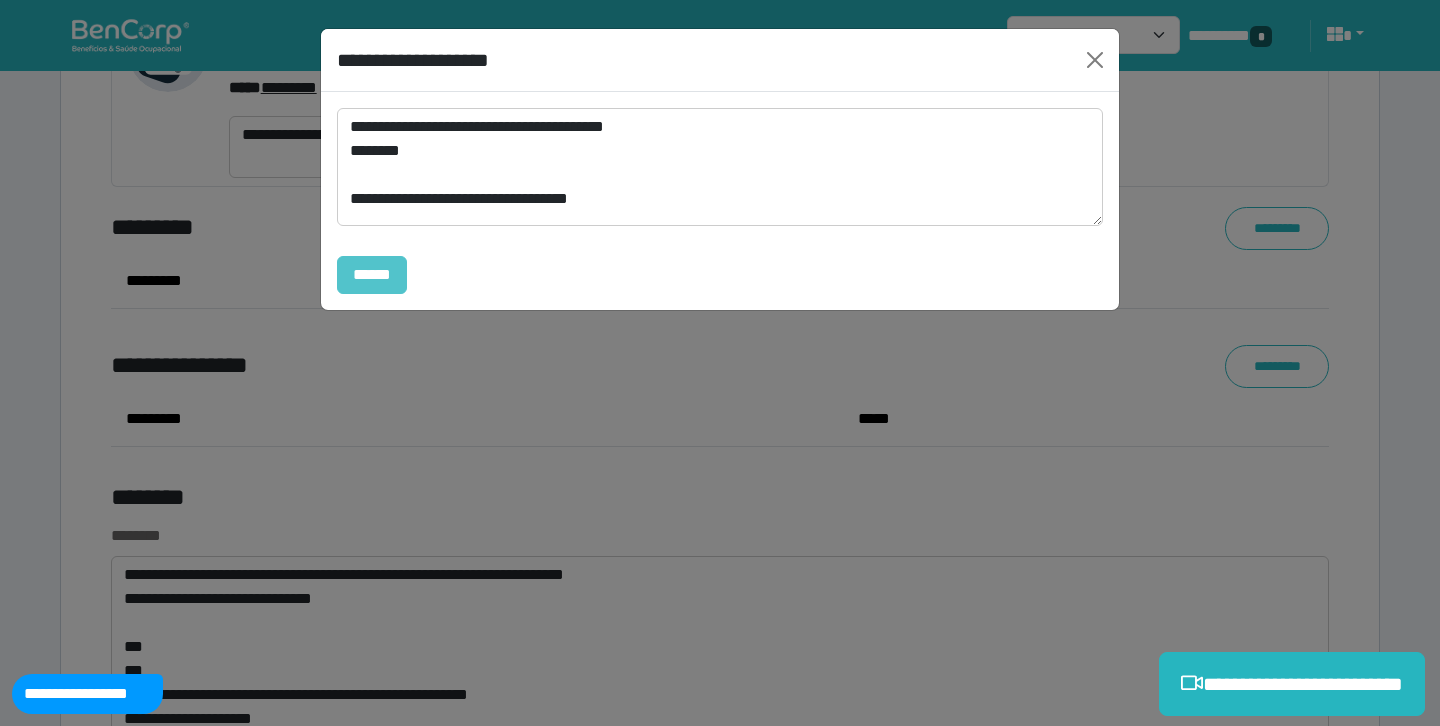 click on "******" at bounding box center (372, 275) 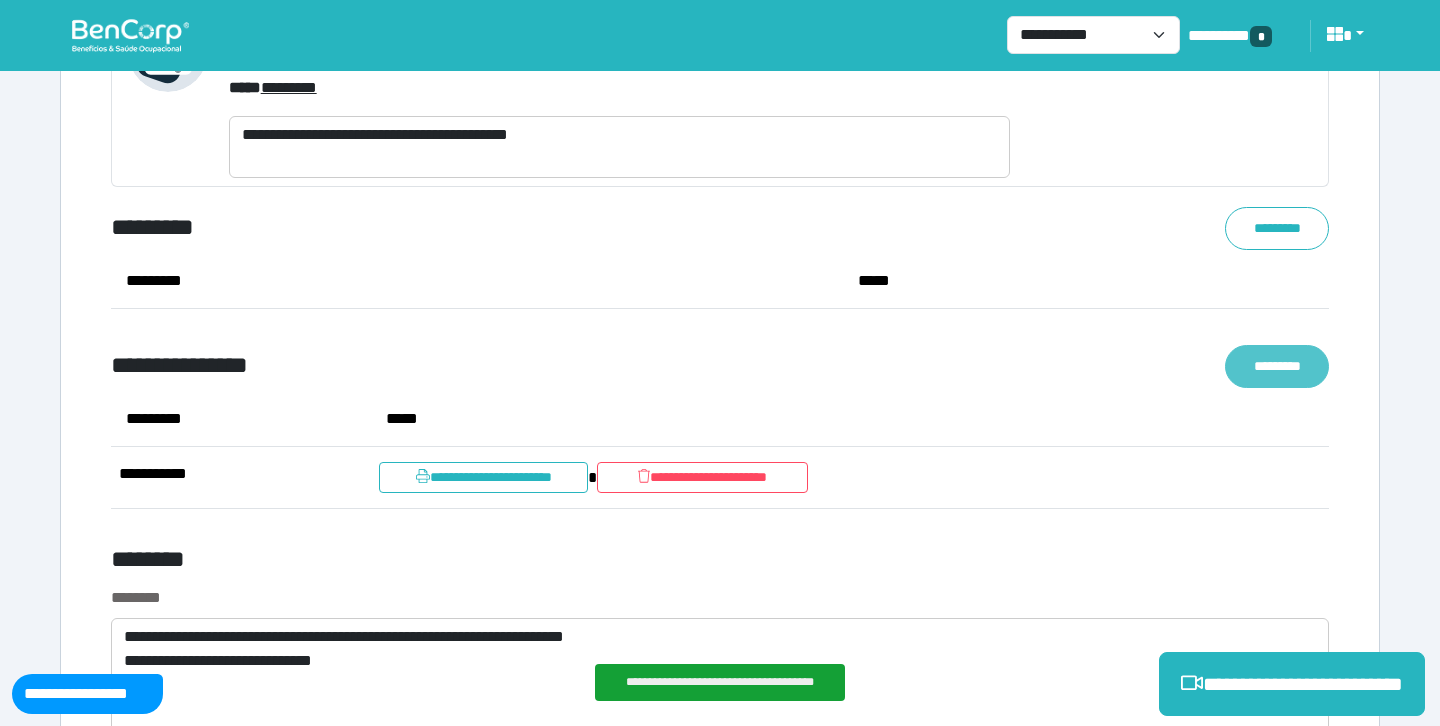 click on "*********" 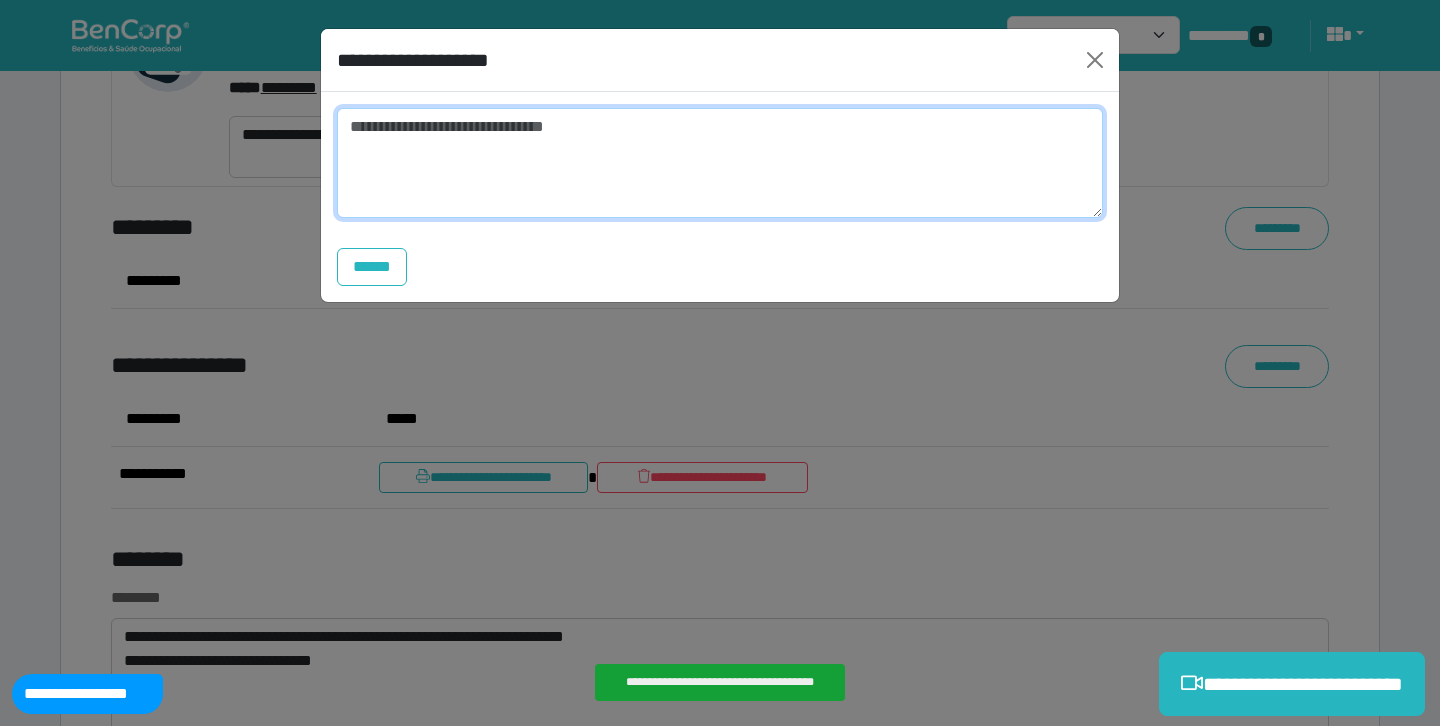 click at bounding box center (720, 163) 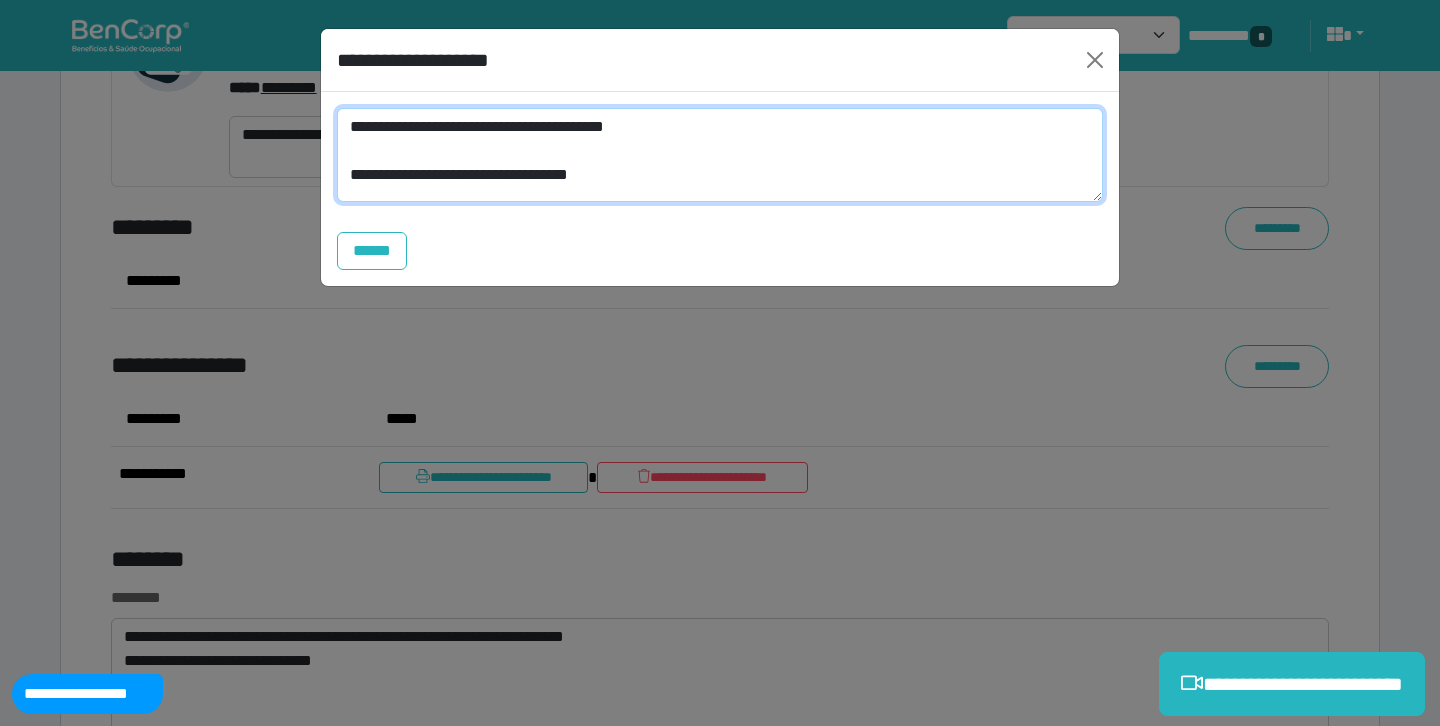 drag, startPoint x: 545, startPoint y: 128, endPoint x: 756, endPoint y: 128, distance: 211 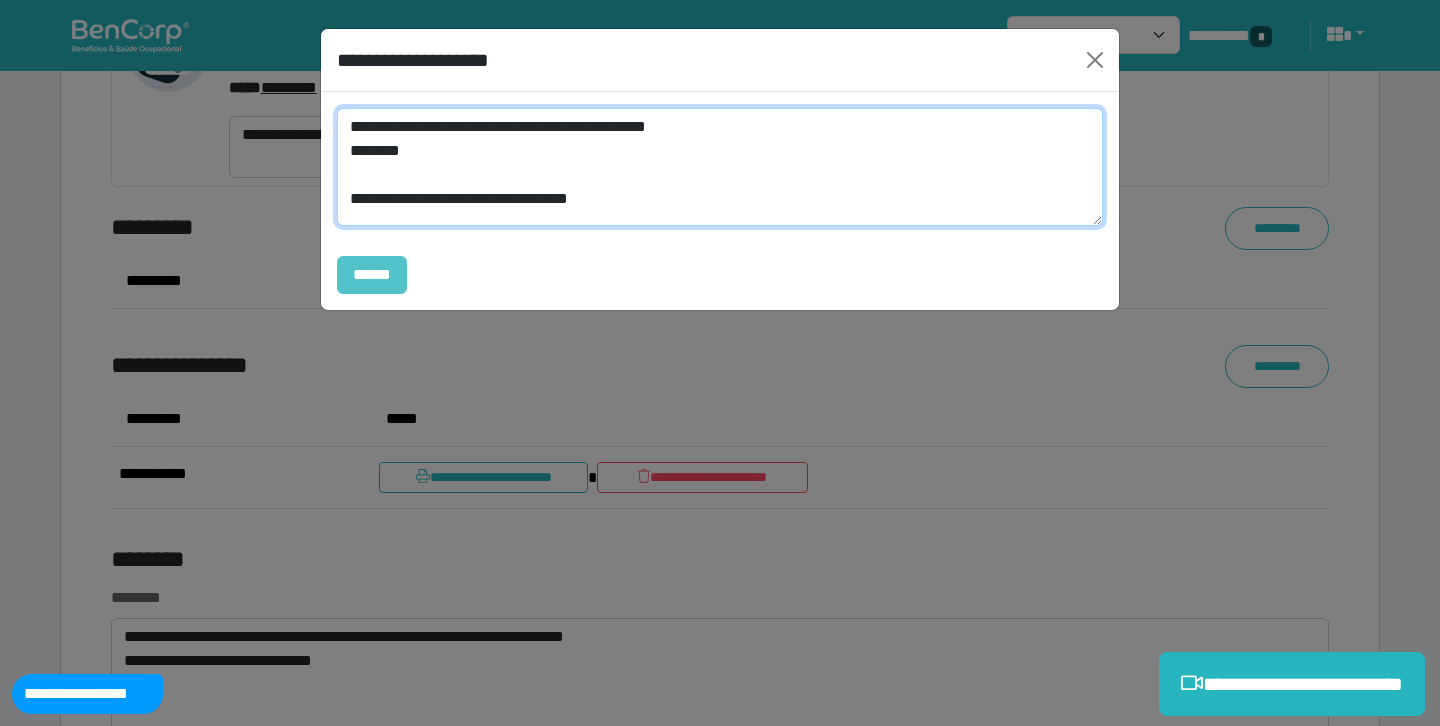 type on "**********" 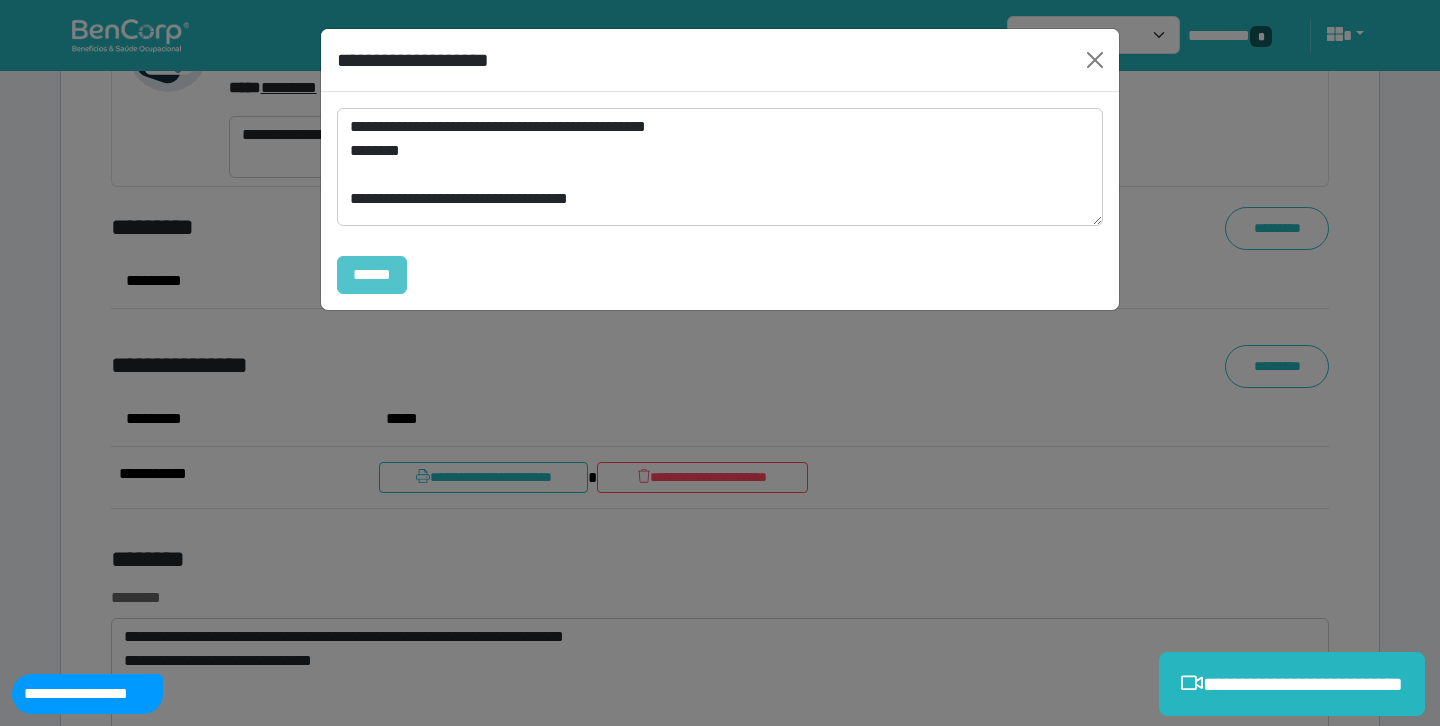 click on "******" at bounding box center (372, 275) 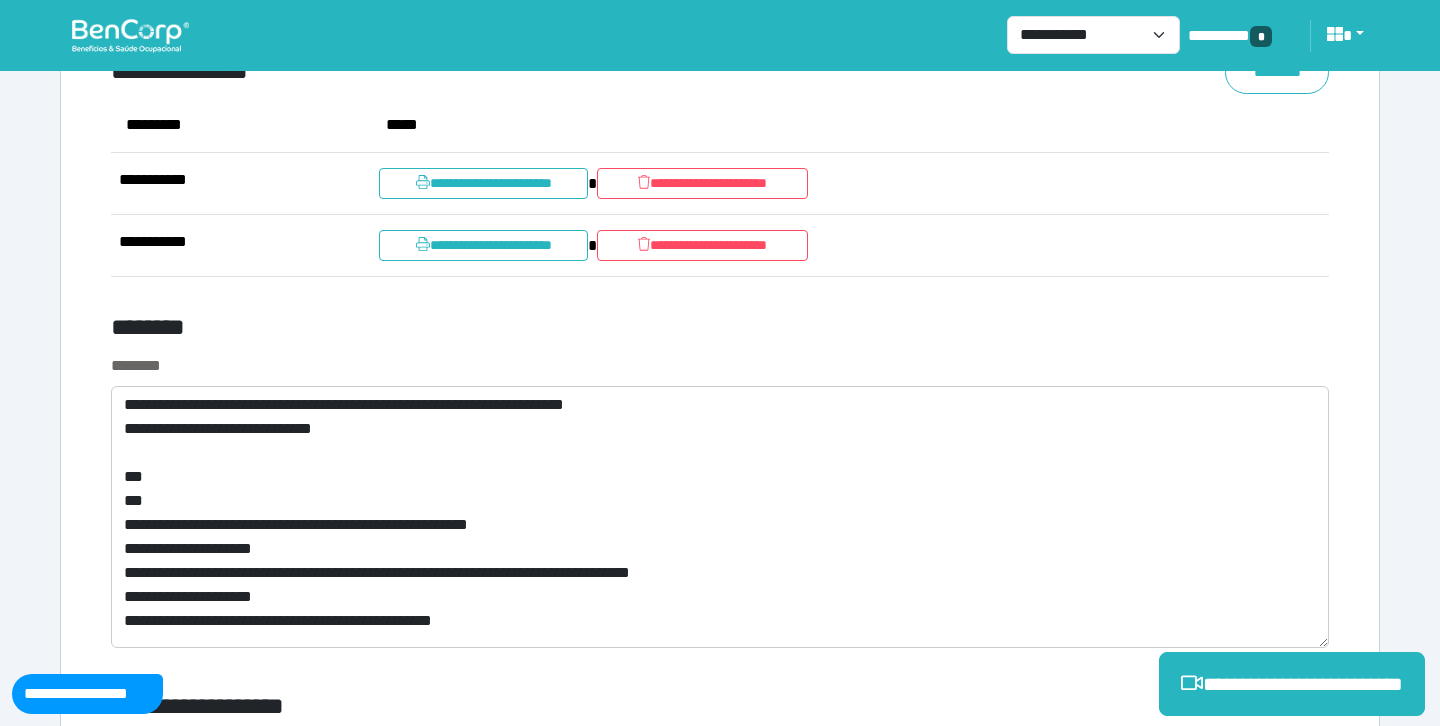 scroll, scrollTop: 10658, scrollLeft: 0, axis: vertical 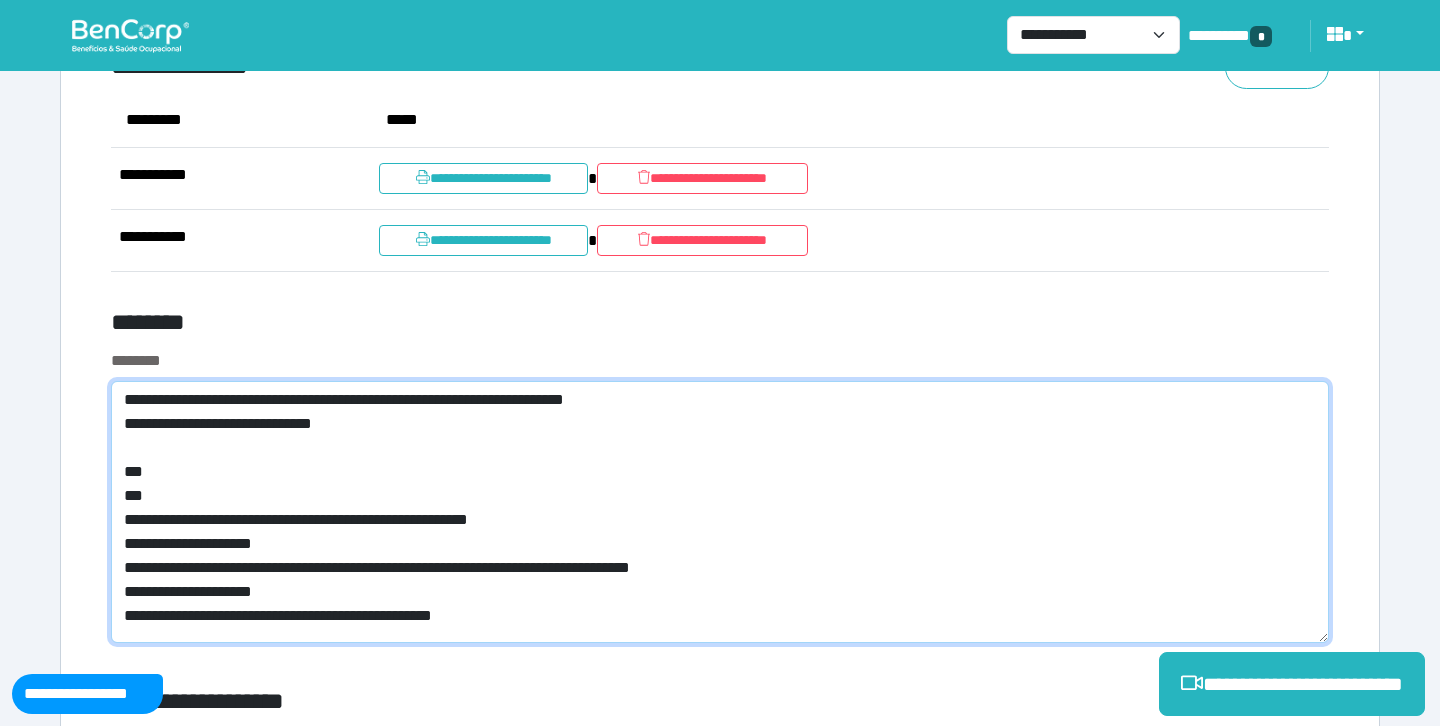 click on "**********" 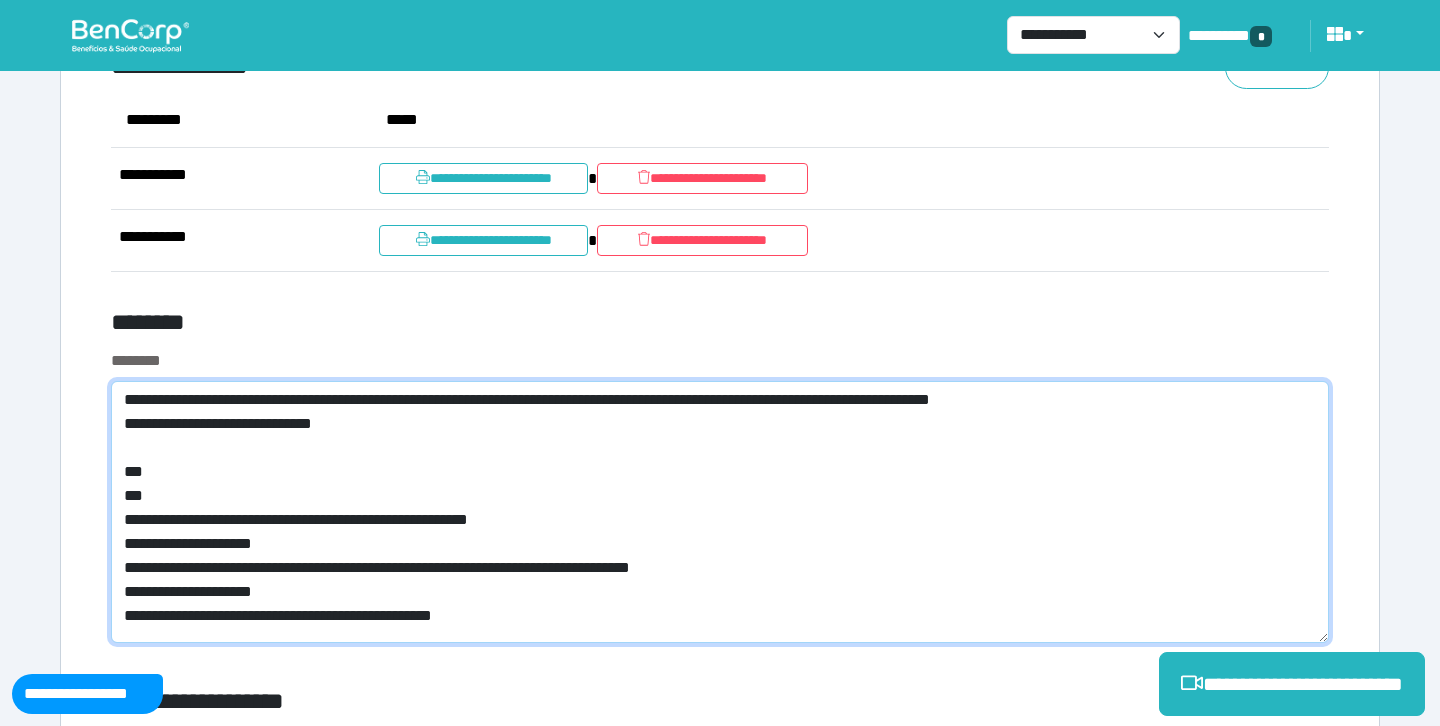 type on "**********" 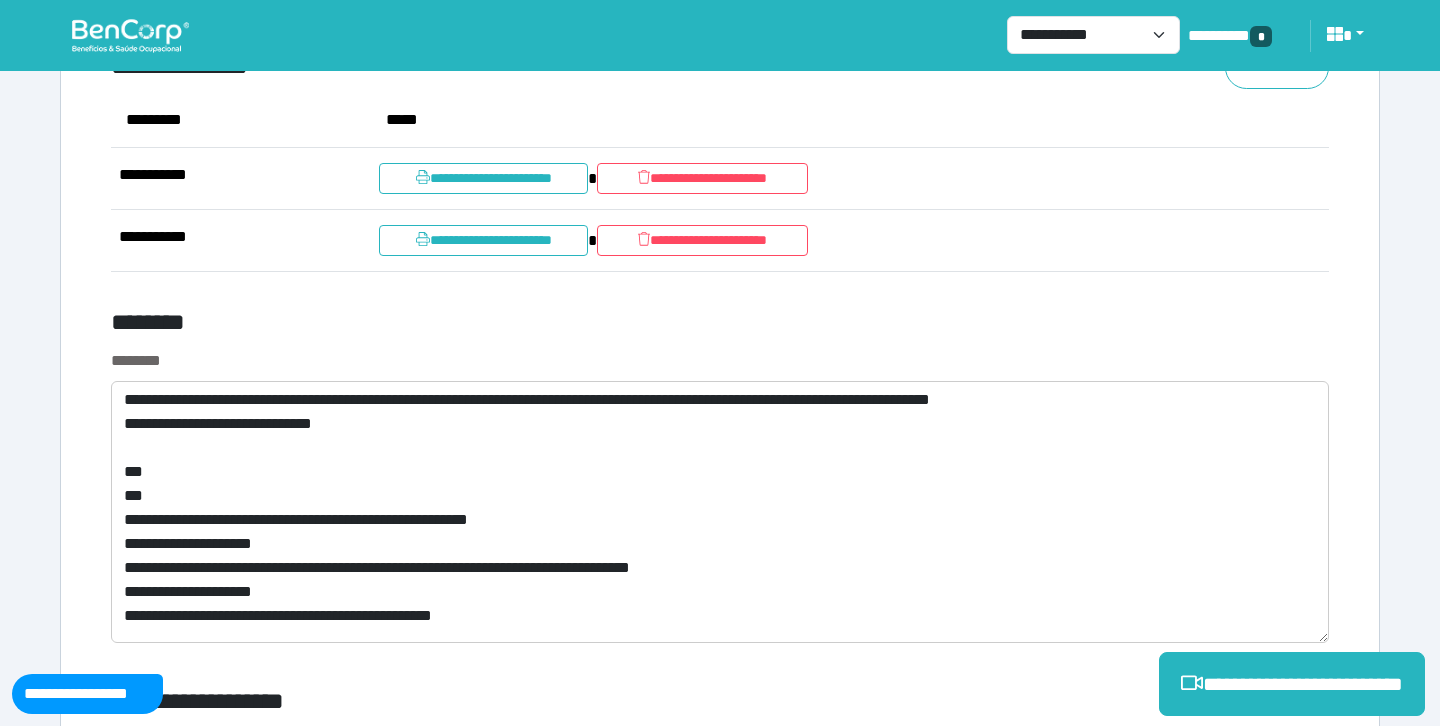 click 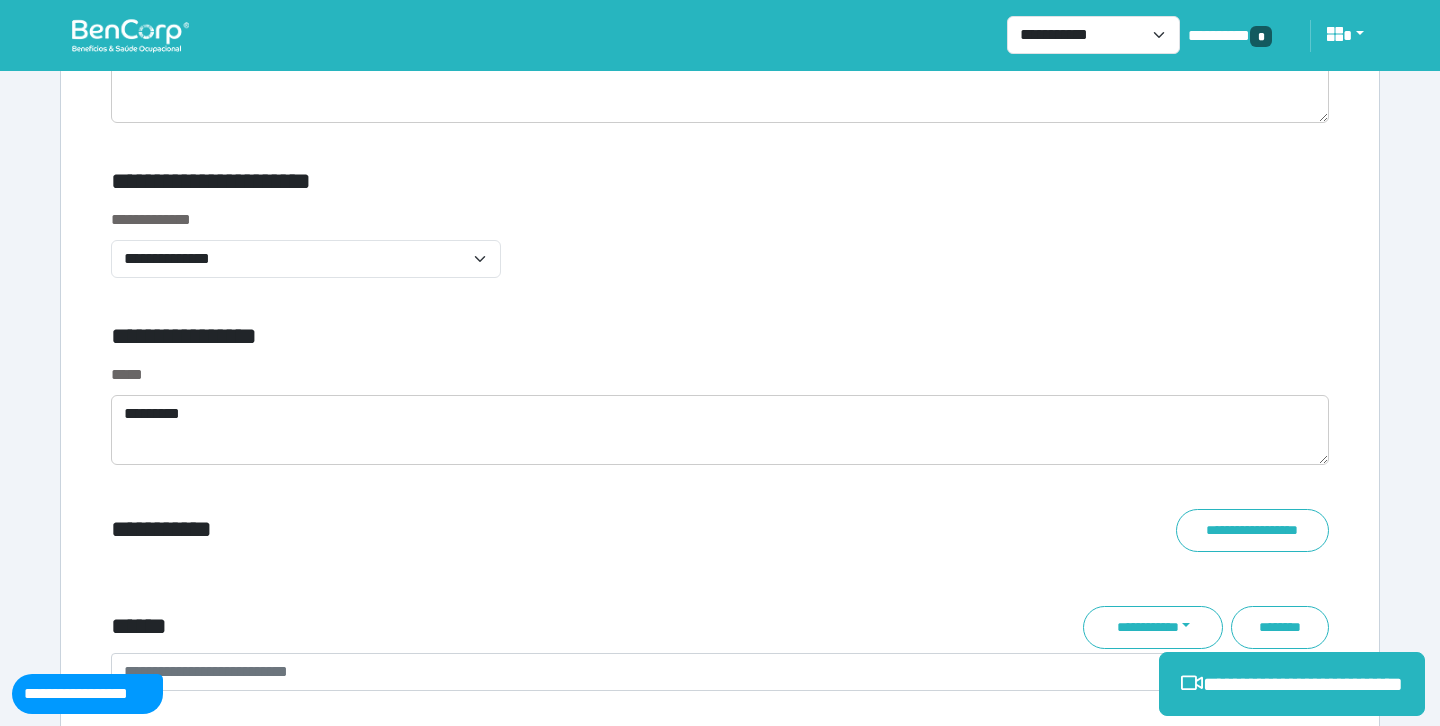 scroll, scrollTop: 6796, scrollLeft: 0, axis: vertical 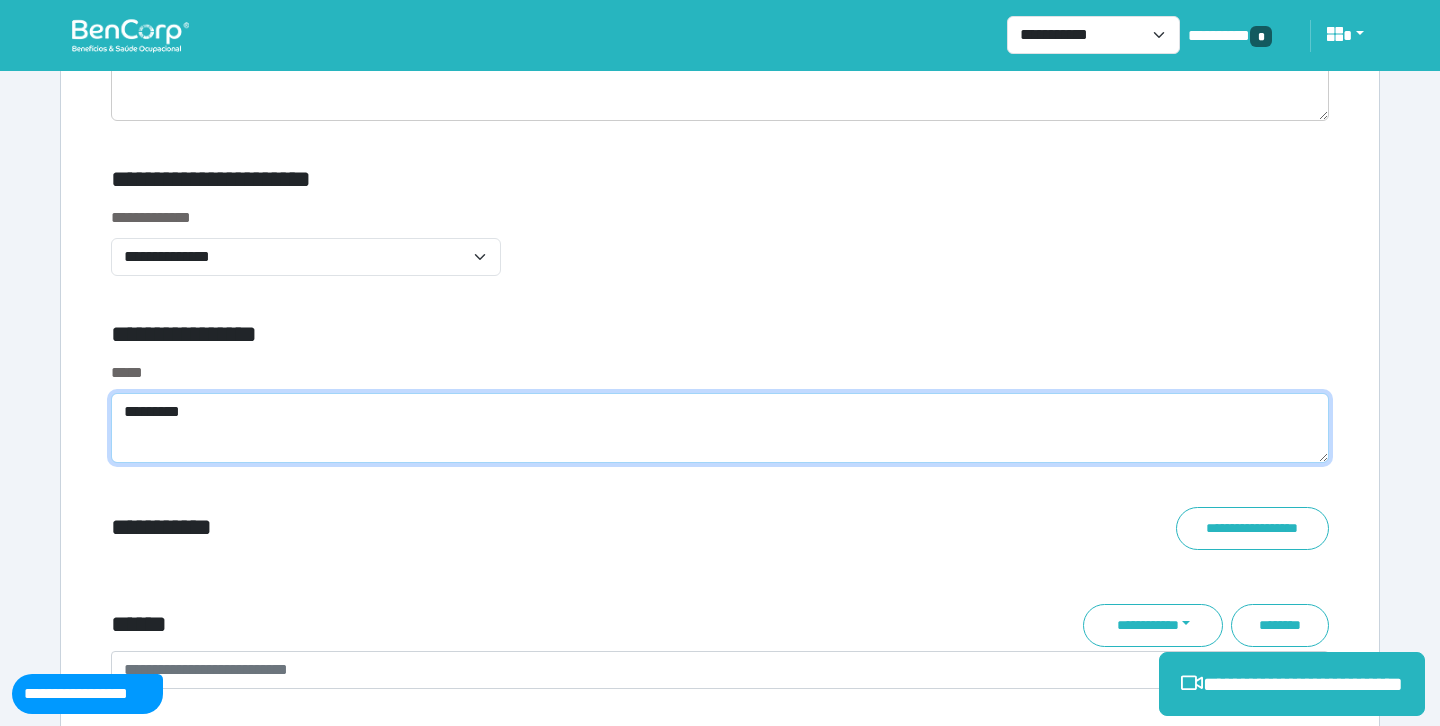 click on "********" 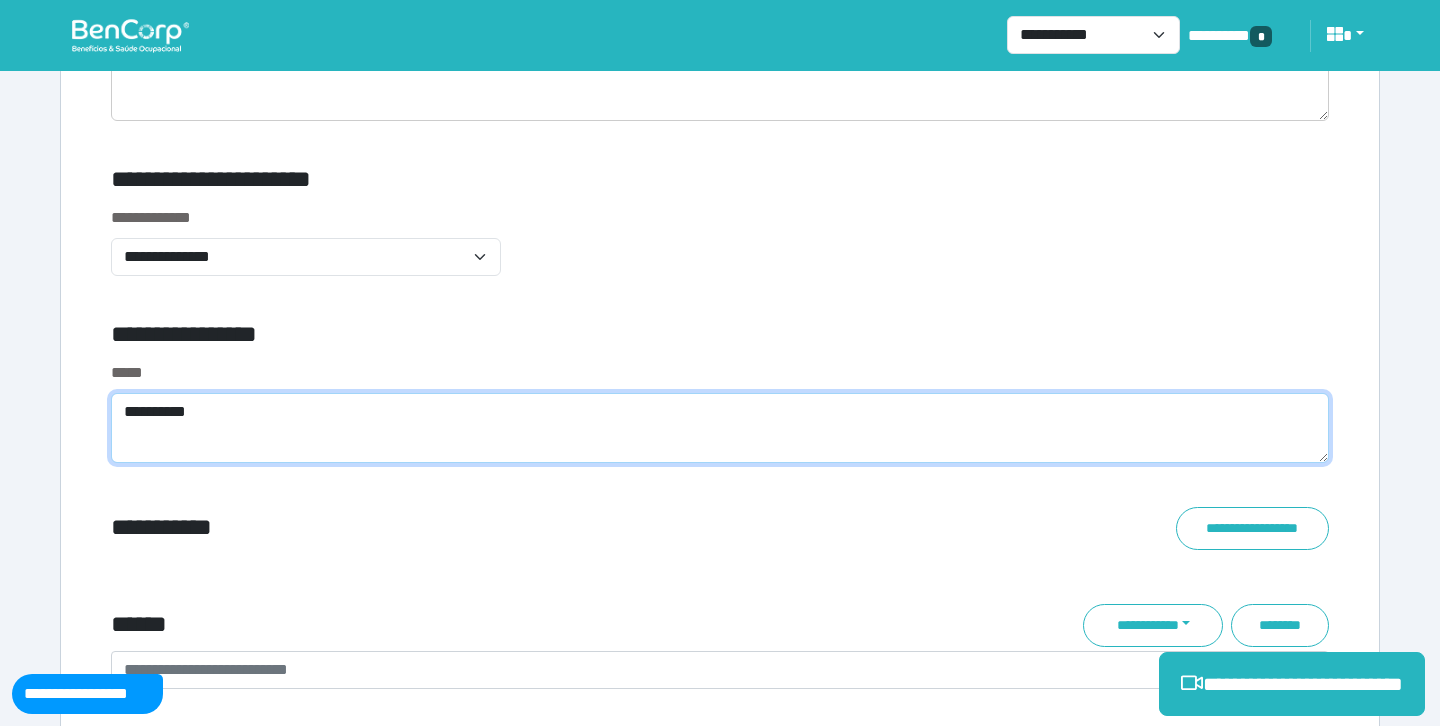 scroll, scrollTop: 0, scrollLeft: 0, axis: both 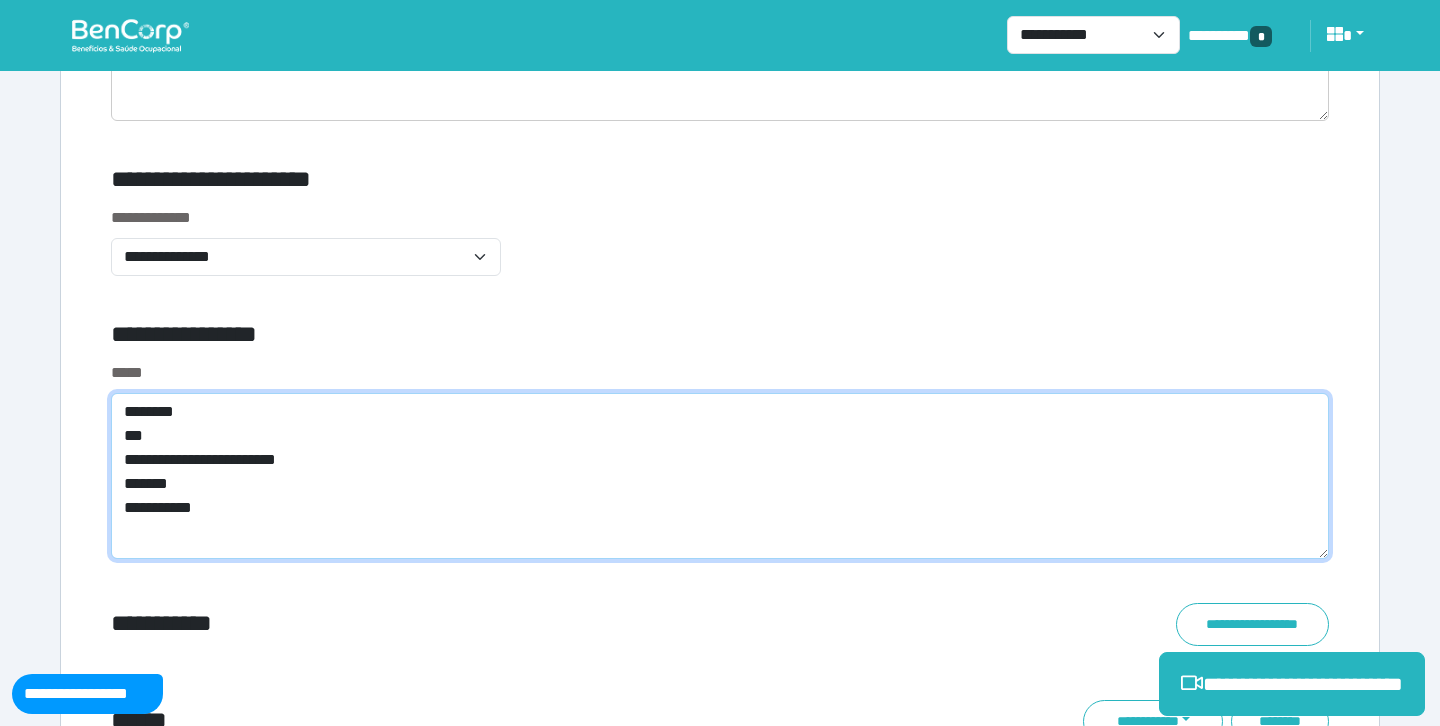 type on "**********" 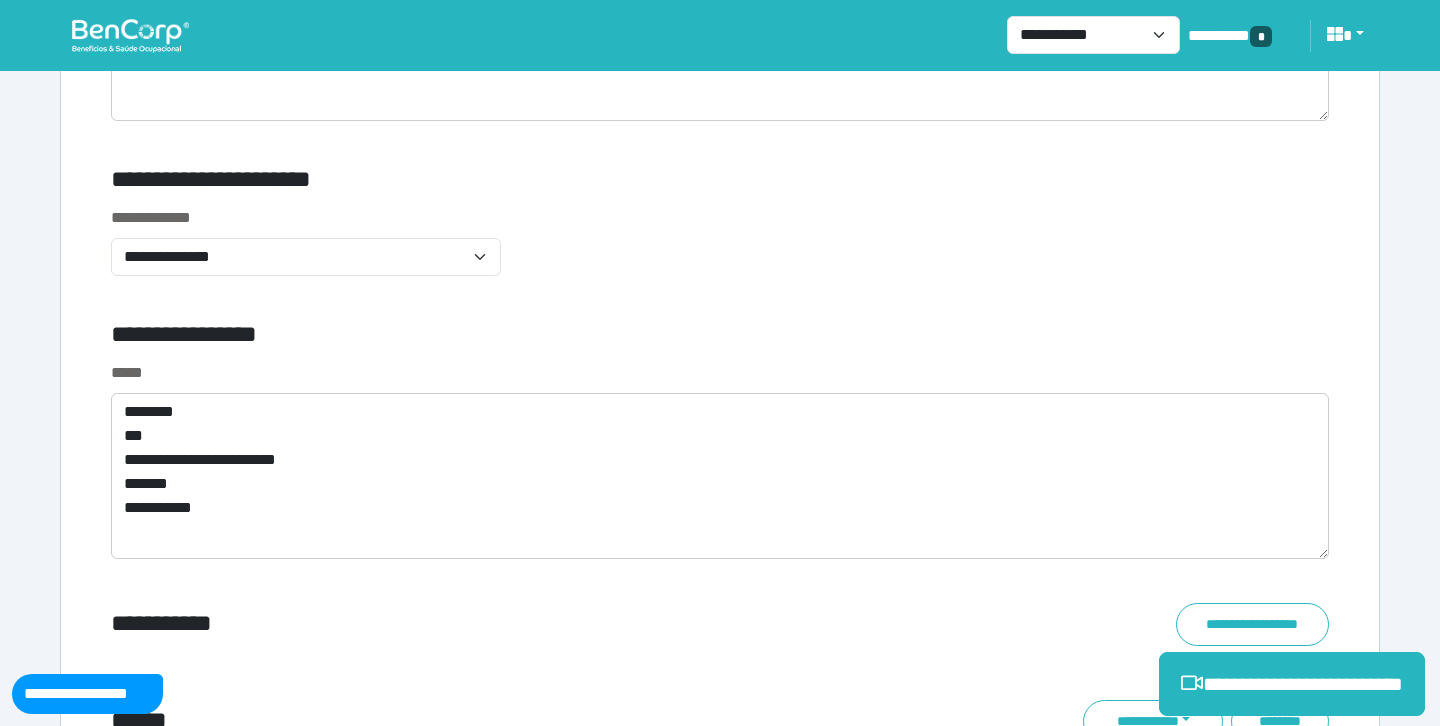 drag, startPoint x: 1201, startPoint y: 139, endPoint x: 1121, endPoint y: 213, distance: 108.97706 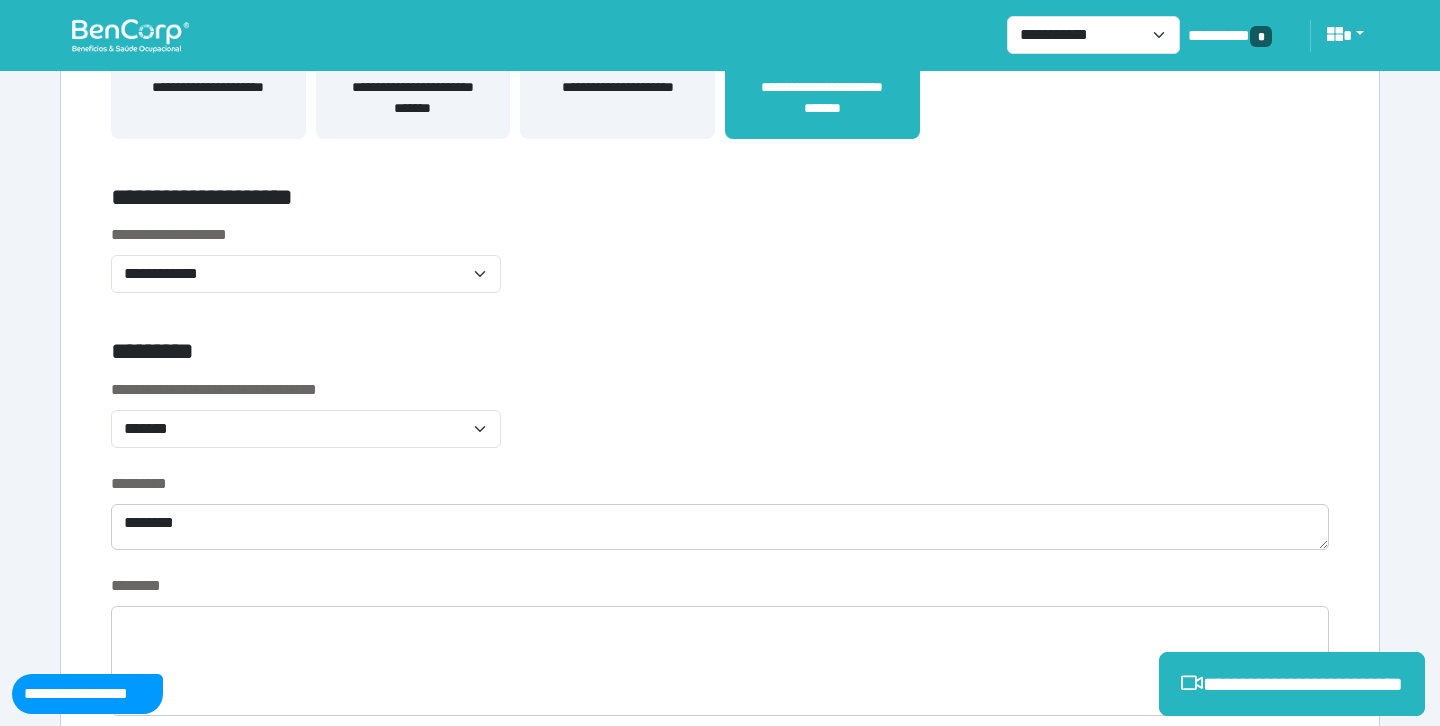 scroll, scrollTop: 0, scrollLeft: 0, axis: both 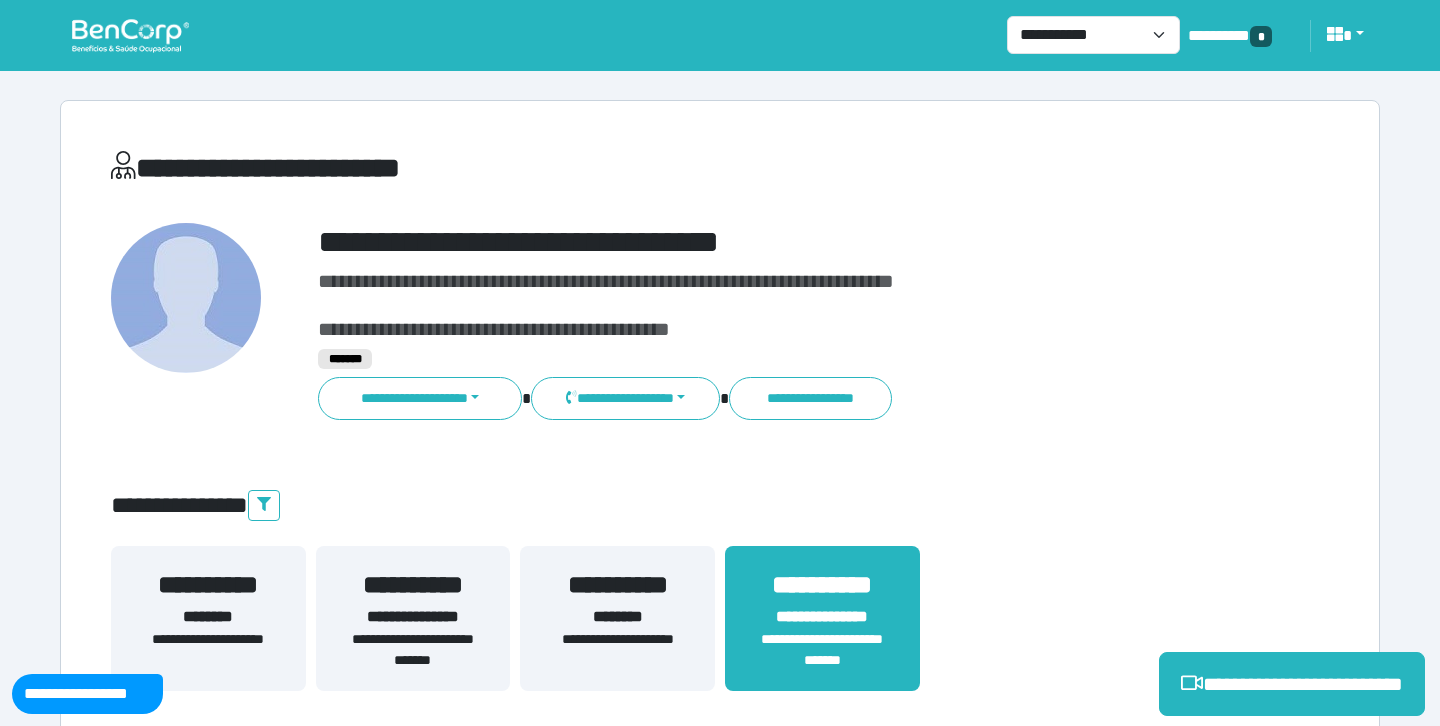 click on "**********" at bounding box center (513, 168) 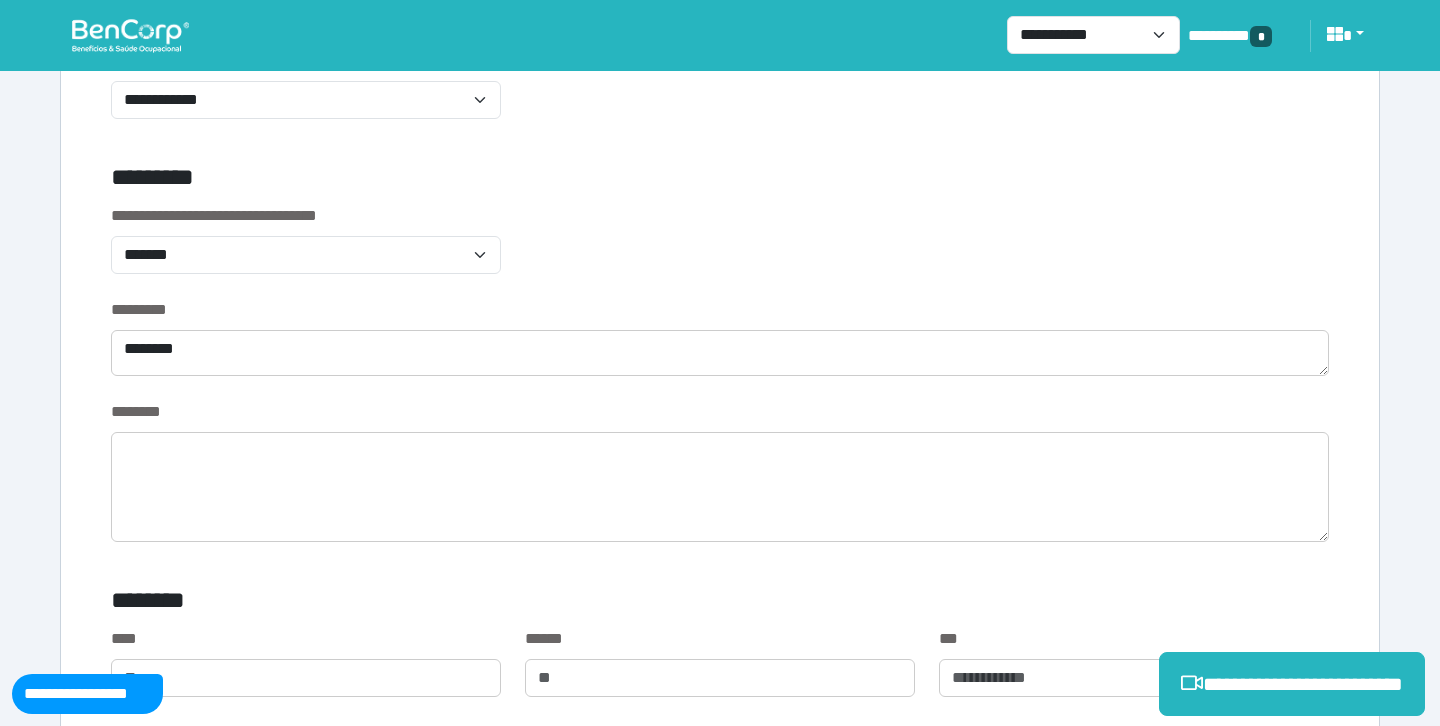 scroll, scrollTop: 707, scrollLeft: 0, axis: vertical 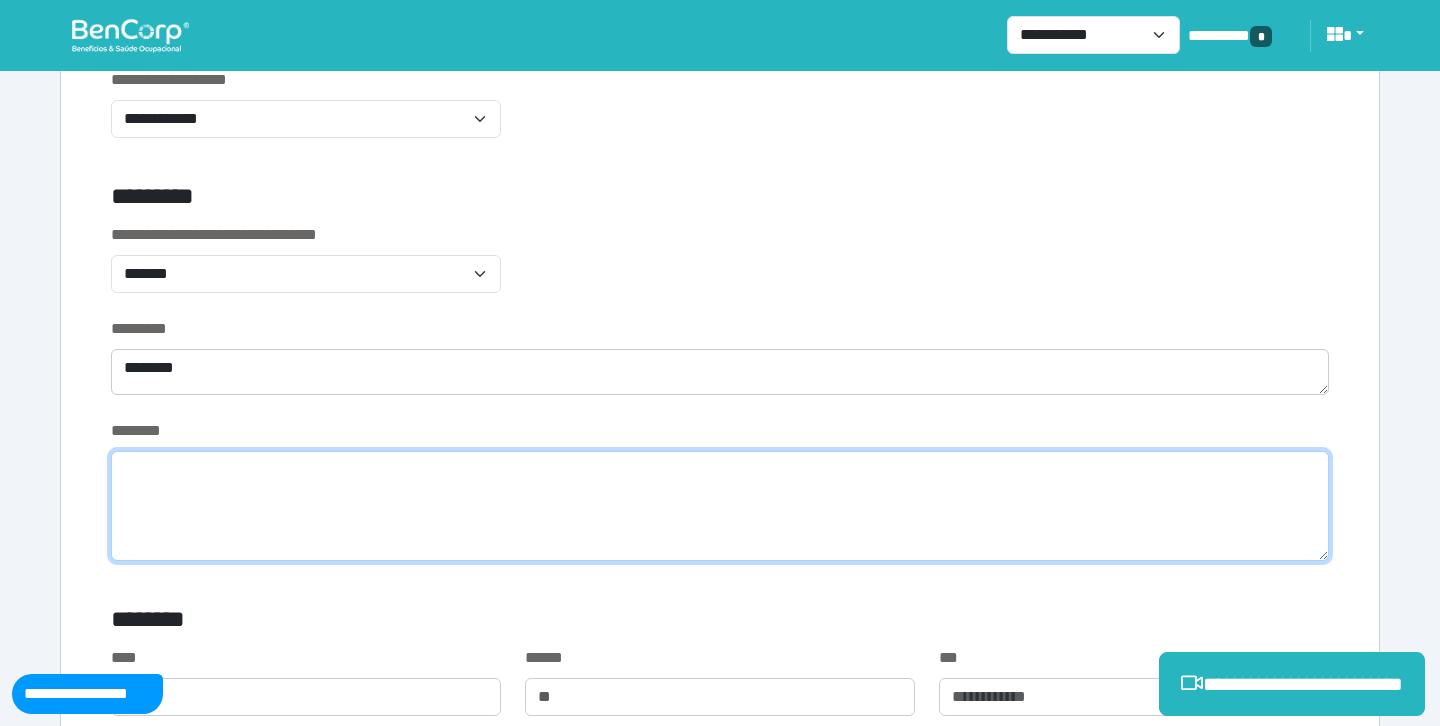 click 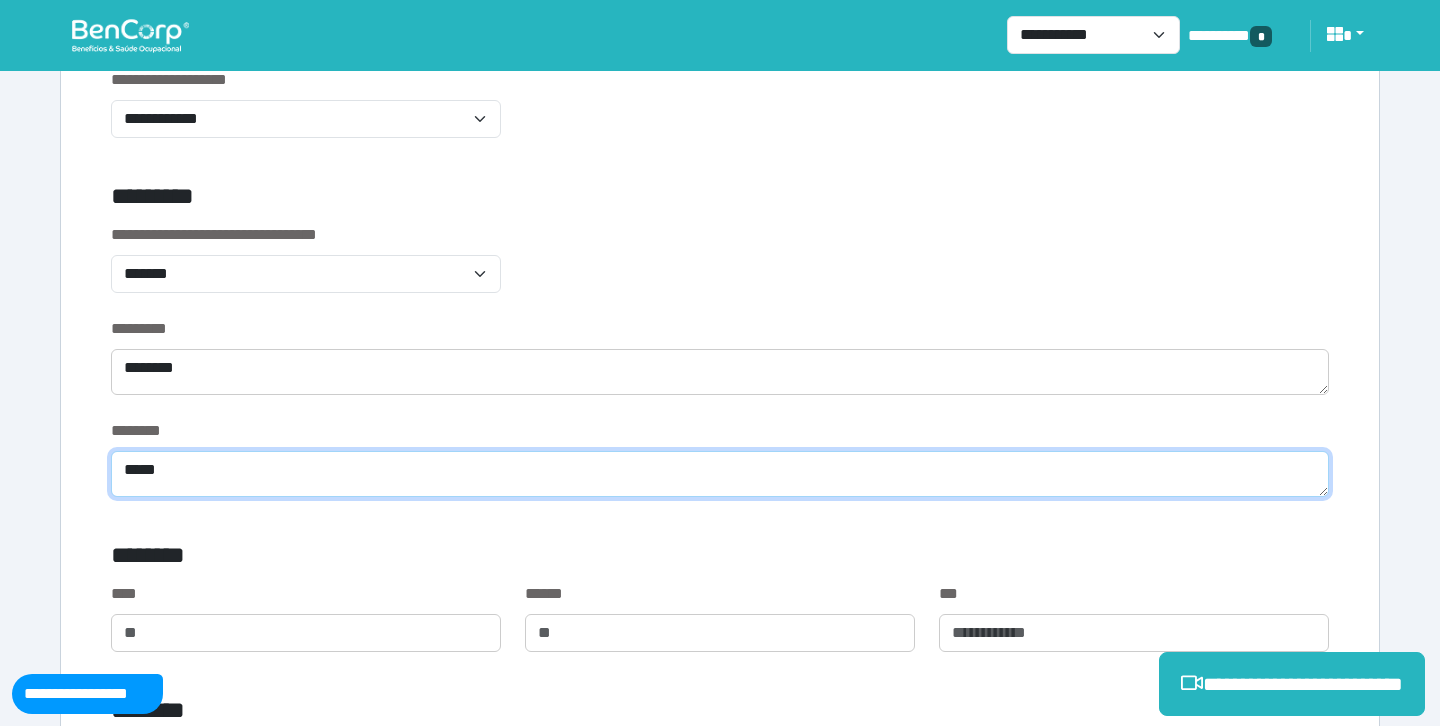 type on "****" 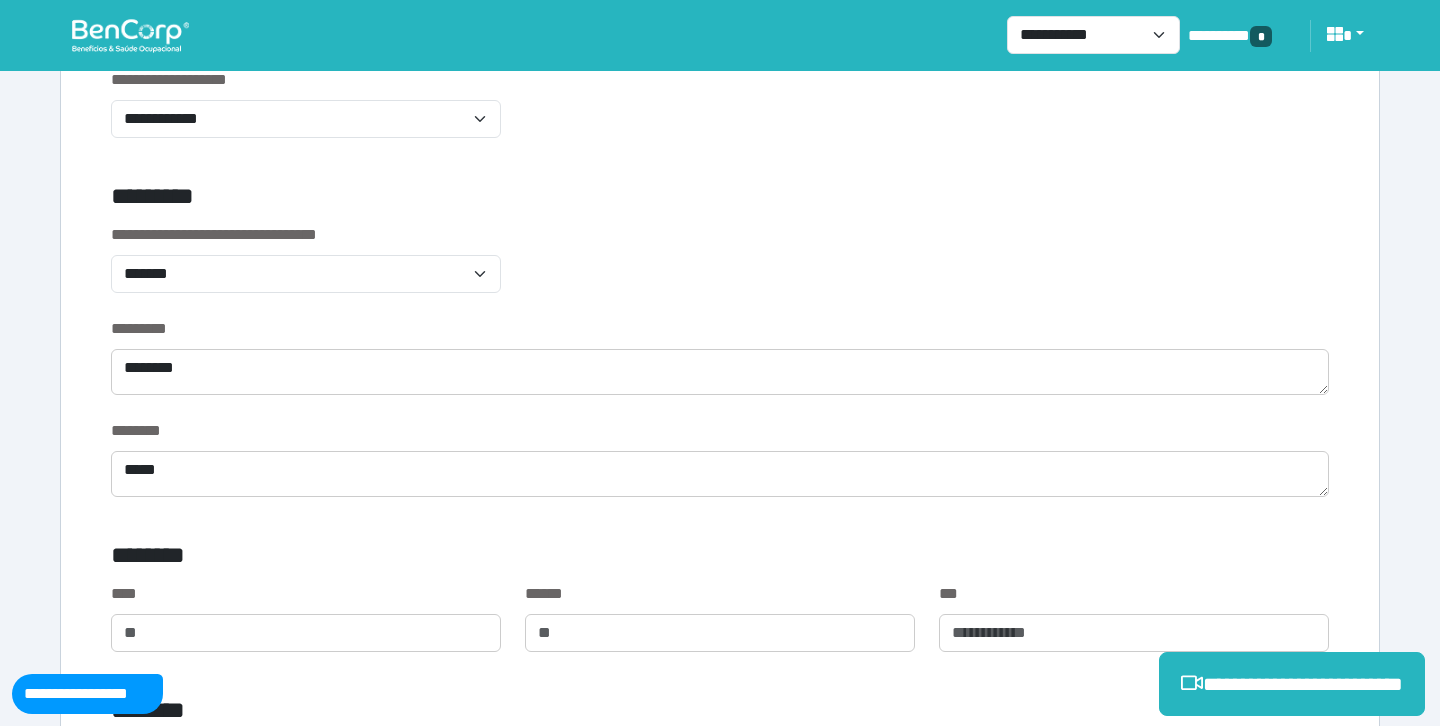 click on "**********" 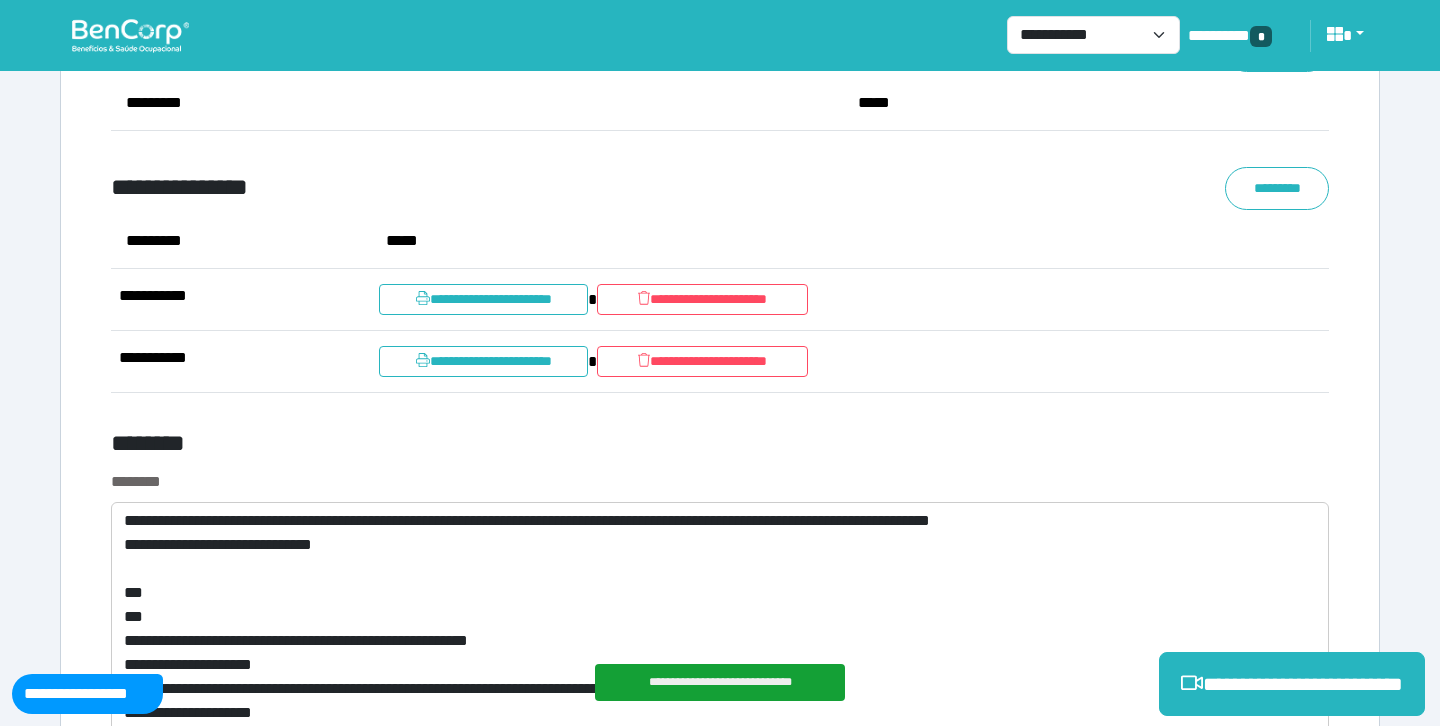 scroll, scrollTop: 10542, scrollLeft: 0, axis: vertical 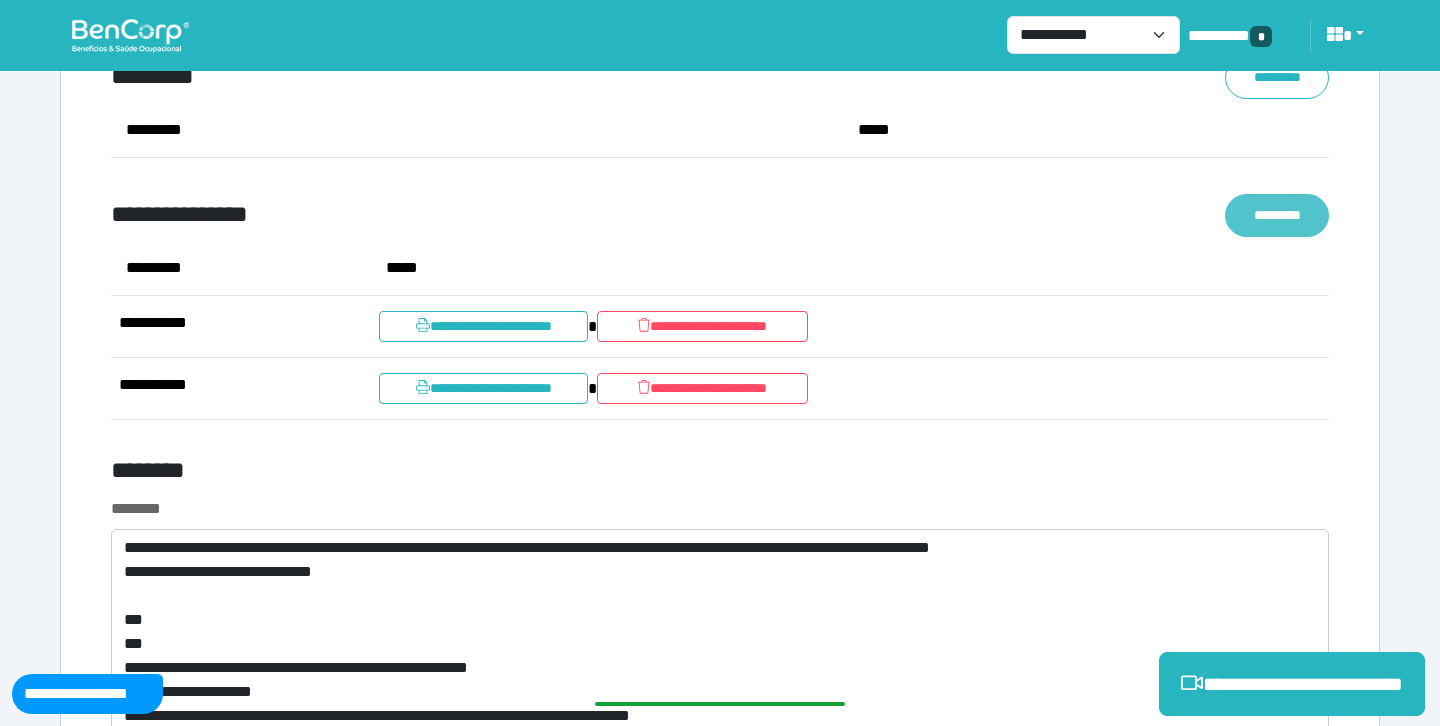 click on "*********" 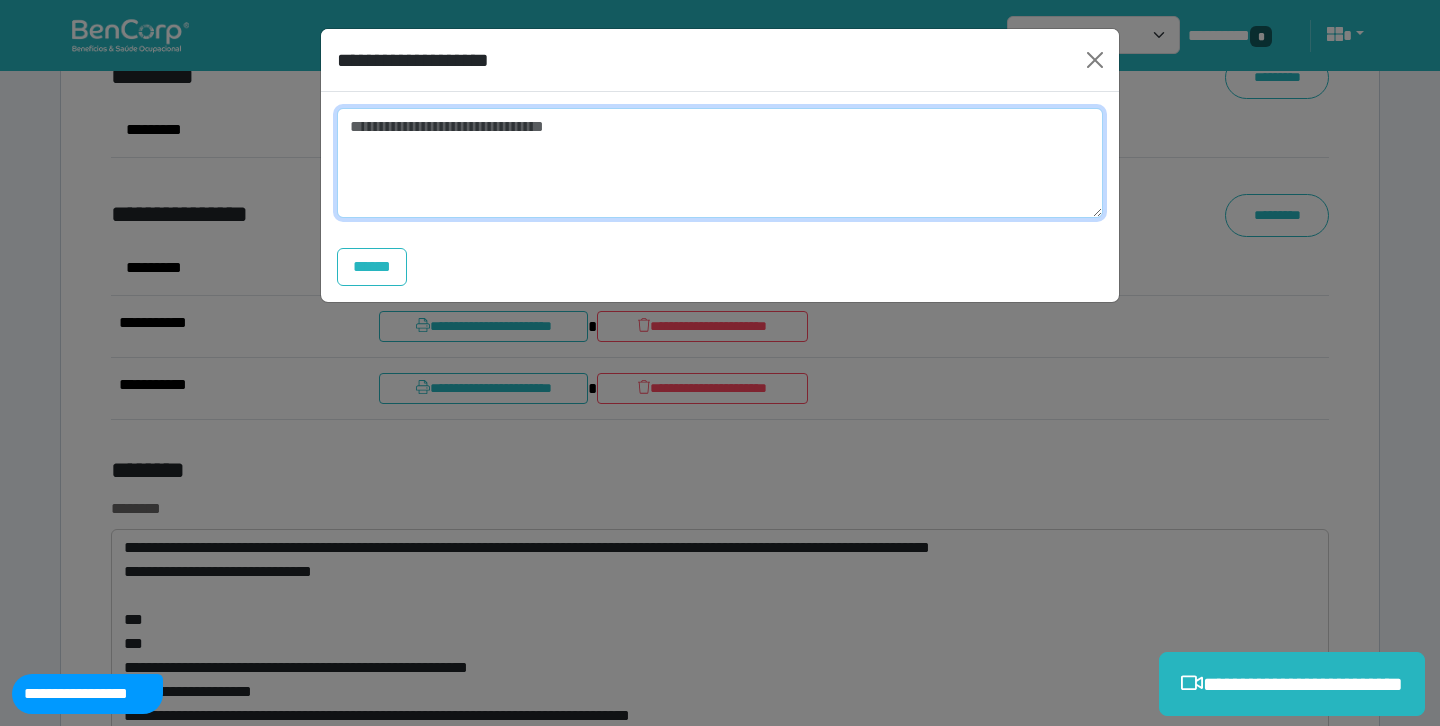 click at bounding box center (720, 163) 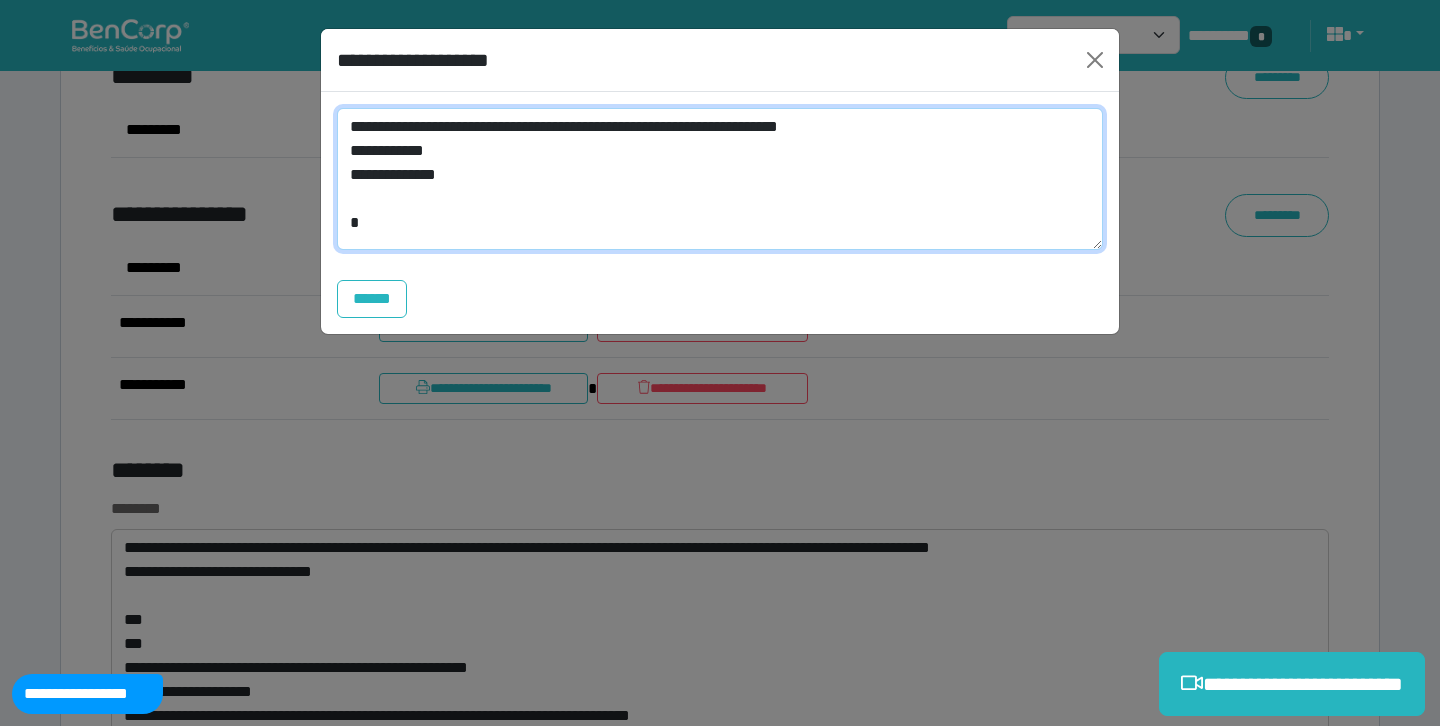 scroll, scrollTop: 0, scrollLeft: 0, axis: both 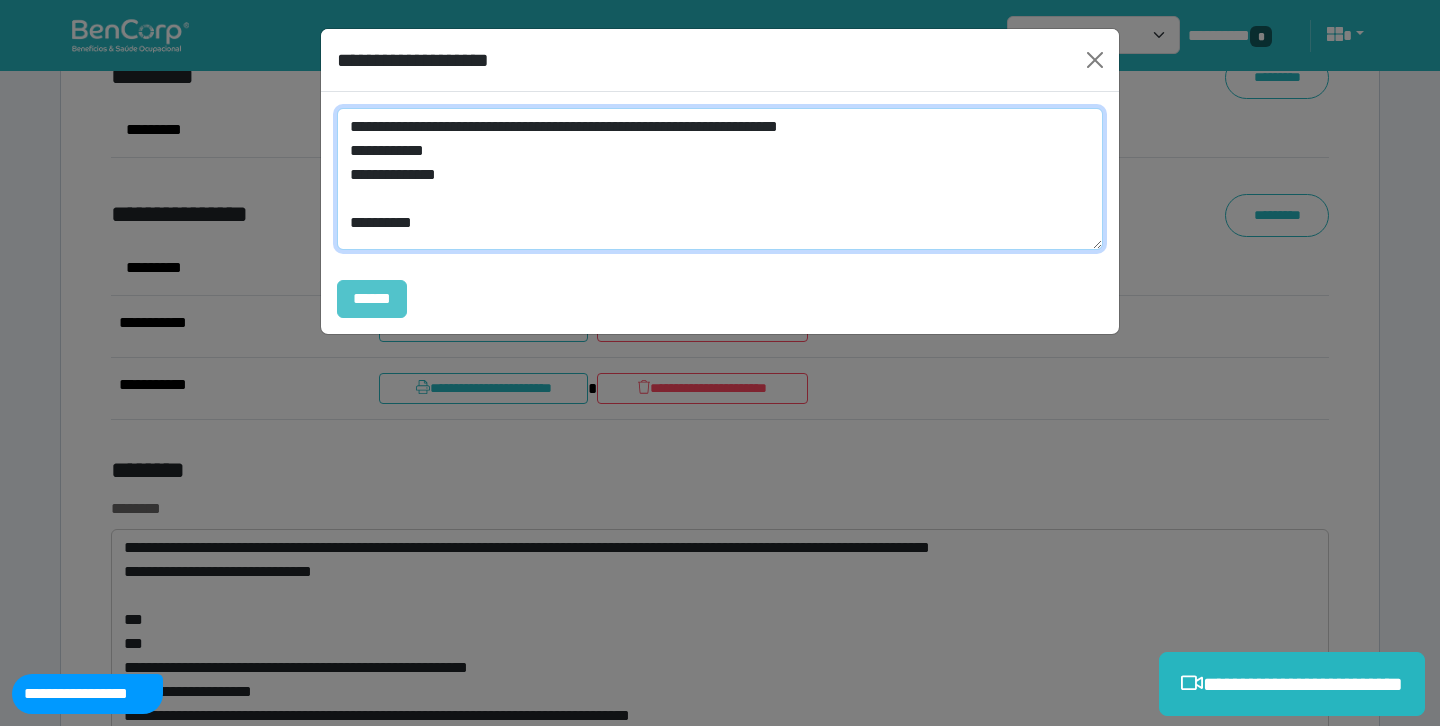 type on "**********" 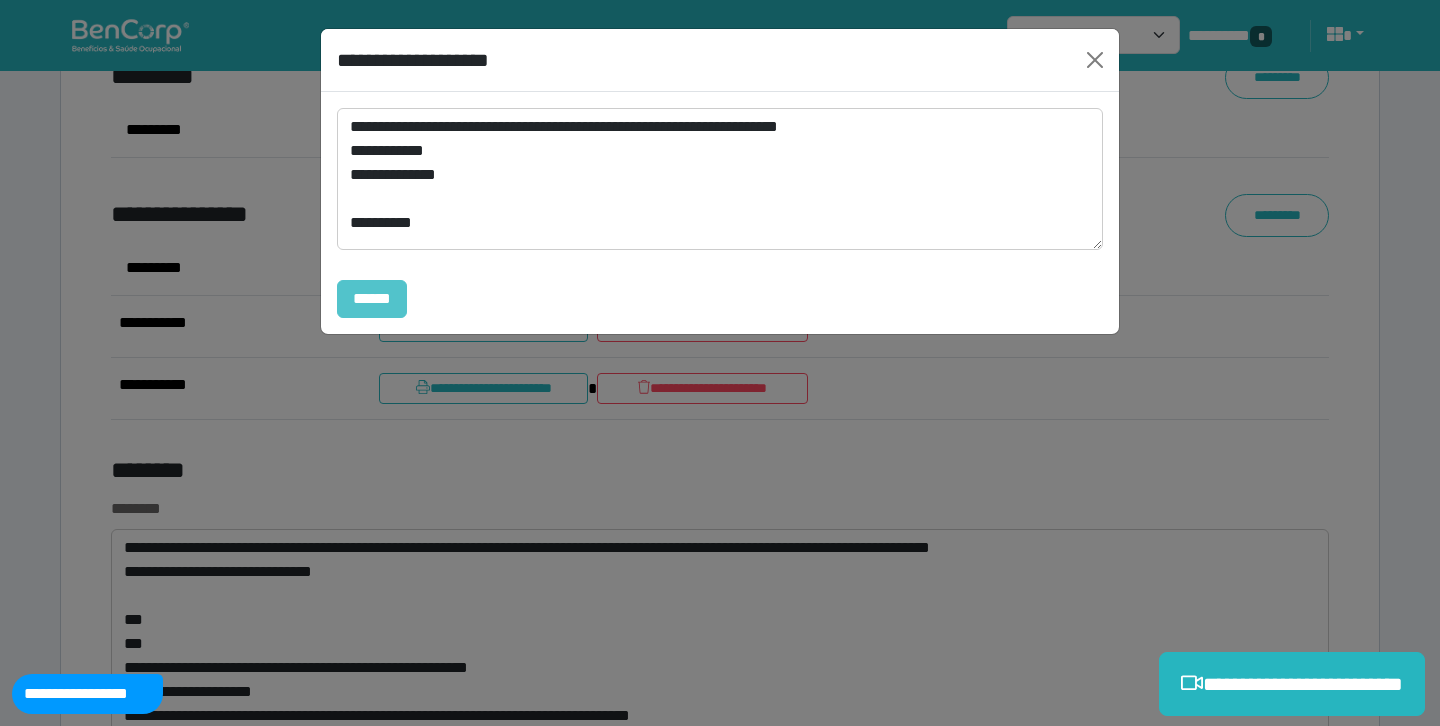 click on "******" at bounding box center (372, 299) 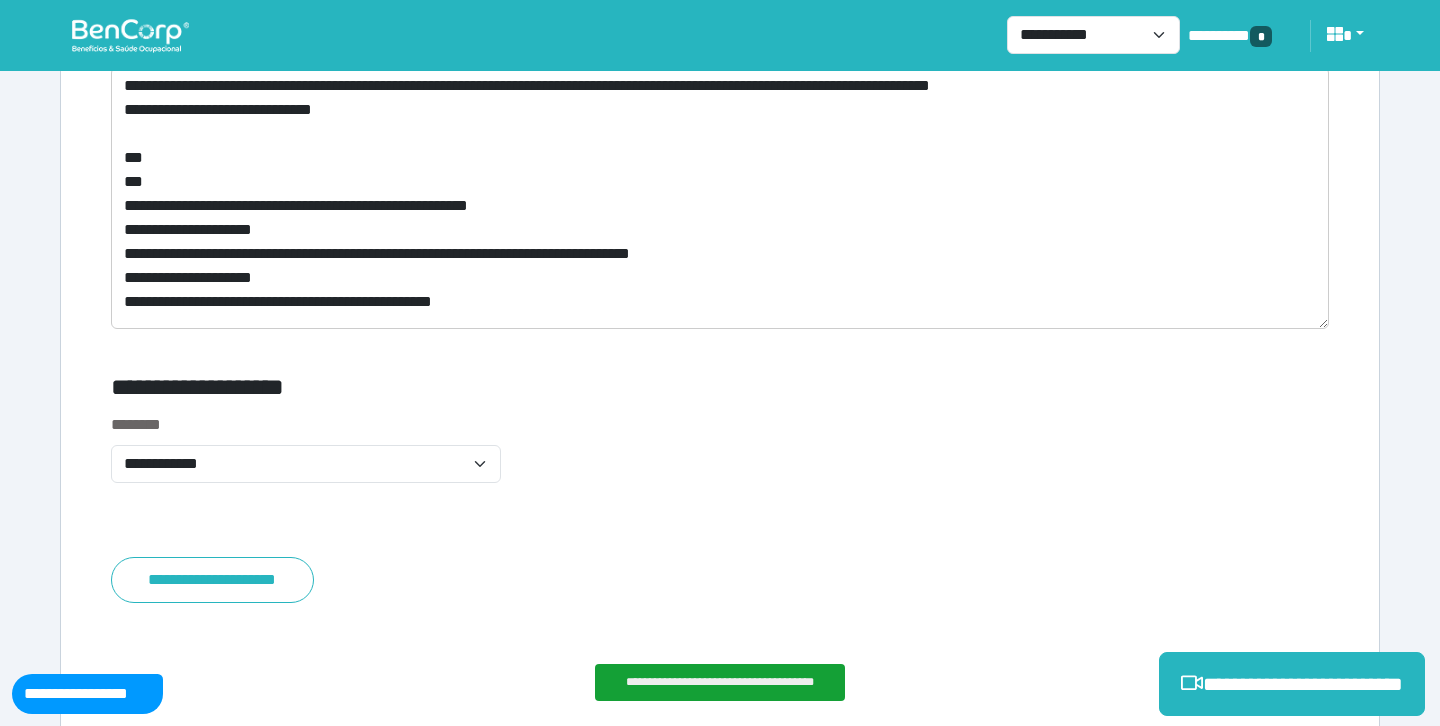 scroll, scrollTop: 11164, scrollLeft: 0, axis: vertical 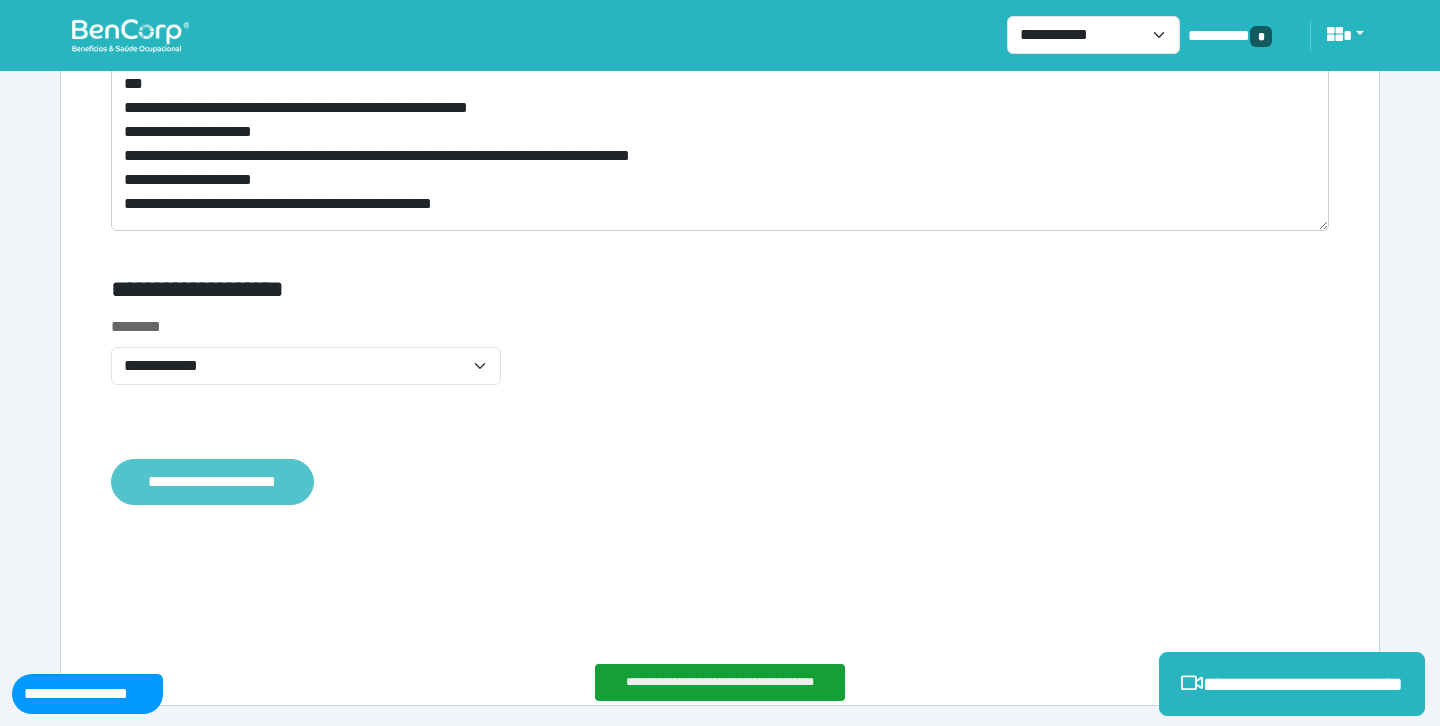 click on "**********" 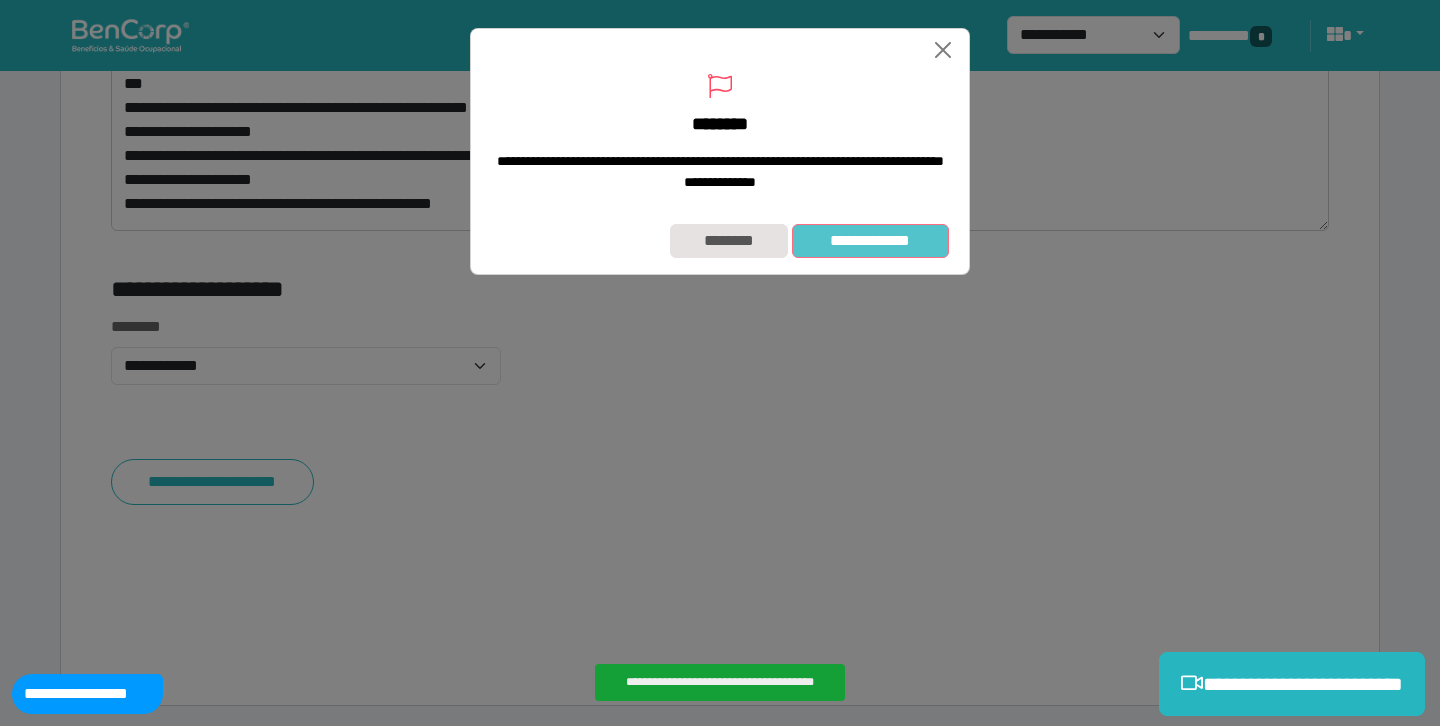 click on "**********" at bounding box center (870, 241) 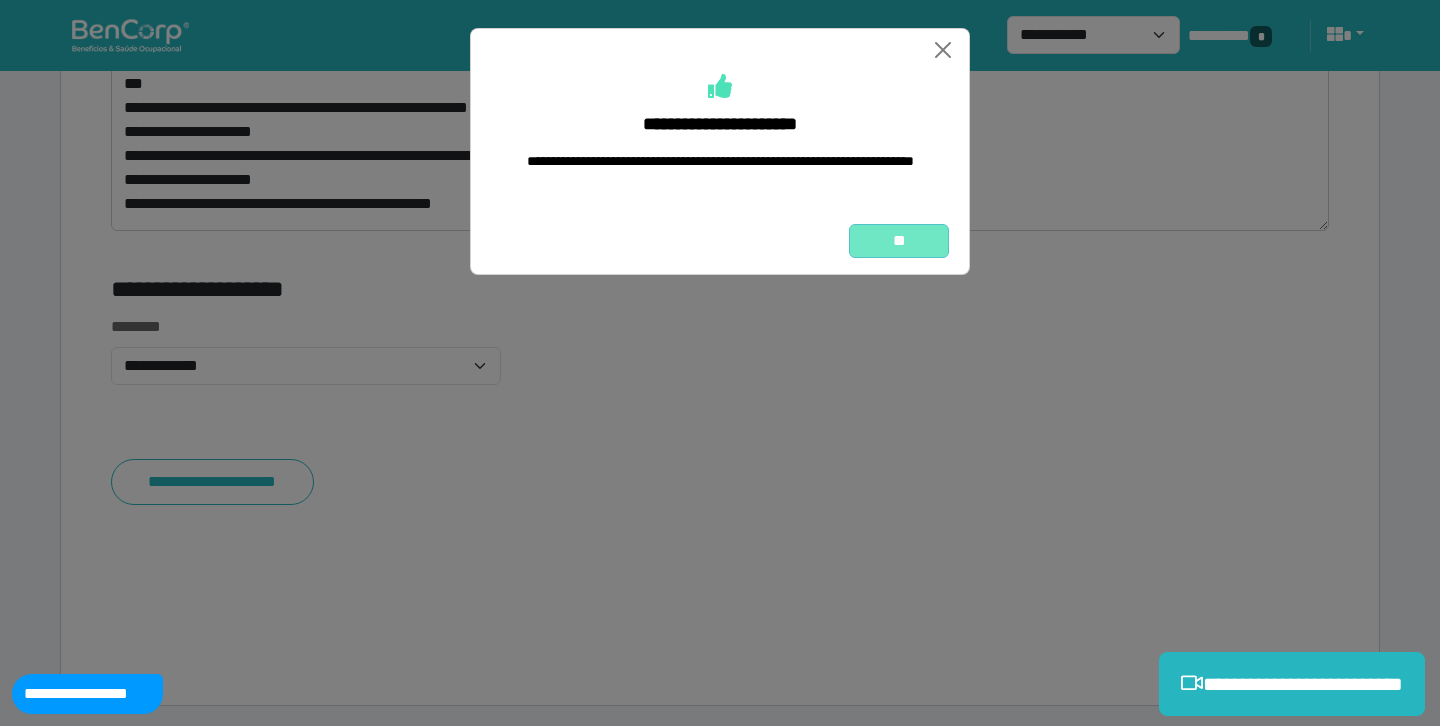 click on "**" at bounding box center [899, 241] 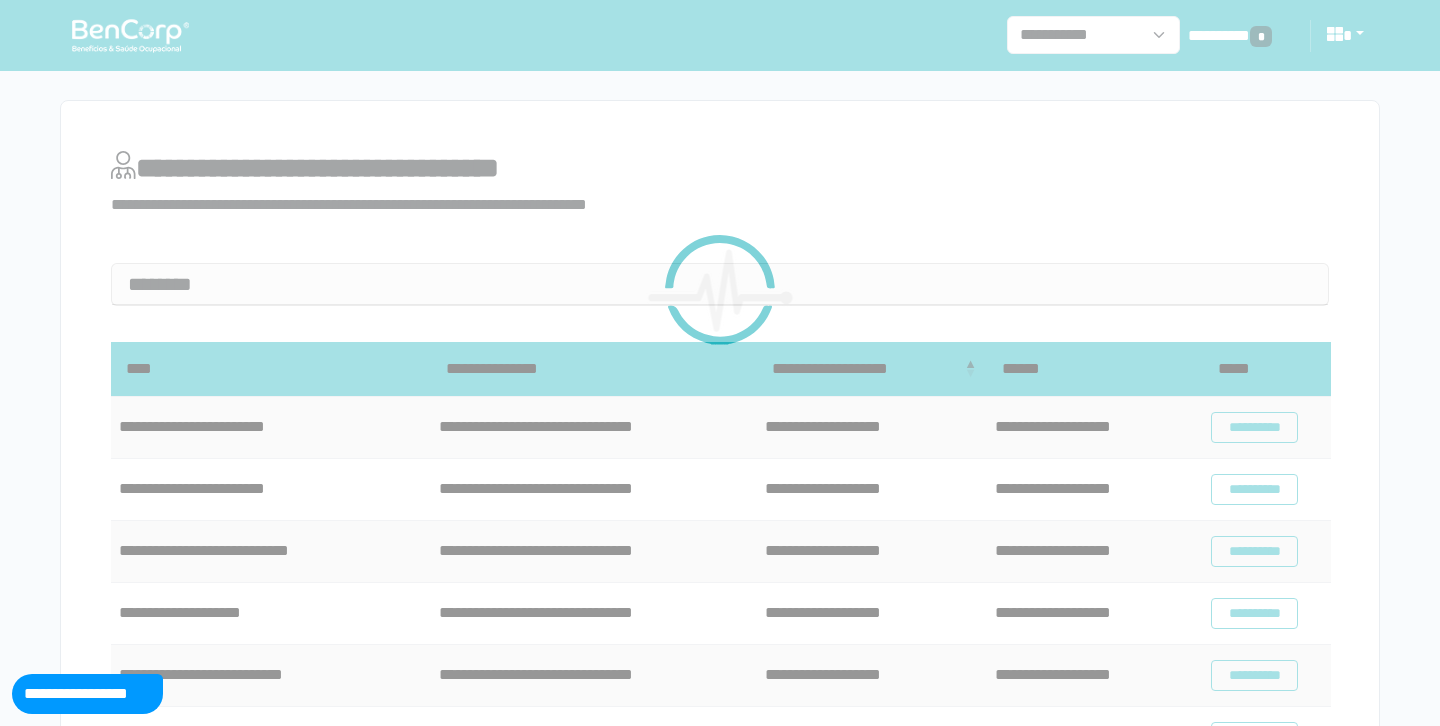 scroll, scrollTop: 0, scrollLeft: 0, axis: both 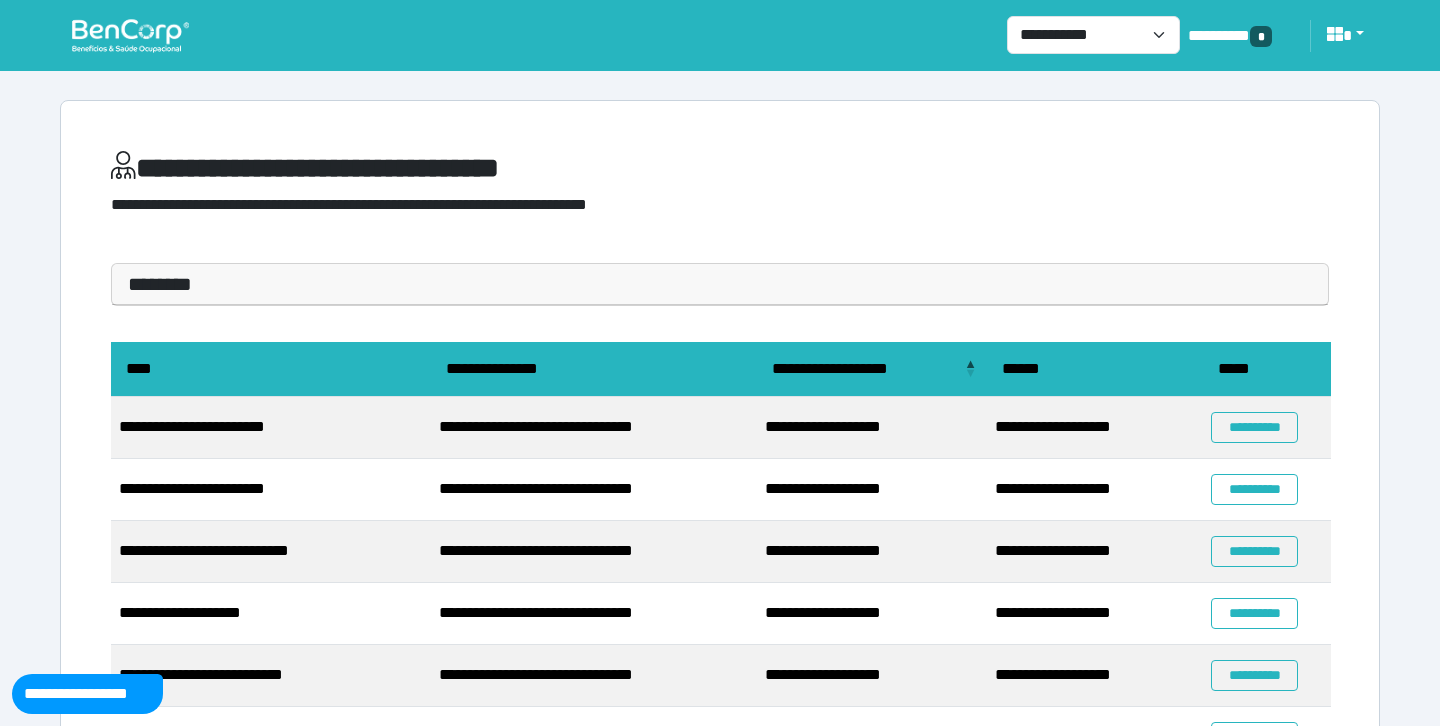 click on "**********" at bounding box center [720, 608] 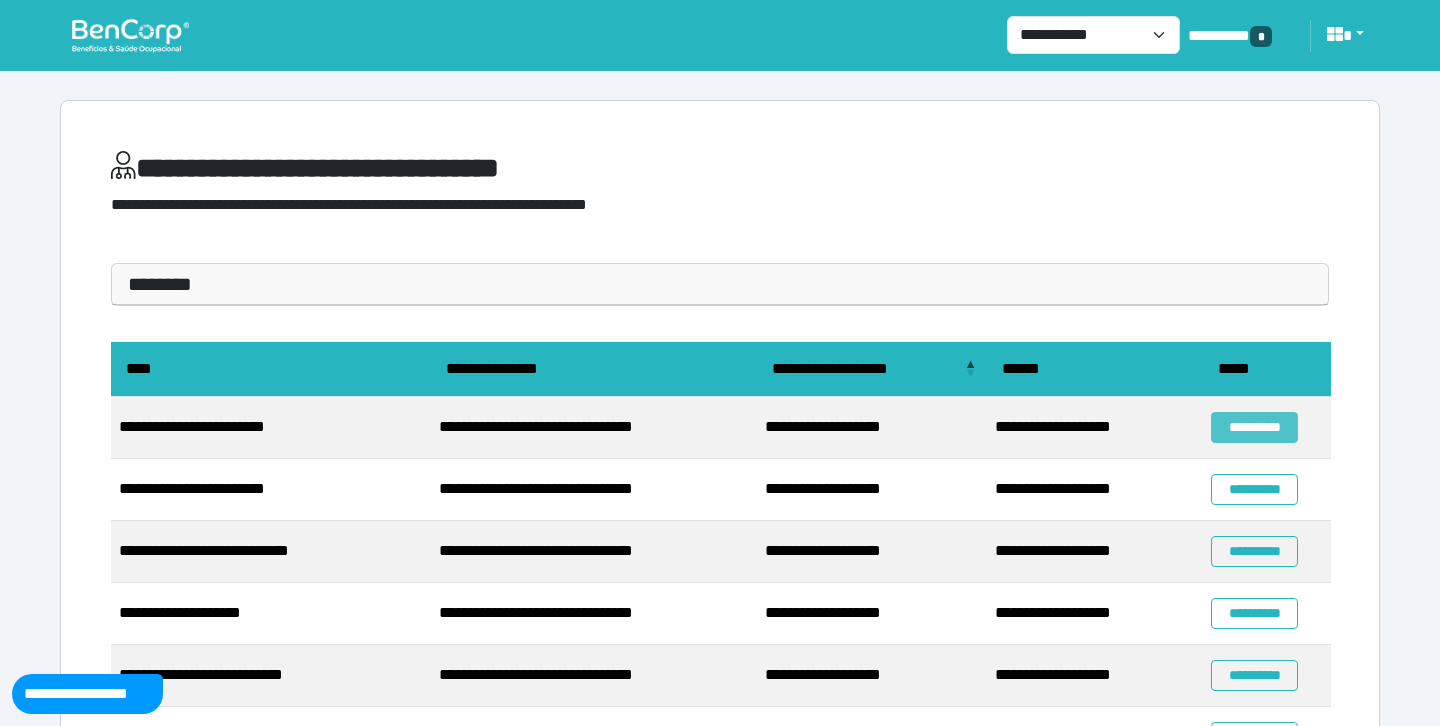 click on "**********" at bounding box center [1254, 427] 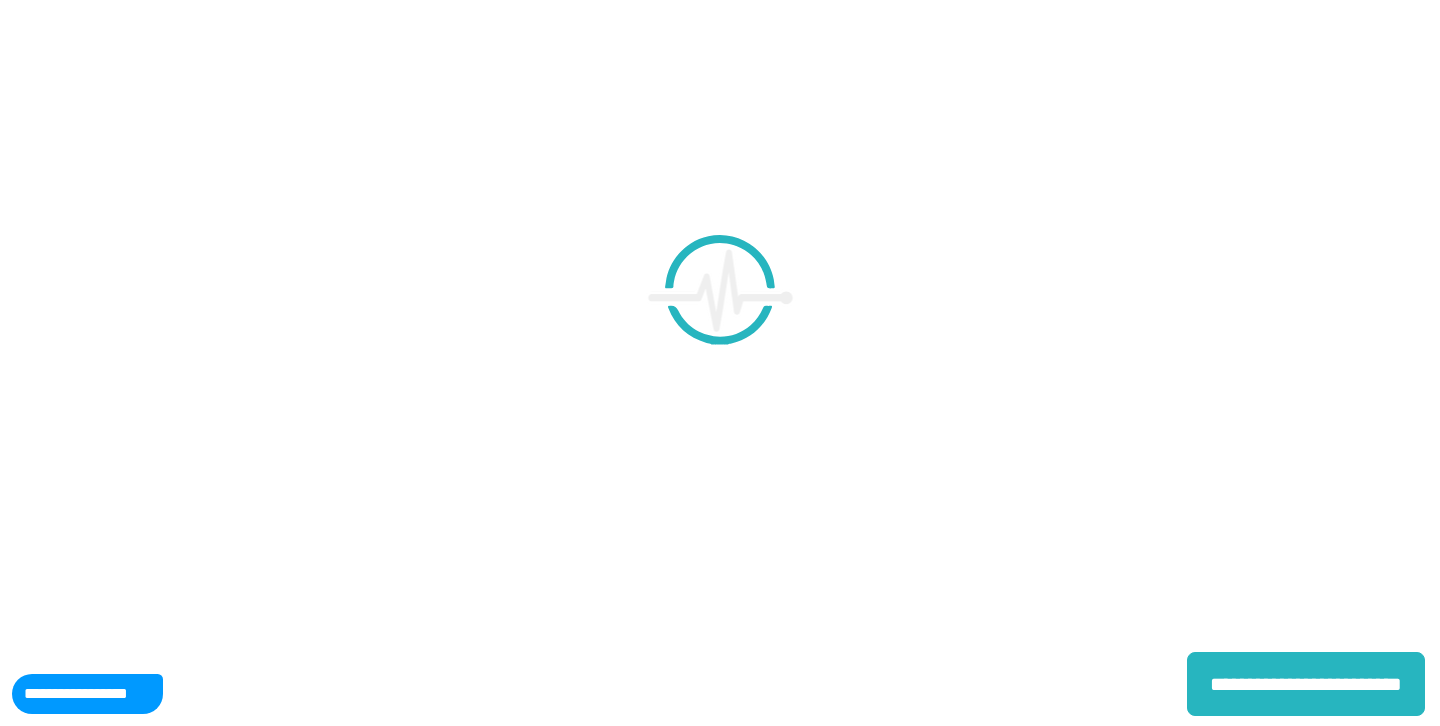 scroll, scrollTop: 0, scrollLeft: 0, axis: both 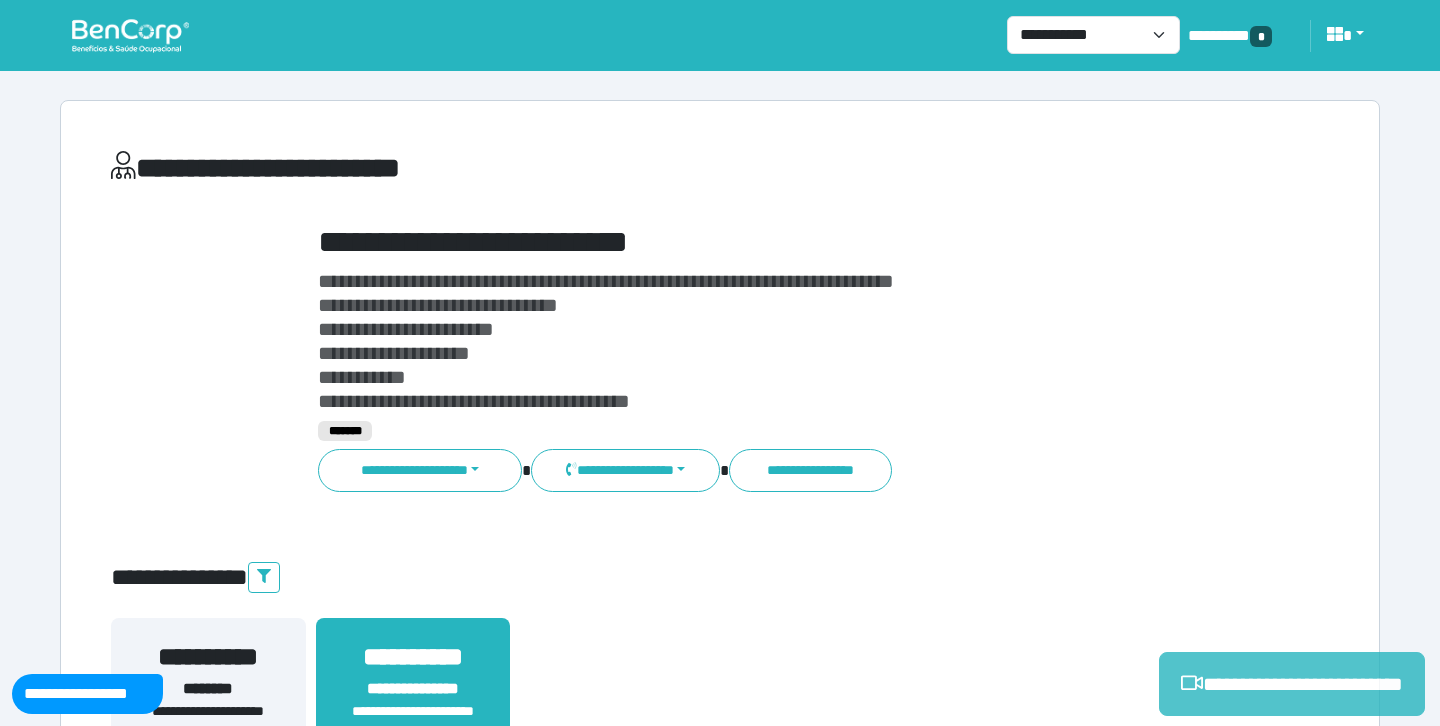 click on "**********" at bounding box center (1292, 684) 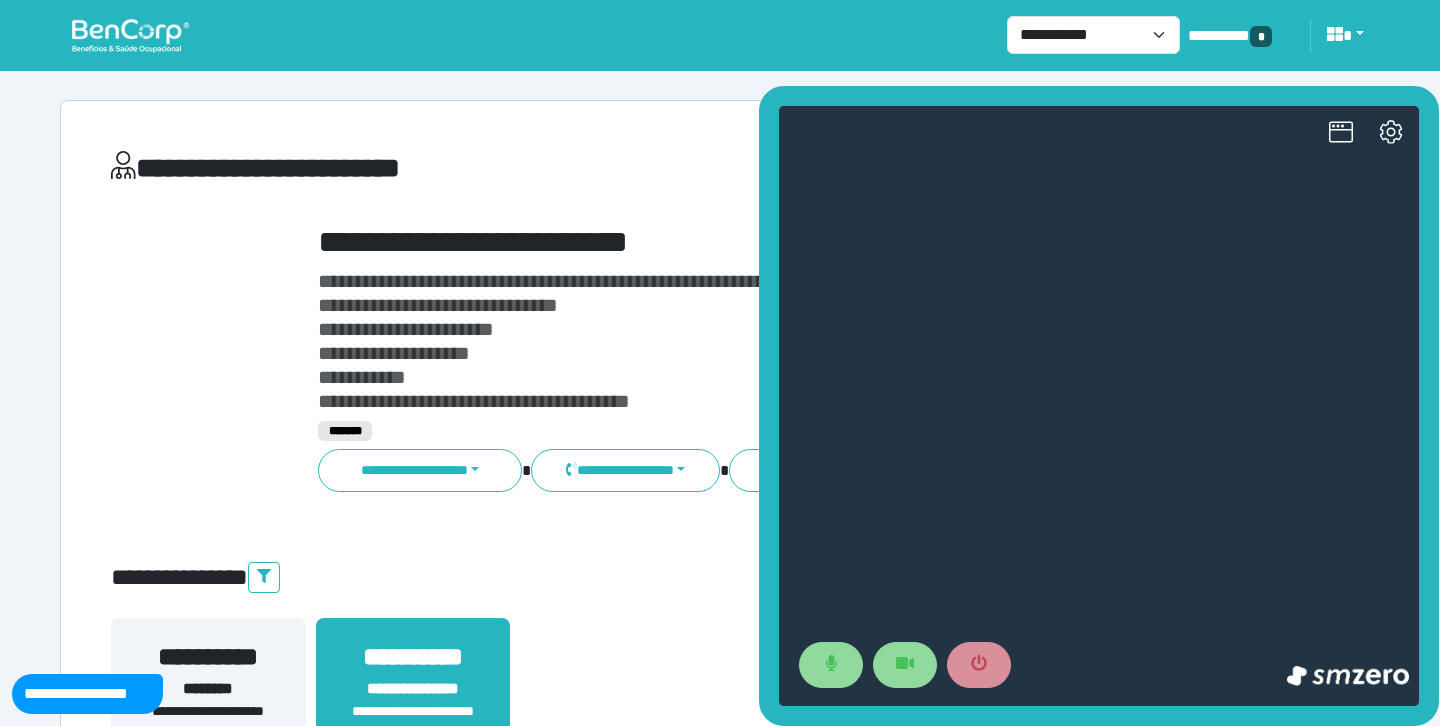 scroll, scrollTop: 0, scrollLeft: 0, axis: both 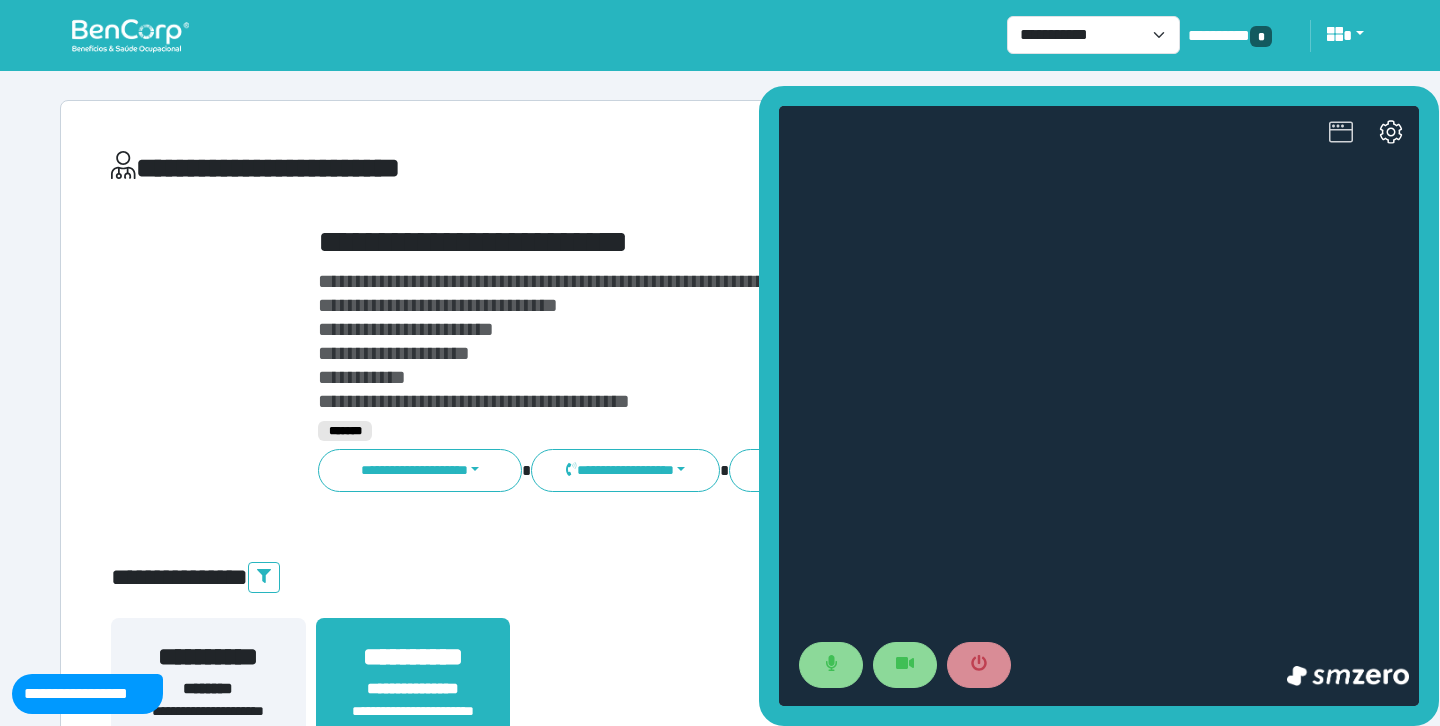 click 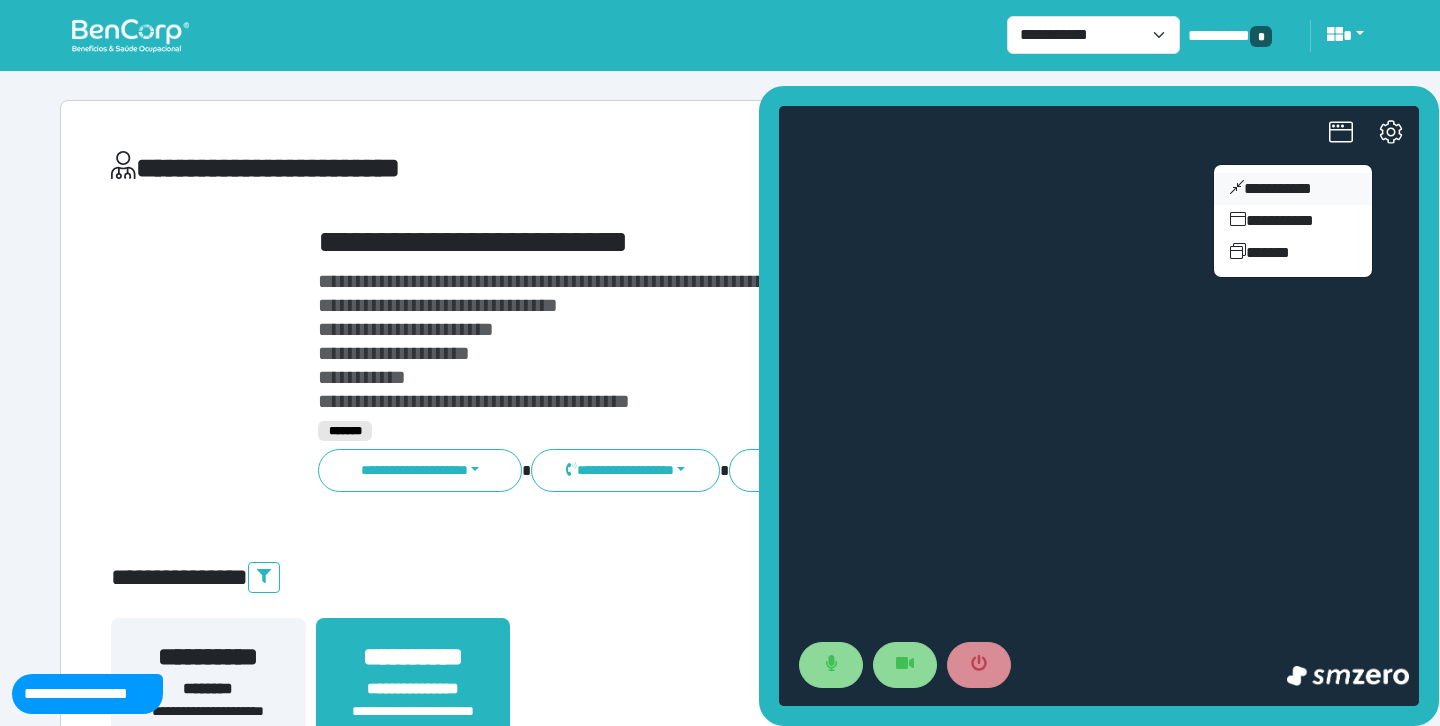 click on "**********" at bounding box center (1293, 189) 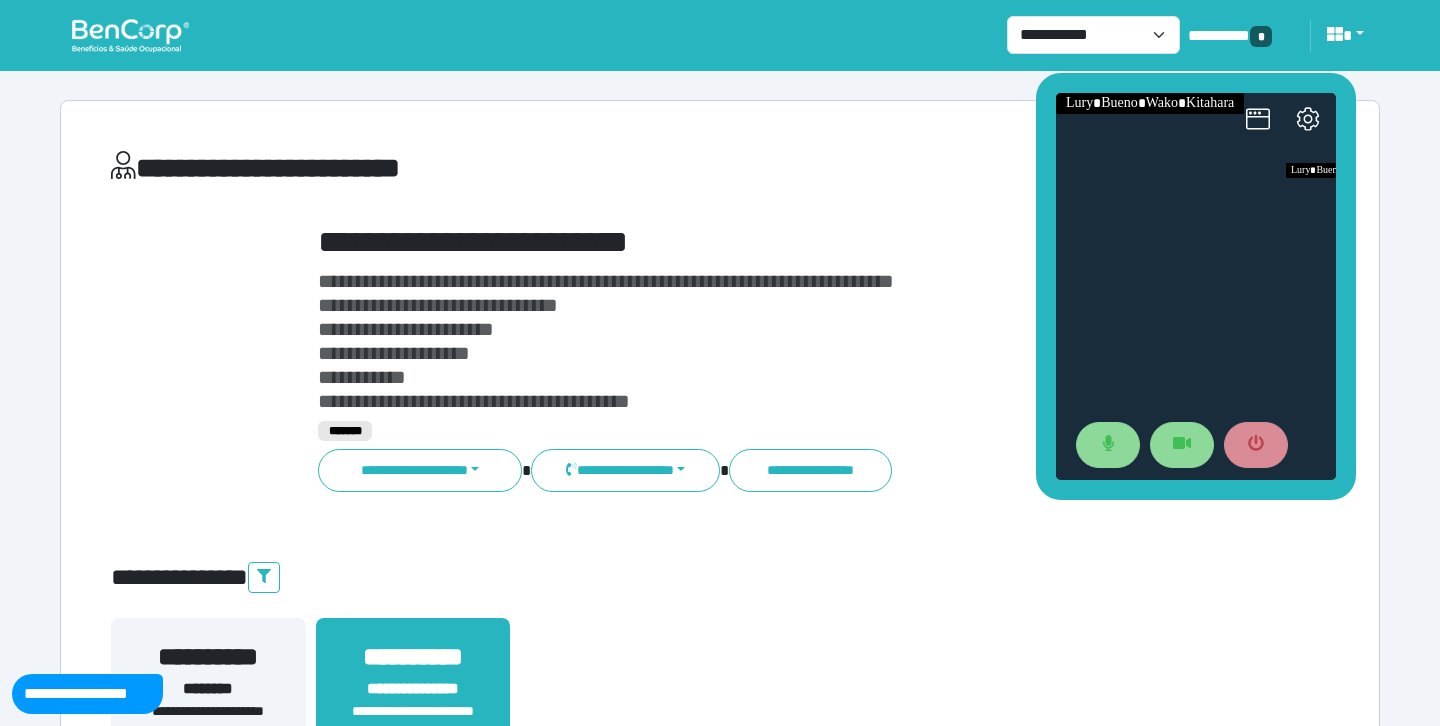 drag, startPoint x: 1211, startPoint y: 306, endPoint x: 1130, endPoint y: 74, distance: 245.7336 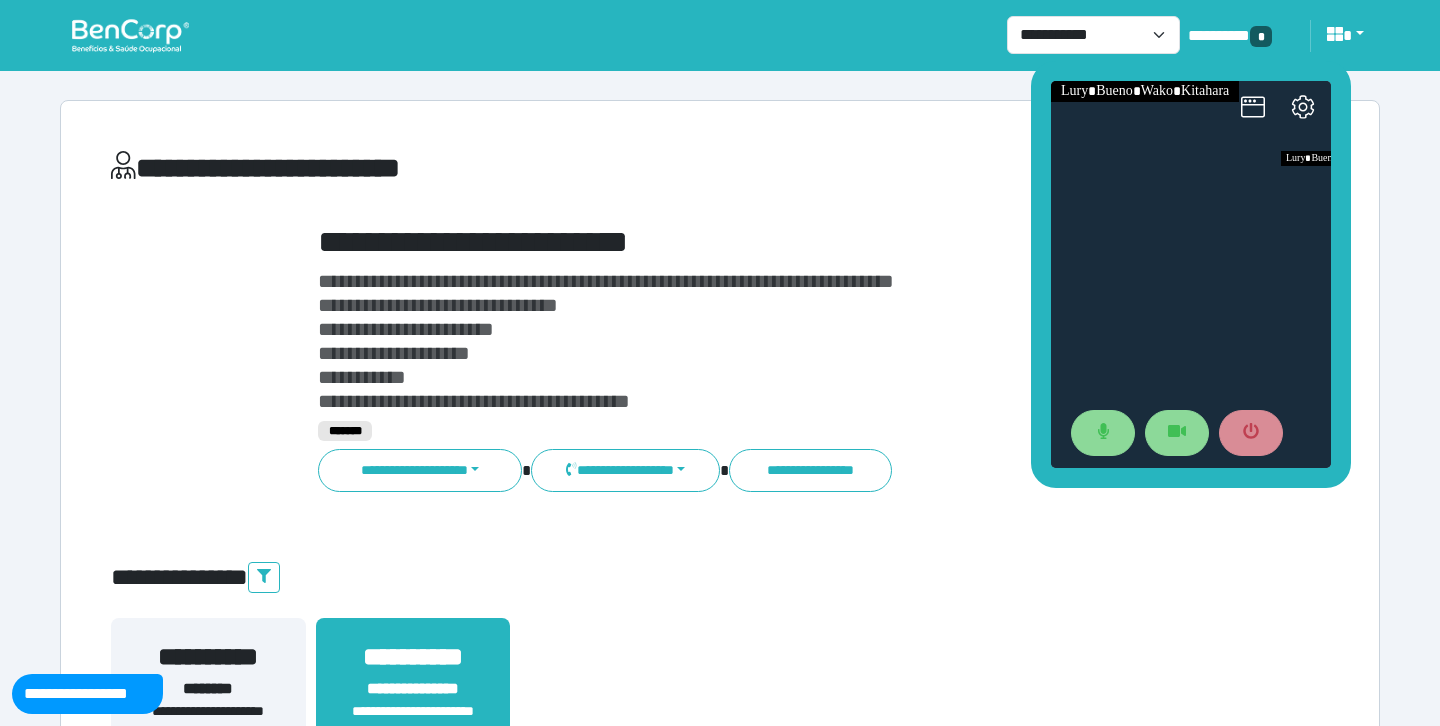 click on "**********" at bounding box center (772, 242) 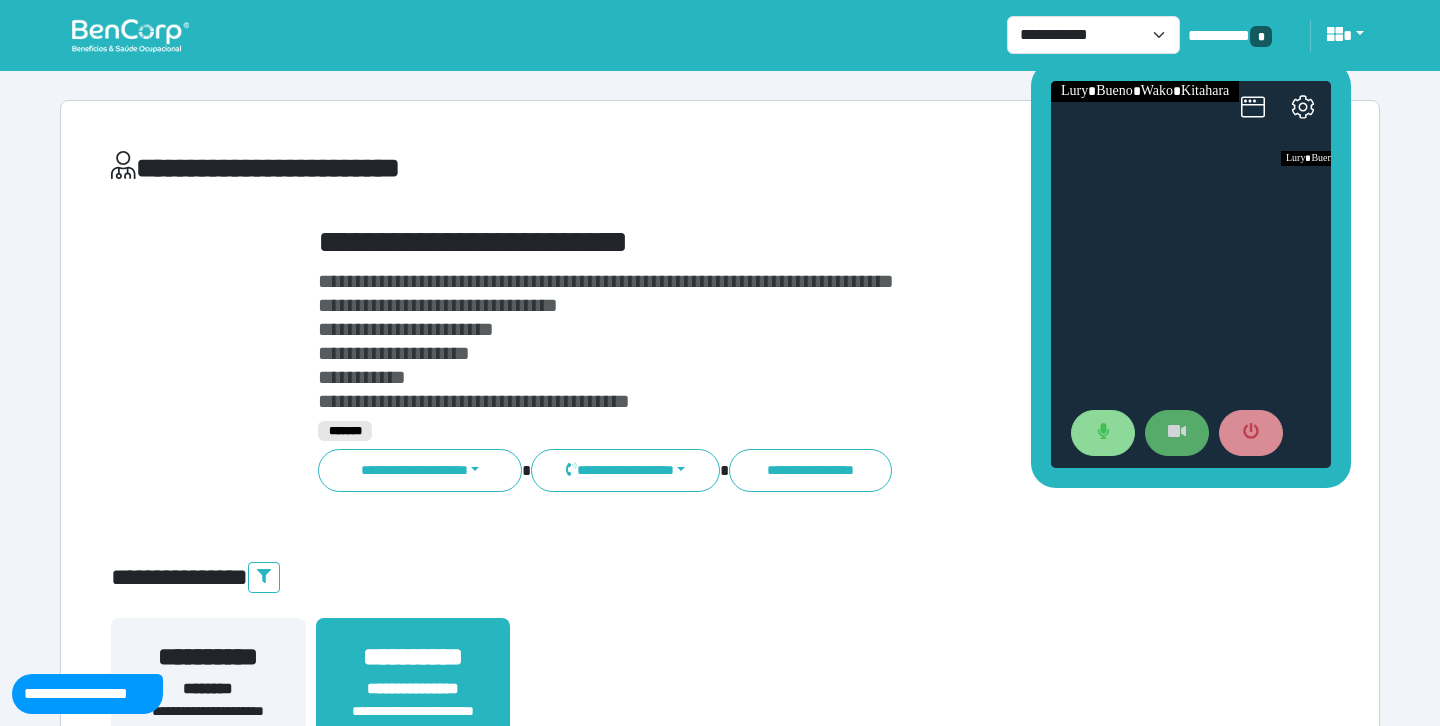 click at bounding box center (1177, 433) 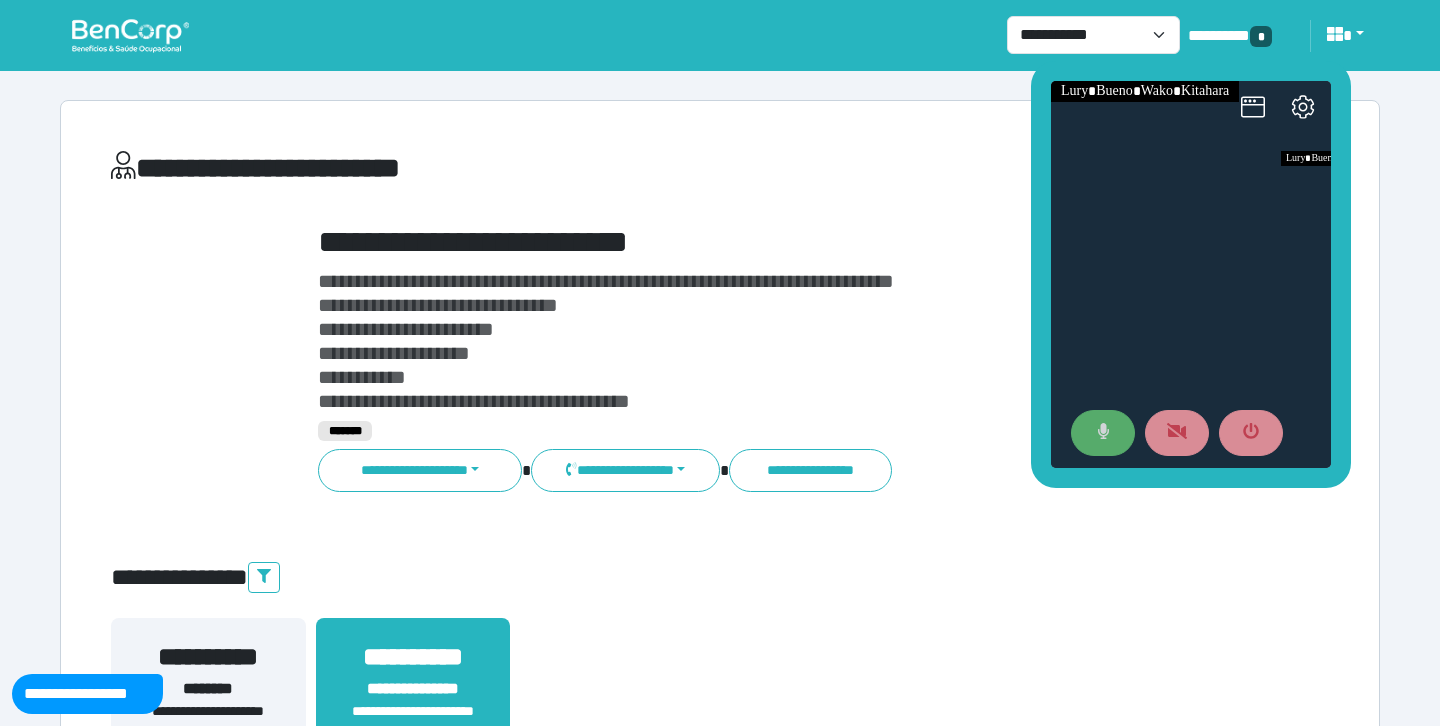 click at bounding box center (1103, 433) 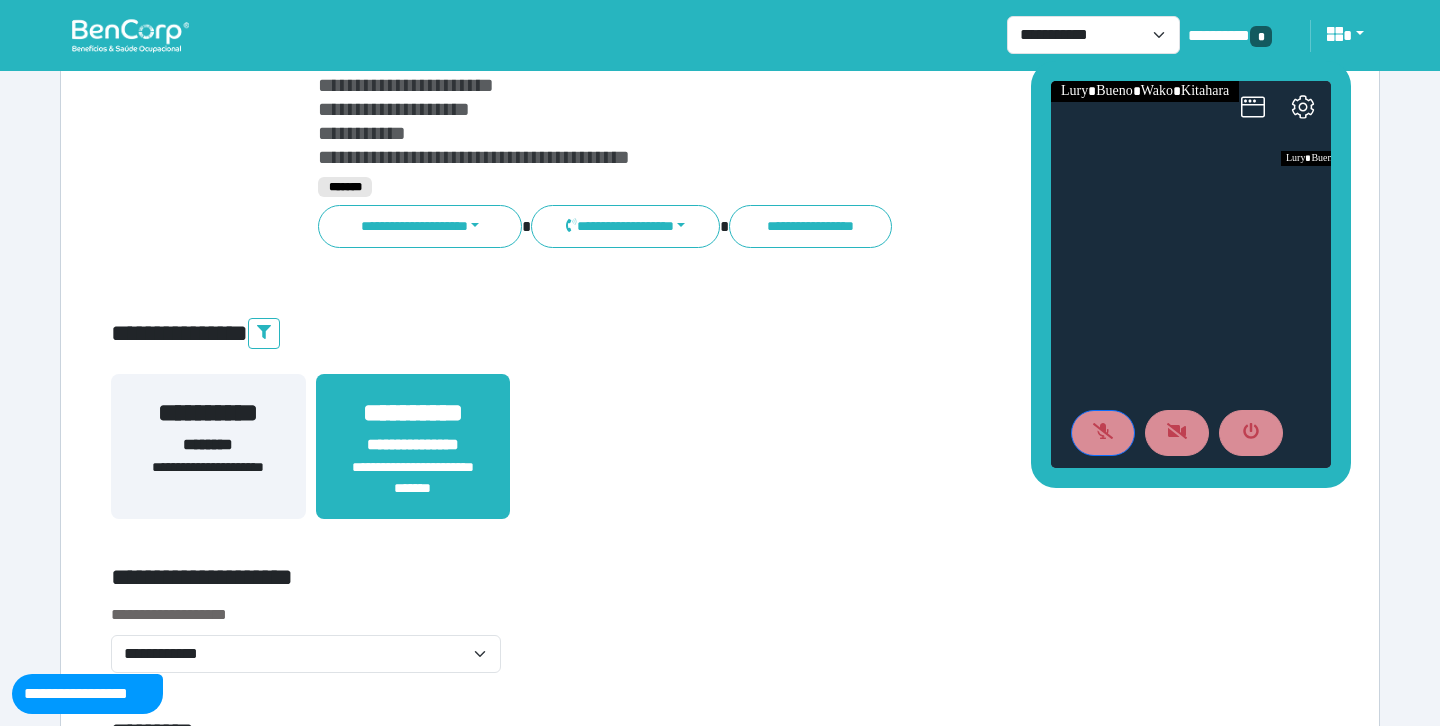 scroll, scrollTop: 321, scrollLeft: 0, axis: vertical 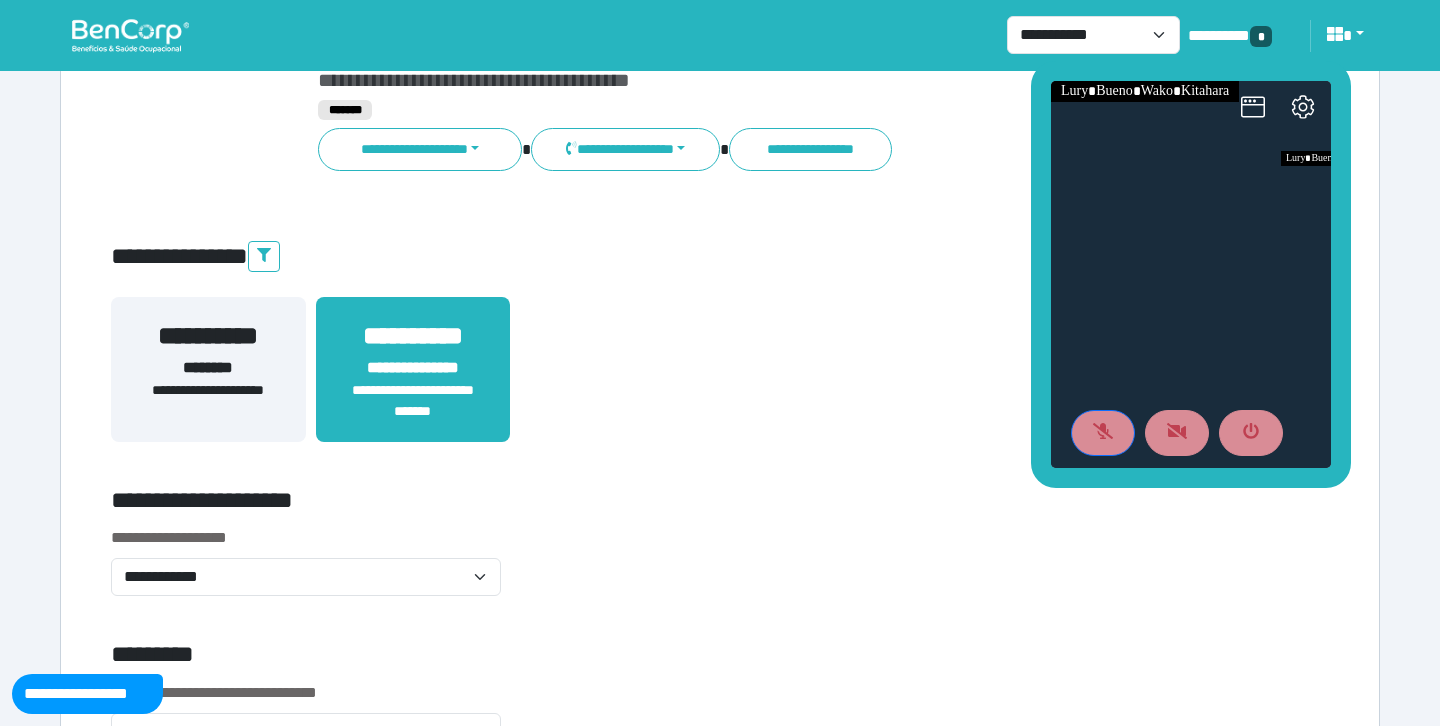 click on "**********" at bounding box center (208, 369) 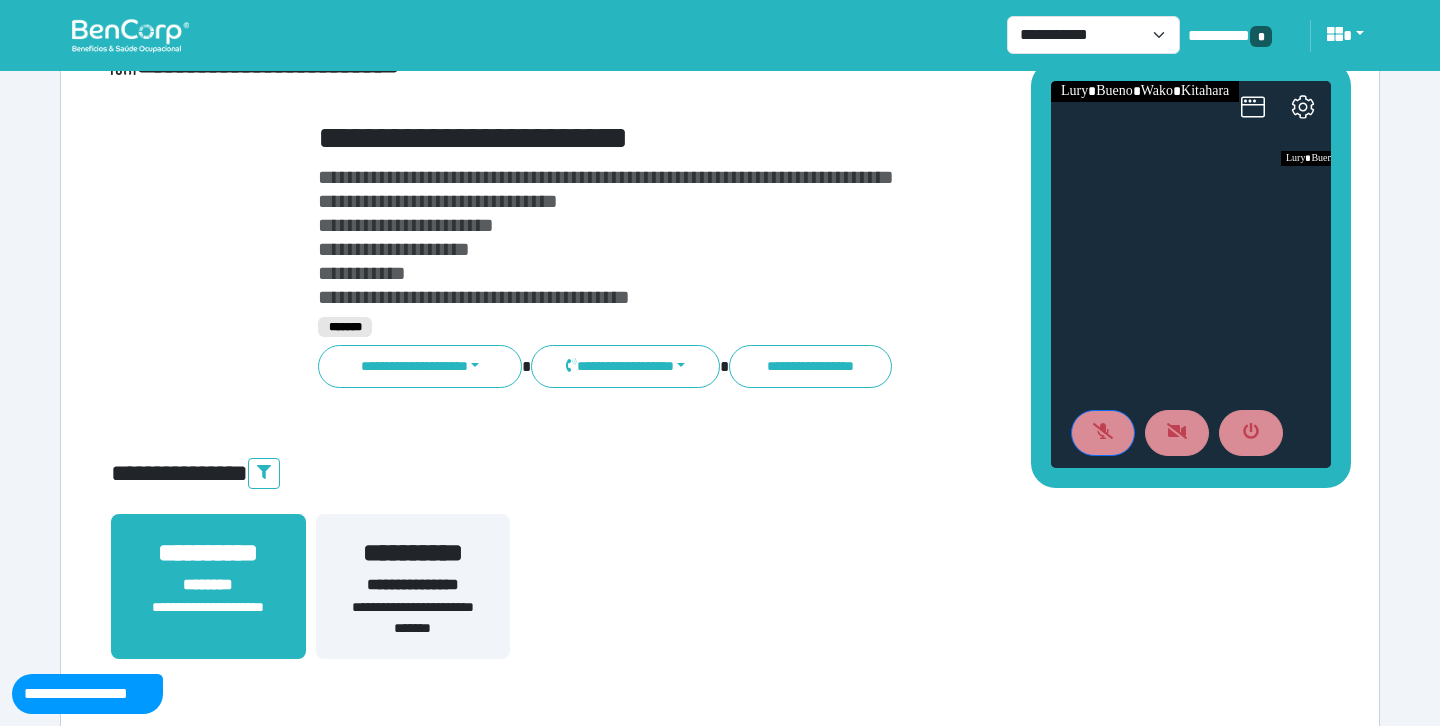 scroll, scrollTop: 95, scrollLeft: 0, axis: vertical 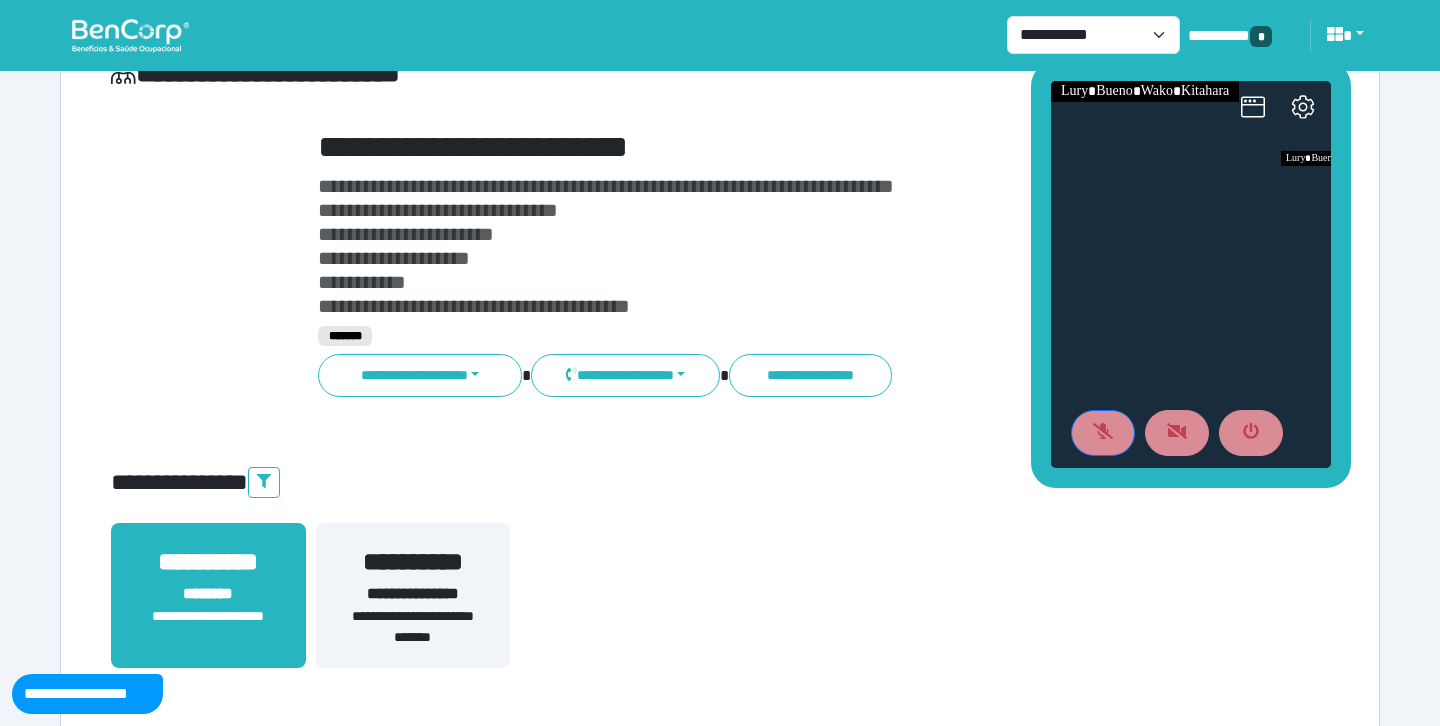 click on "**********" at bounding box center [413, 562] 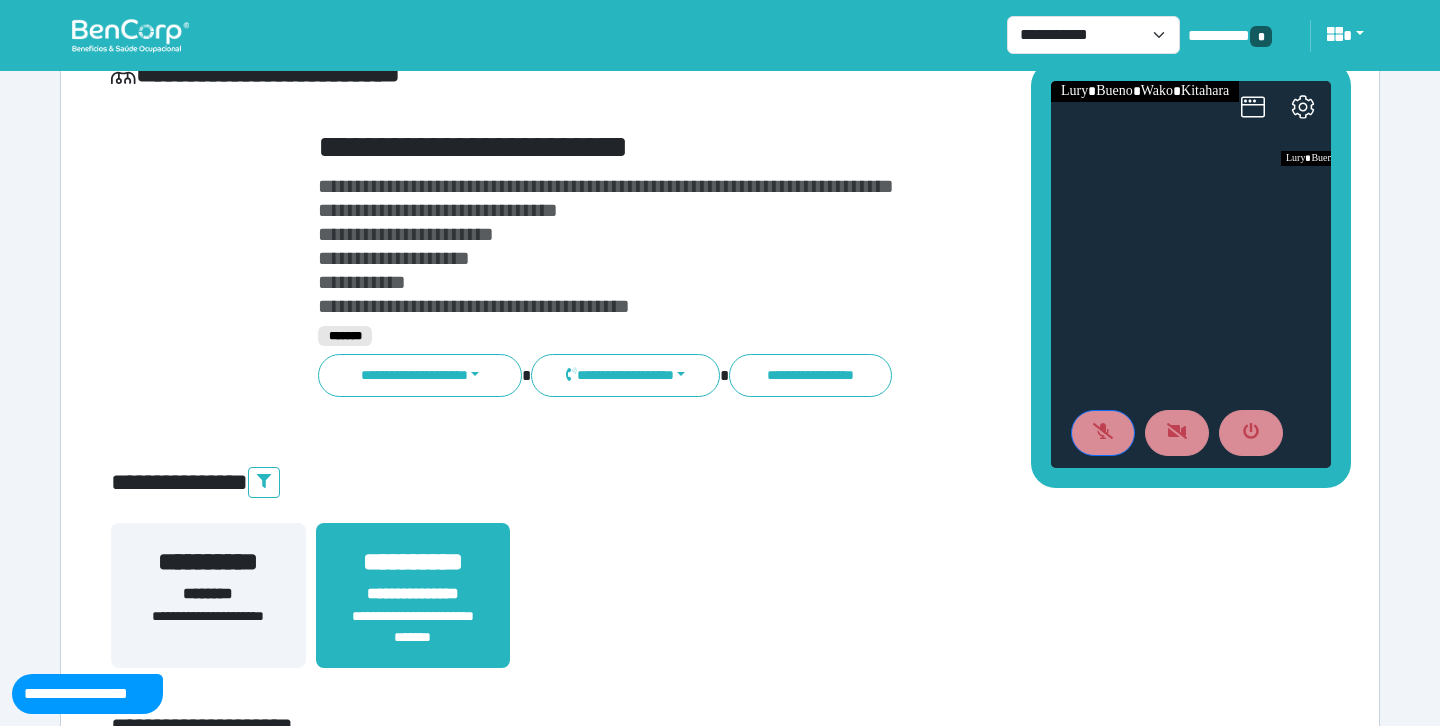 click on "**********" at bounding box center [413, 562] 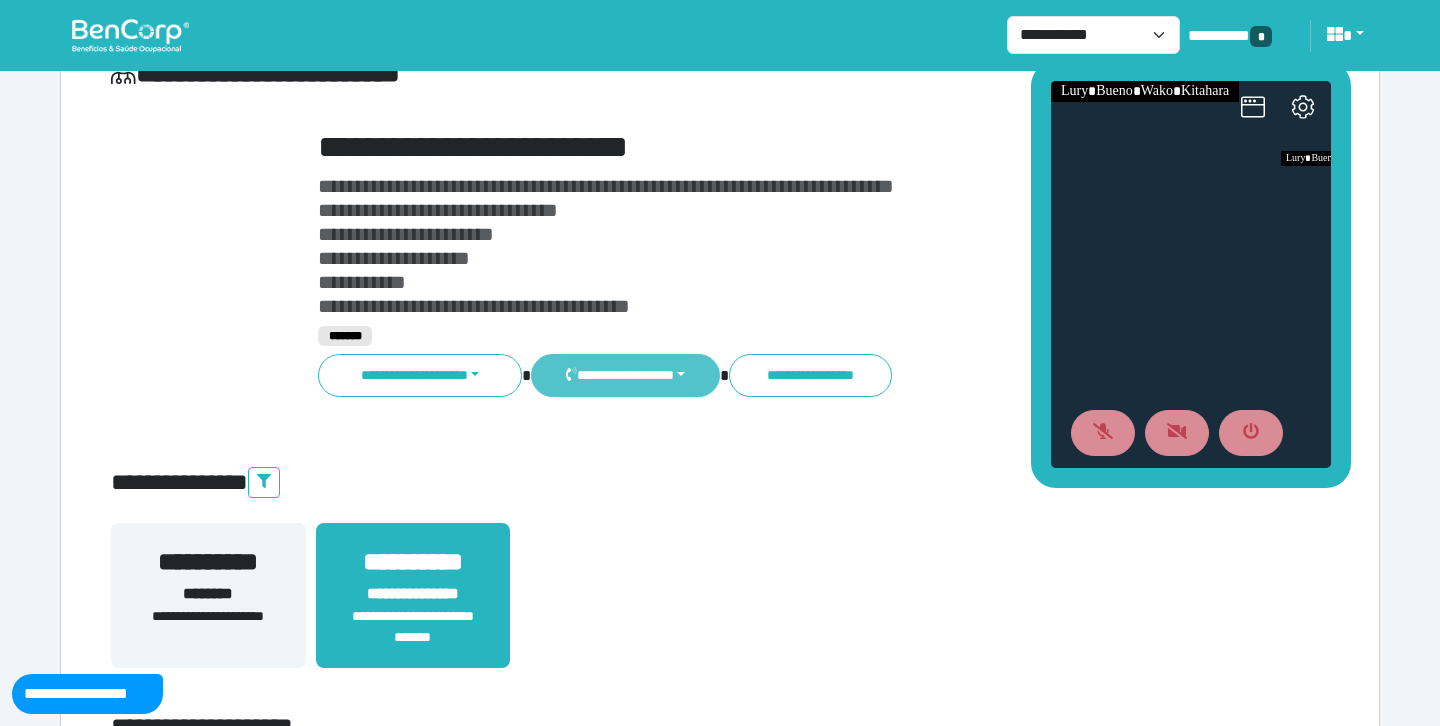 click on "**********" at bounding box center (625, 375) 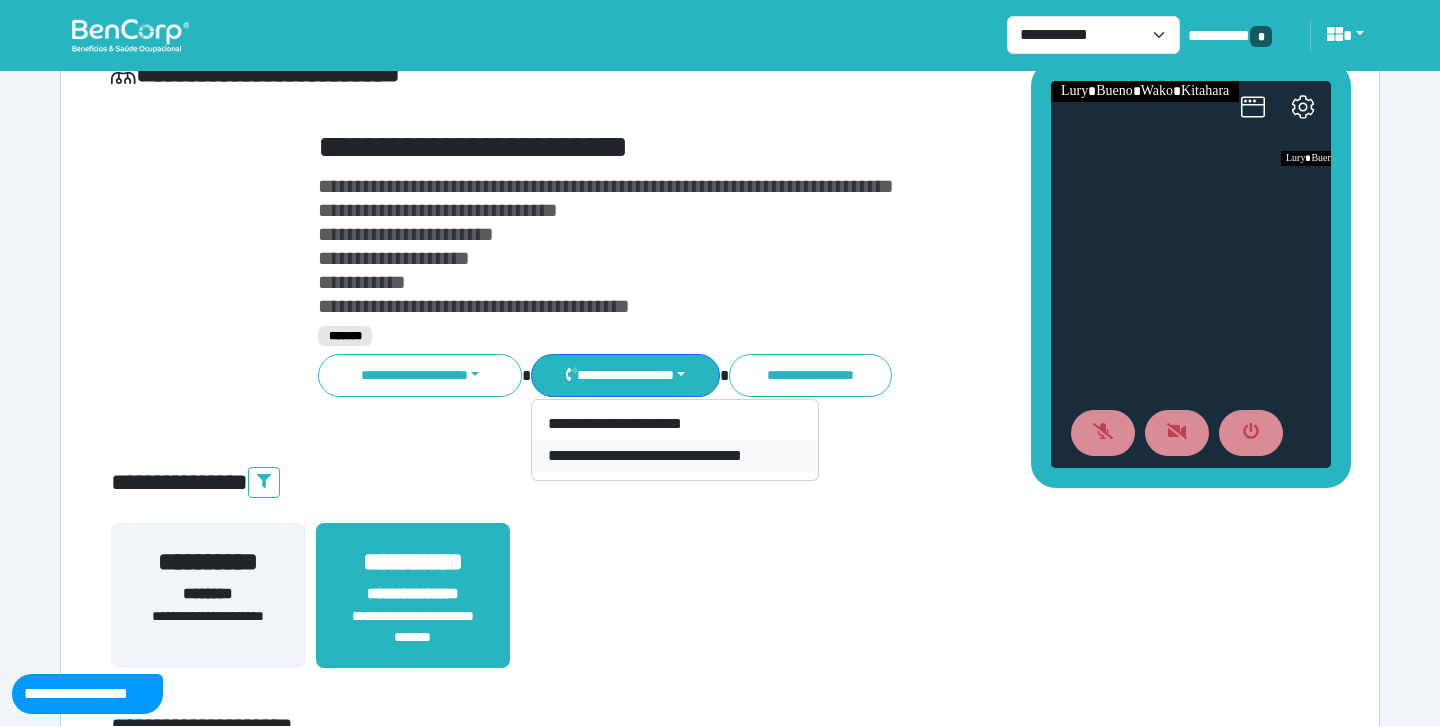 click on "**********" at bounding box center [675, 456] 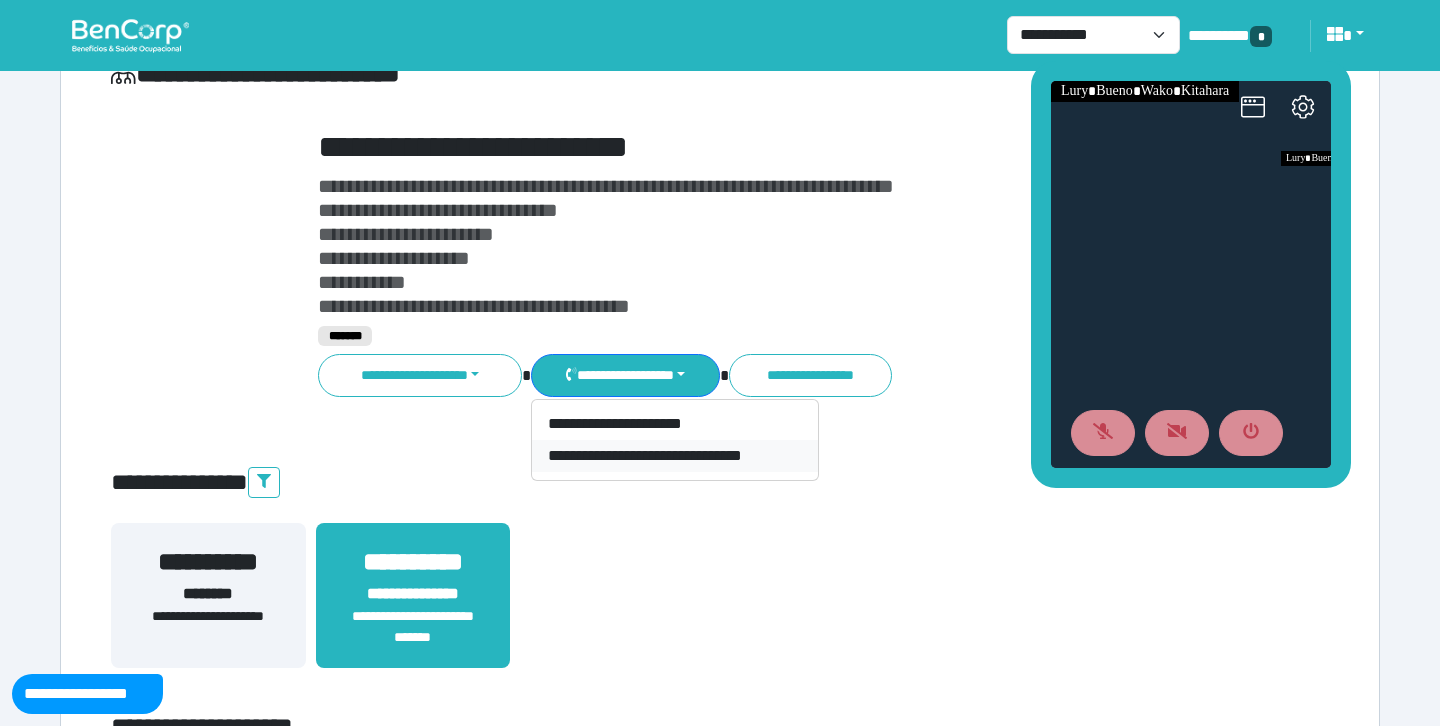 click on "**********" at bounding box center [675, 456] 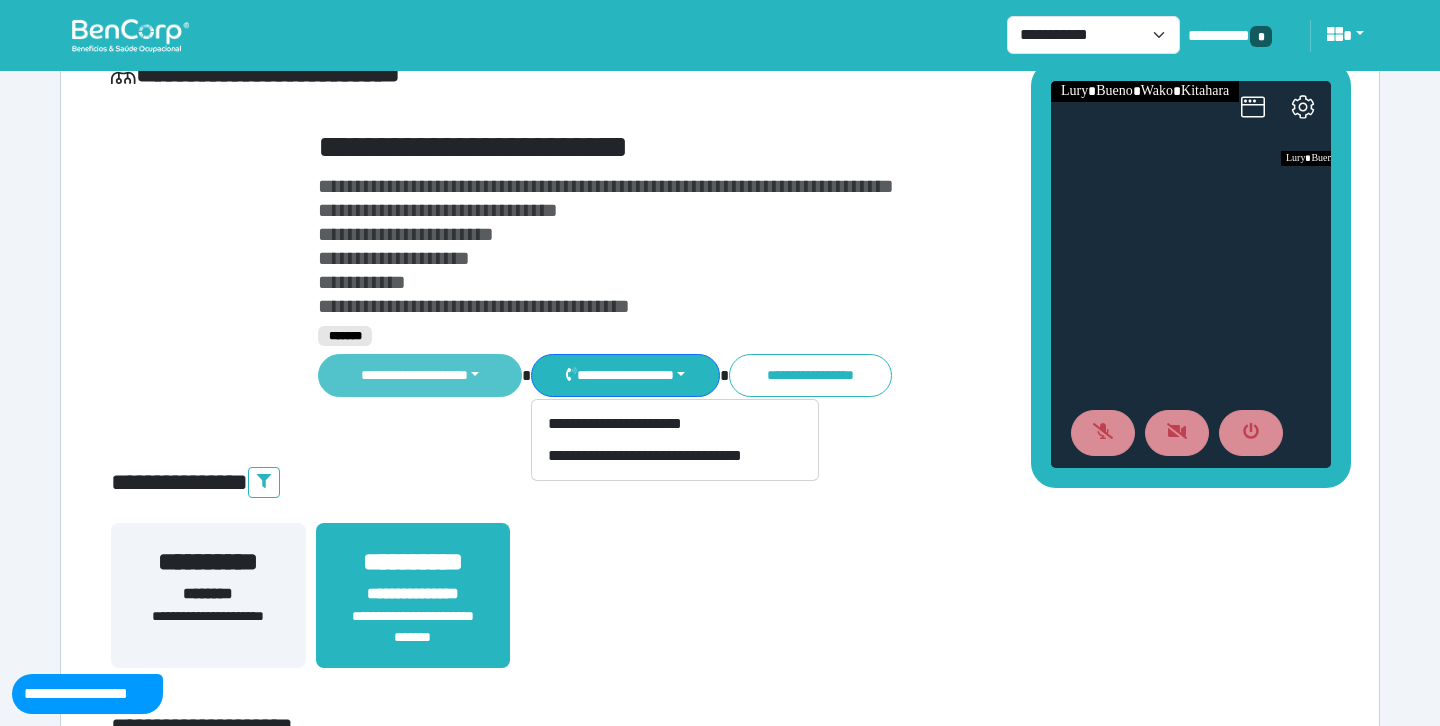 click on "**********" at bounding box center (420, 375) 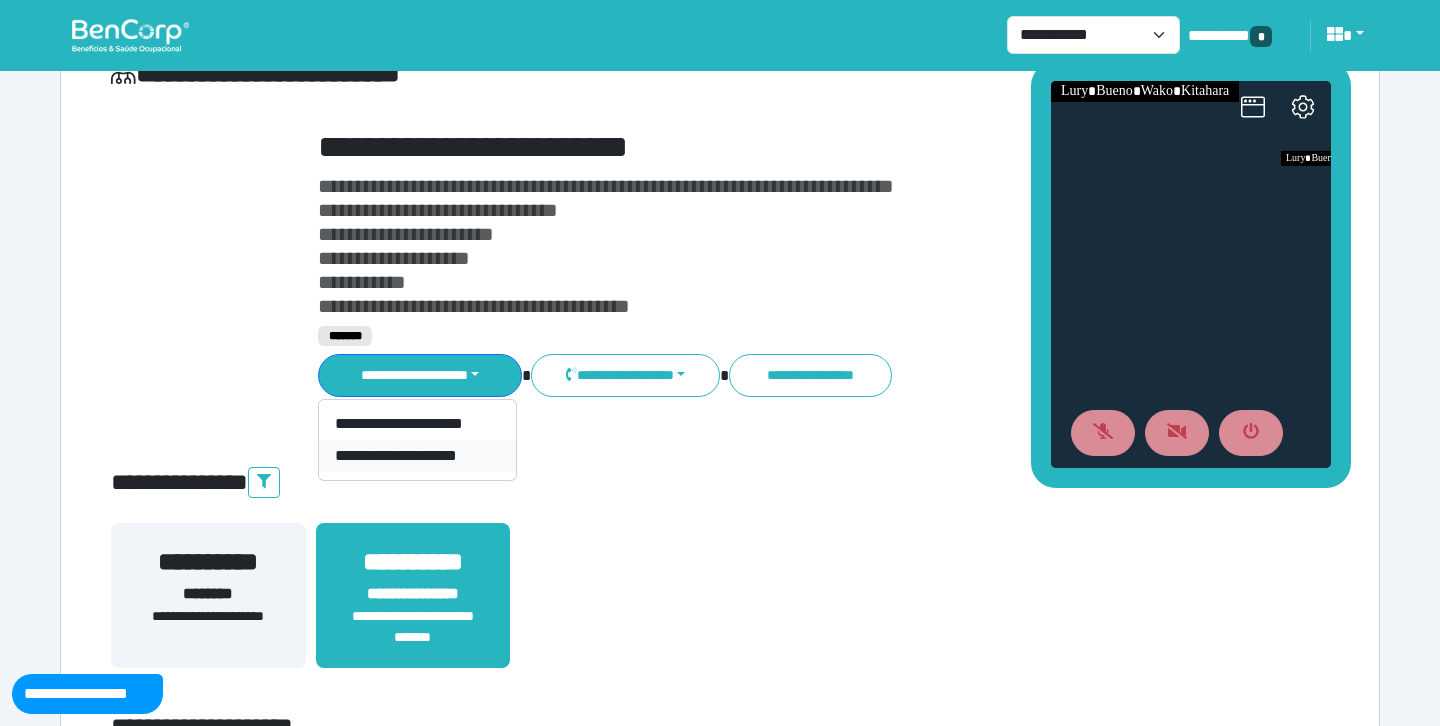 click on "**********" at bounding box center (417, 456) 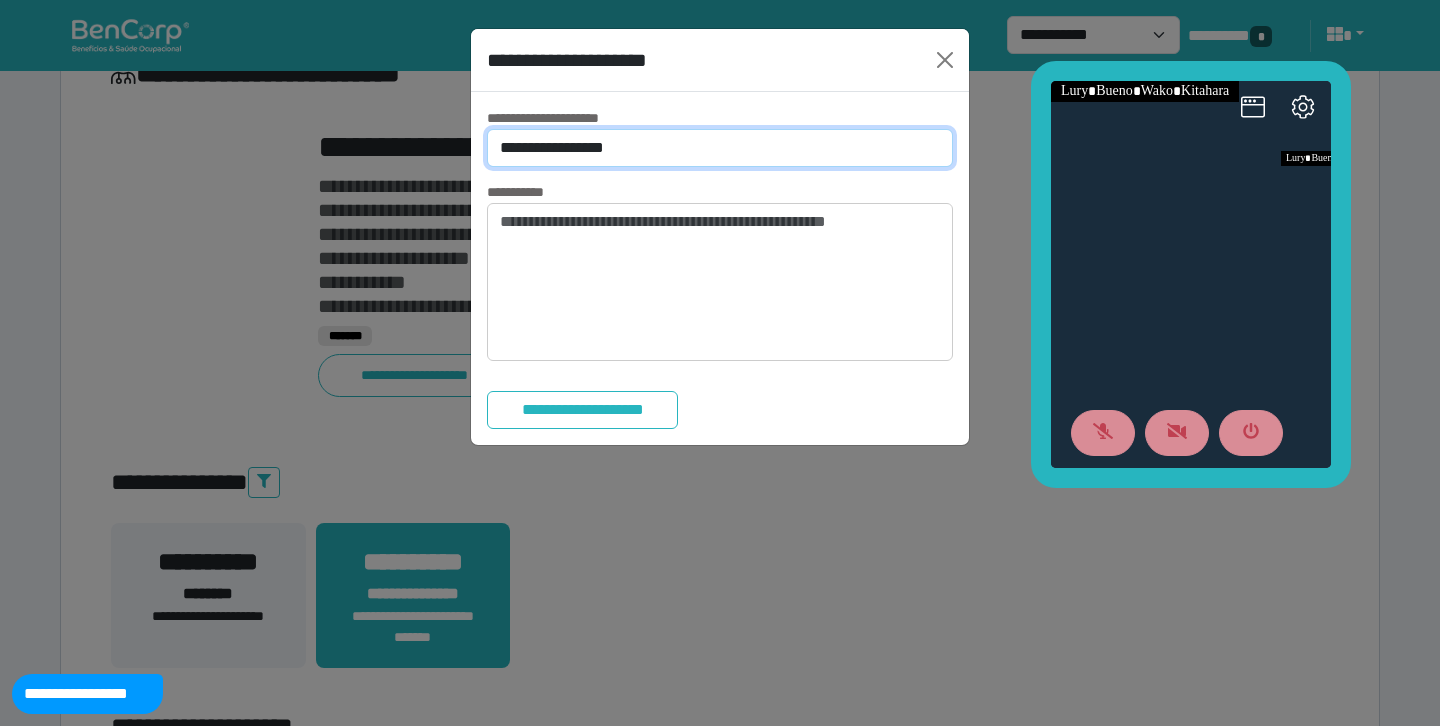 click on "**********" at bounding box center (720, 148) 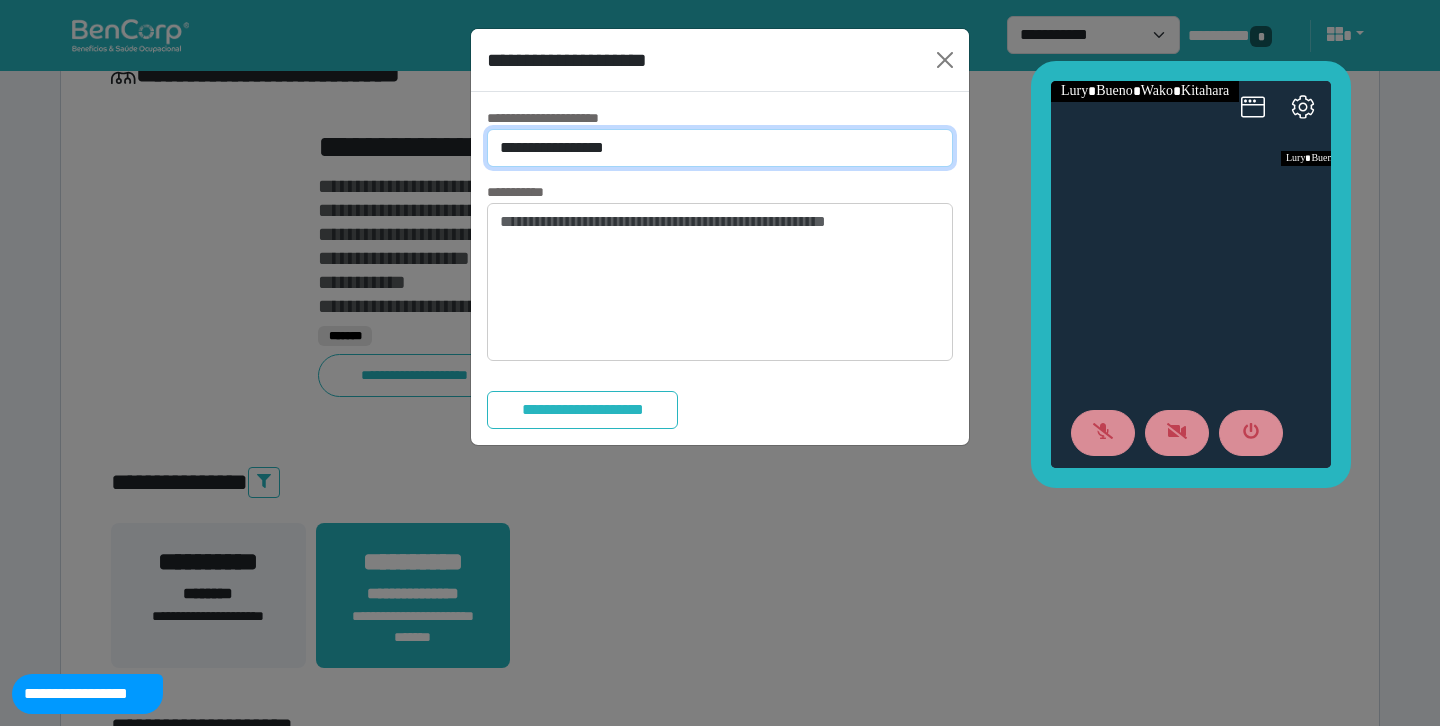select on "*" 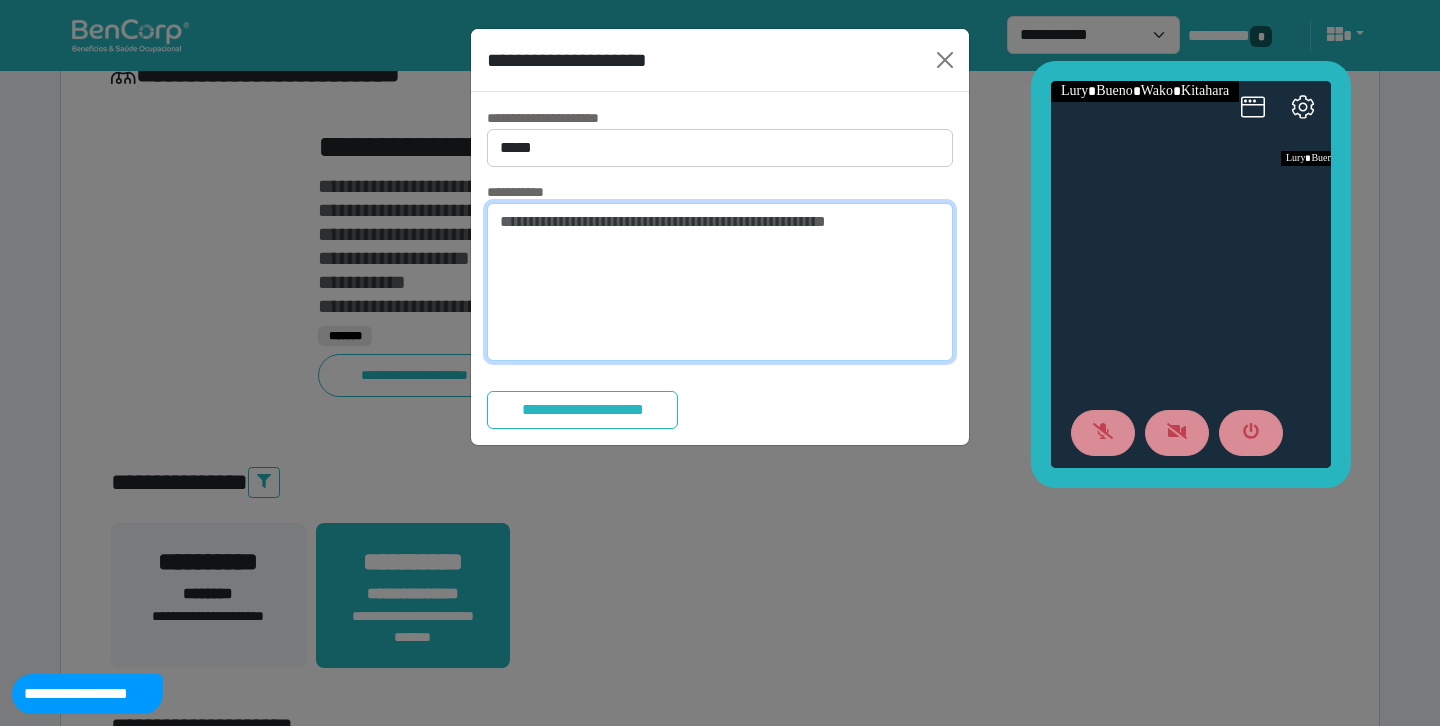 click at bounding box center [720, 282] 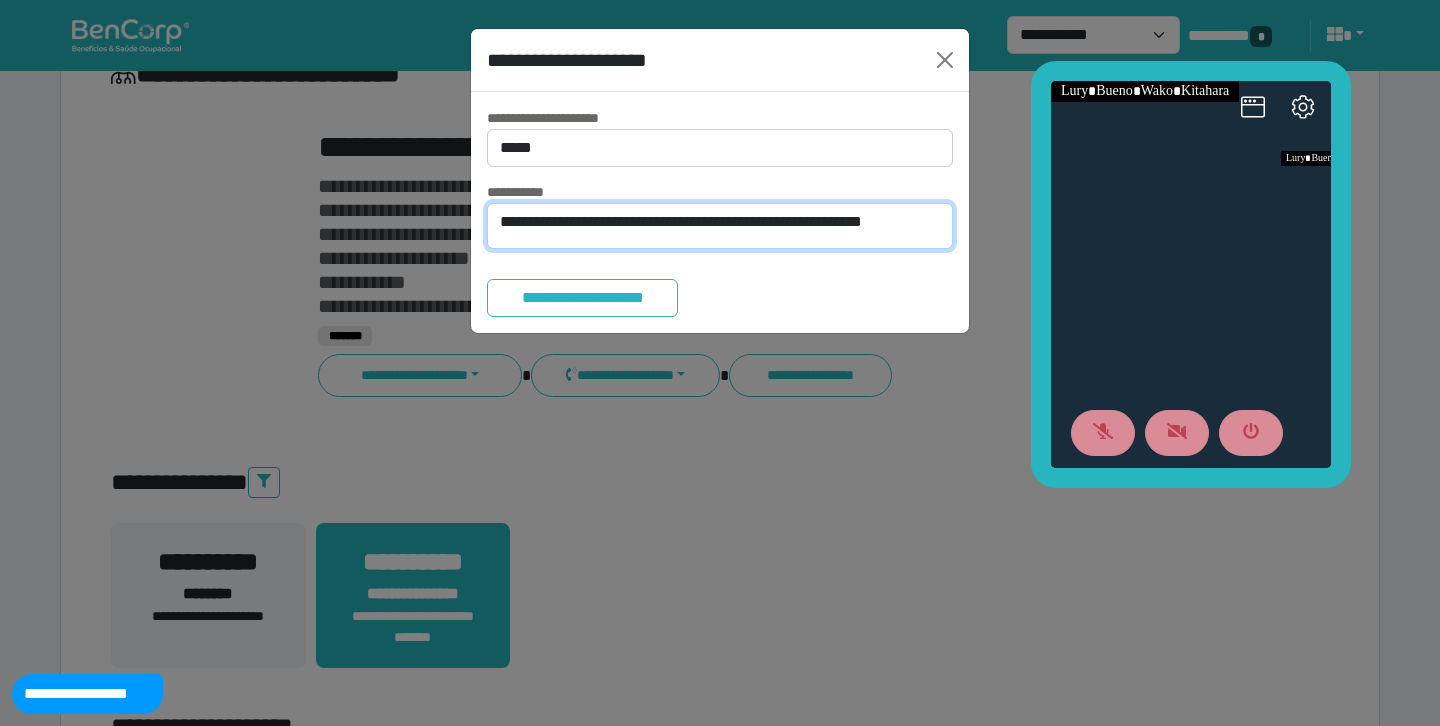 scroll, scrollTop: 0, scrollLeft: 0, axis: both 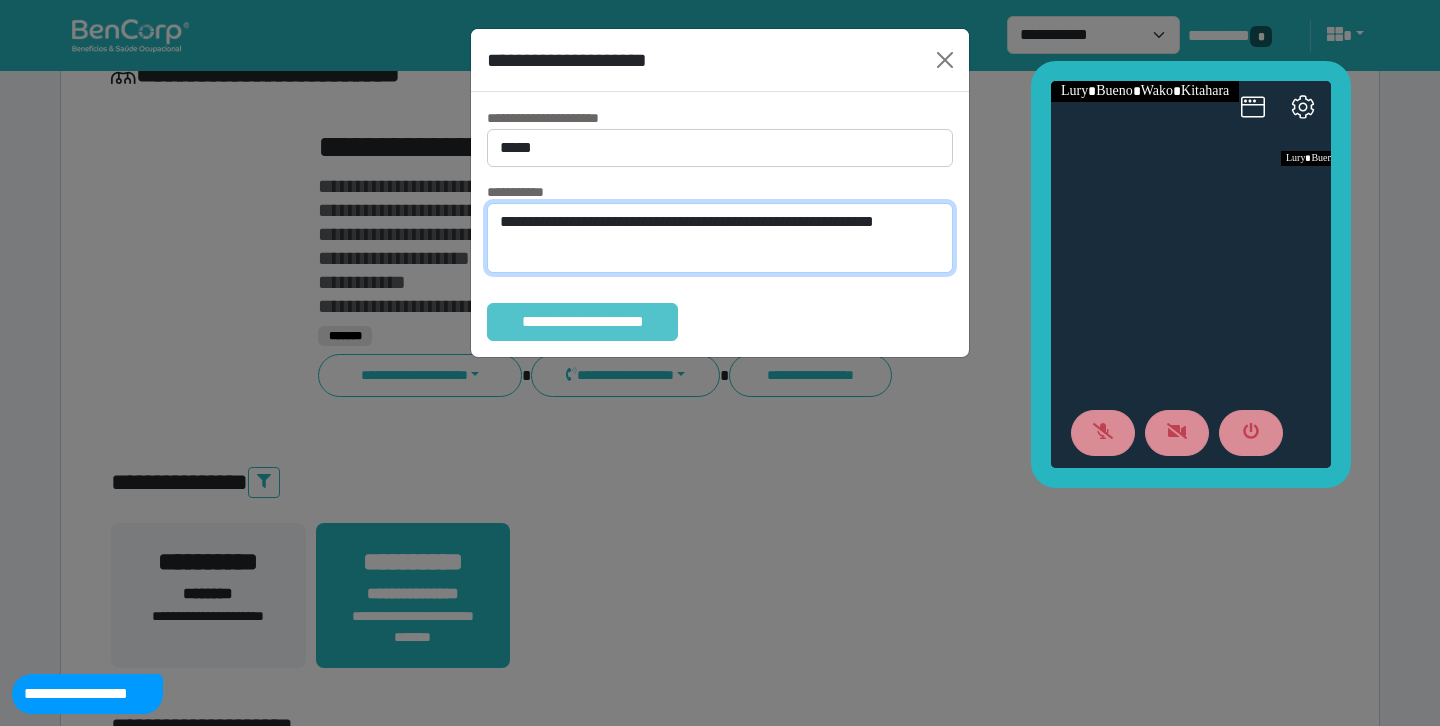 type on "**********" 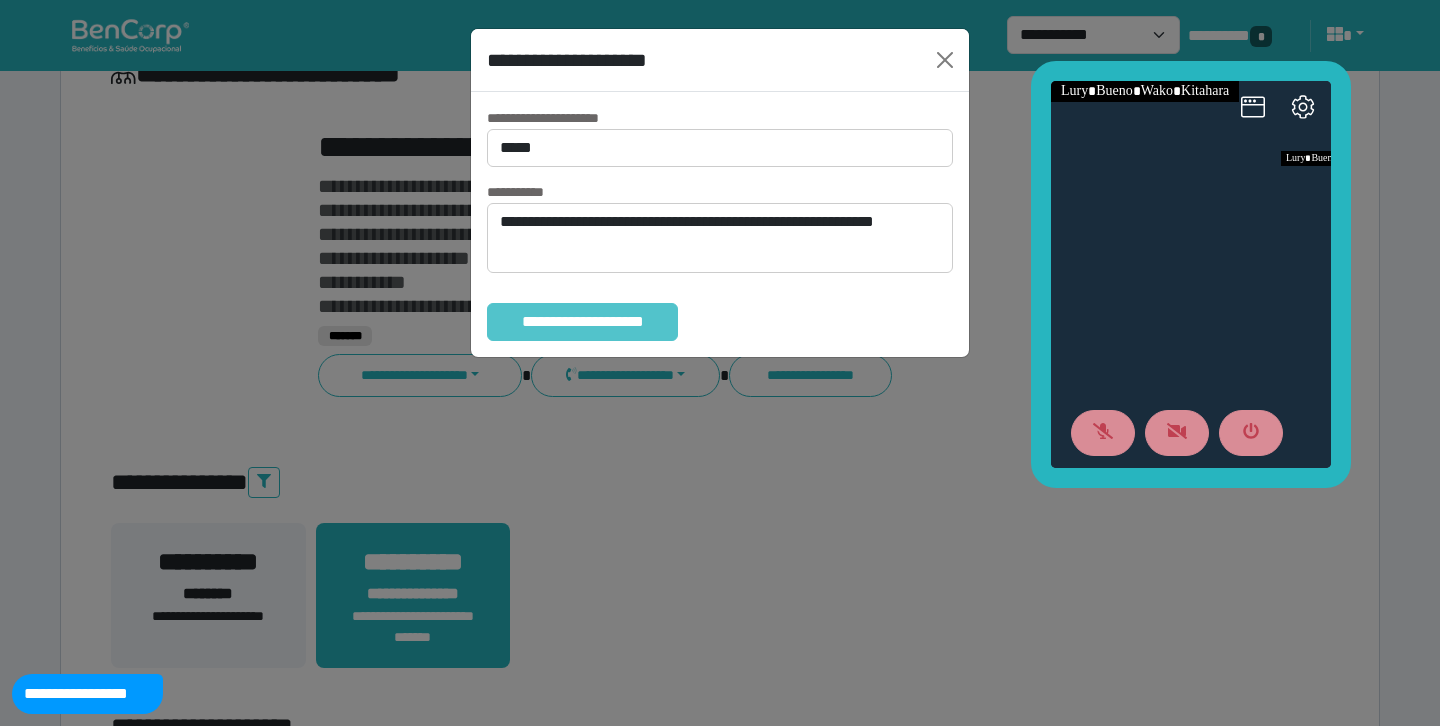 click on "**********" at bounding box center (582, 322) 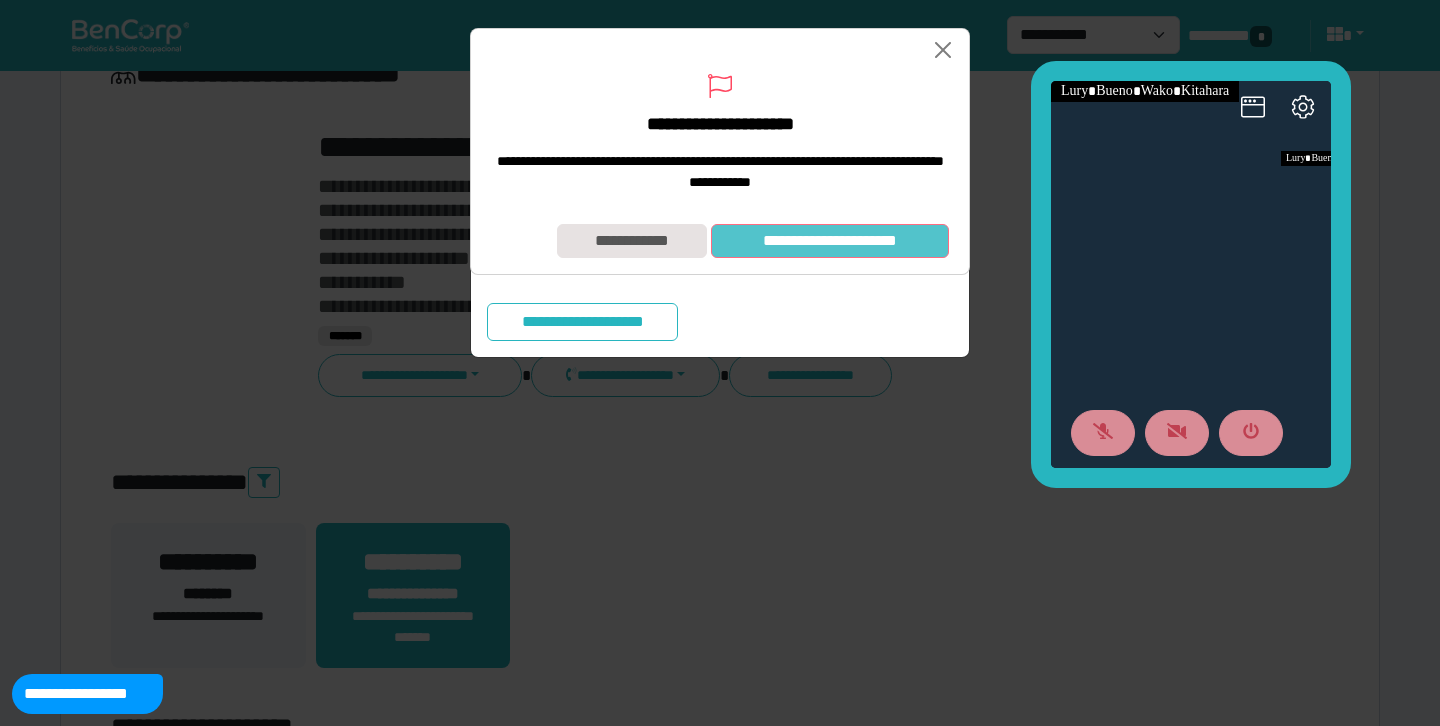 click on "**********" at bounding box center (830, 241) 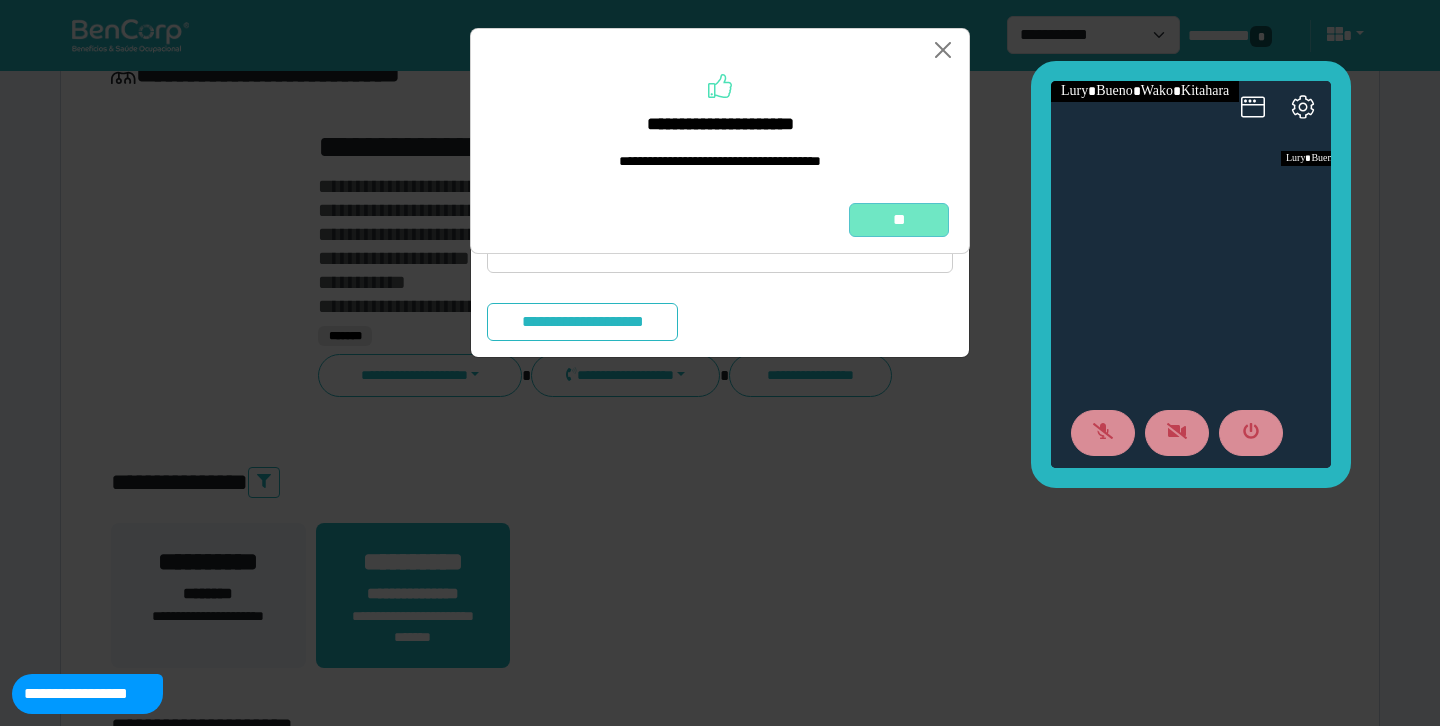 click on "**" at bounding box center (899, 220) 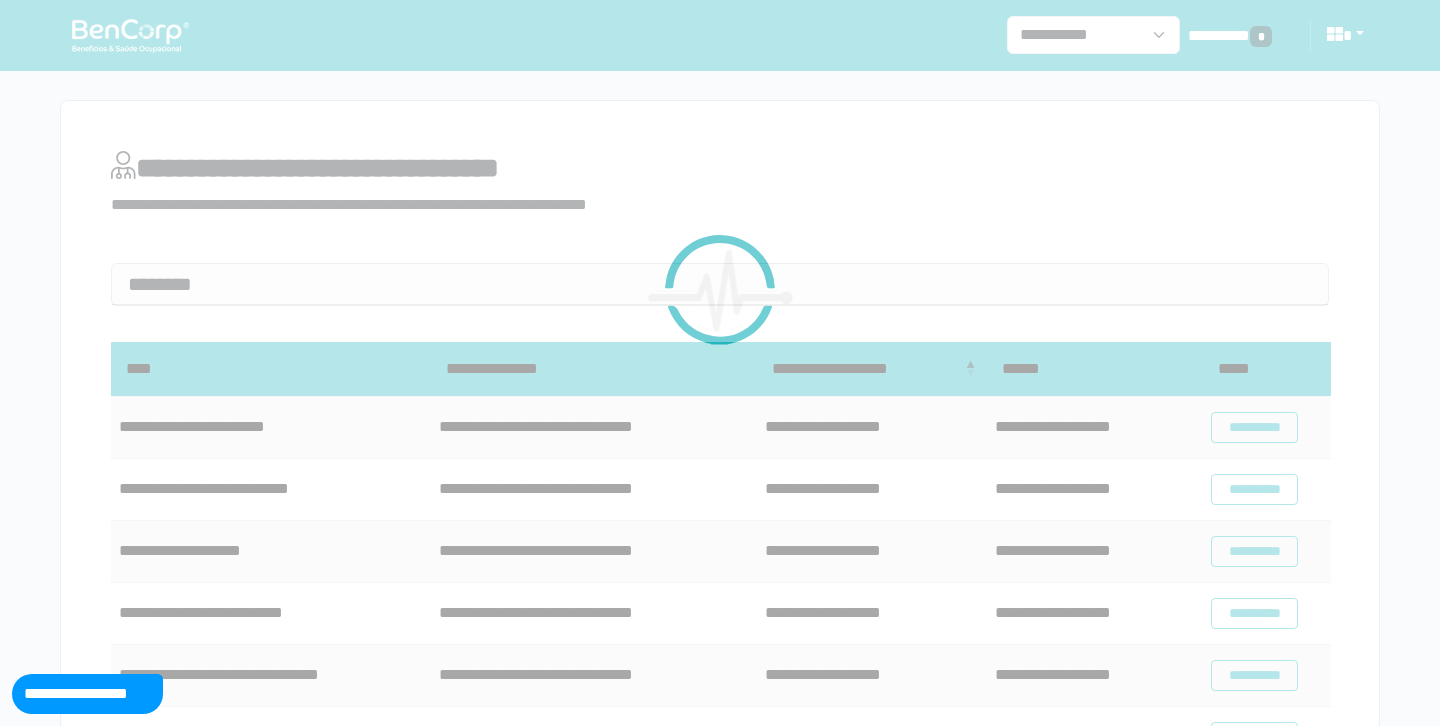 scroll, scrollTop: 0, scrollLeft: 0, axis: both 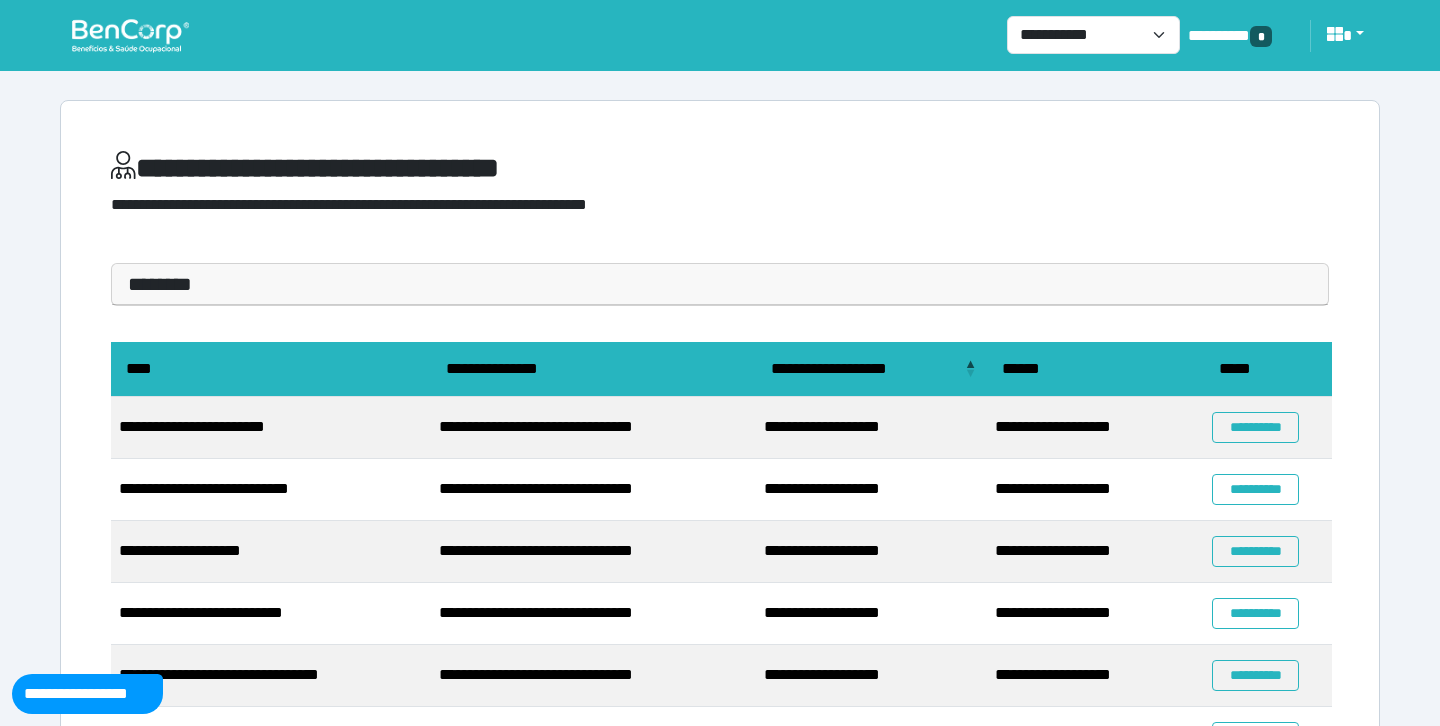 click on "**********" at bounding box center [720, 192] 